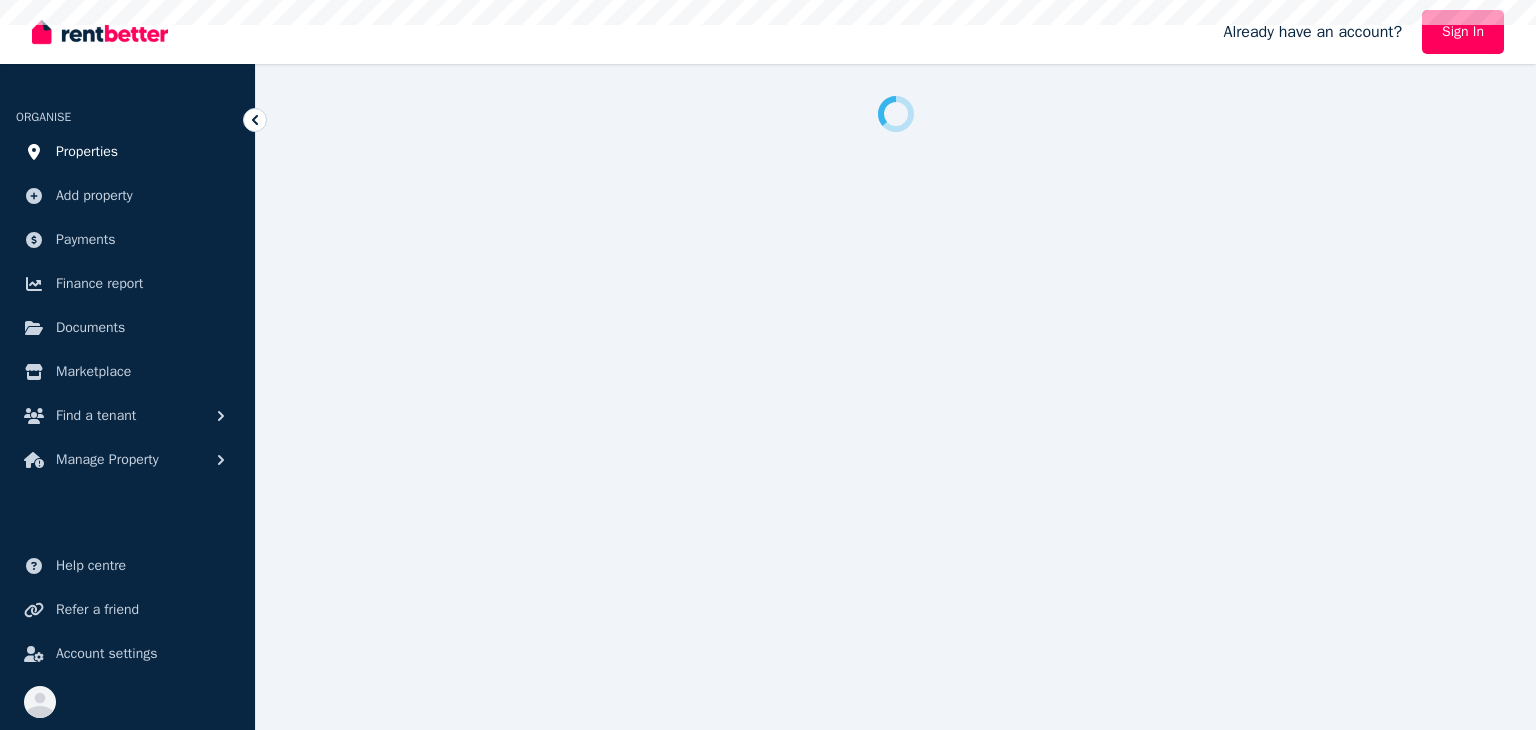 scroll, scrollTop: 0, scrollLeft: 0, axis: both 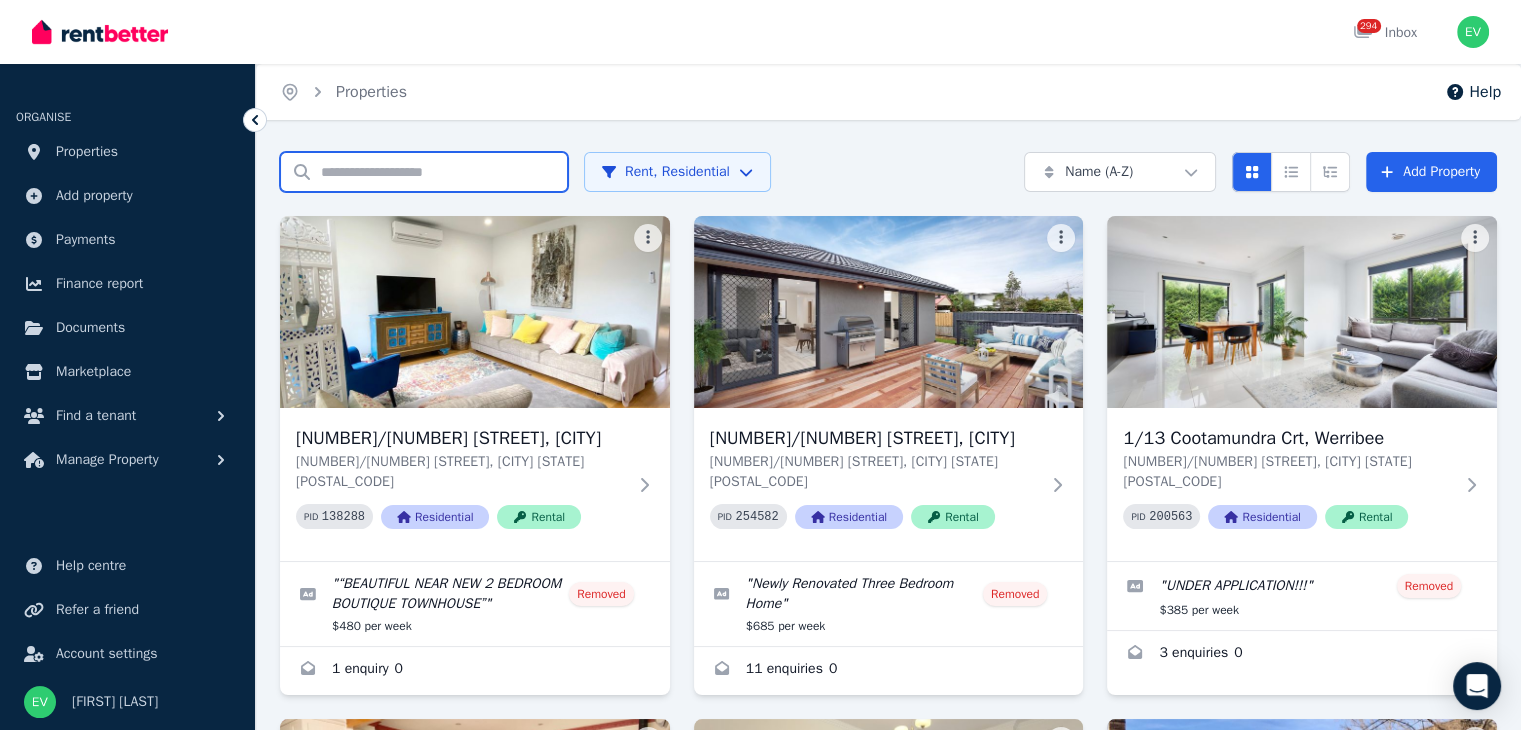 click on "Search properties" at bounding box center [424, 172] 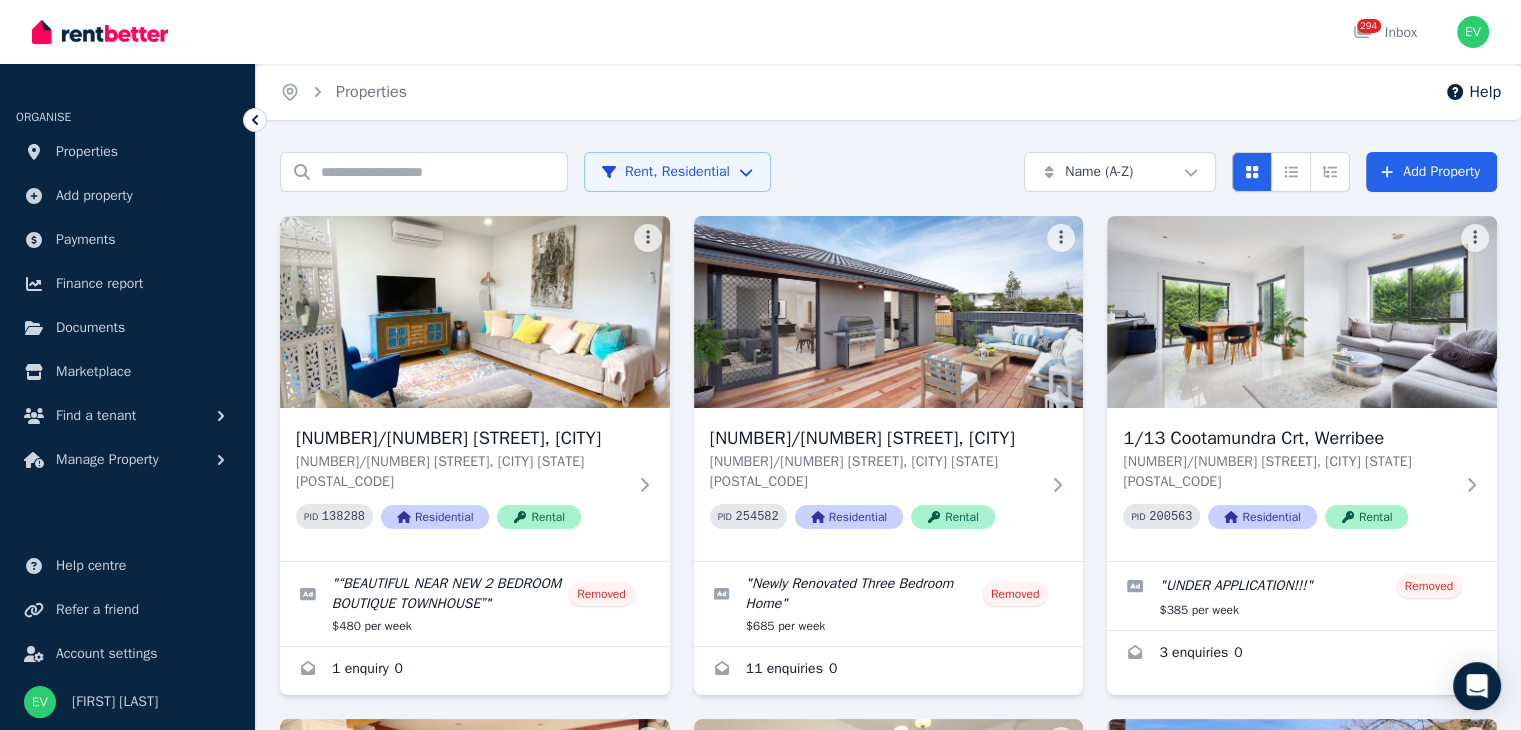 click on "Open main menu 294 Inbox Open user menu ORGANISE Properties Add property Payments Finance report Documents Marketplace Find a tenant Manage Property Help centre Refer a friend Account settings Your profile [FIRST] [LAST] Home Properties Help Search properties Rent, Residential Name (A-Z) Add Property [NUMBER]/[NUMBER] [STREET], [CITY] [NUMBER]/[NUMBER] [STREET], [CITY] [STATE] [POSTAL_CODE] PID   138288 Residential Rental " “BEAUTIFUL NEAR NEW 2 BEDROOM BOUTIQUE TOWNHOUSE” " Removed $480 per week 1   enquiry 0 [NUMBER]/[NUMBER] [STREET], [CITY] [NUMBER]/[NUMBER] [STREET], [CITY] [STATE] [POSTAL_CODE] PID   254582 Residential Rental " Newly Renovated Three Bedroom Home " Removed $685 per week 11   enquiries 0 [NUMBER]/[NUMBER] [STREET], [CITY] [NUMBER]/[NUMBER] [STREET], [CITY] [STATE] [POSTAL_CODE] PID   200563 Residential Rental " UNDER APPLICATION!!! " Removed $385 per week 3   enquiries 0 [NUMBER]/[NUMBER] [STREET], [CITY] [NUMBER]/[NUMBER] [STREET], [CITY] [STATE] [POSTAL_CODE] PID   236773 Residential Rental " Wonderful Three Bedroom Family Home near the beach! " Removed $500 per week 25   enquiries 0 PID   " "" at bounding box center [760, 365] 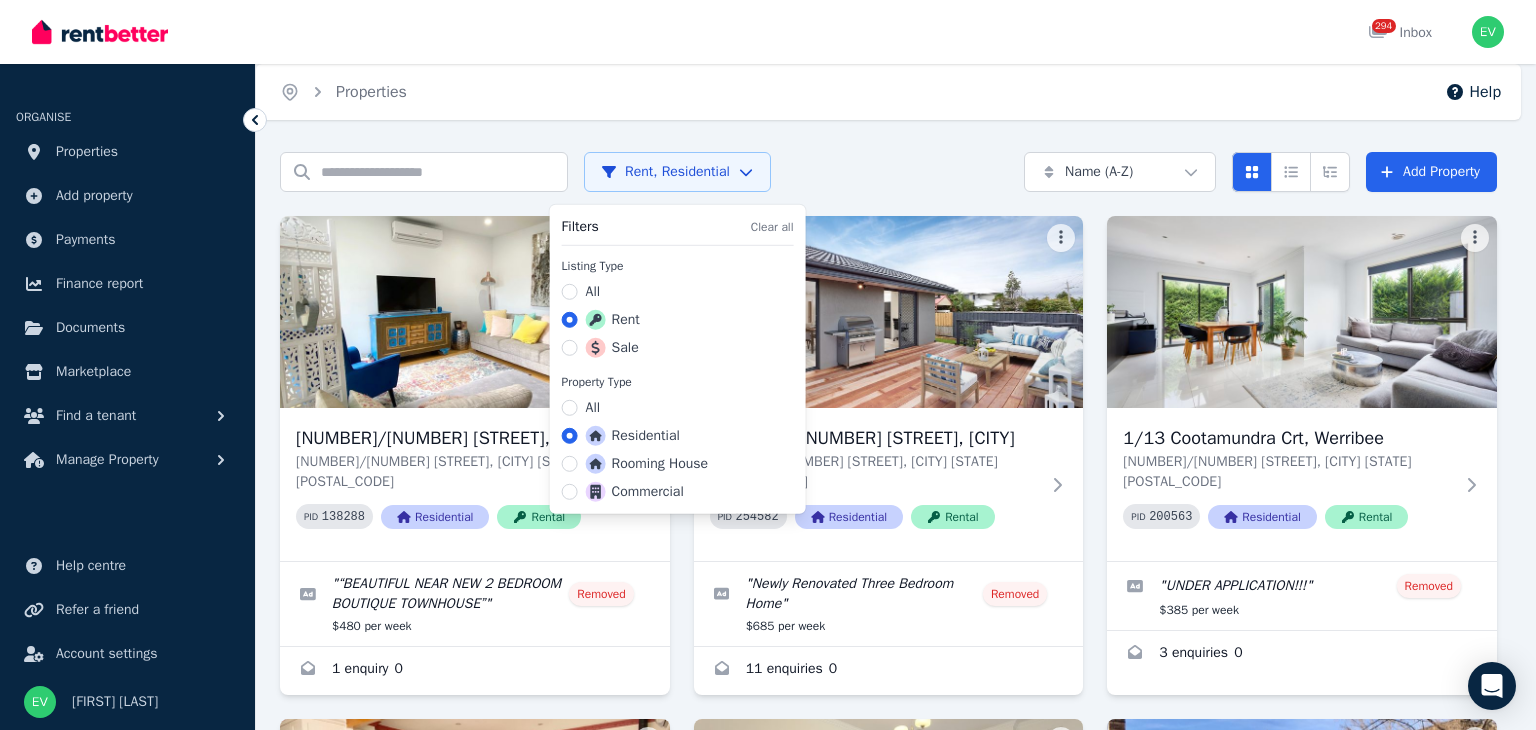 click on "Sale" at bounding box center [612, 348] 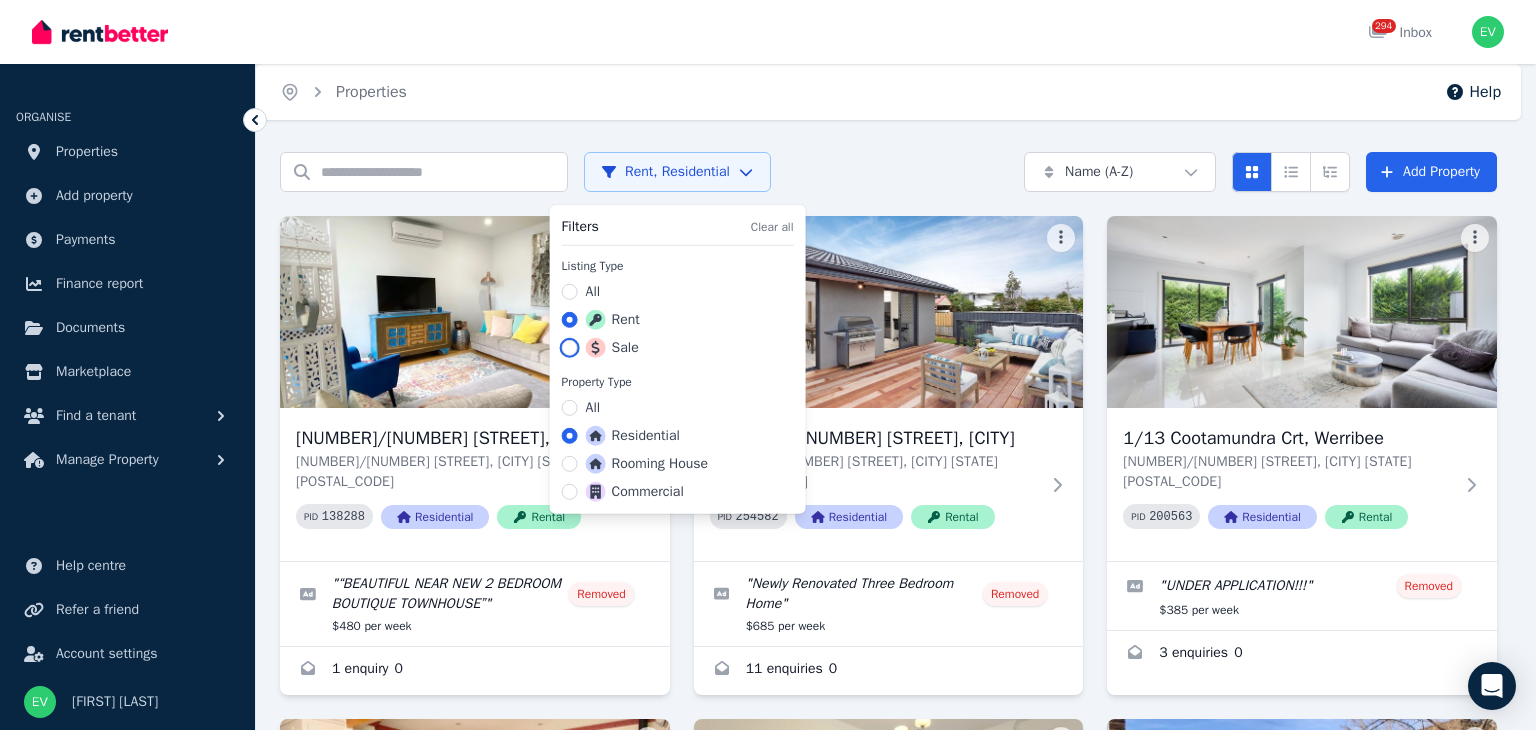 click on "Sale" at bounding box center [570, 348] 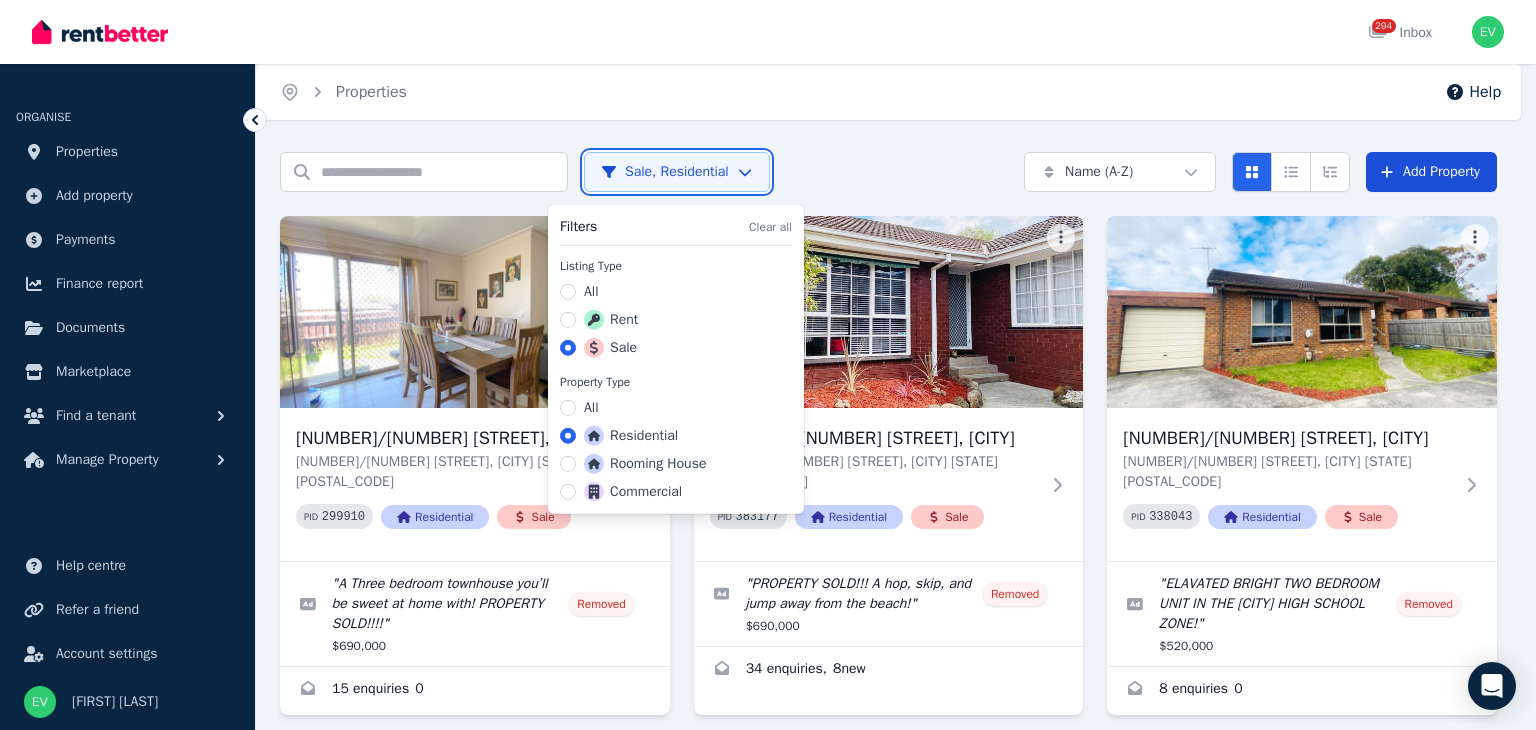 click on "Open main menu 294 Inbox Open user menu ORGANISE Properties Add property Payments Finance report Documents Marketplace Find a tenant Manage Property Help centre Refer a friend Account settings Your profile [FIRST] [LAST] Home Properties Help Search properties Sale, Residential Name (A-Z) Add Property [NUMBER]/[NUMBER] [STREET], [CITY] [NUMBER]/[NUMBER] [STREET], [CITY] [STATE] [POSTAL_CODE] PID   299910 Residential Sale " A Three bedroom townhouse you’ll be sweet at home with! PROPERTY SOLD!!!! " Removed $690,000 15   enquiries 0 [NUMBER]/[NUMBER] [STREET], [CITY] [NUMBER]/[NUMBER] [STREET], [CITY] [STATE] [POSTAL_CODE] PID   383177 Residential Sale " PROPERTY SOLD!!! A hop, skip, and jump away from the beach! " Removed $690,000 34   enquiries , 8  new [NUMBER]/[NUMBER] [STREET], [CITY] [NUMBER]/[NUMBER] [STREET], [CITY] [STATE] [POSTAL_CODE] PID   338043 Residential Sale " ELAVATED BRIGHT TWO BEDROOM UNIT IN THE FRANKSTON HIGH SCHOOL ZONE! " Removed $520,000 8   enquiries 0 [NUMBER] [STREET], [CITY] [STATE] [POSTAL_CODE] PID   330725 Residential" at bounding box center [768, 365] 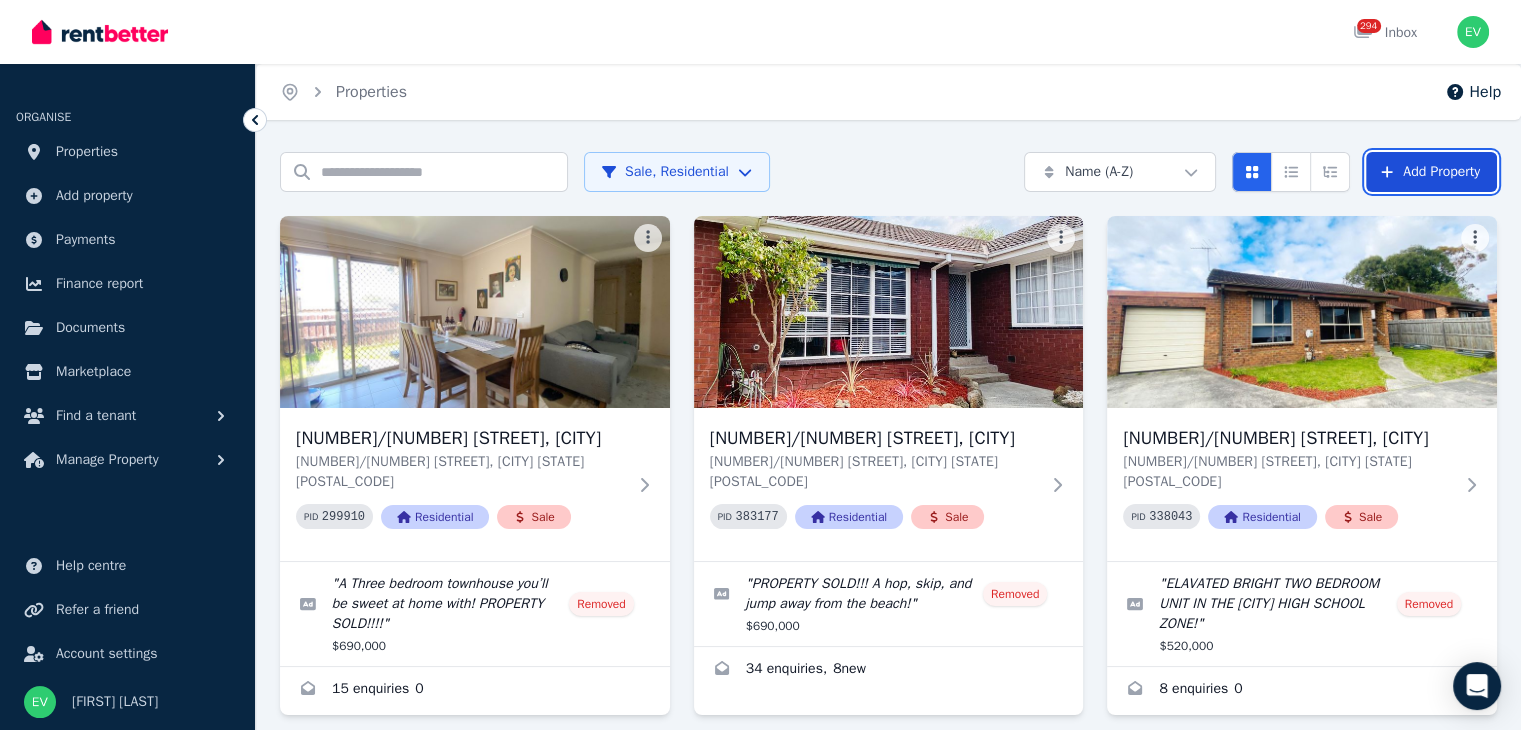 click on "Add Property" at bounding box center [1431, 172] 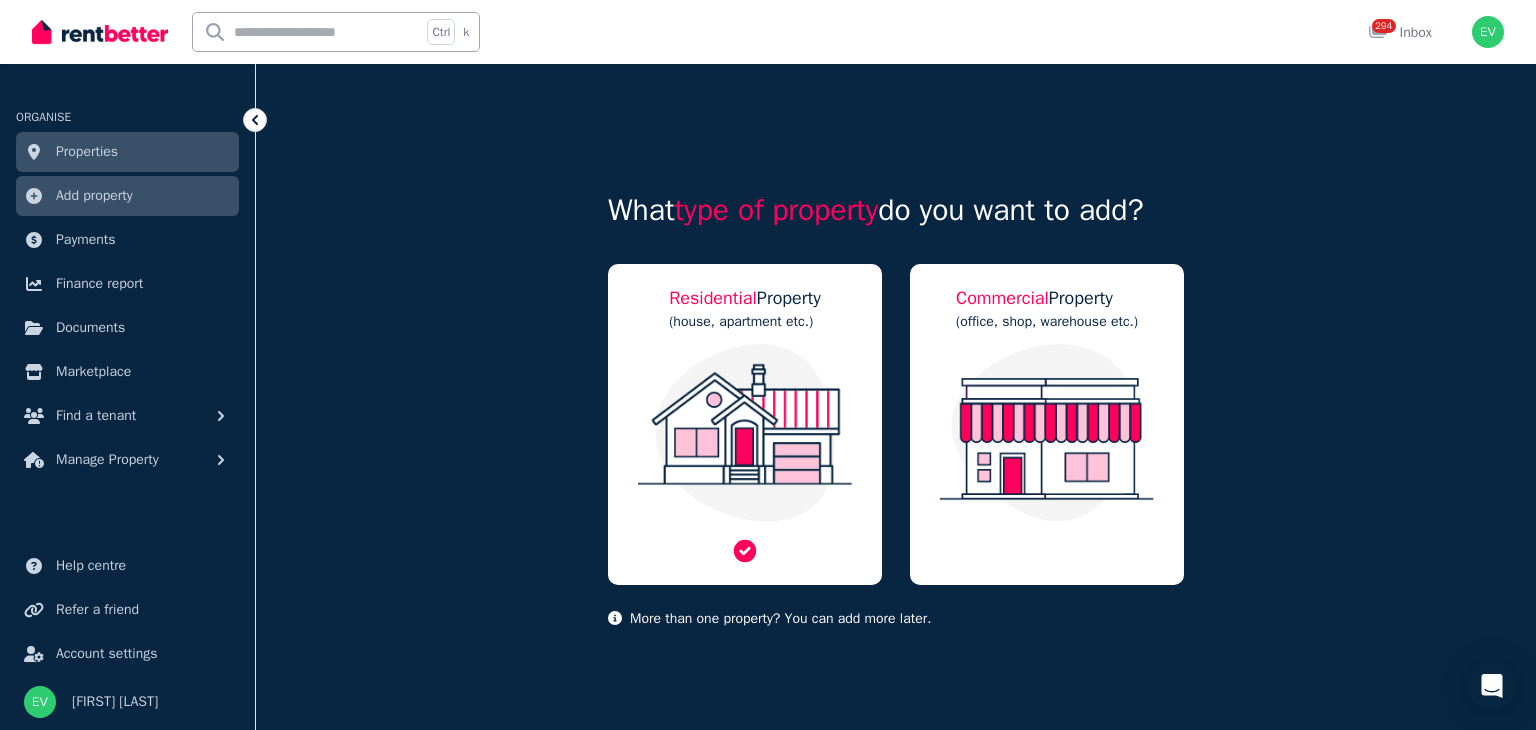 click at bounding box center [745, 433] 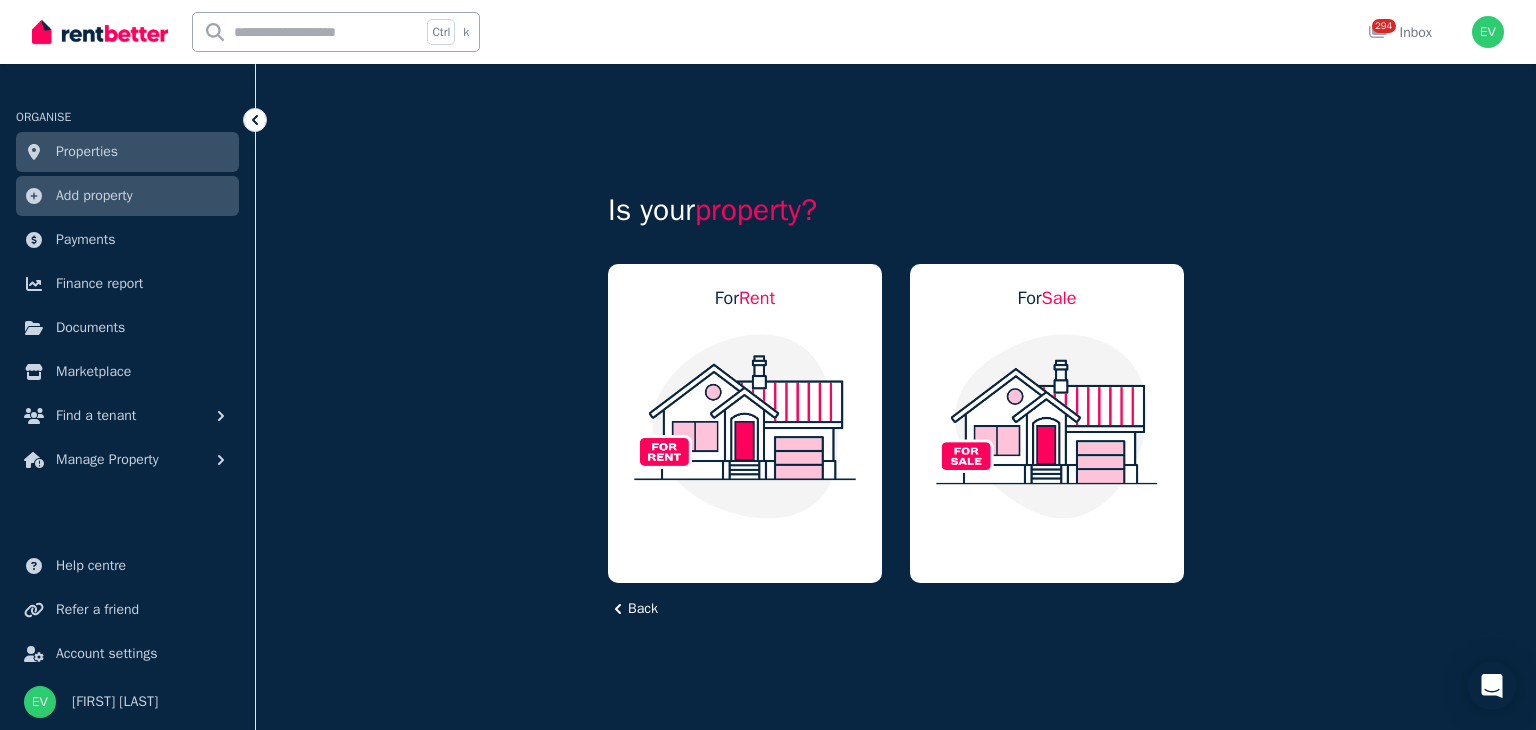 click at bounding box center (745, 426) 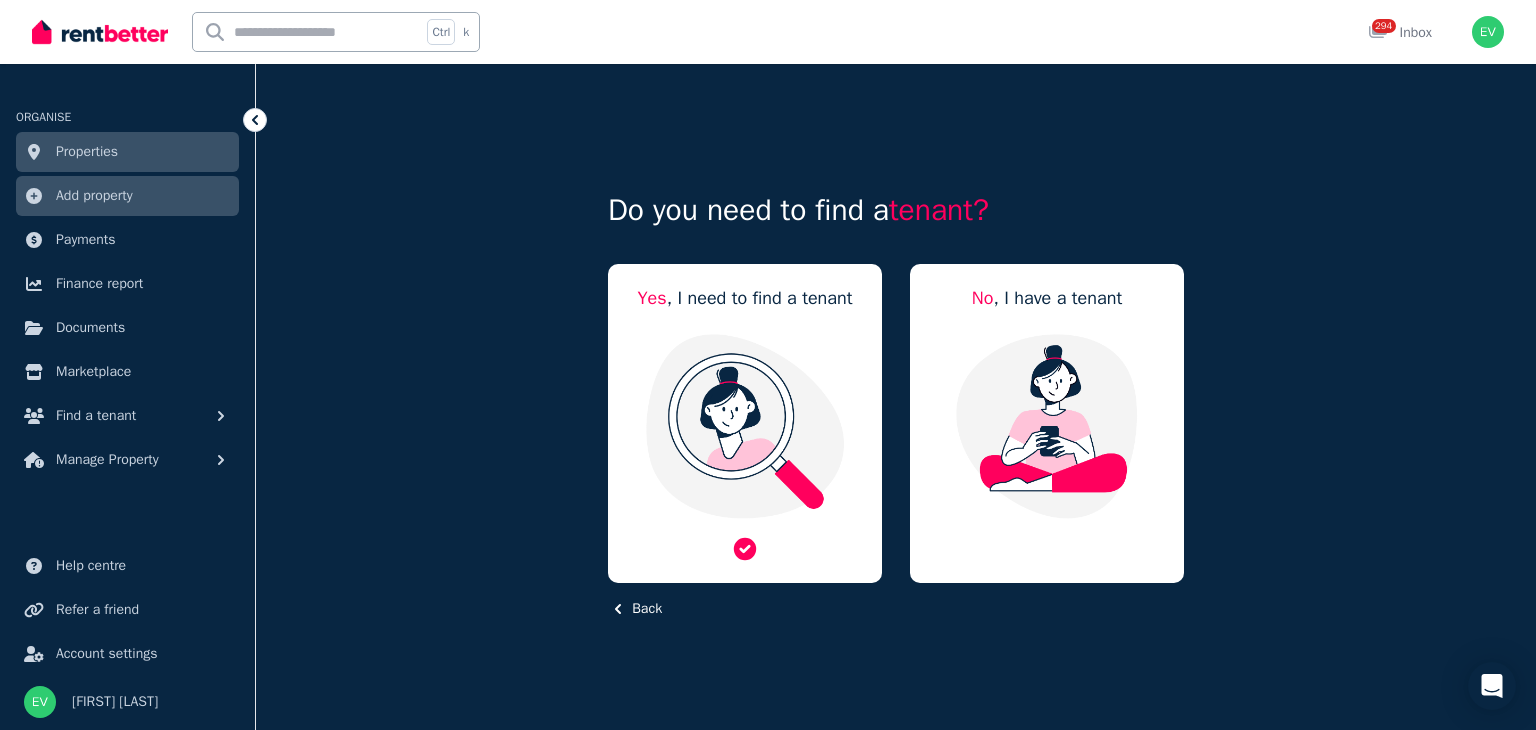 click at bounding box center (745, 426) 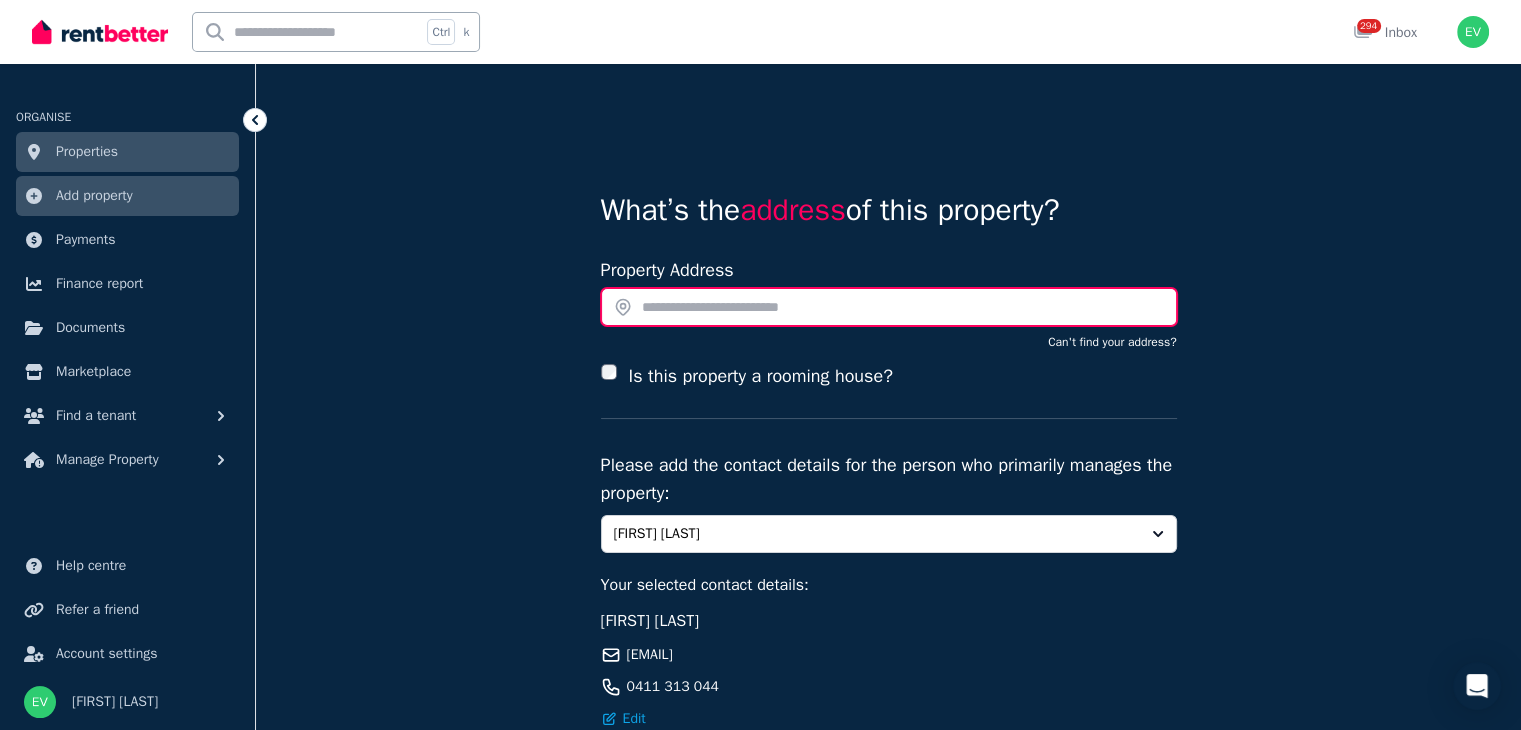 click at bounding box center (889, 307) 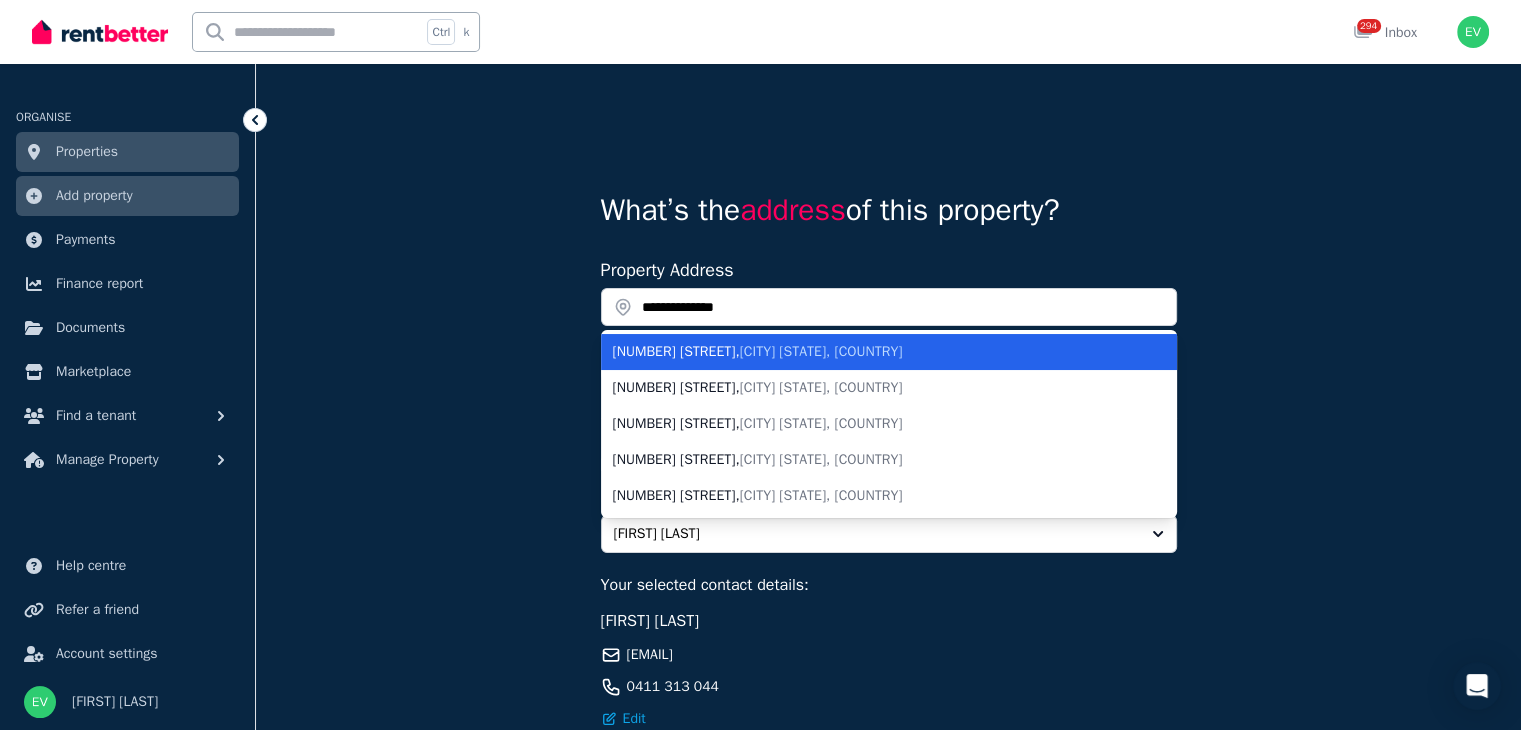 click on "[CITY] [STATE], [COUNTRY]" at bounding box center [821, 351] 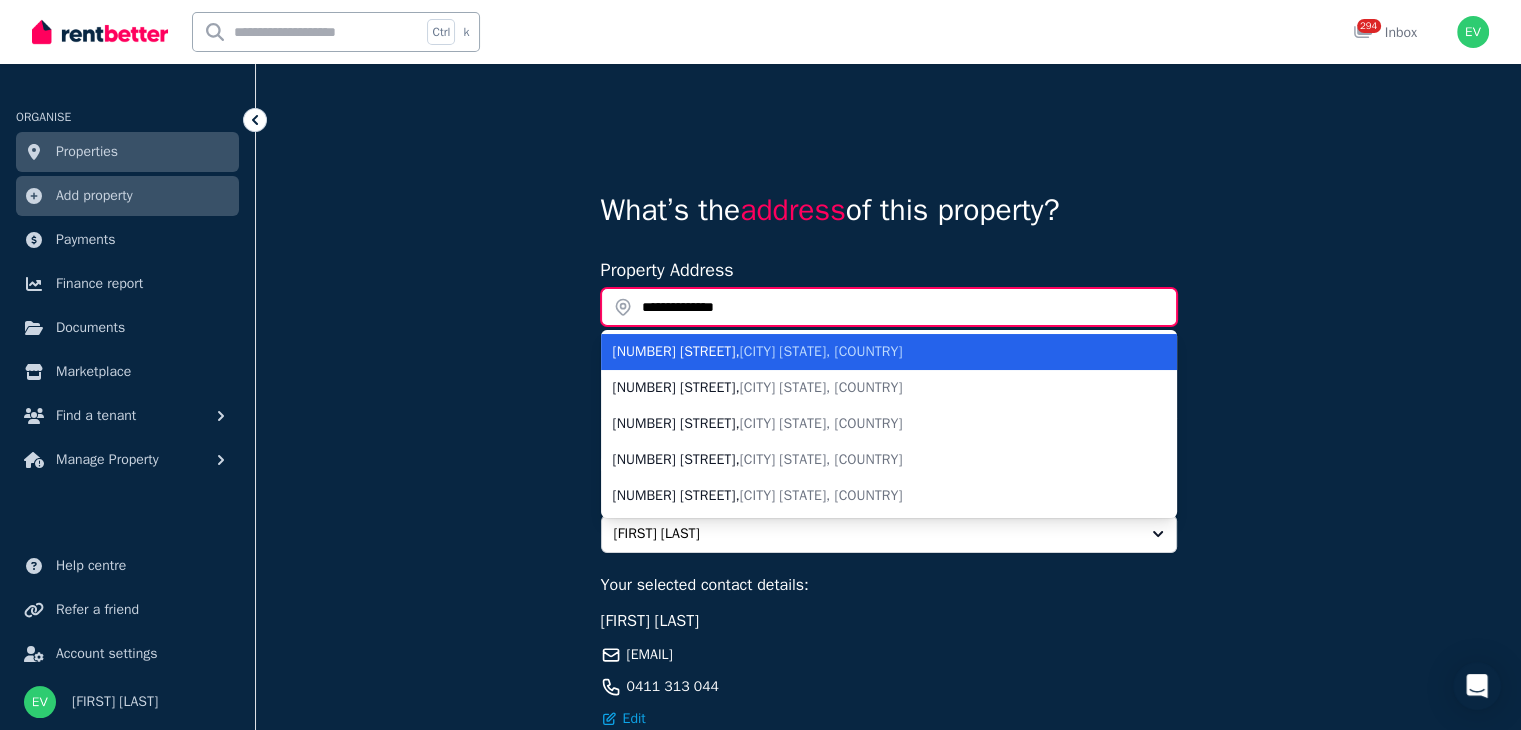 type on "**********" 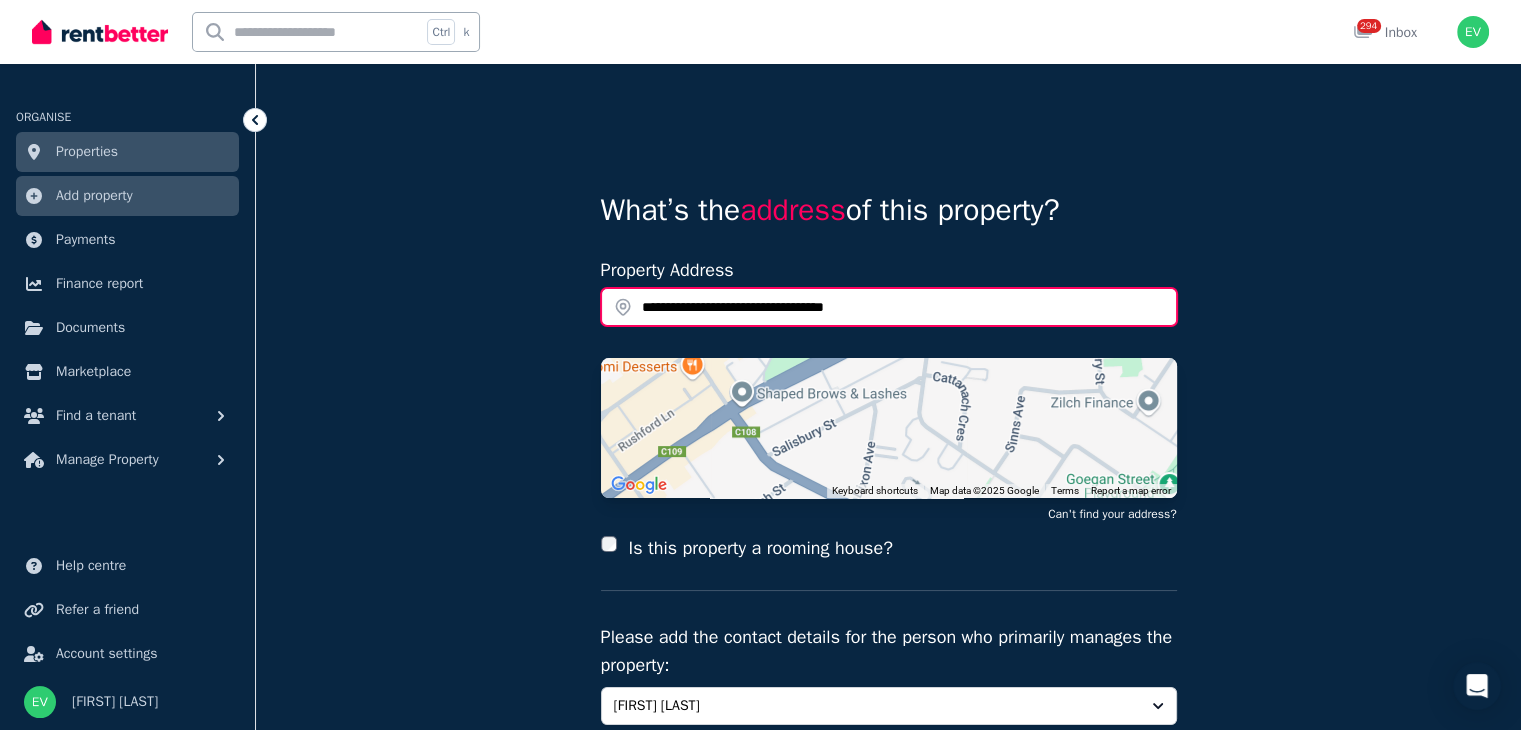 scroll, scrollTop: 356, scrollLeft: 0, axis: vertical 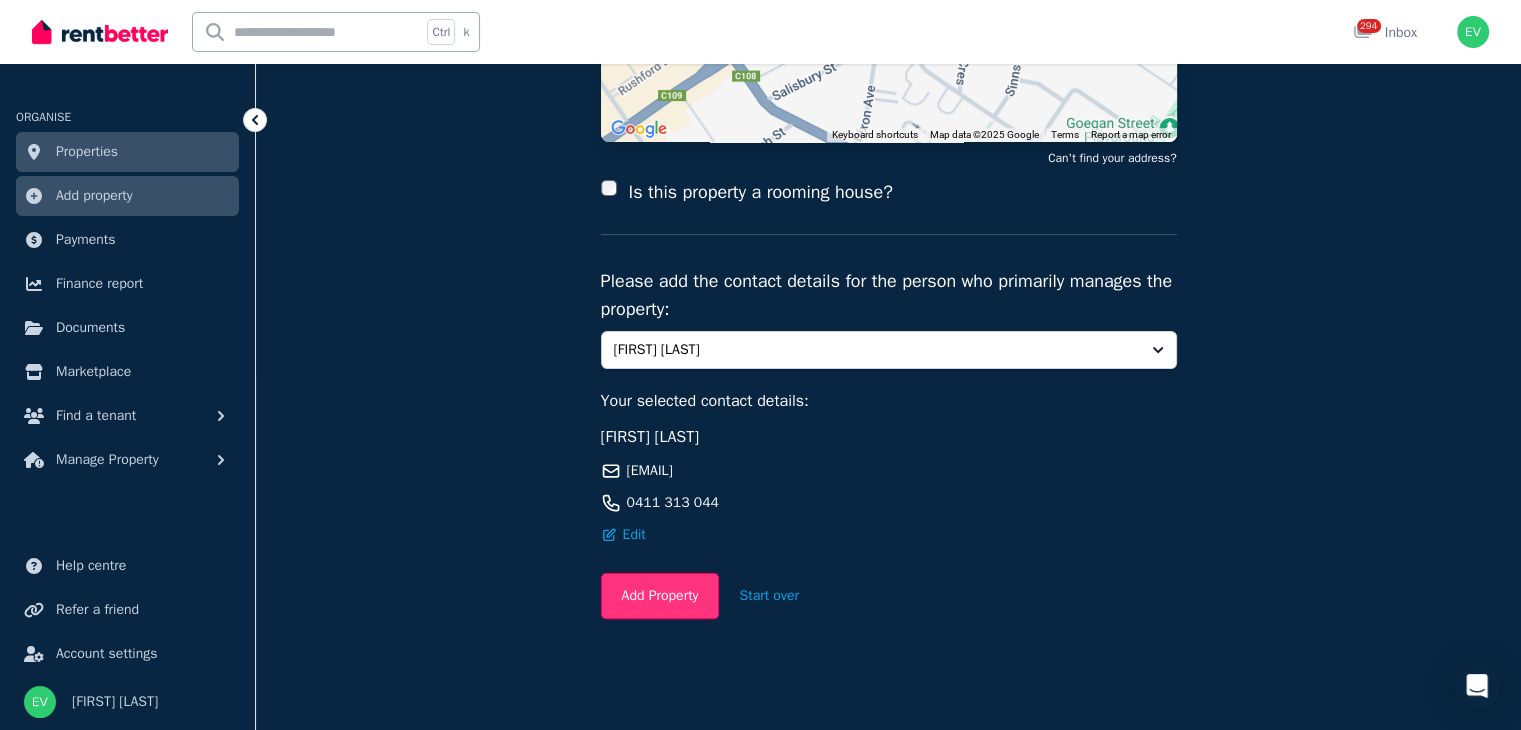 click on "Add Property" at bounding box center [660, 596] 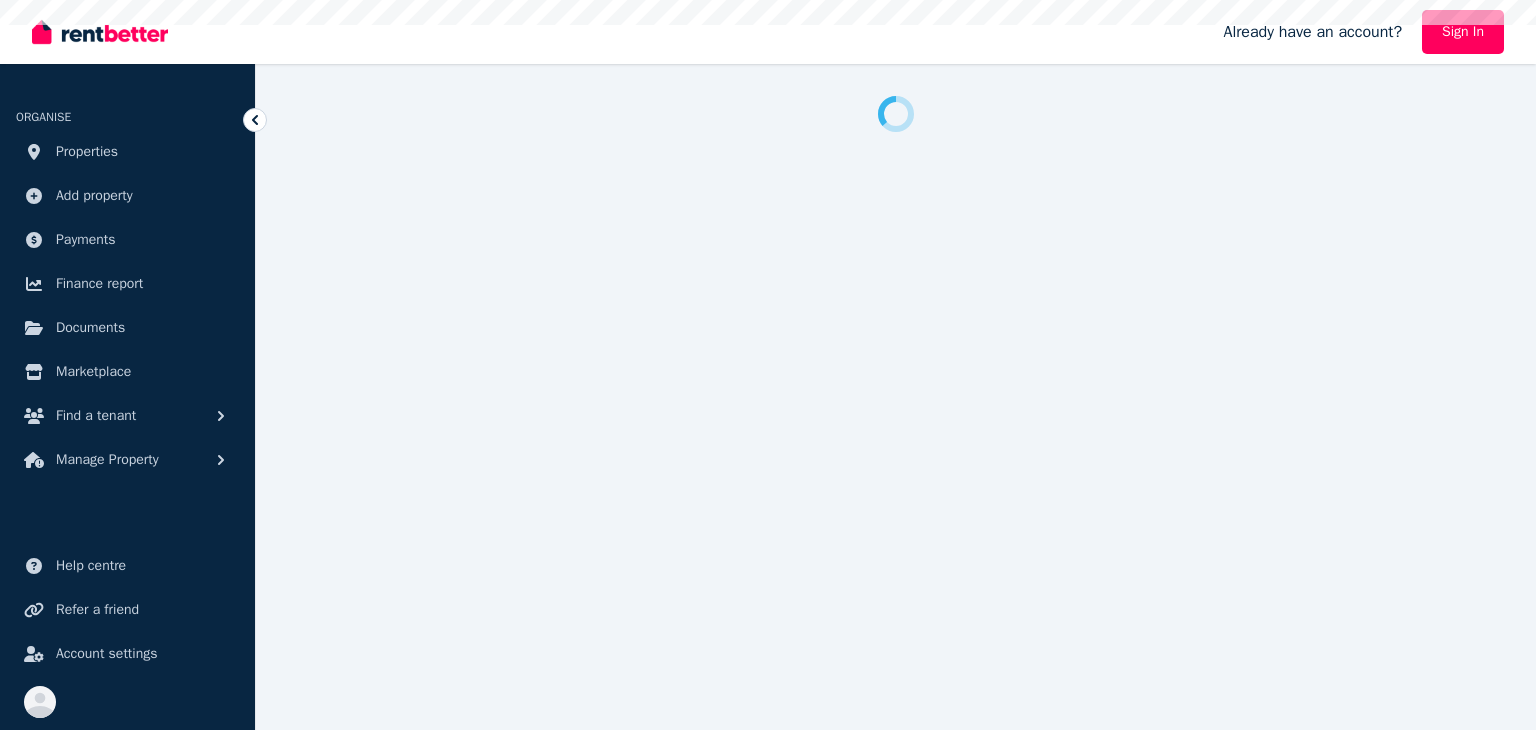 scroll, scrollTop: 0, scrollLeft: 0, axis: both 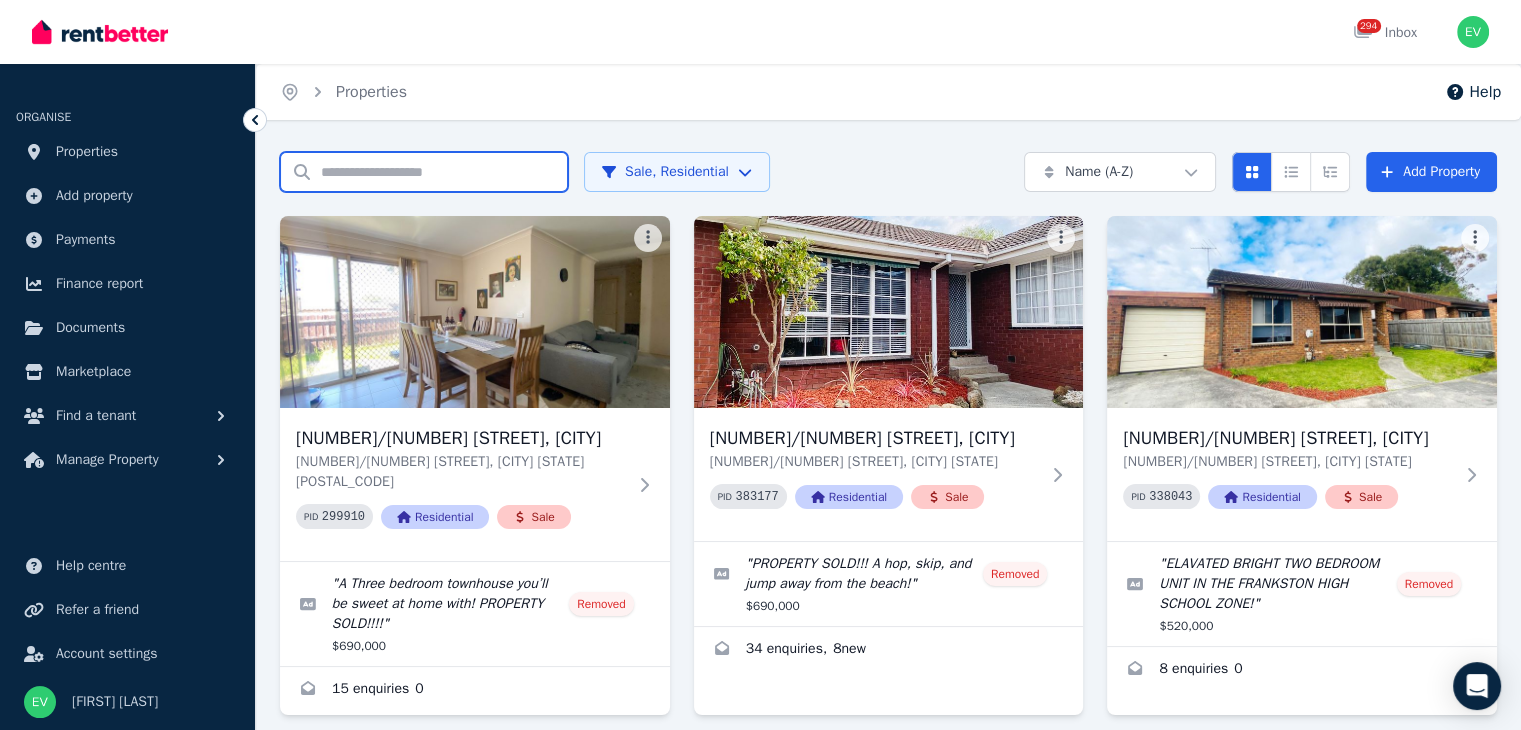 click on "Search properties" at bounding box center [424, 172] 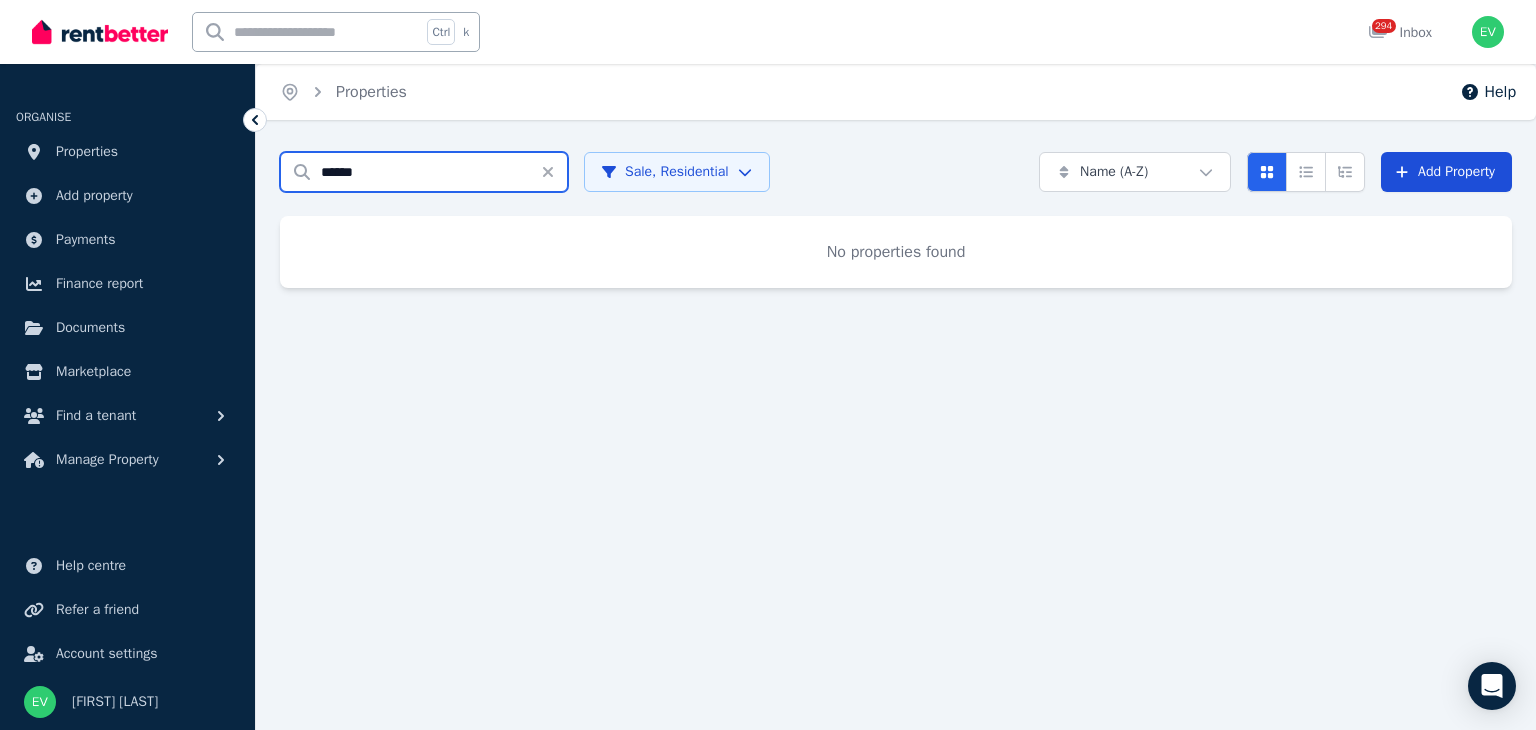 type on "*****" 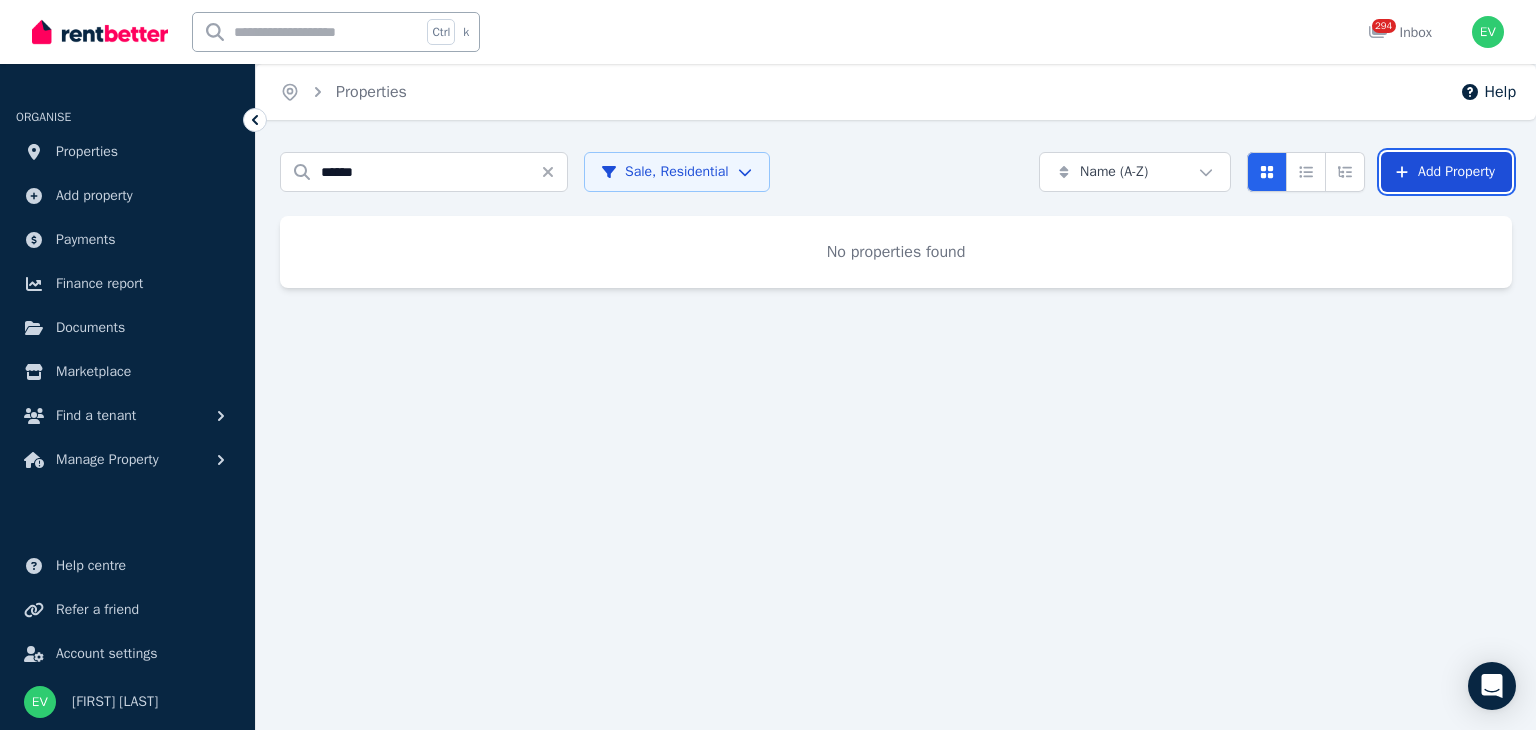 click on "Add Property" at bounding box center (1446, 172) 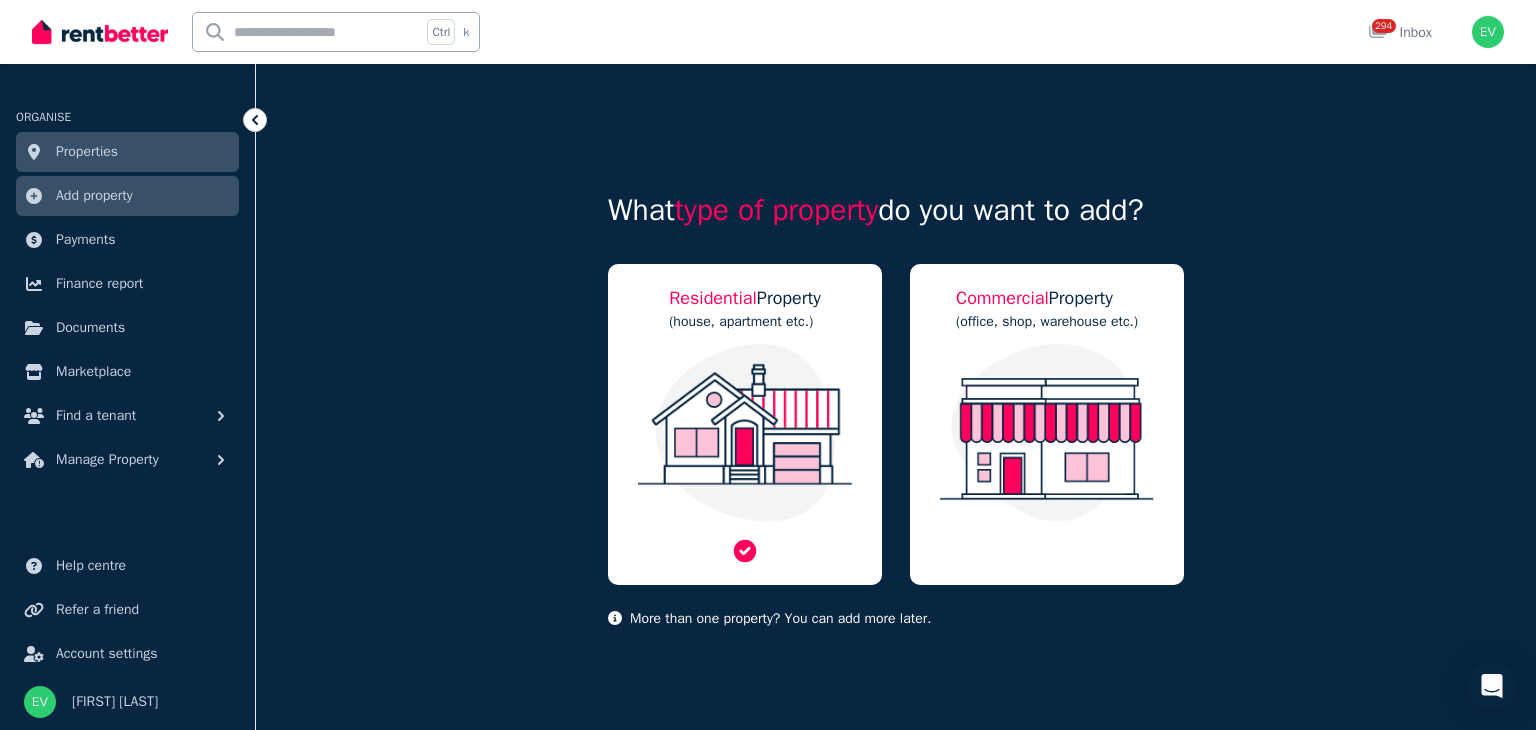 click on "Residential  Property (house, apartment etc.)" at bounding box center (745, 424) 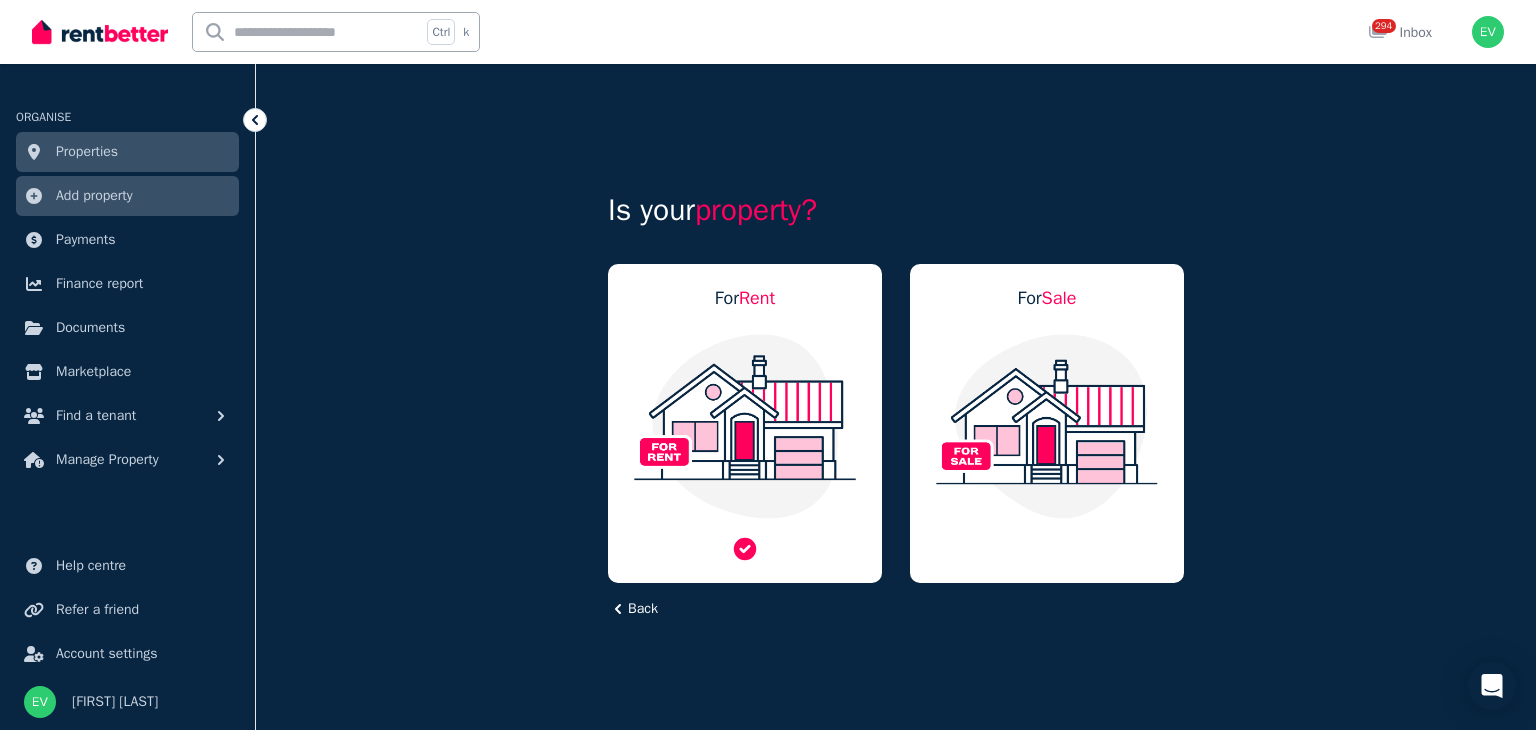 click at bounding box center (745, 426) 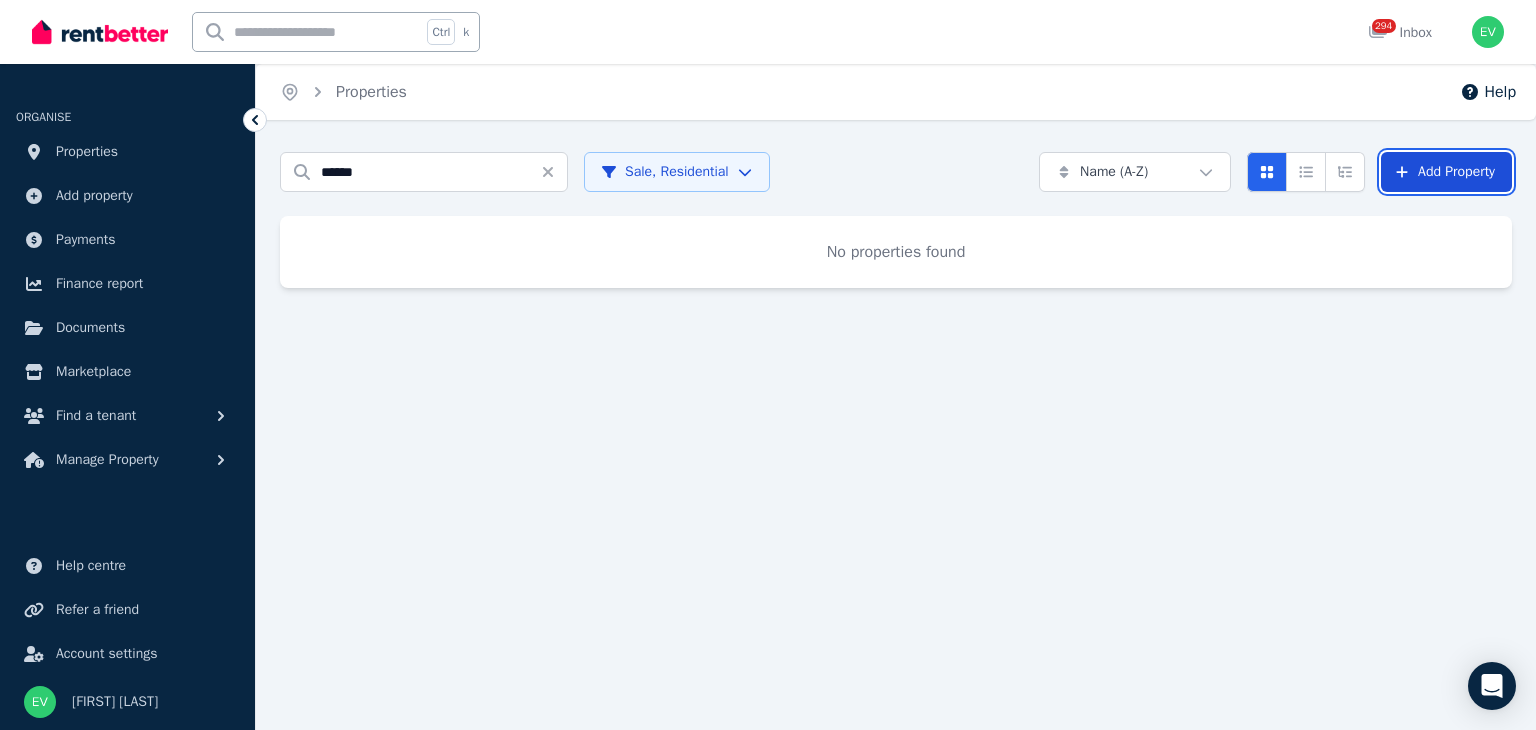 click on "Add Property" at bounding box center [1446, 172] 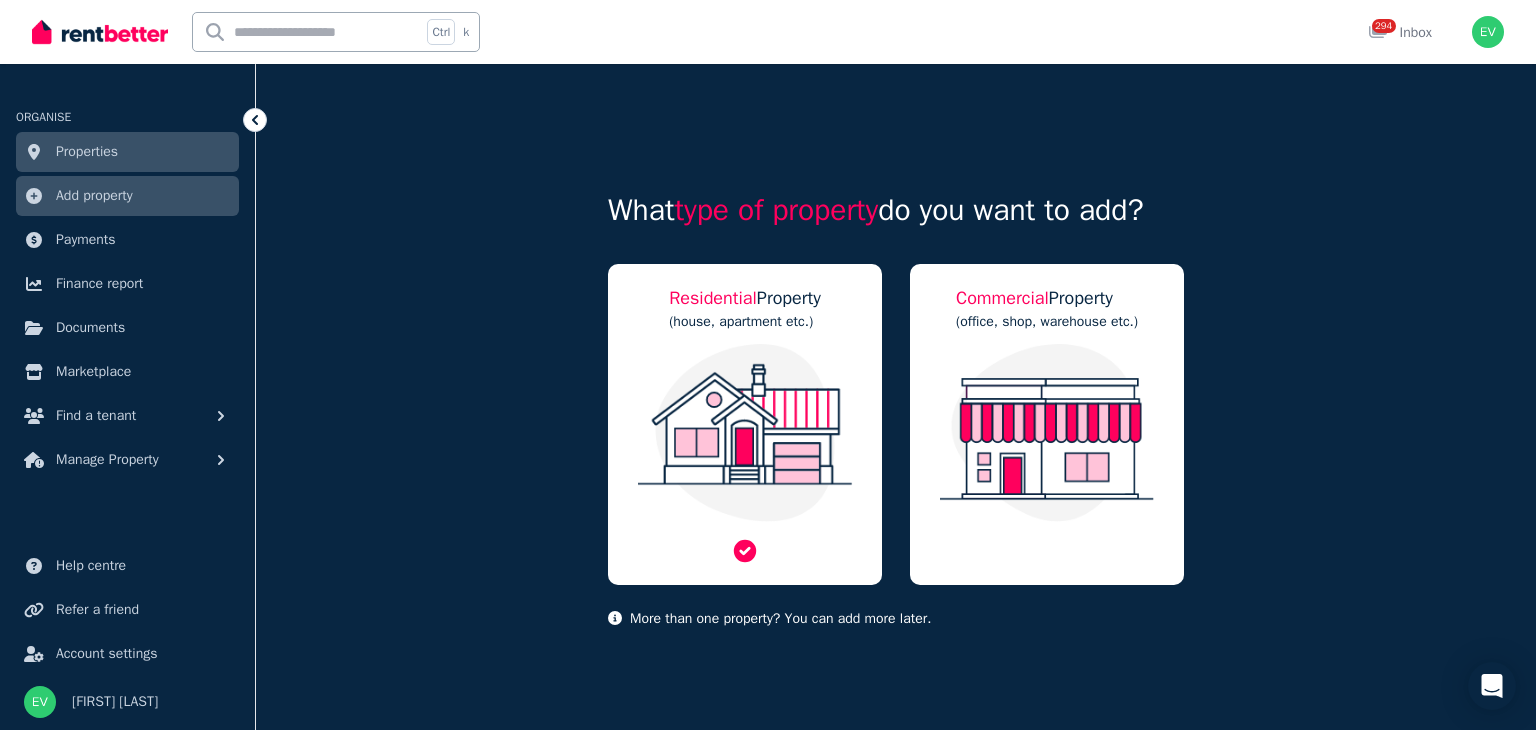 click at bounding box center [745, 433] 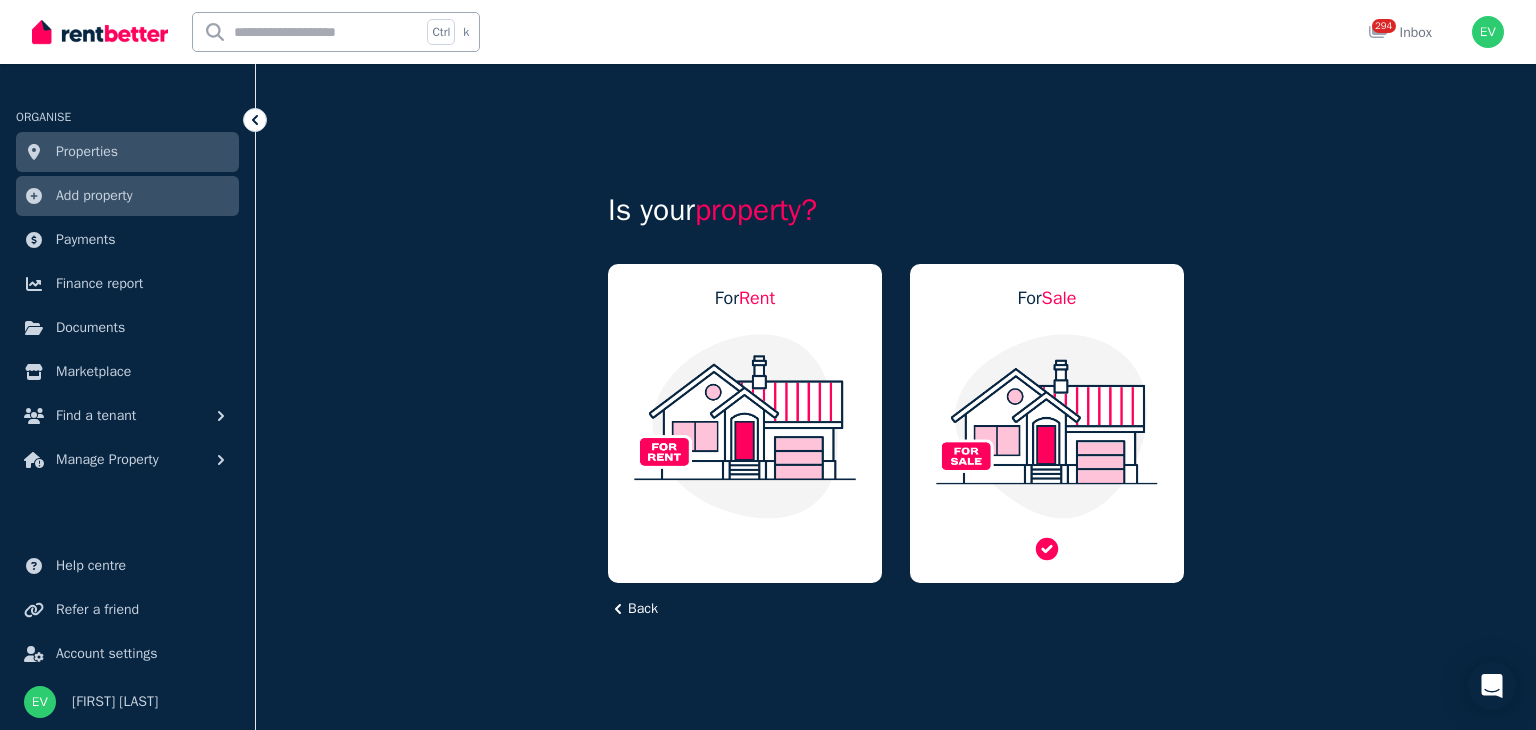 click at bounding box center (1047, 426) 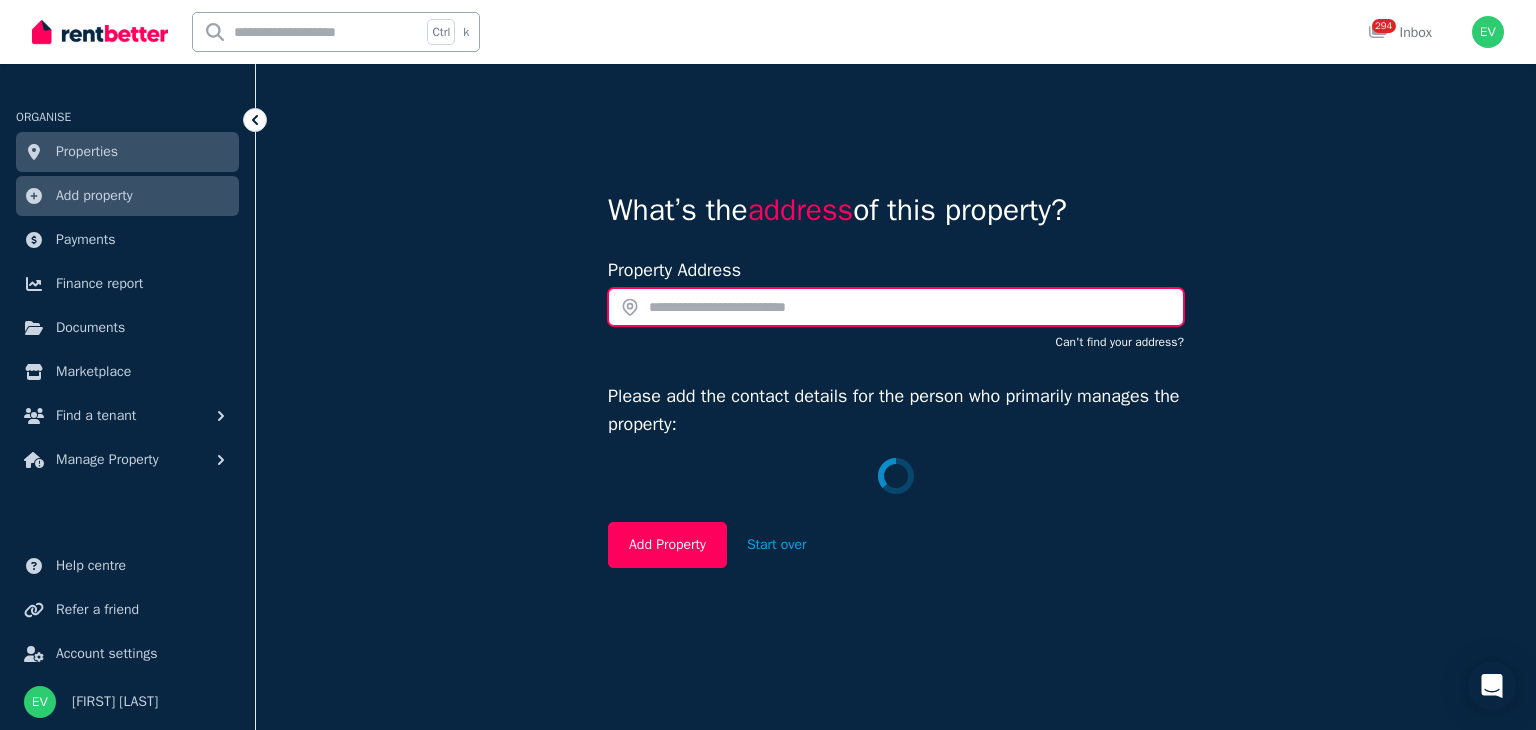 click at bounding box center [896, 307] 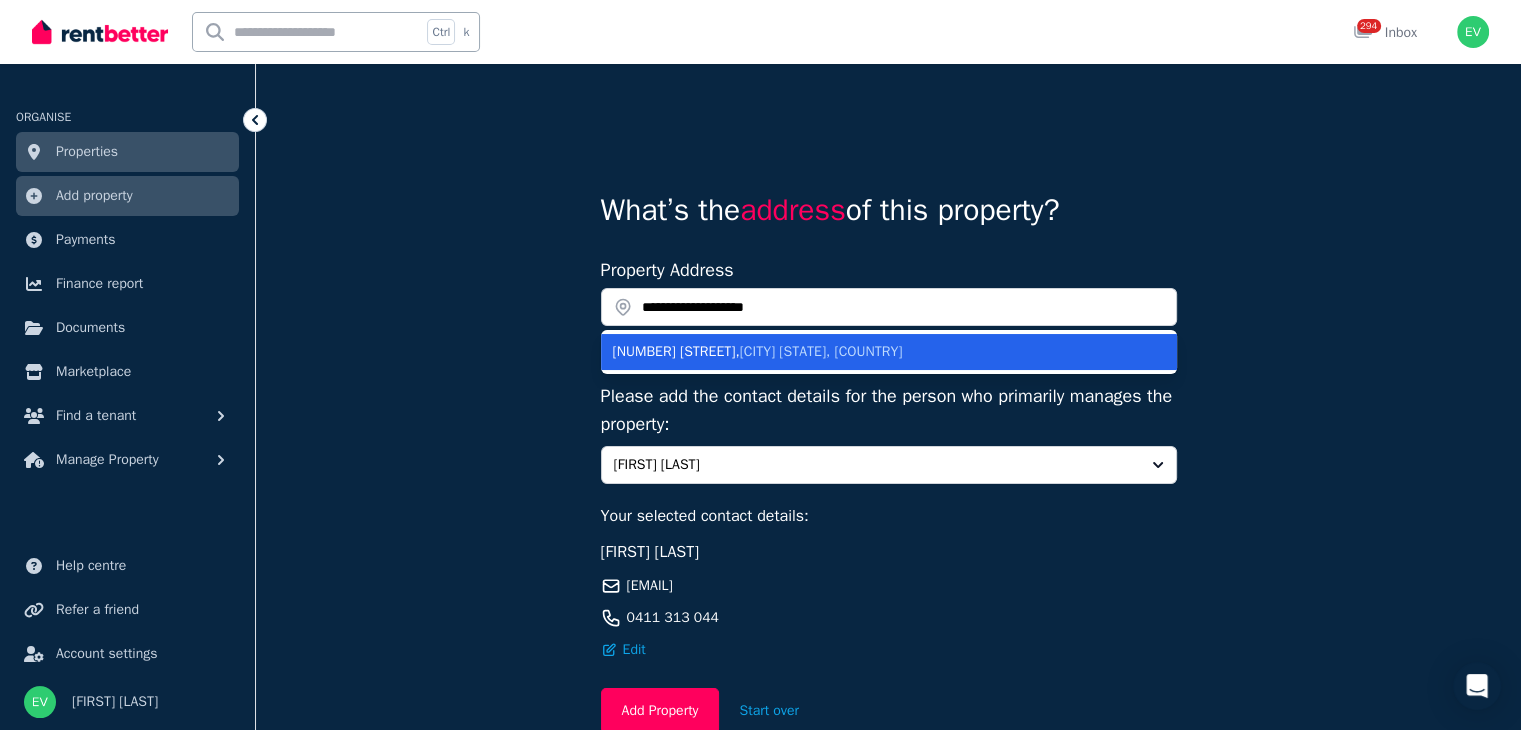 click on "[CITY] [STATE], [COUNTRY]" at bounding box center (821, 351) 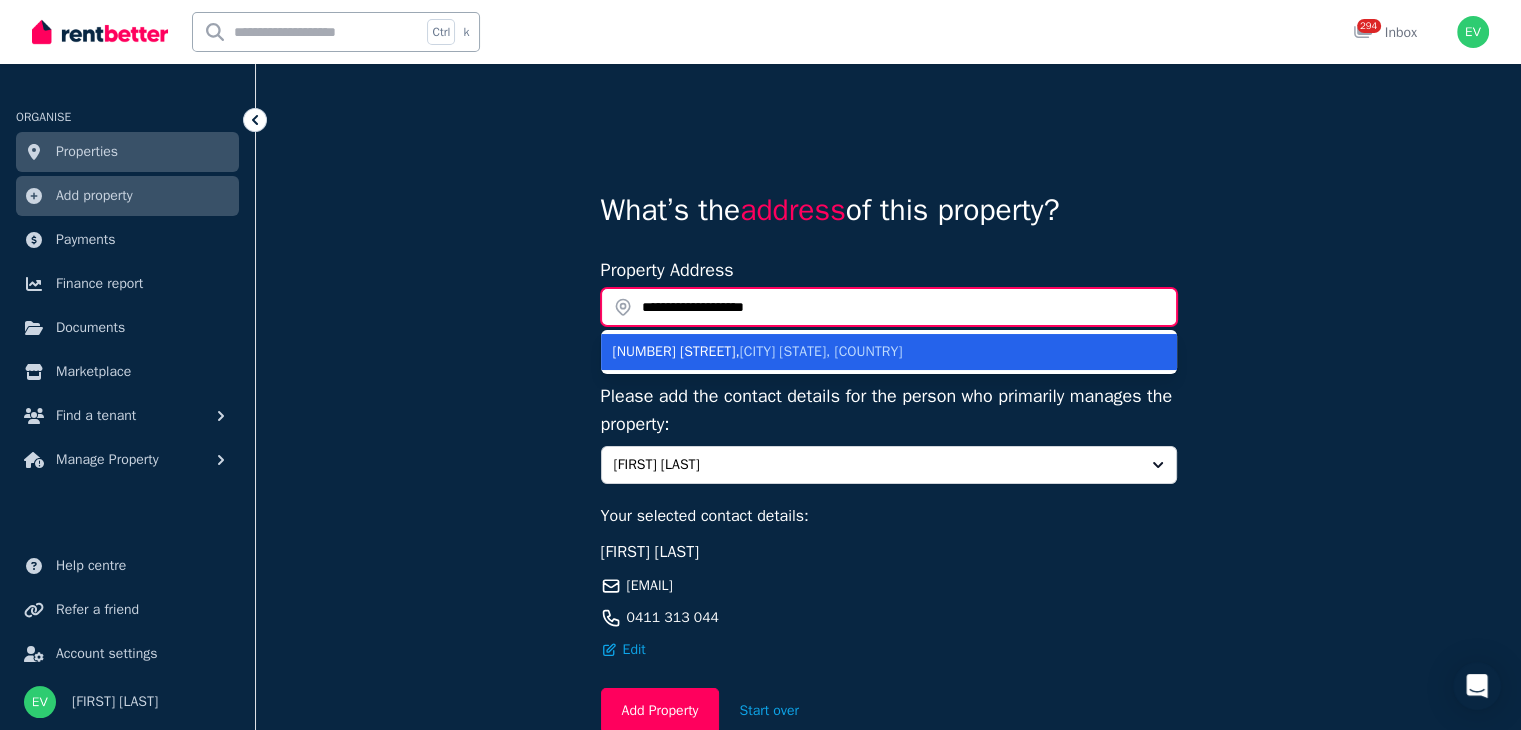 type on "**********" 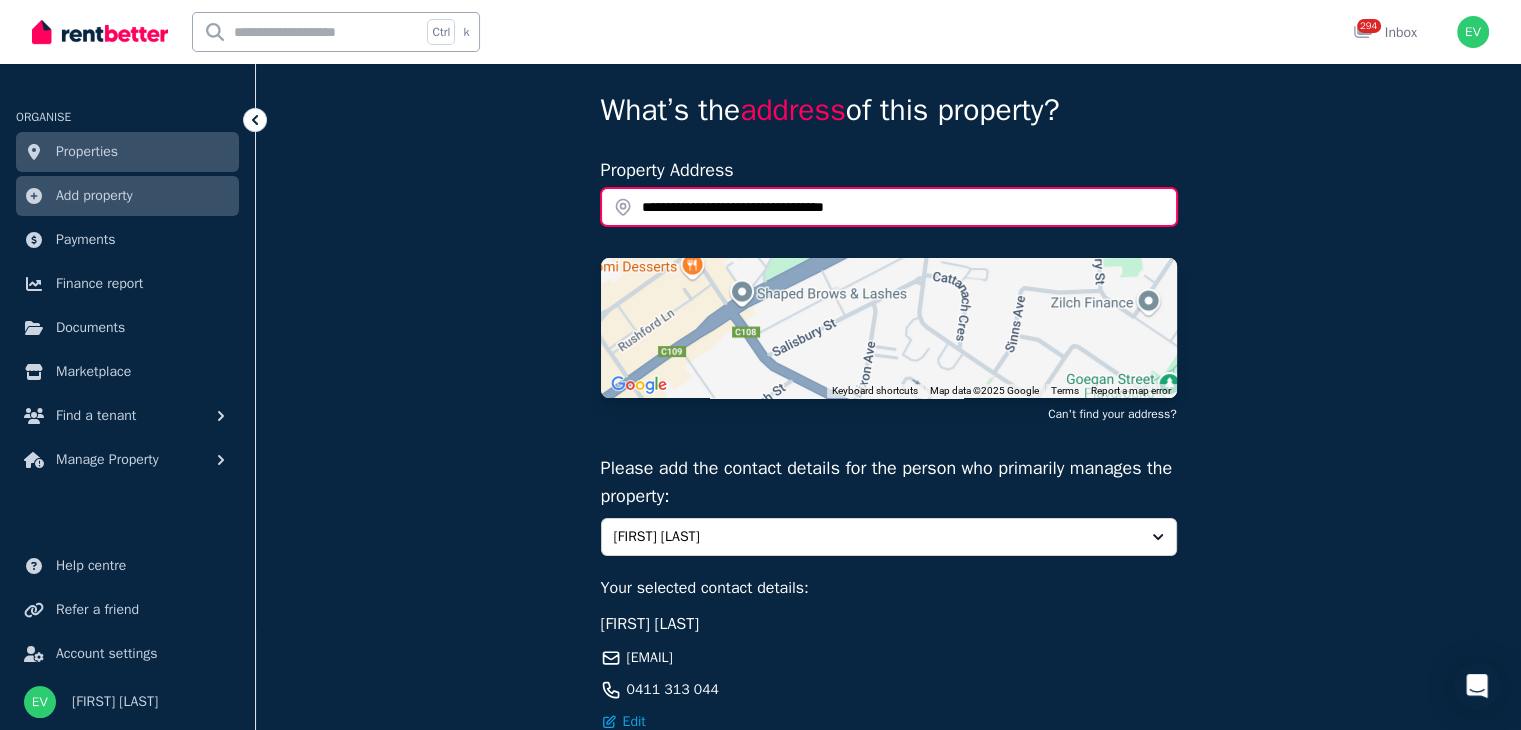 scroll, scrollTop: 288, scrollLeft: 0, axis: vertical 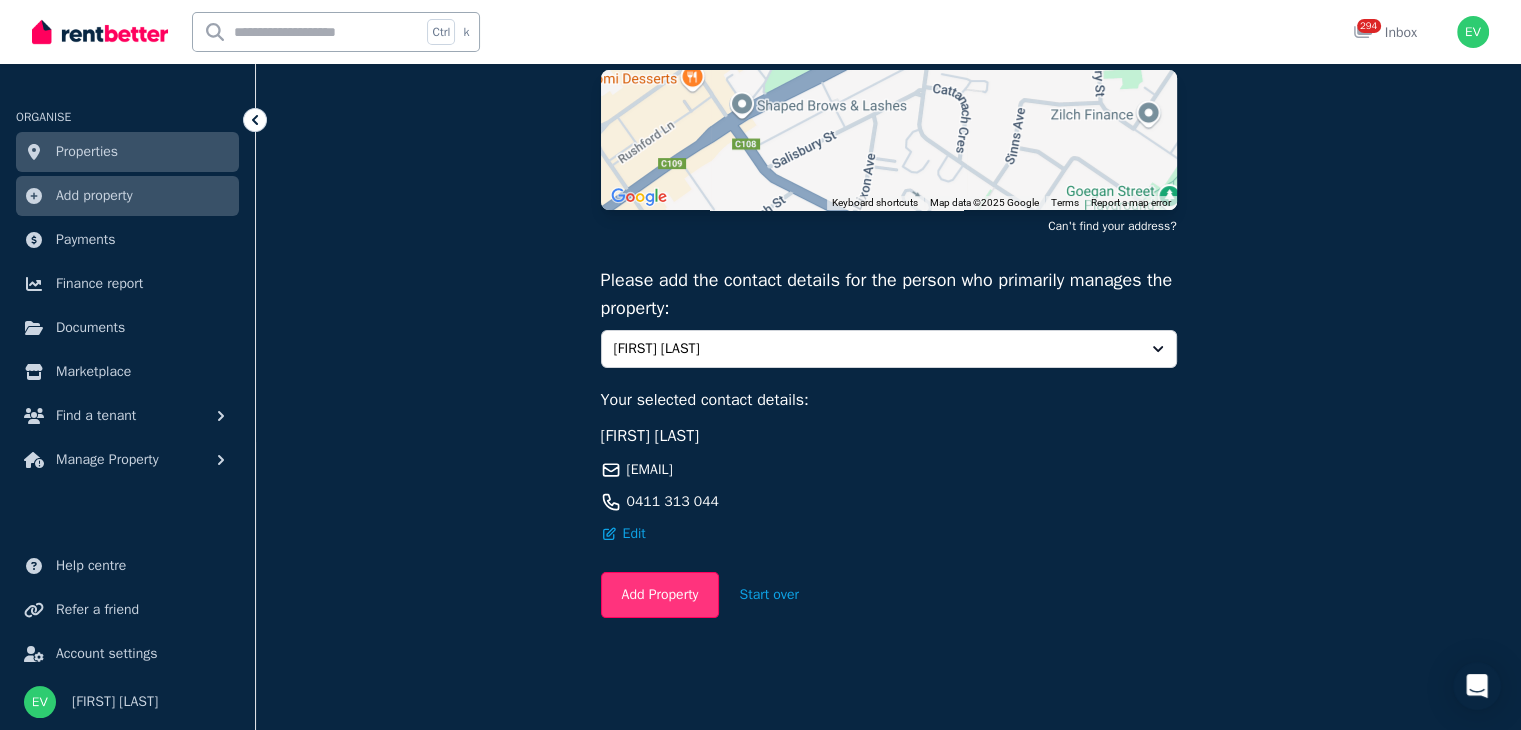 click on "Add Property" at bounding box center [660, 595] 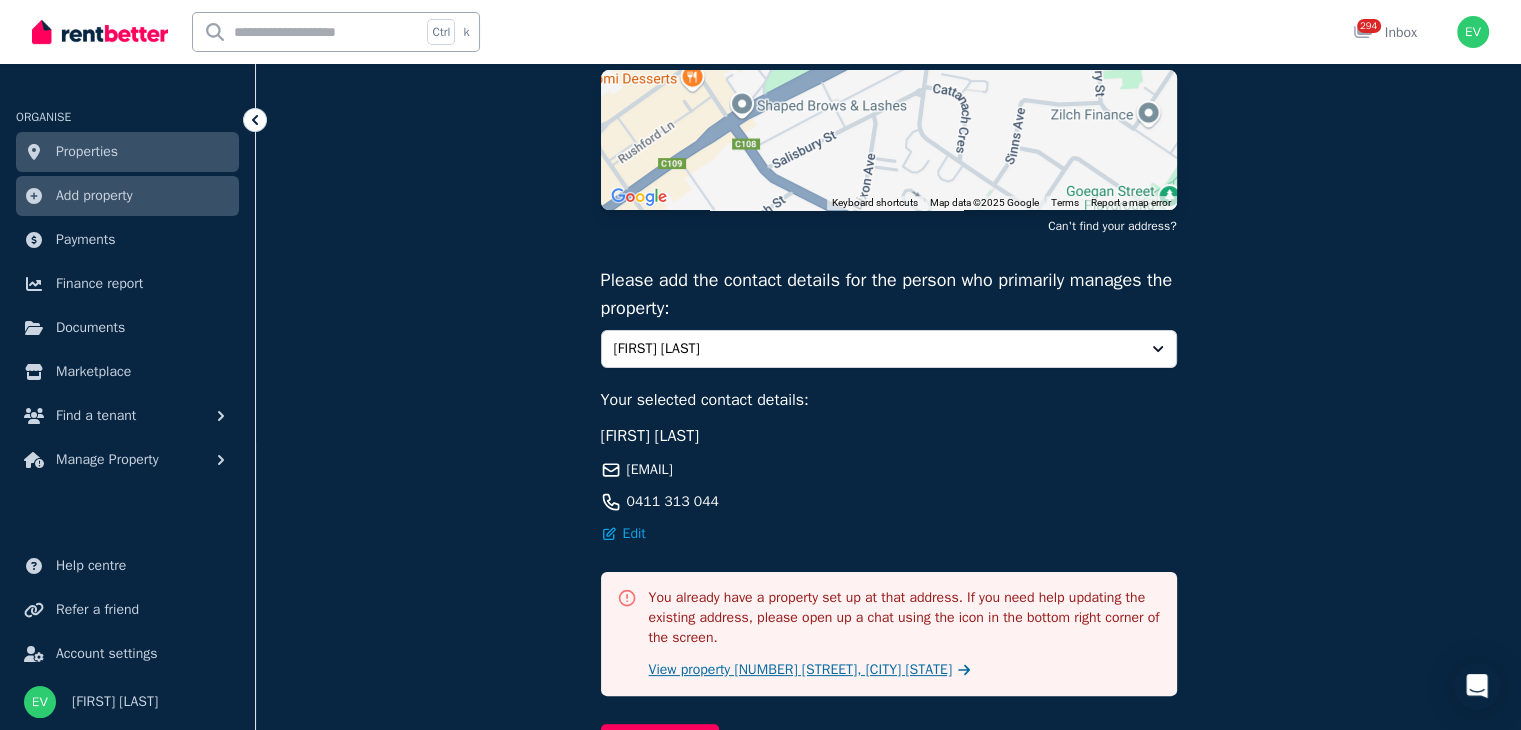 click on "View property [NUMBER] [STREET], [CITY] [STATE]" at bounding box center (801, 670) 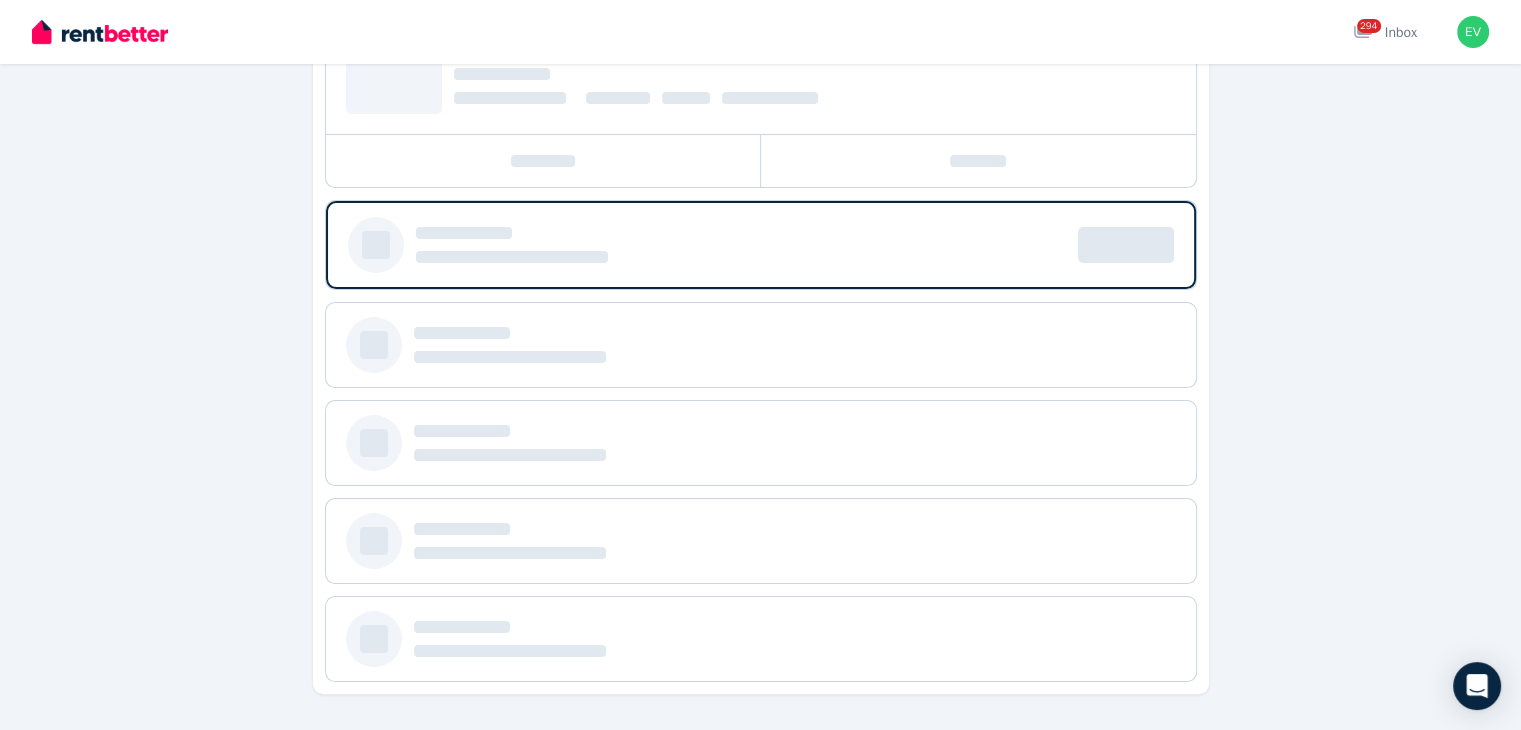 scroll, scrollTop: 0, scrollLeft: 0, axis: both 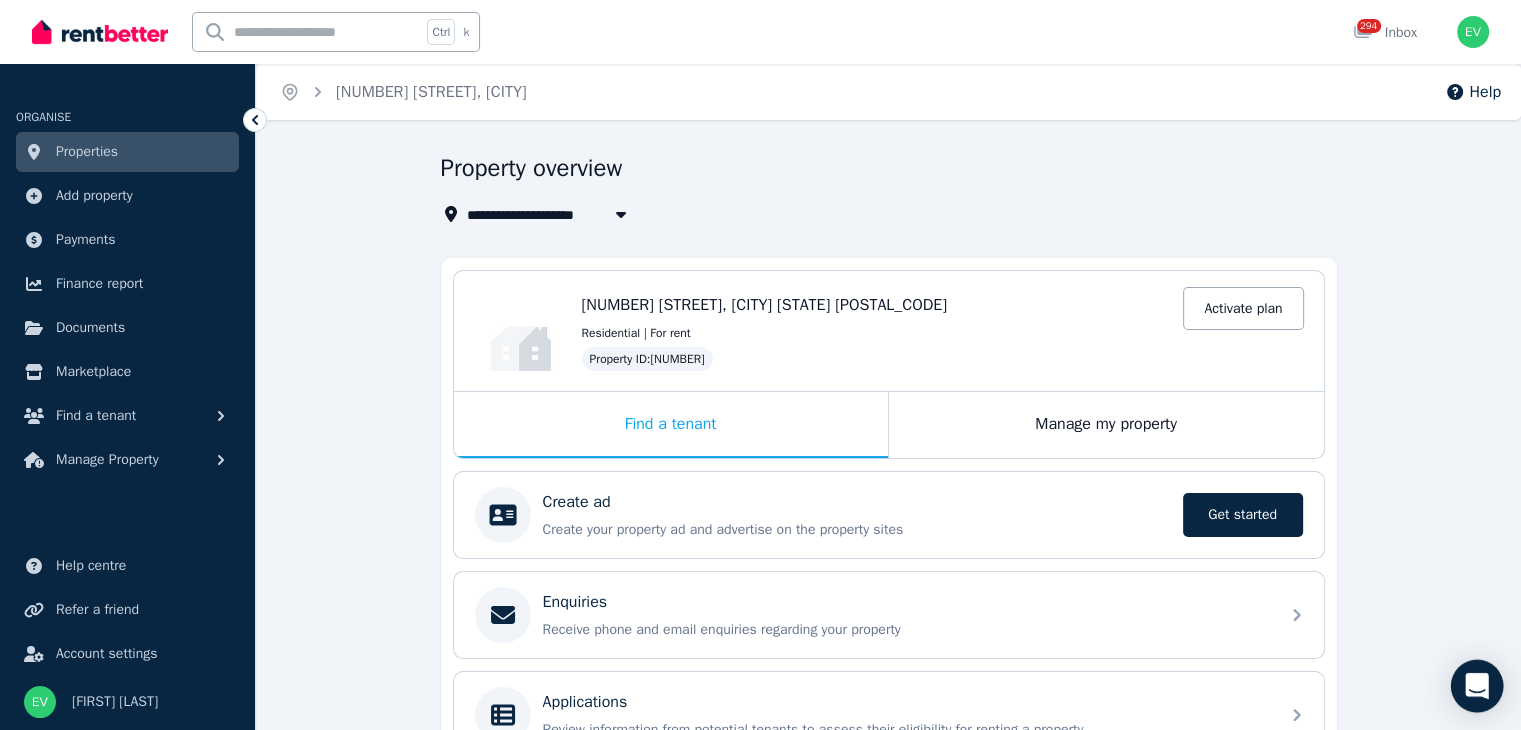 click 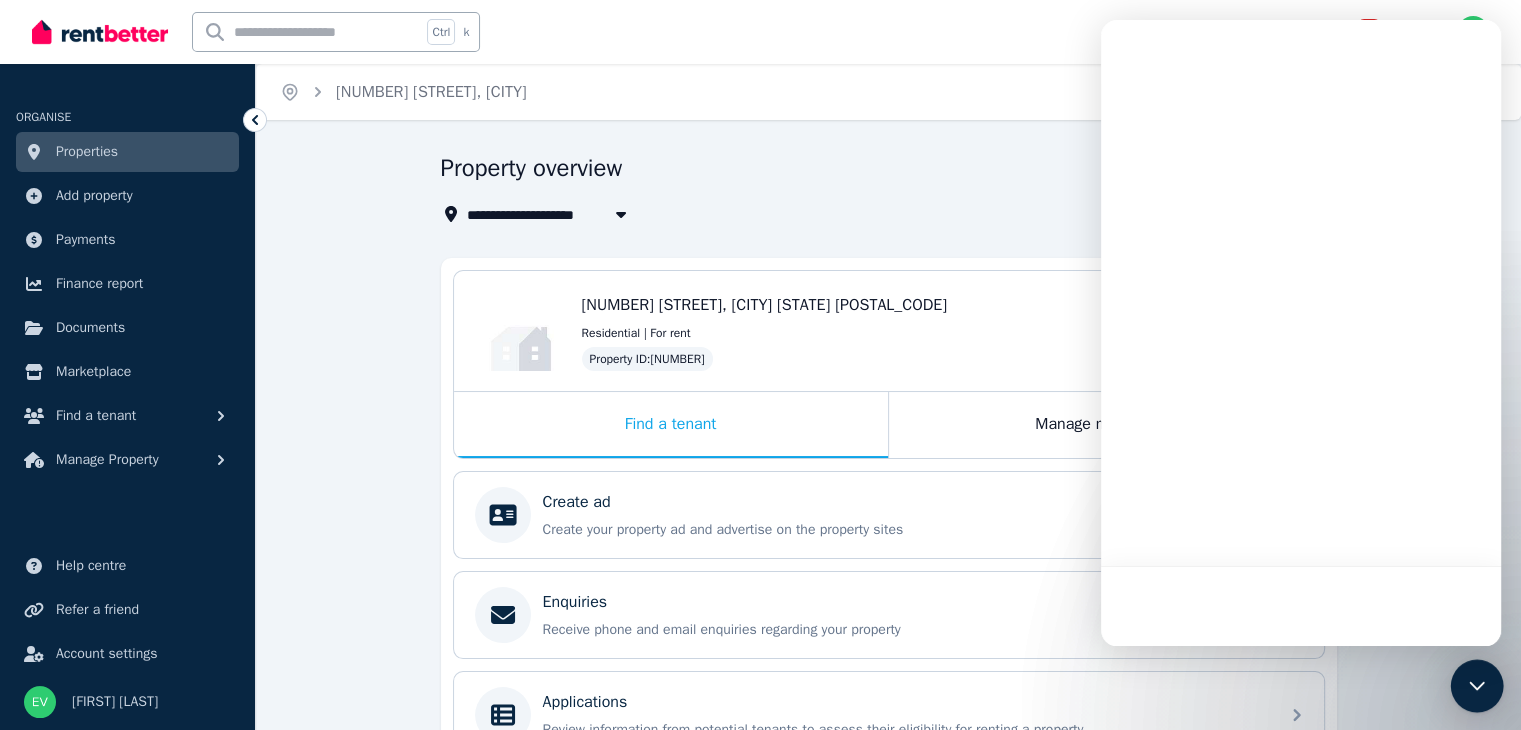 scroll, scrollTop: 0, scrollLeft: 0, axis: both 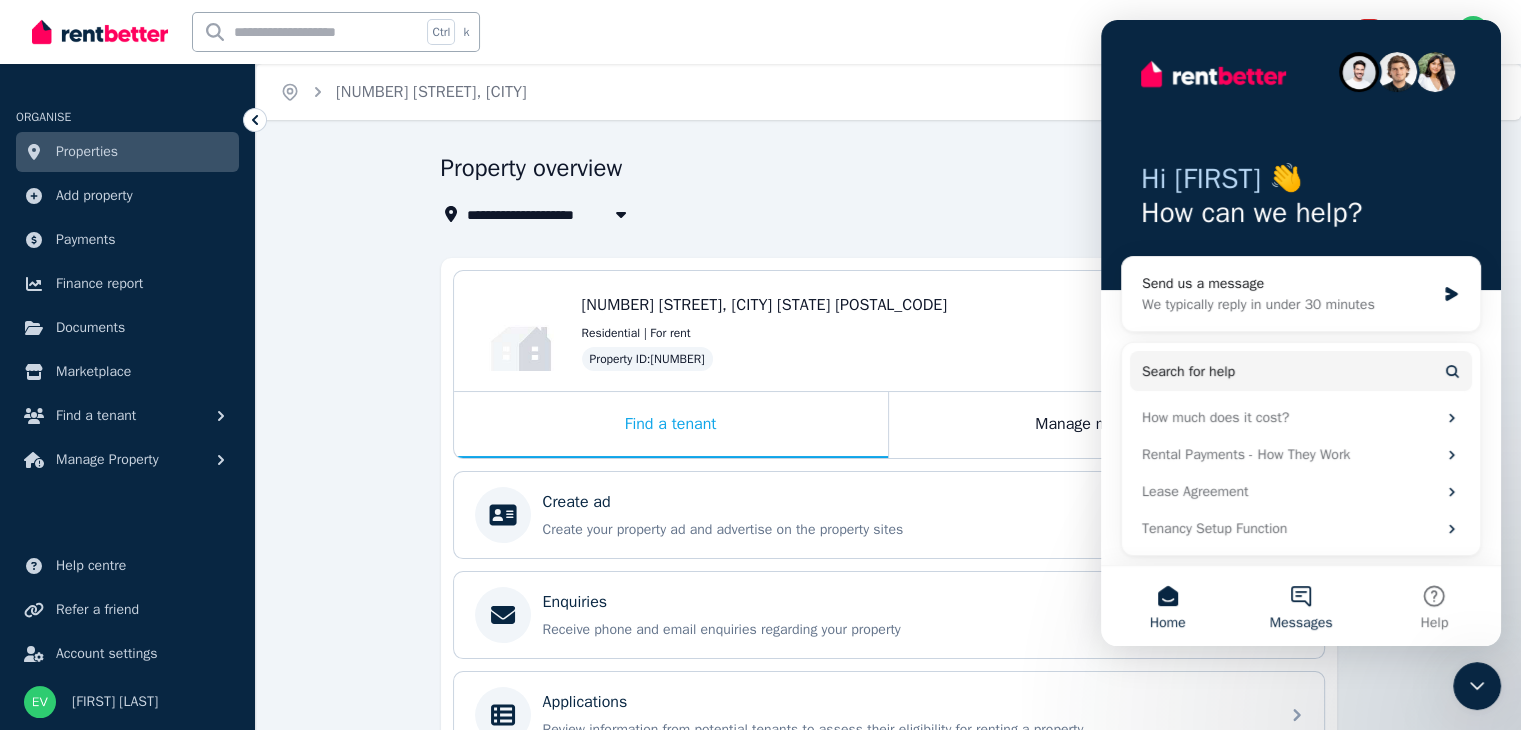 click on "Messages" at bounding box center [1301, 623] 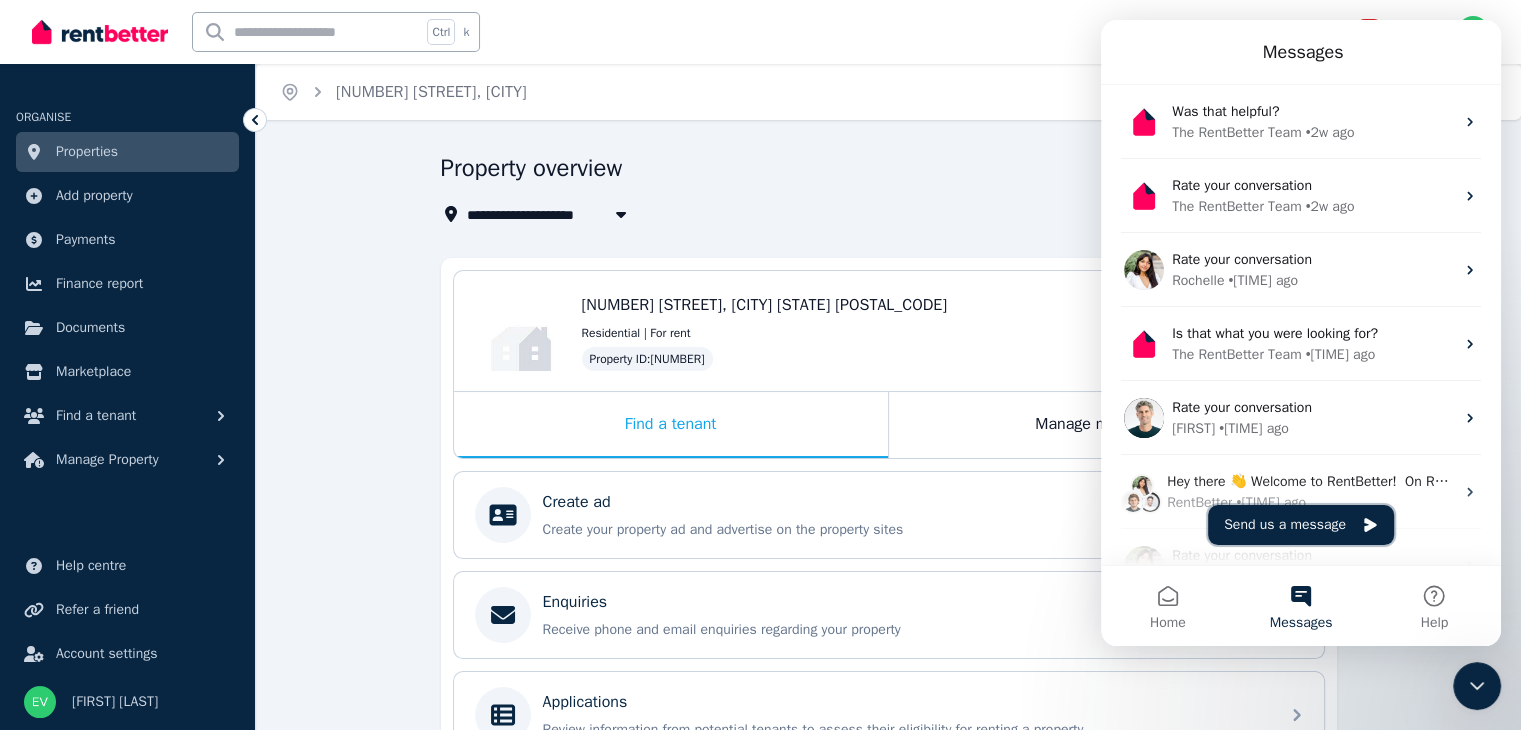 click on "Send us a message" at bounding box center [1301, 525] 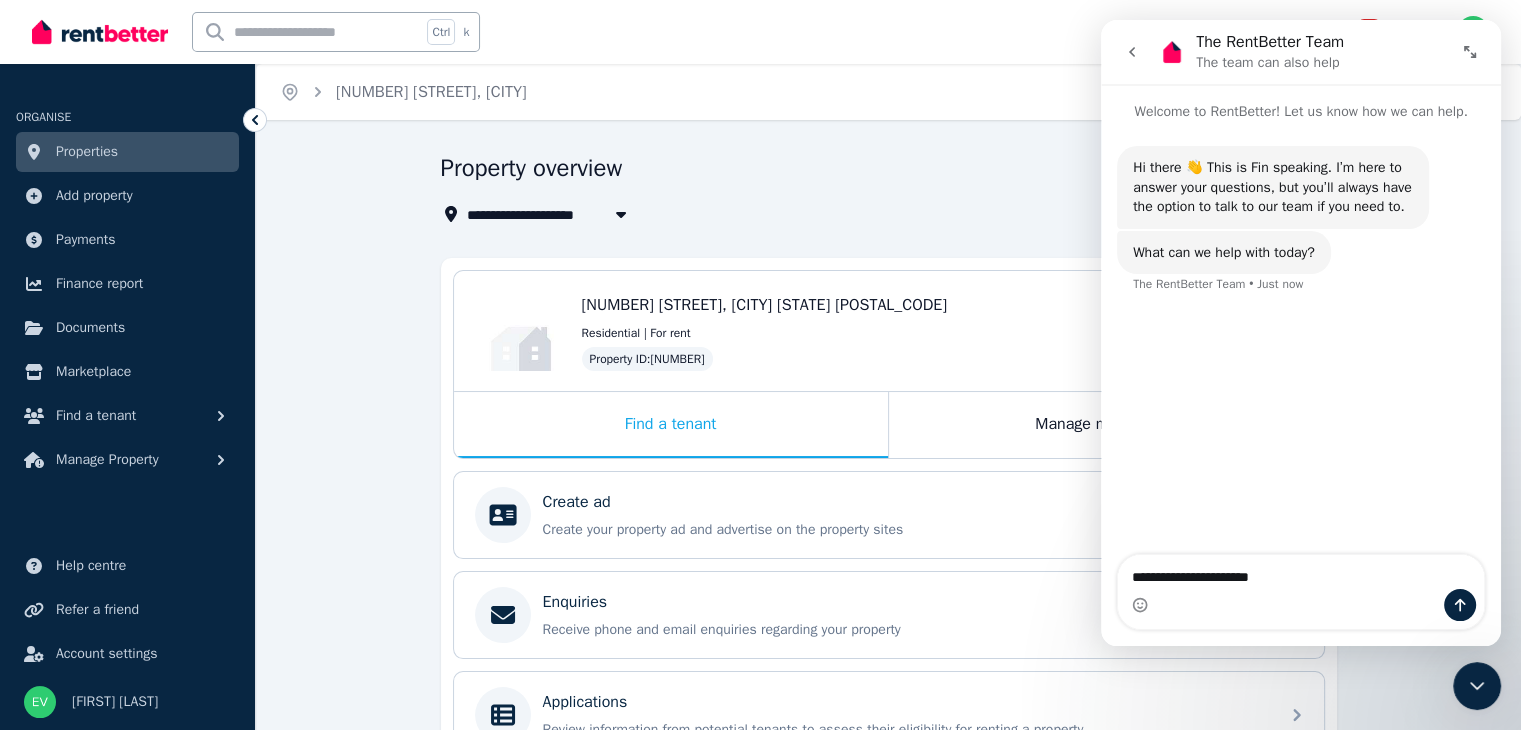 type on "**********" 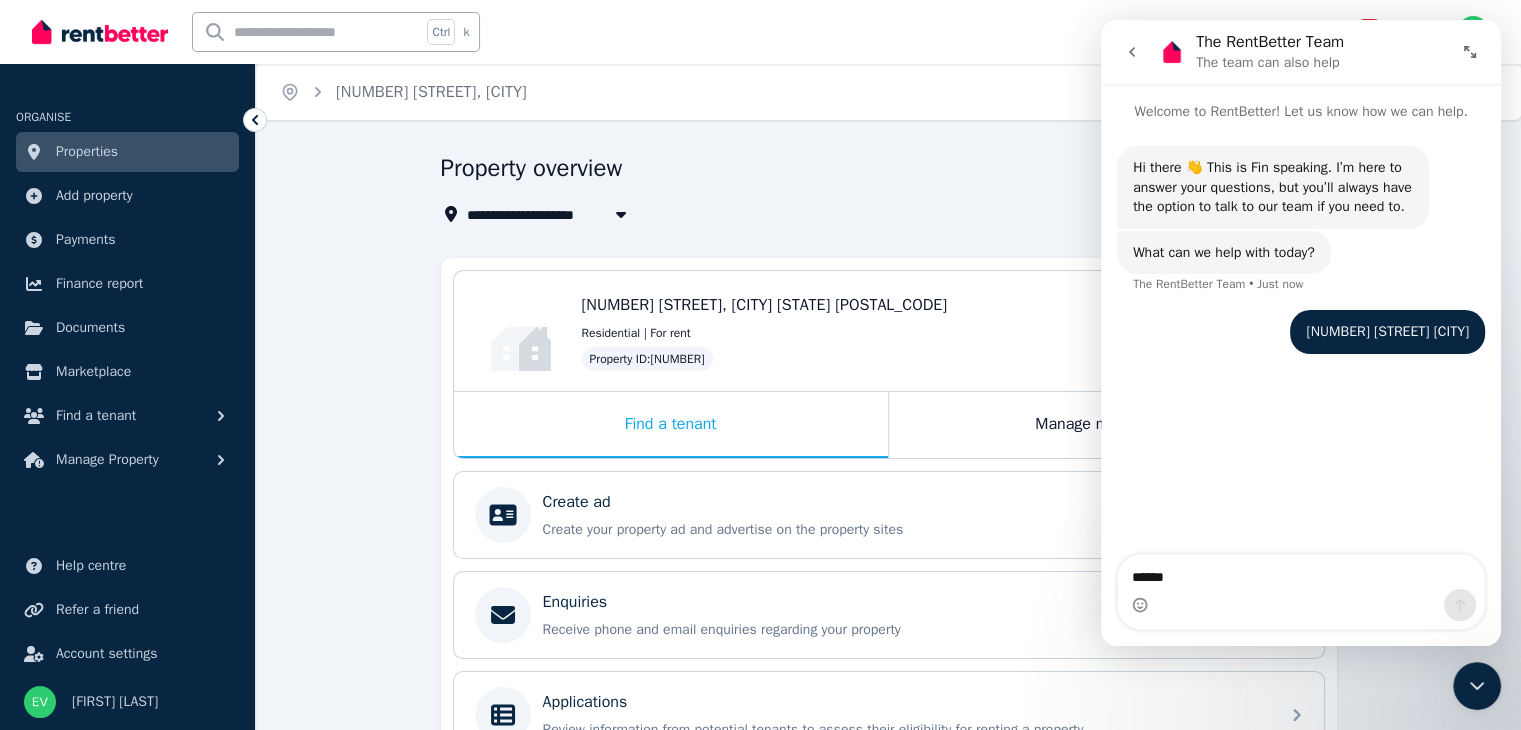 type on "*****" 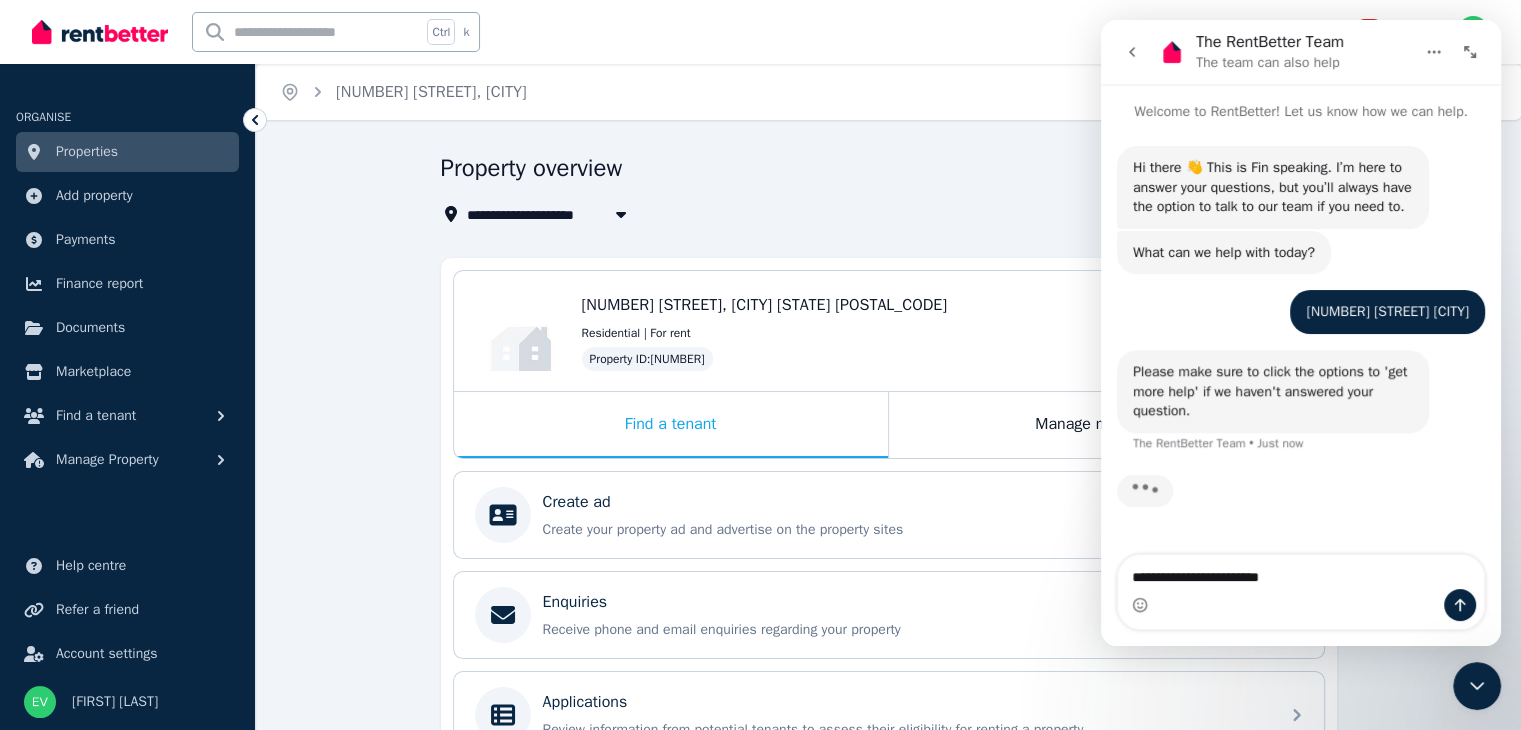 scroll, scrollTop: 4, scrollLeft: 0, axis: vertical 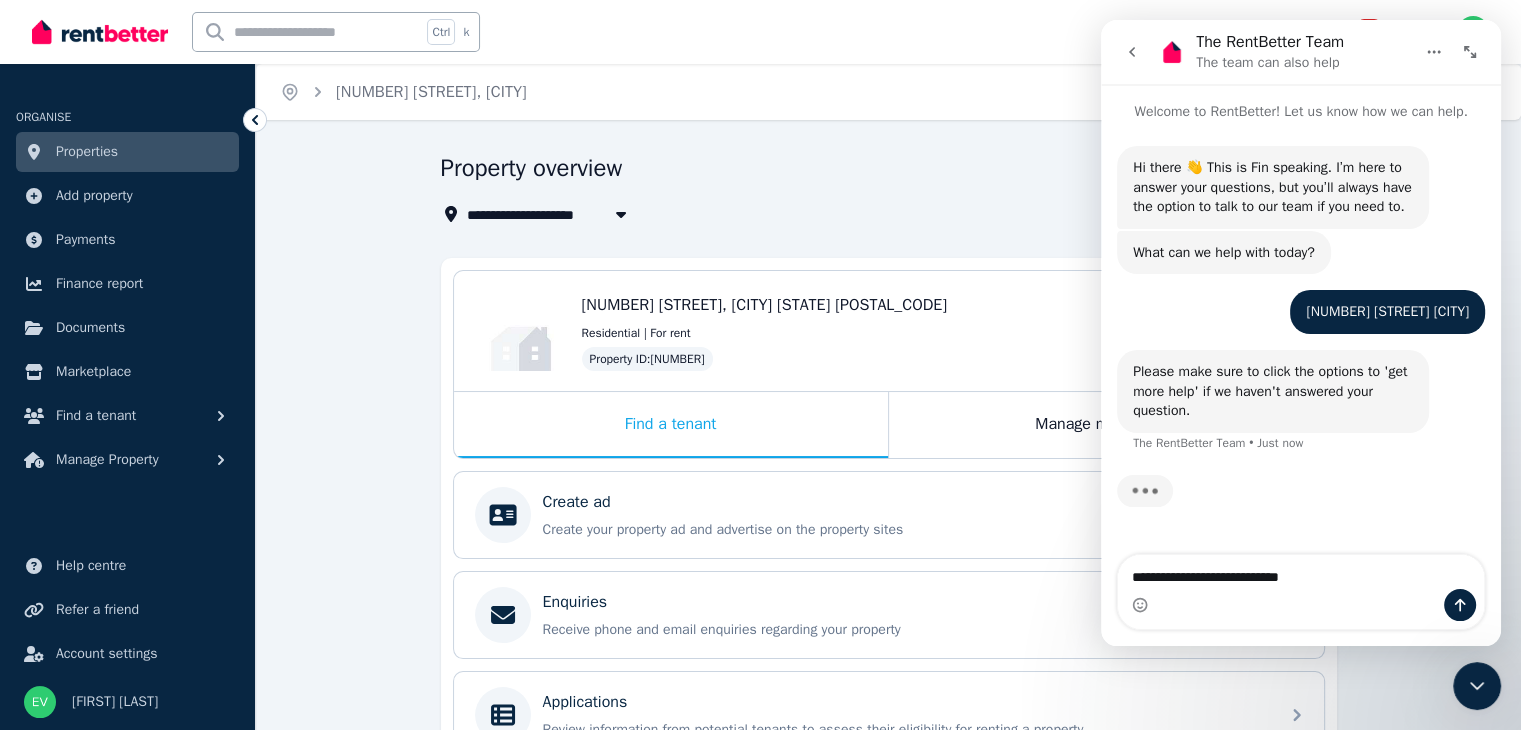 type on "**********" 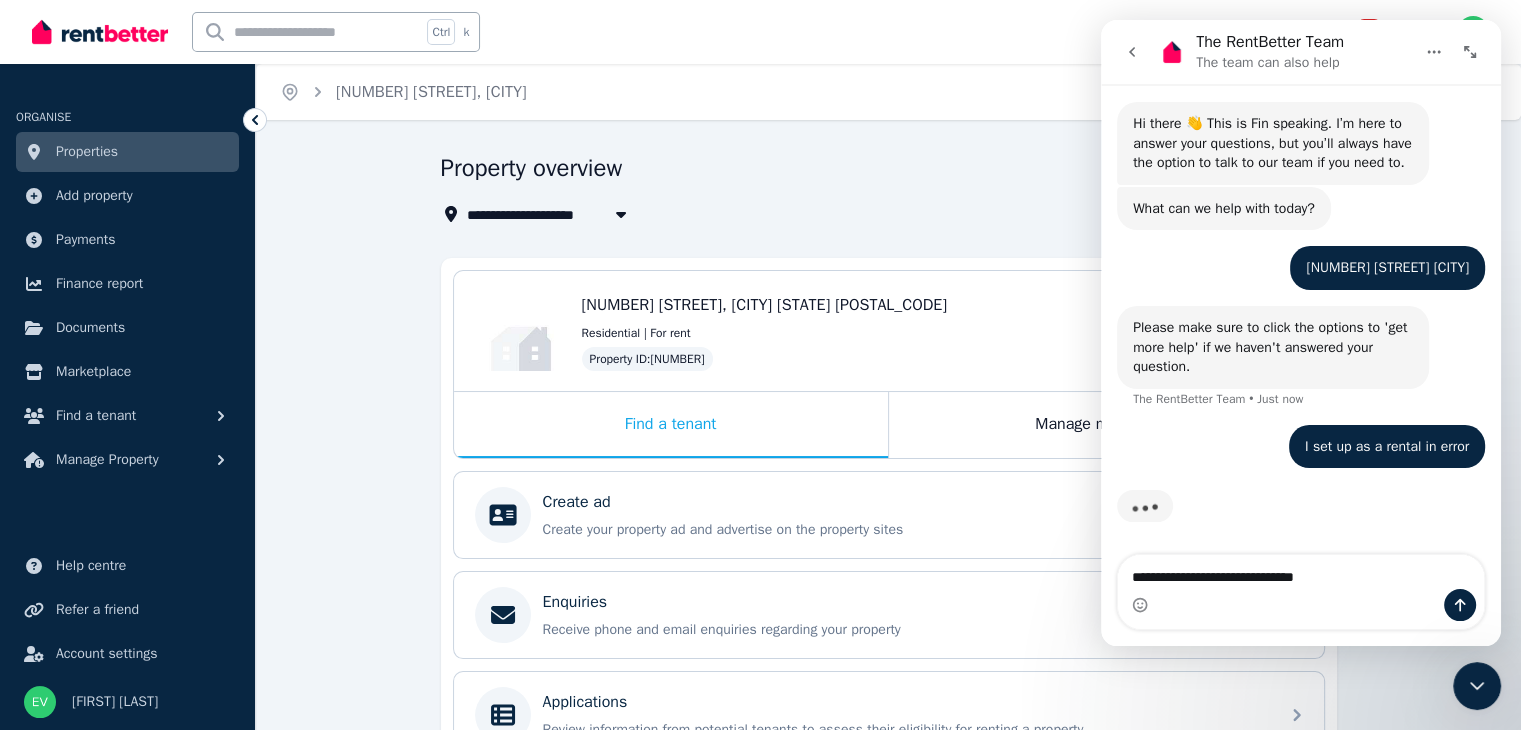 scroll, scrollTop: 1, scrollLeft: 0, axis: vertical 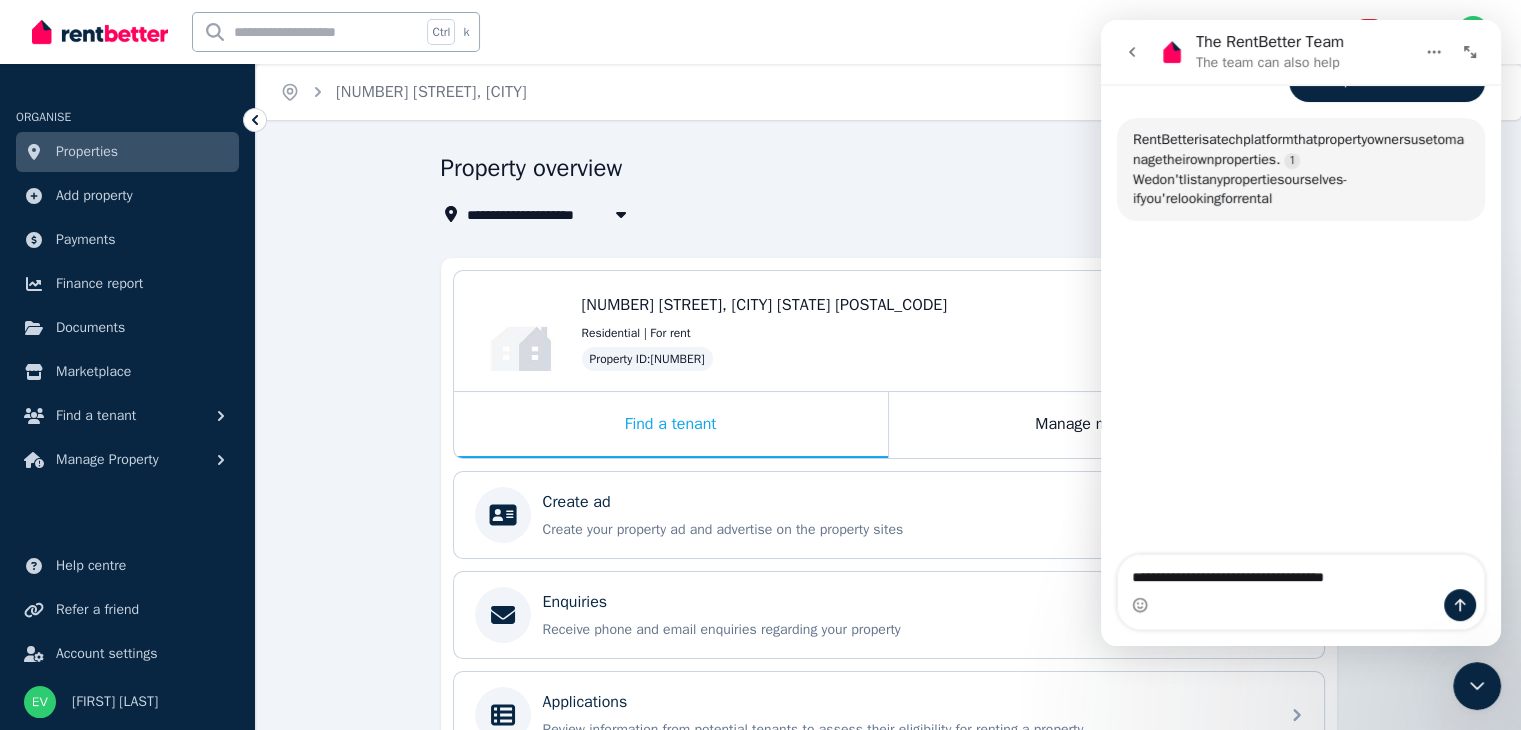 type on "**********" 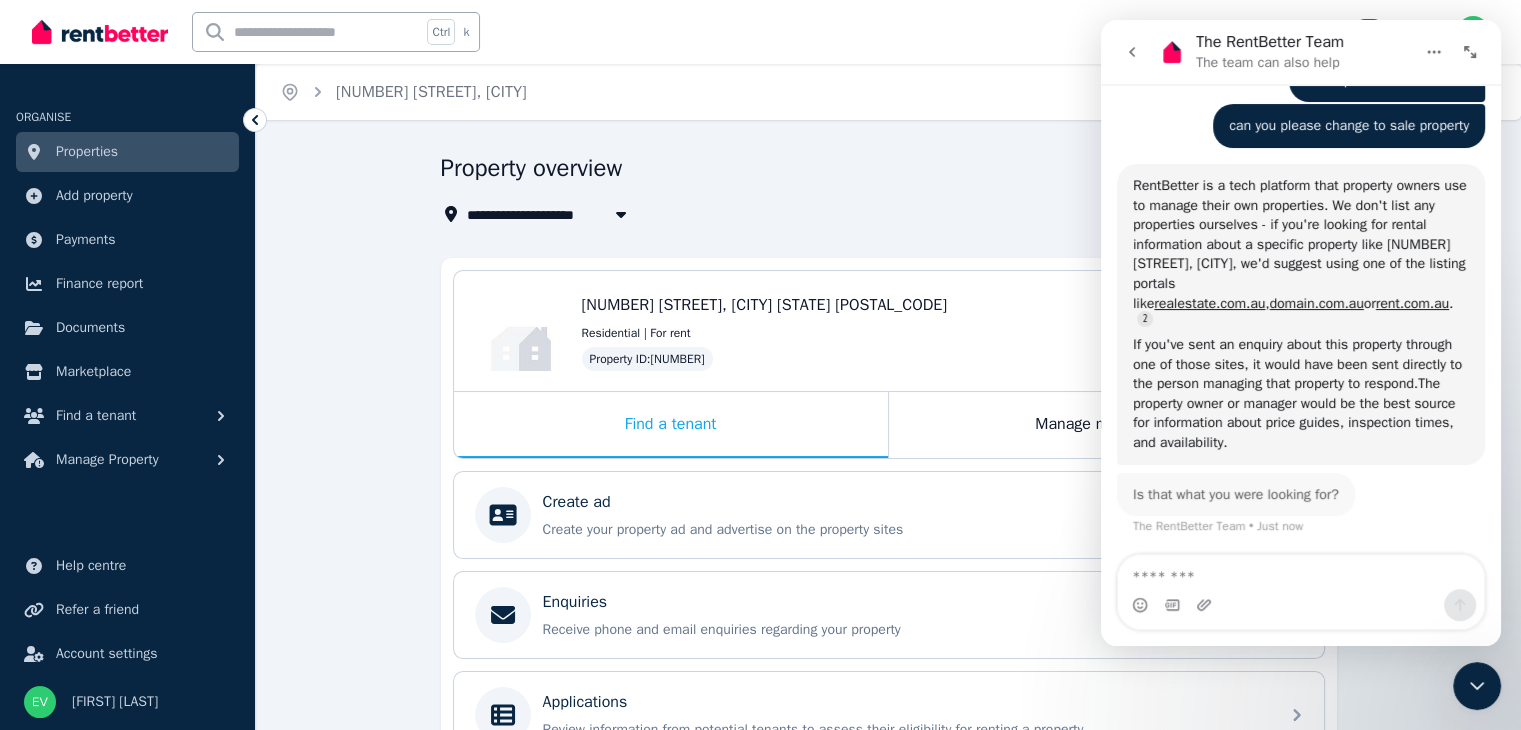 scroll, scrollTop: 394, scrollLeft: 0, axis: vertical 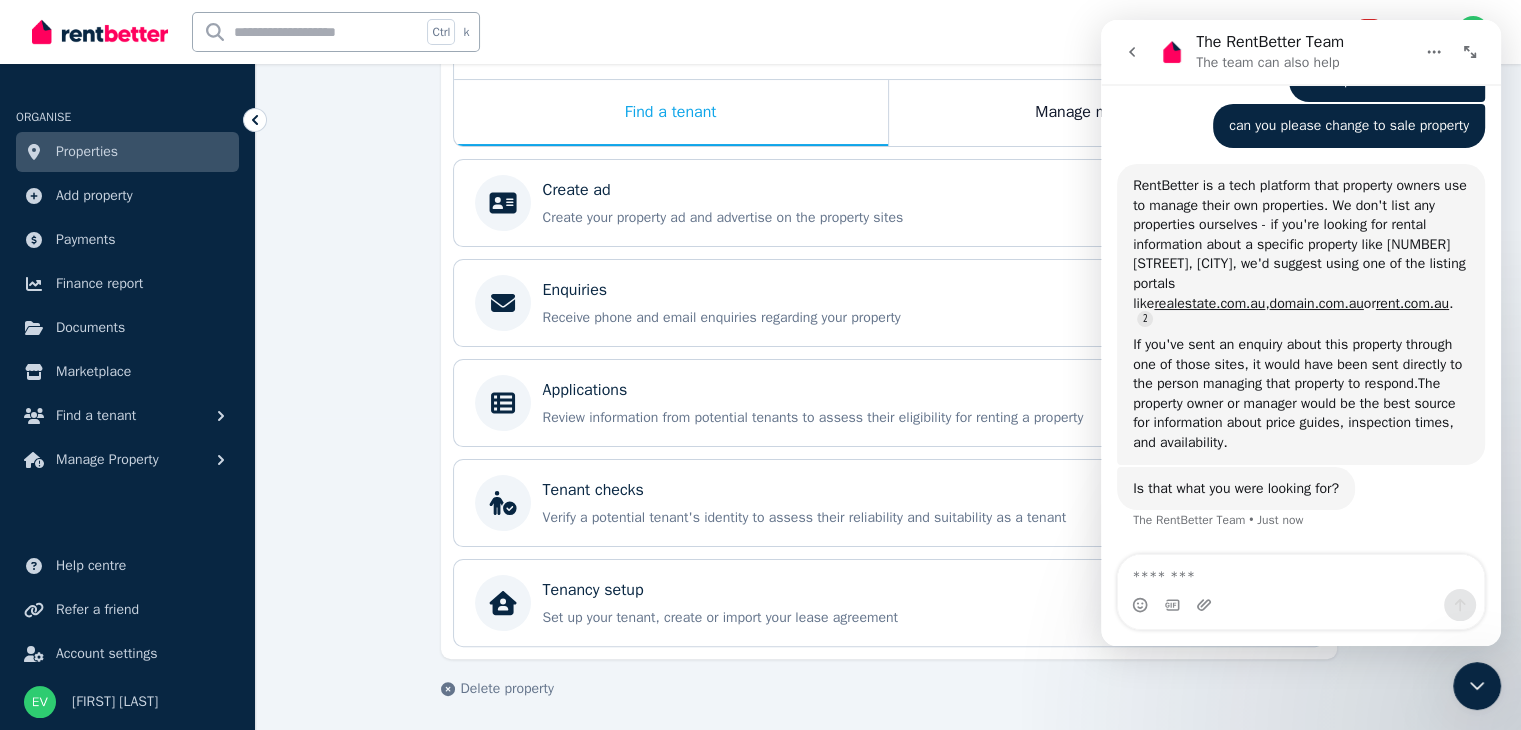 click at bounding box center [1301, 572] 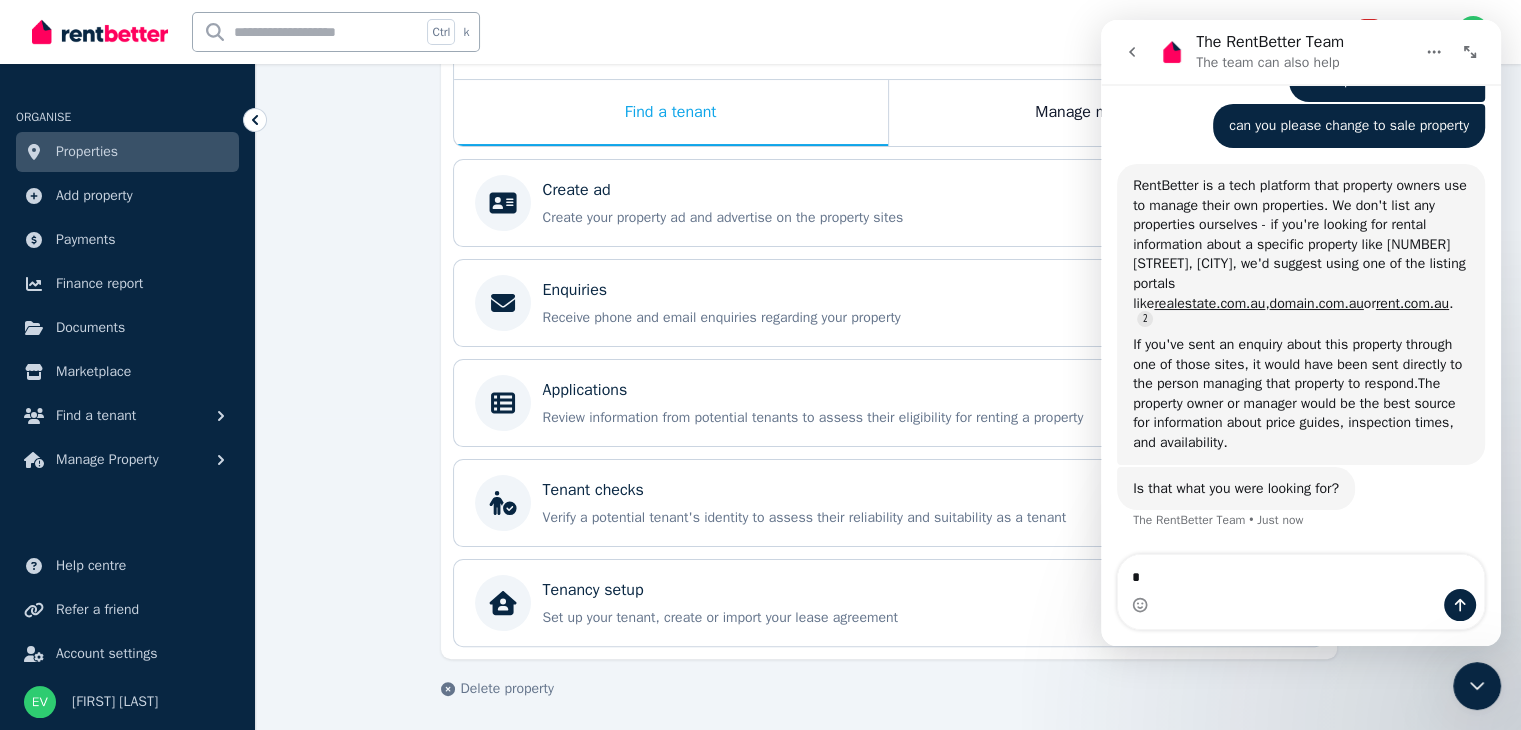 type on "**" 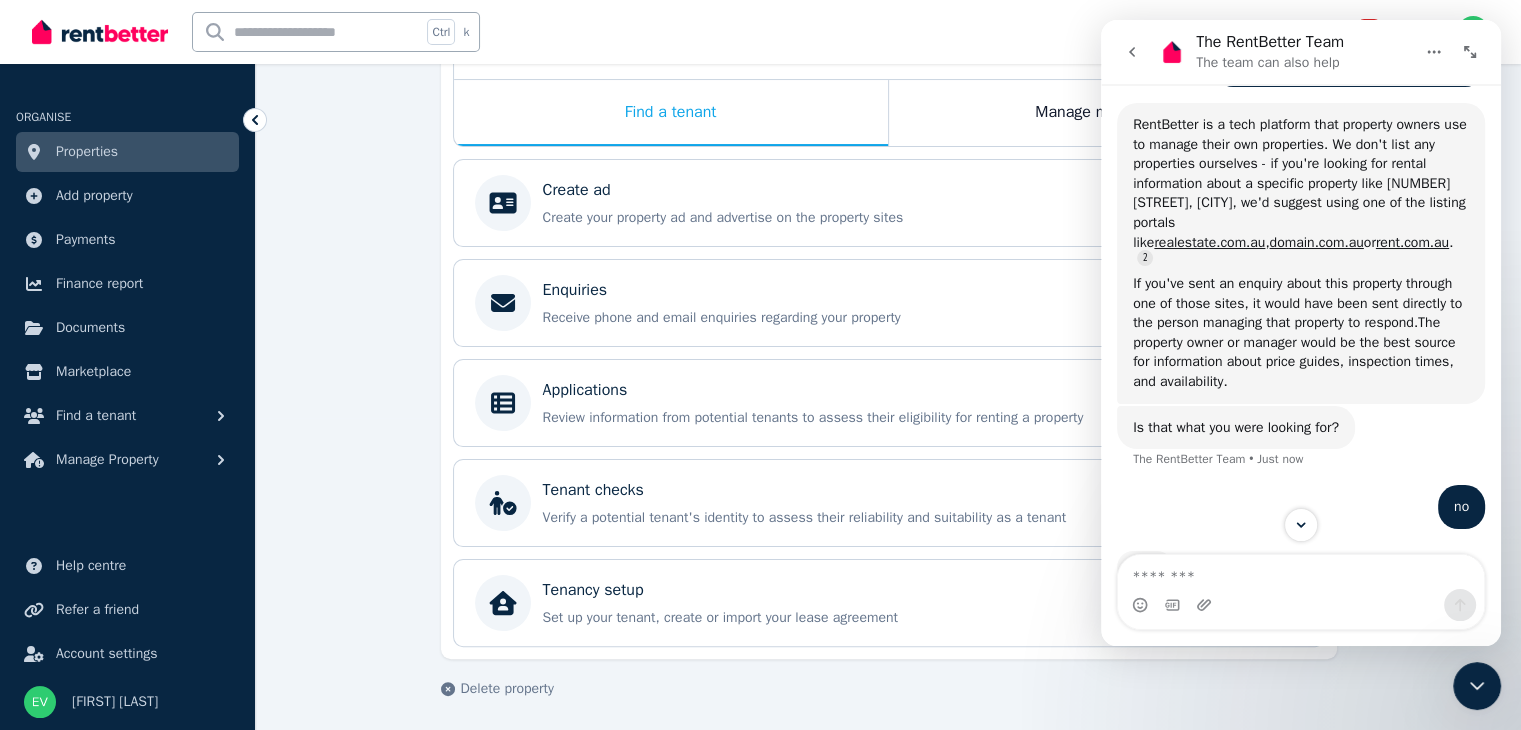 scroll, scrollTop: 519, scrollLeft: 0, axis: vertical 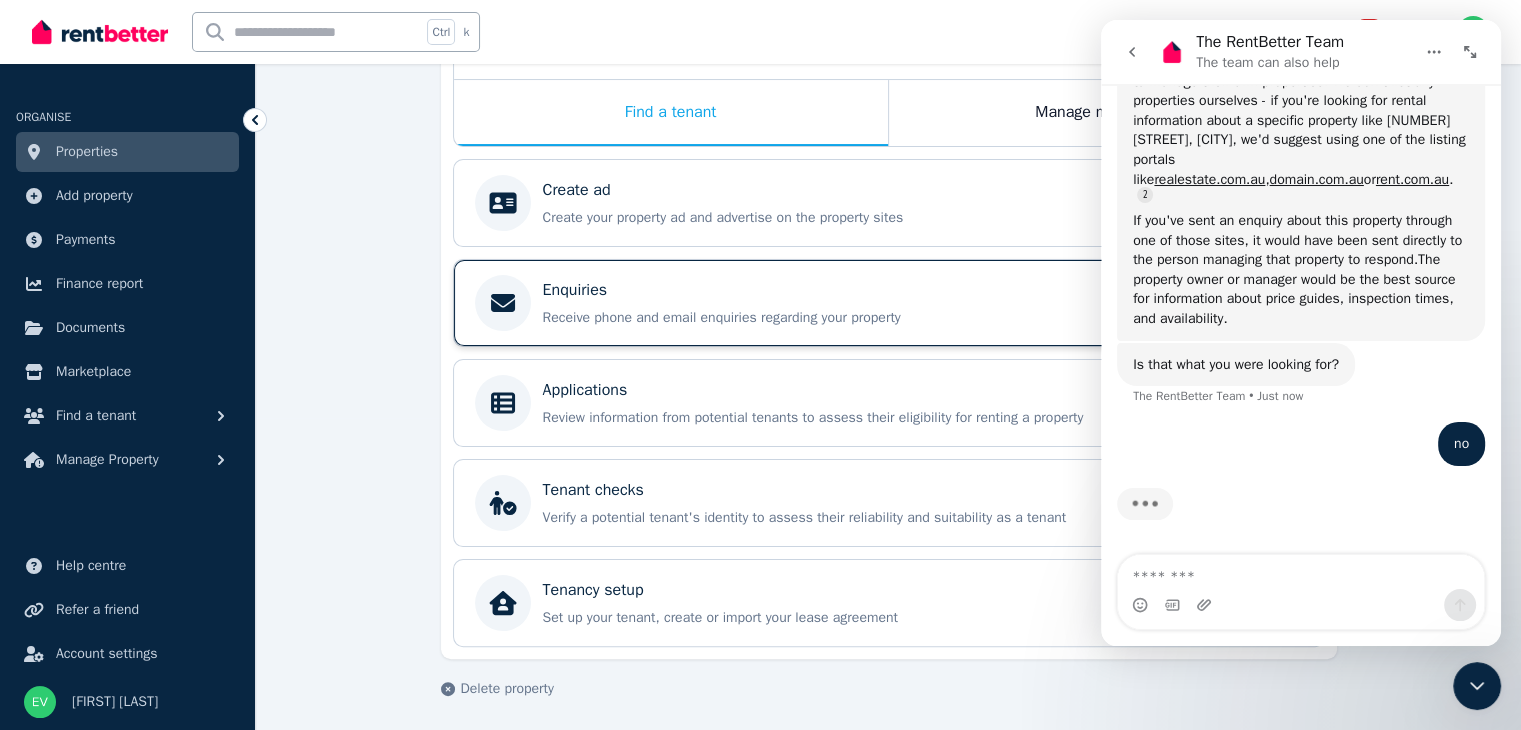 type 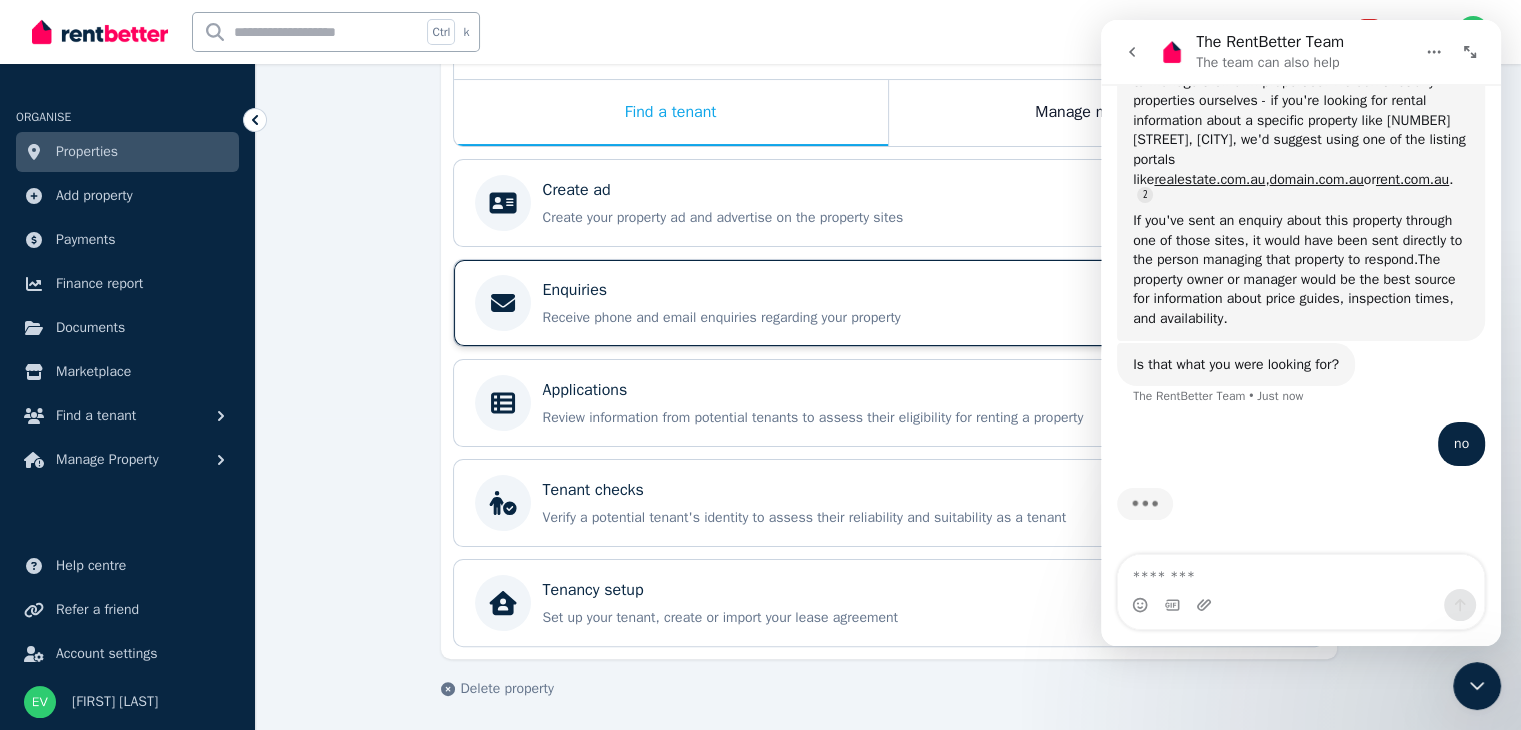 click on "Enquiries Receive phone and email enquiries regarding your property" at bounding box center [889, 303] 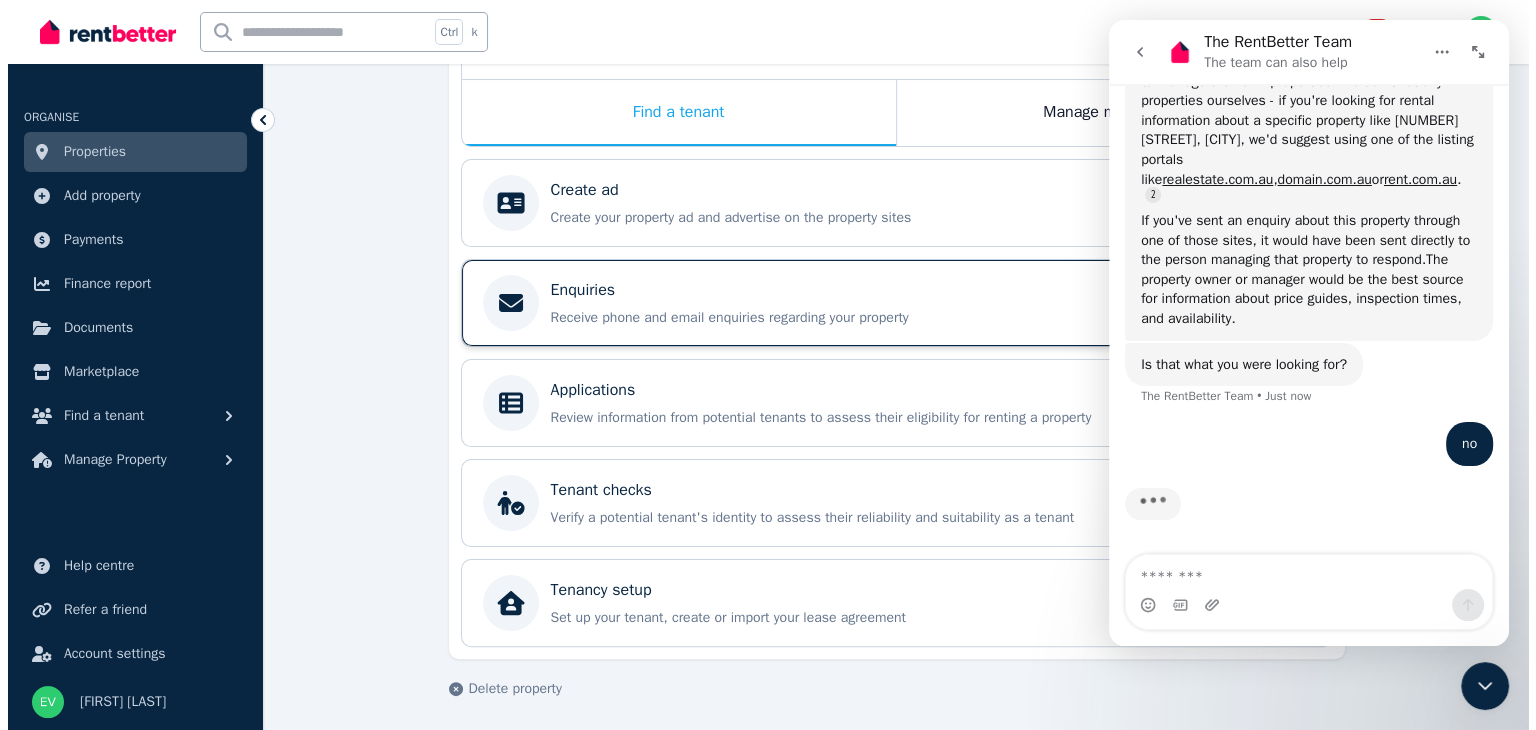 scroll, scrollTop: 0, scrollLeft: 0, axis: both 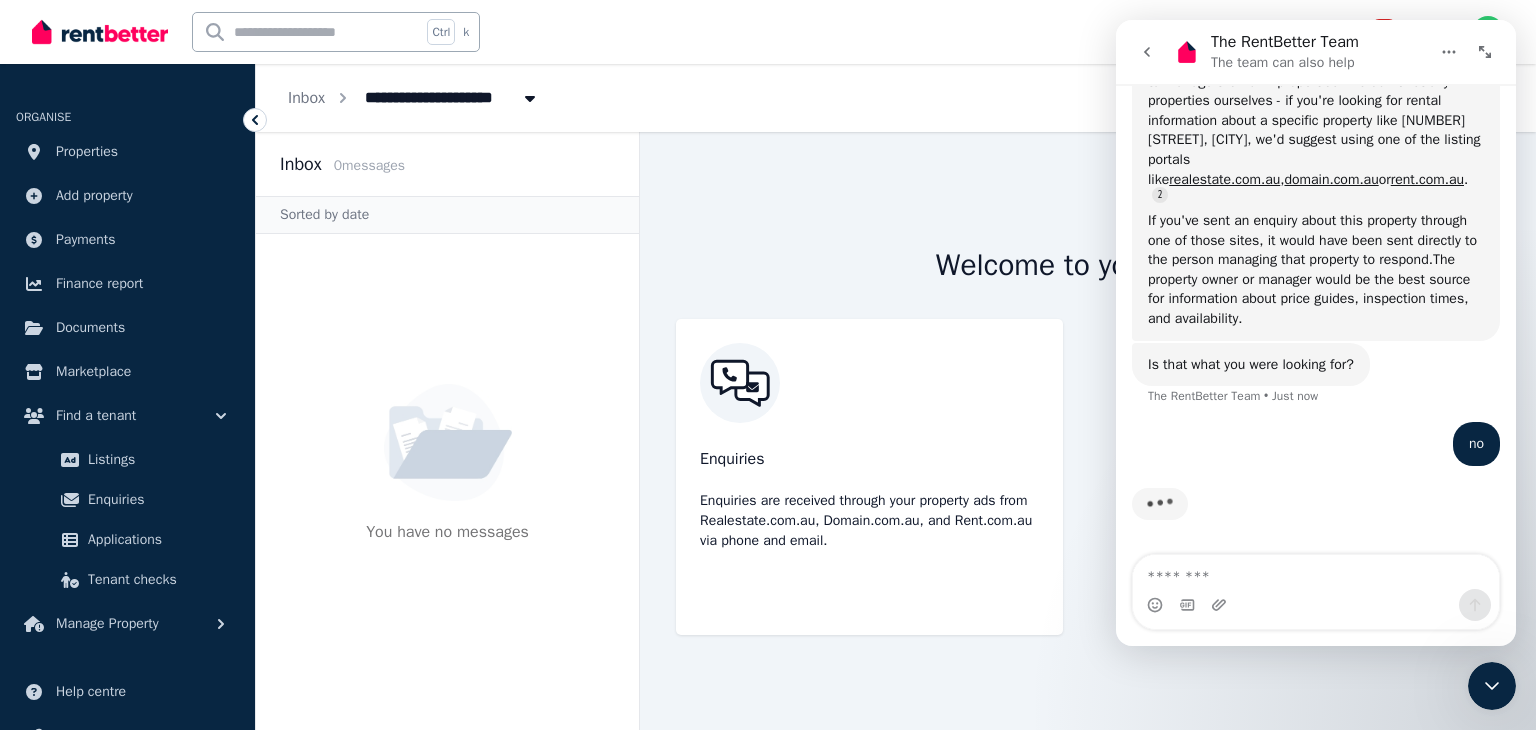 click on "Welcome to your inbox! Enquiries Enquiries are received through your property ads from Realestate.com.au, Domain.com.au, and Rent.com.au via phone and email. Tenant Messaging Tenant messaging allows you to communicate with your renter(s) on the platform. view recent chats and chat history send documents and files instant individual and group messaging" at bounding box center [1088, 431] 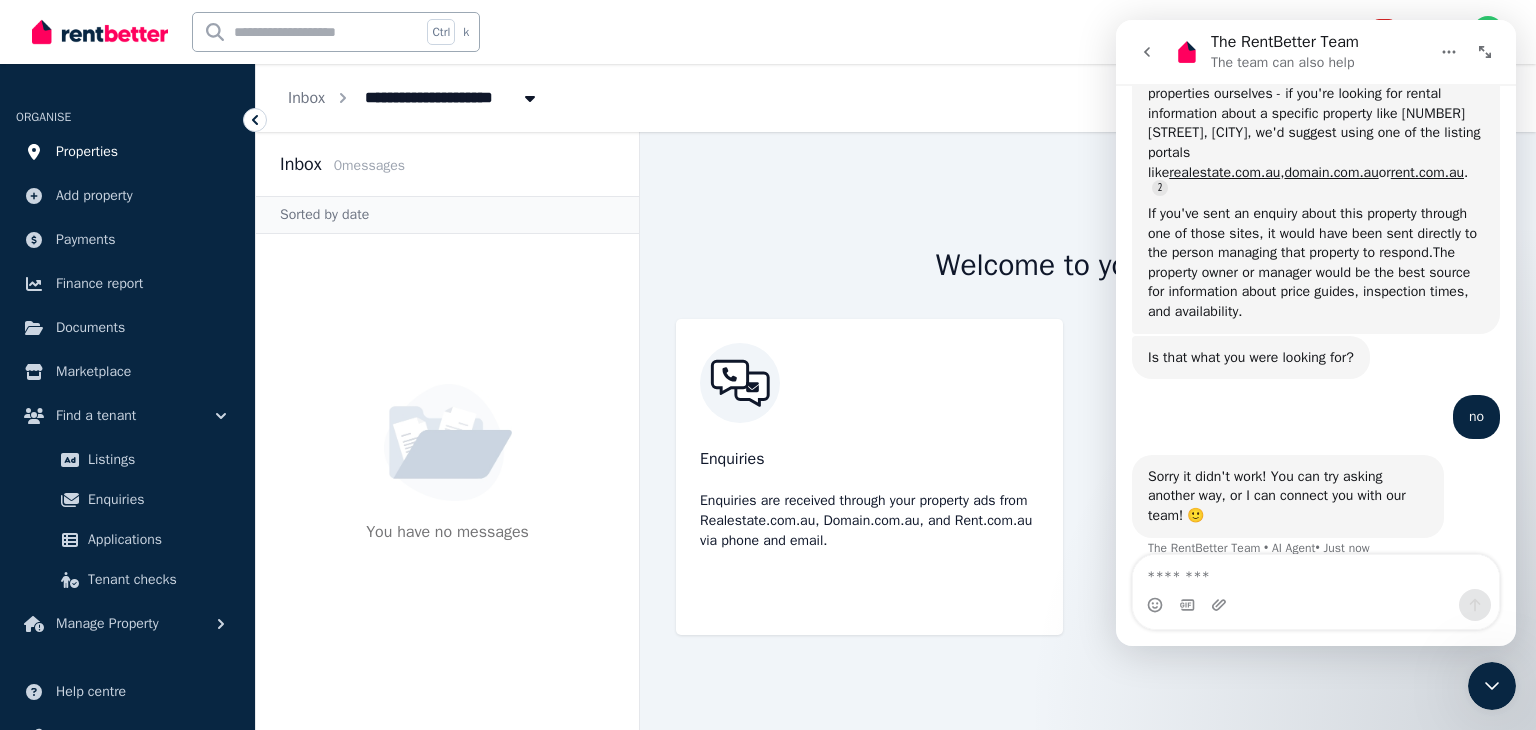 scroll, scrollTop: 552, scrollLeft: 0, axis: vertical 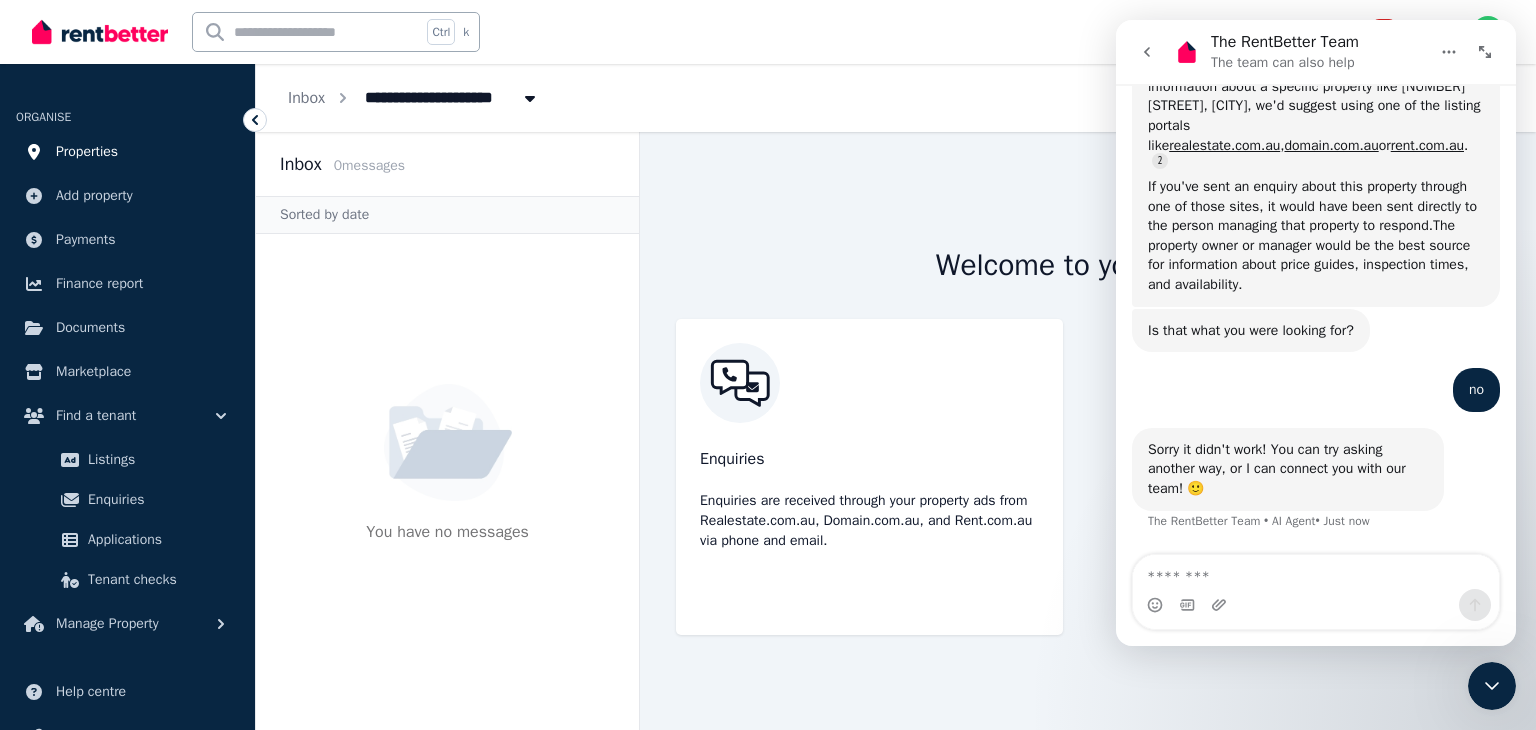click on "Properties" at bounding box center [87, 152] 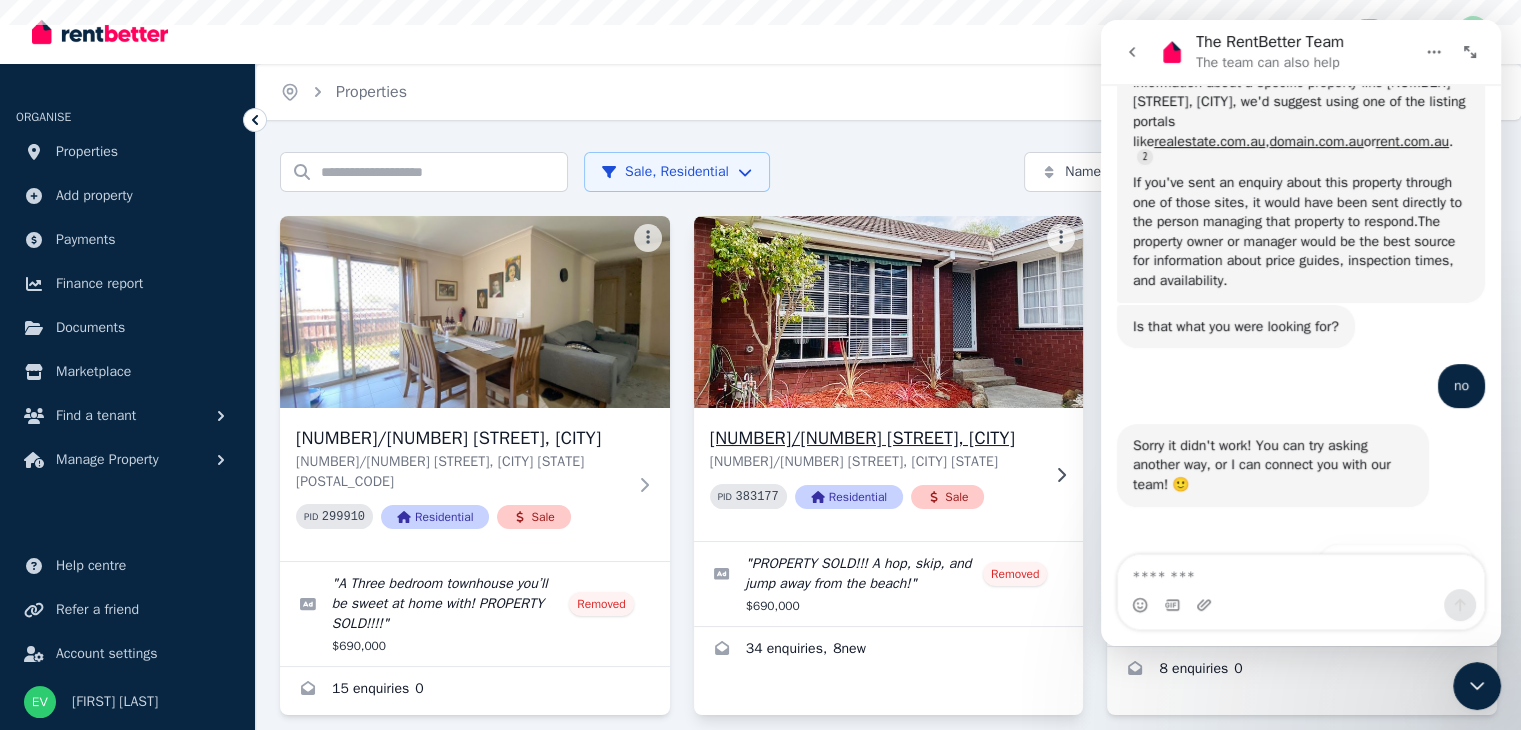 scroll, scrollTop: 0, scrollLeft: 0, axis: both 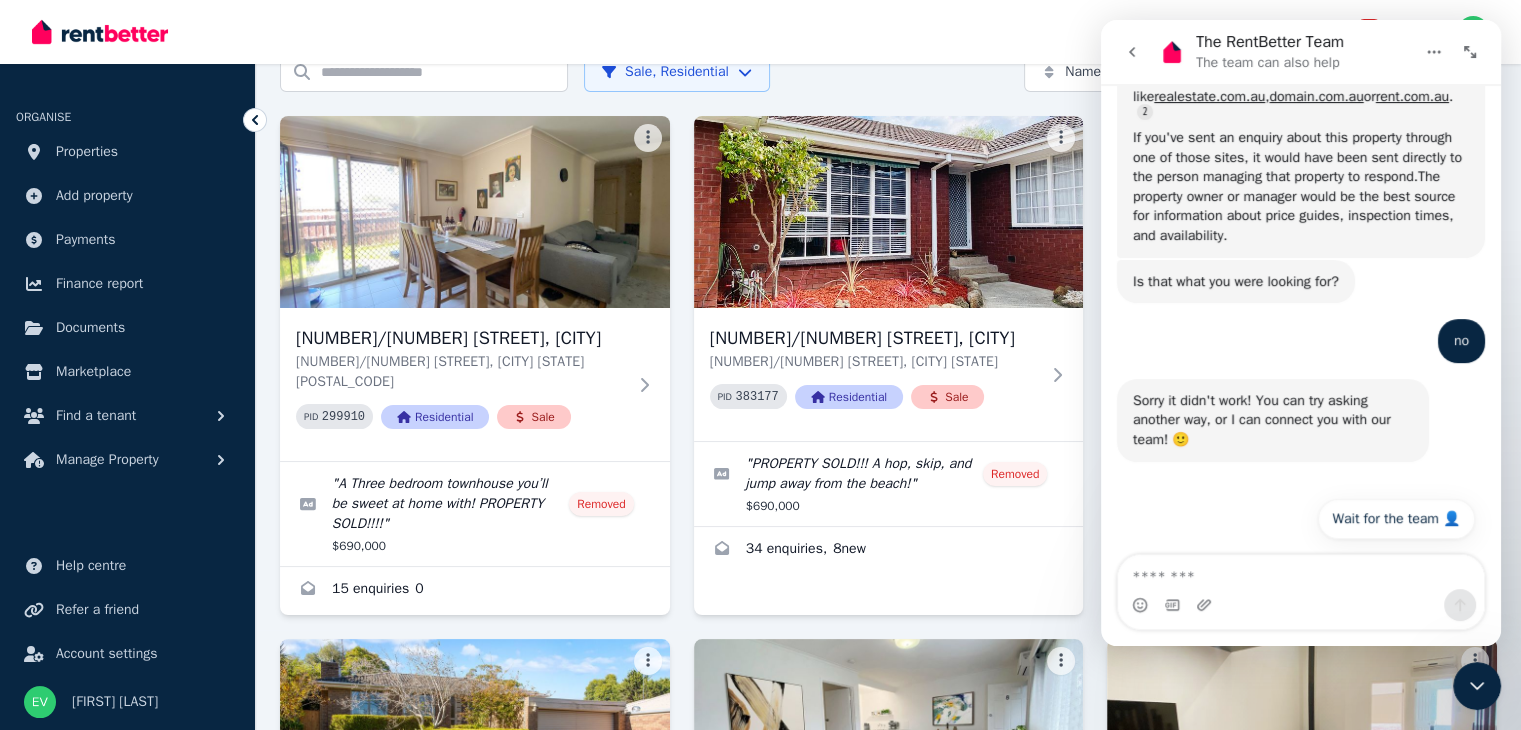 click on "Search properties Sale, Residential Name (A-Z) Add Property" at bounding box center (888, 72) 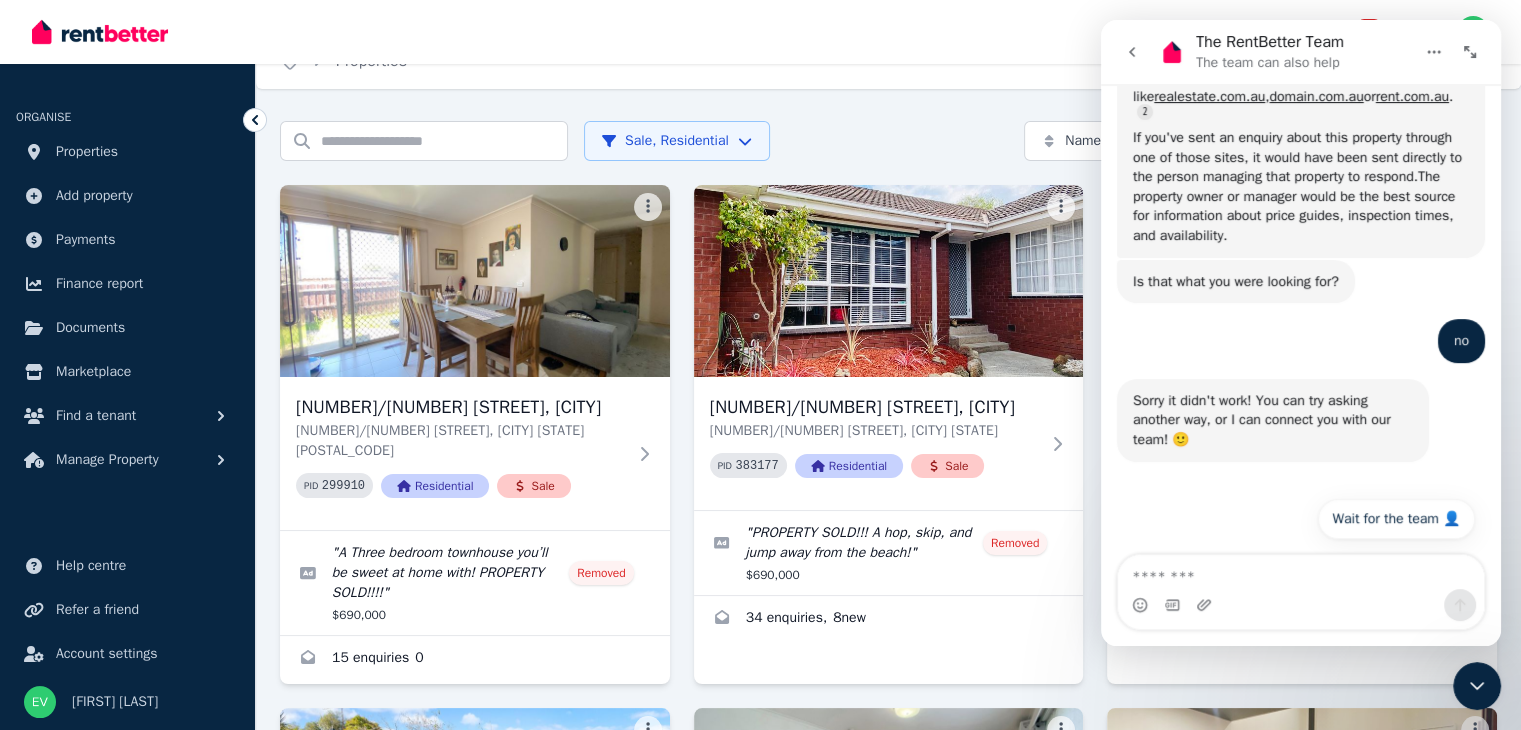 scroll, scrollTop: 0, scrollLeft: 0, axis: both 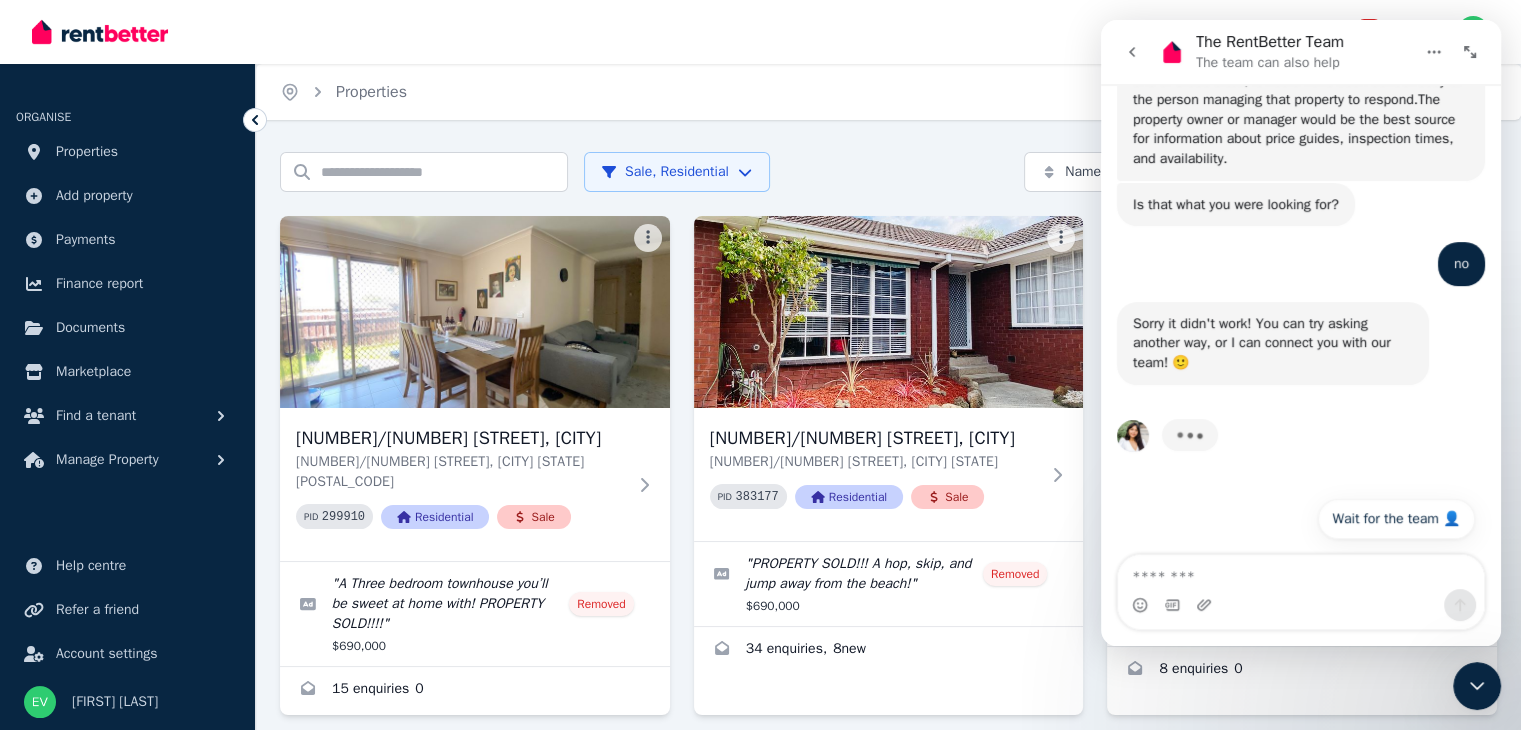 click on "Open main menu 294 Inbox Open user menu ORGANISE Properties Add property Payments Finance report Documents Marketplace Find a tenant Manage Property Help centre Refer a friend Account settings Your profile [FIRST] [LAST] Home Properties Help Search properties Sale, Residential Name (A-Z) Add Property [NUMBER]/[NUMBER] [STREET], [CITY] [NUMBER]/[NUMBER] [STREET], [CITY] [STATE] [POSTAL_CODE] PID   299910 Residential Sale " A Three bedroom townhouse you’ll be sweet at home with! PROPERTY SOLD!!!! " Removed $690,000 15   enquiries 0 [NUMBER]/[NUMBER] [STREET], [CITY] [NUMBER]/[NUMBER] [STREET], [CITY] [STATE] [POSTAL_CODE] PID   383177 Residential Sale " PROPERTY SOLD!!! A hop, skip, and jump away from the beach! " Removed $690,000 34   enquiries , 8  new [NUMBER]/[NUMBER] [STREET], [CITY] [NUMBER]/[NUMBER] [STREET], [CITY] [STATE] [POSTAL_CODE] PID   338043 Residential Sale " ELAVATED BRIGHT TWO BEDROOM UNIT IN THE FRANKSTON HIGH SCHOOL ZONE! " Removed $520,000 8   enquiries 0 [NUMBER] [STREET], [CITY] [STATE] [POSTAL_CODE] PID   330725 Residential" at bounding box center [760, 365] 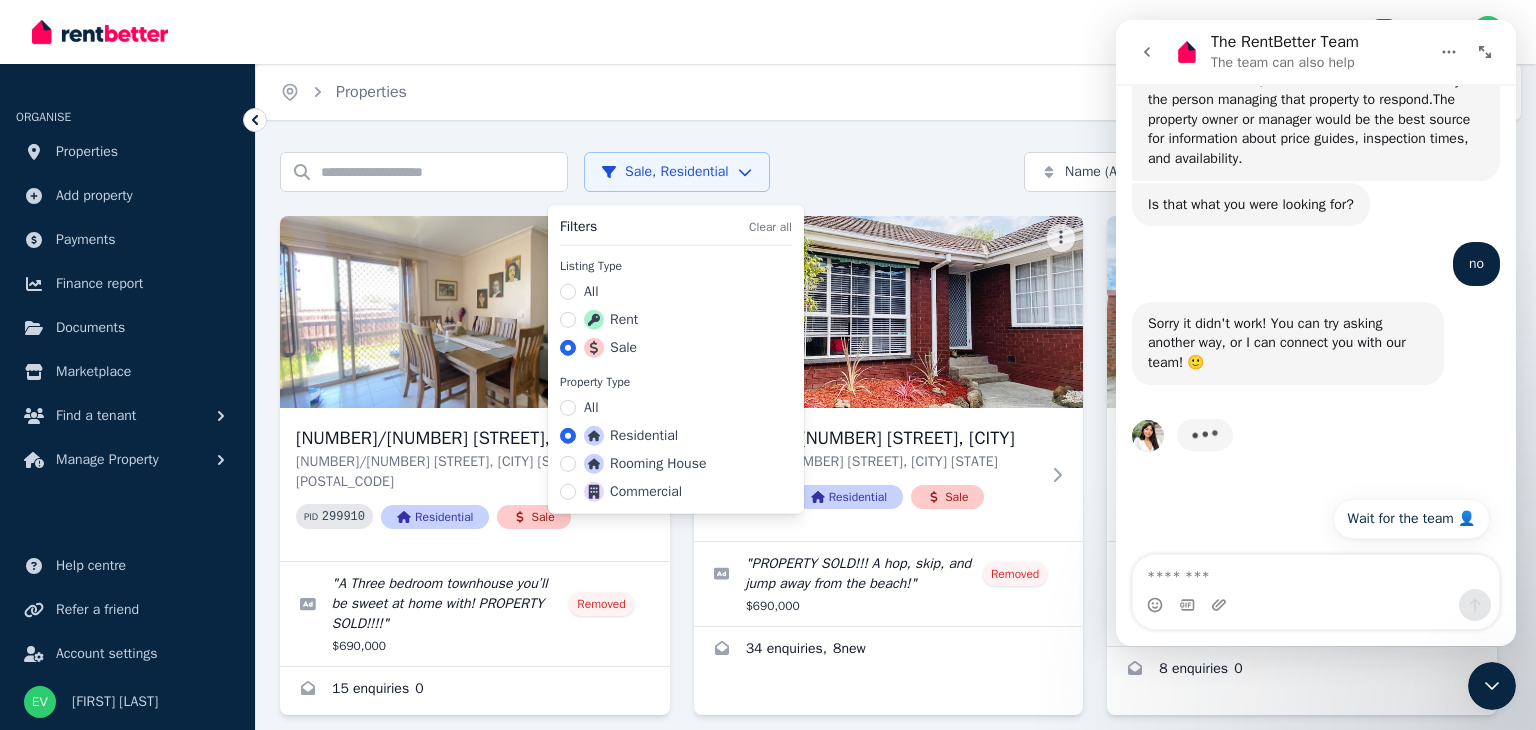 click on "Rent" at bounding box center (611, 320) 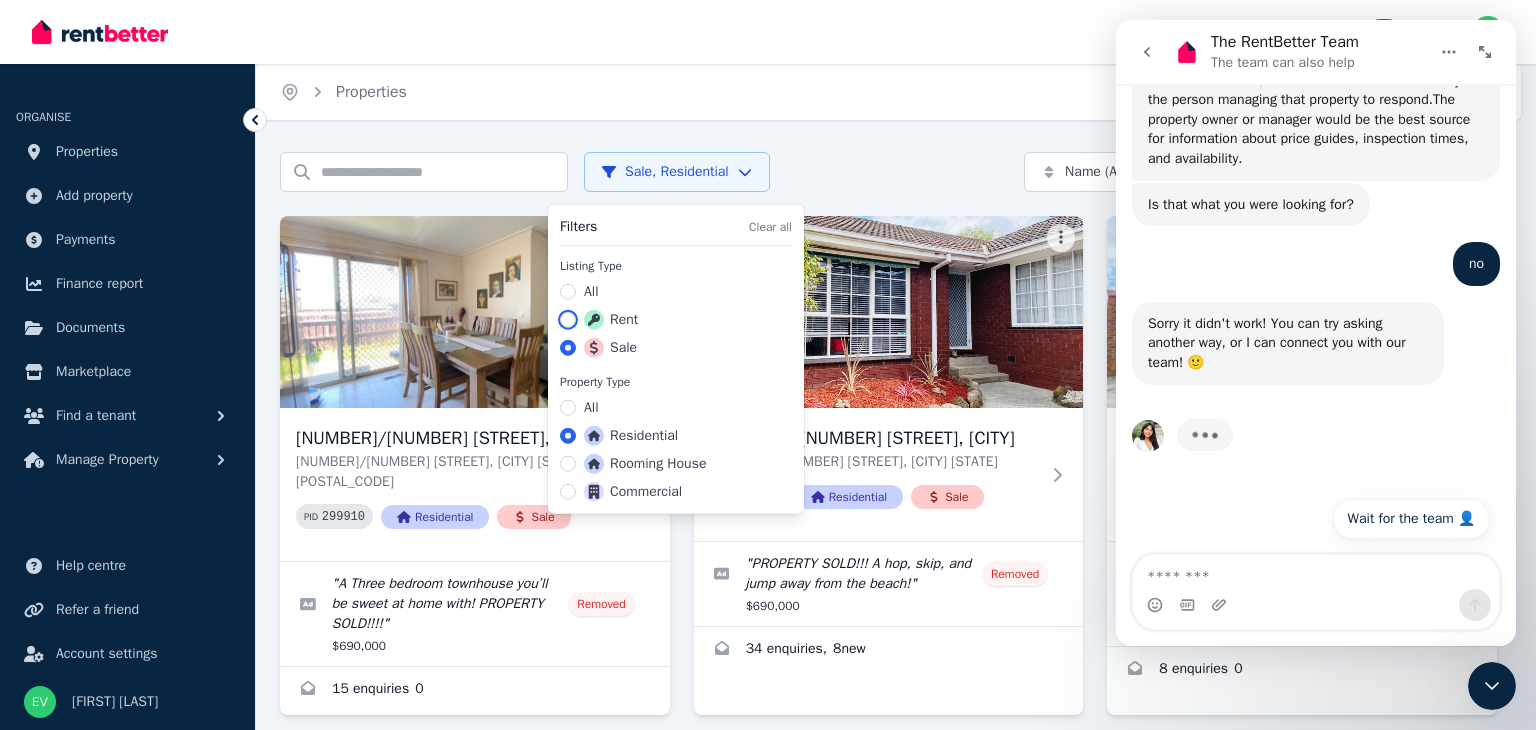 click on "Rent" at bounding box center [568, 320] 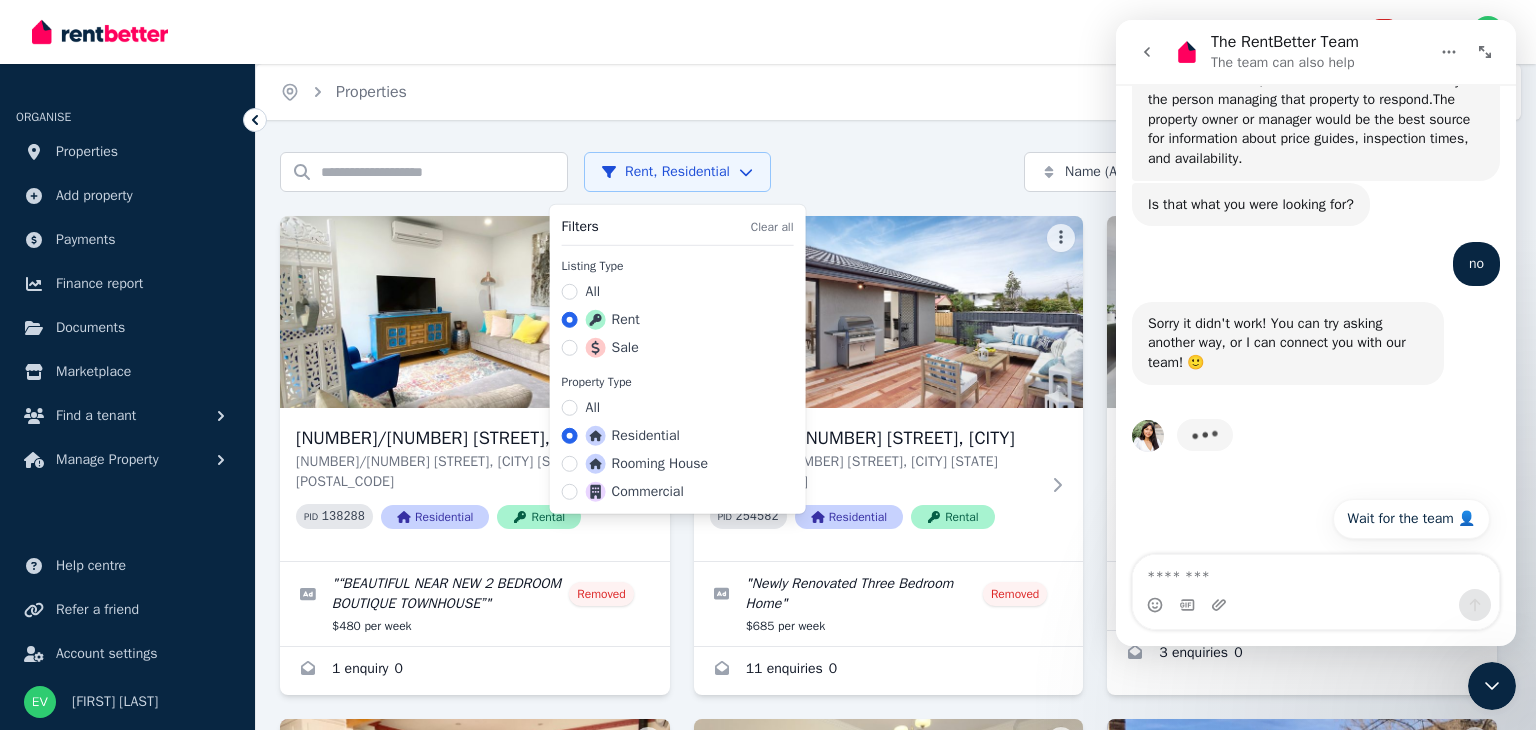 click on "Open main menu 294 Inbox Open user menu ORGANISE Properties Add property Payments Finance report Documents Marketplace Find a tenant Manage Property Help centre Refer a friend Account settings Your profile [FIRST] [LAST] Home Properties Help Search properties Rent, Residential Name (A-Z) Add Property [NUMBER]/[NUMBER] [STREET], [CITY] [NUMBER]/[NUMBER] [STREET], [CITY] [STATE] [POSTAL_CODE] PID   138288 Residential Rental " “BEAUTIFUL NEAR NEW 2 BEDROOM BOUTIQUE TOWNHOUSE” " Removed $480 per week 1   enquiry 0 [NUMBER]/[NUMBER] [STREET], [CITY] [NUMBER]/[NUMBER] [STREET], [CITY] [STATE] [POSTAL_CODE] PID   254582 Residential Rental " Newly Renovated Three Bedroom Home " Removed $685 per week 11   enquiries 0 [NUMBER]/[NUMBER] [STREET], [CITY] [NUMBER]/[NUMBER] [STREET], [CITY] [STATE] [POSTAL_CODE] PID   200563 Residential Rental " UNDER APPLICATION!!! " Removed $385 per week 3   enquiries 0 [NUMBER]/[NUMBER] [STREET], [CITY] [NUMBER]/[NUMBER] [STREET], [CITY] [STATE] [POSTAL_CODE] PID   236773 Residential Rental " Wonderful Three Bedroom Family Home near the beach! " Removed $500 per week 25   enquiries 0 PID   " "" at bounding box center (768, 365) 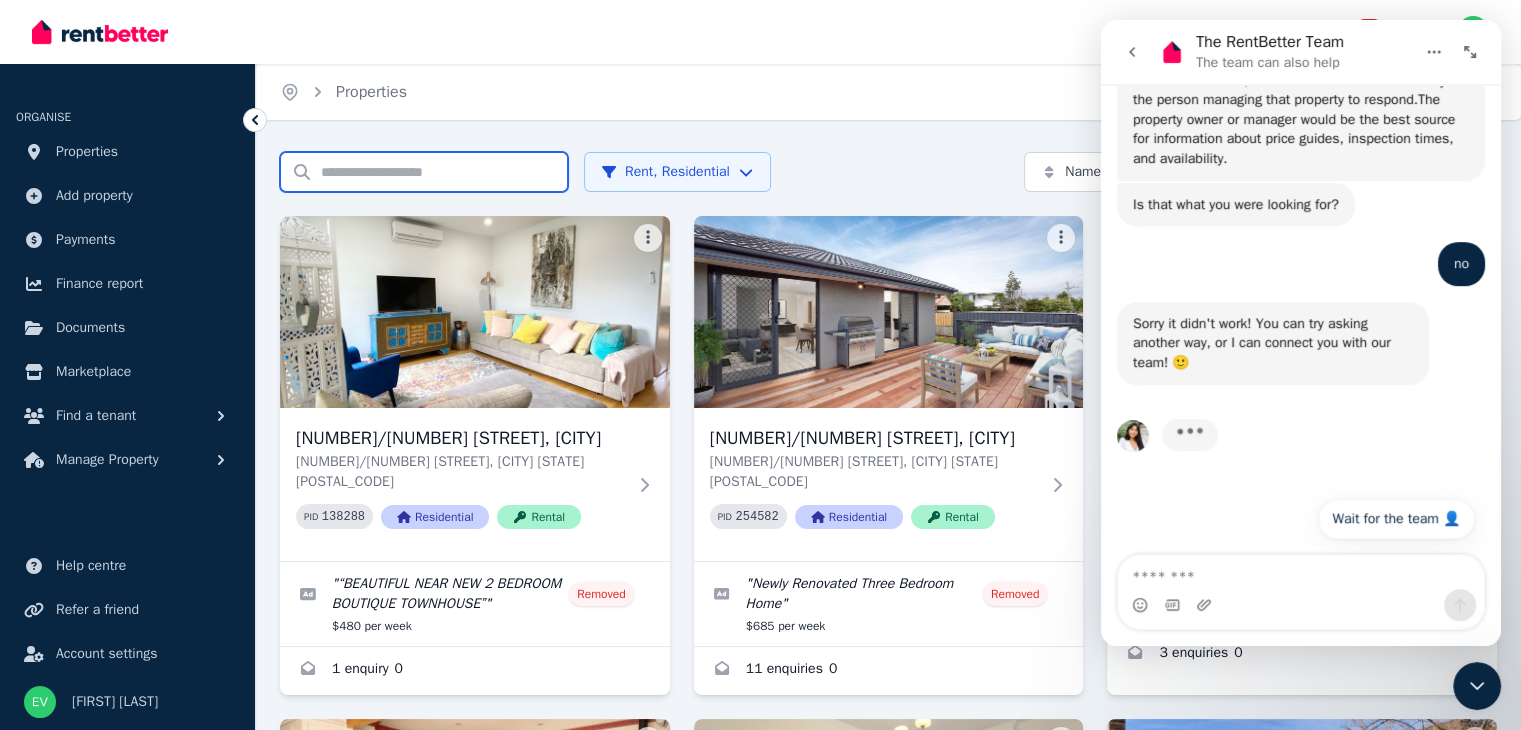 click on "Search properties" at bounding box center (424, 172) 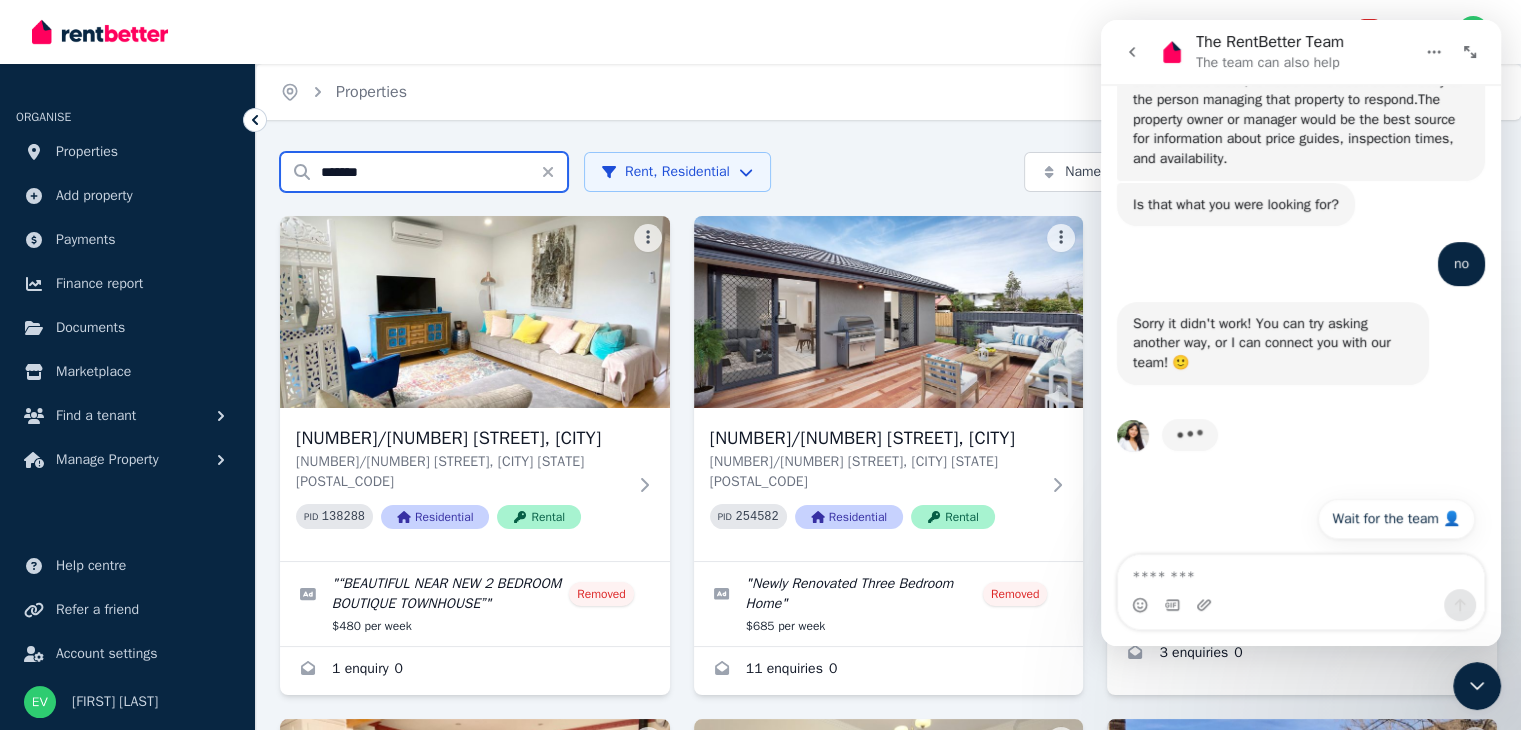 type on "*******" 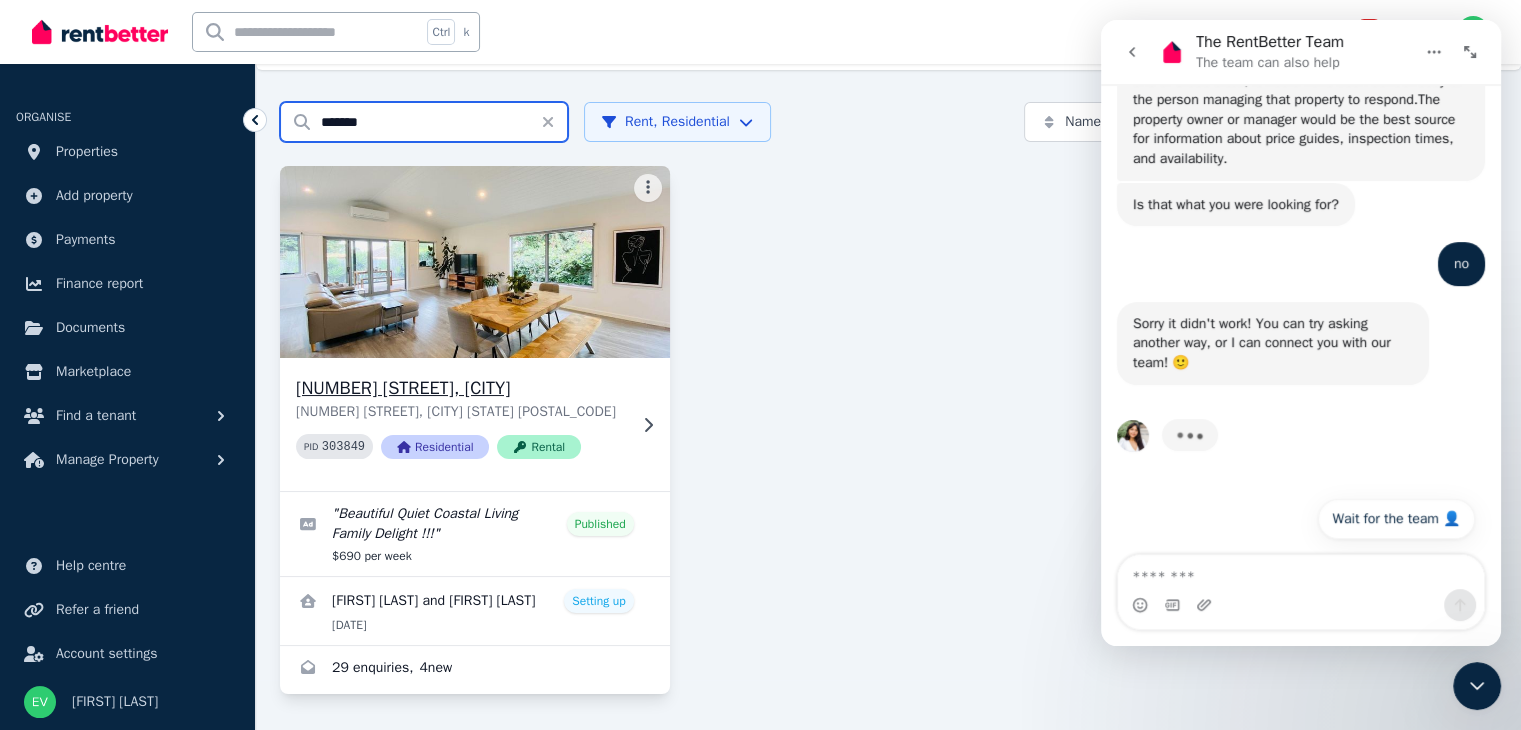 scroll, scrollTop: 65, scrollLeft: 0, axis: vertical 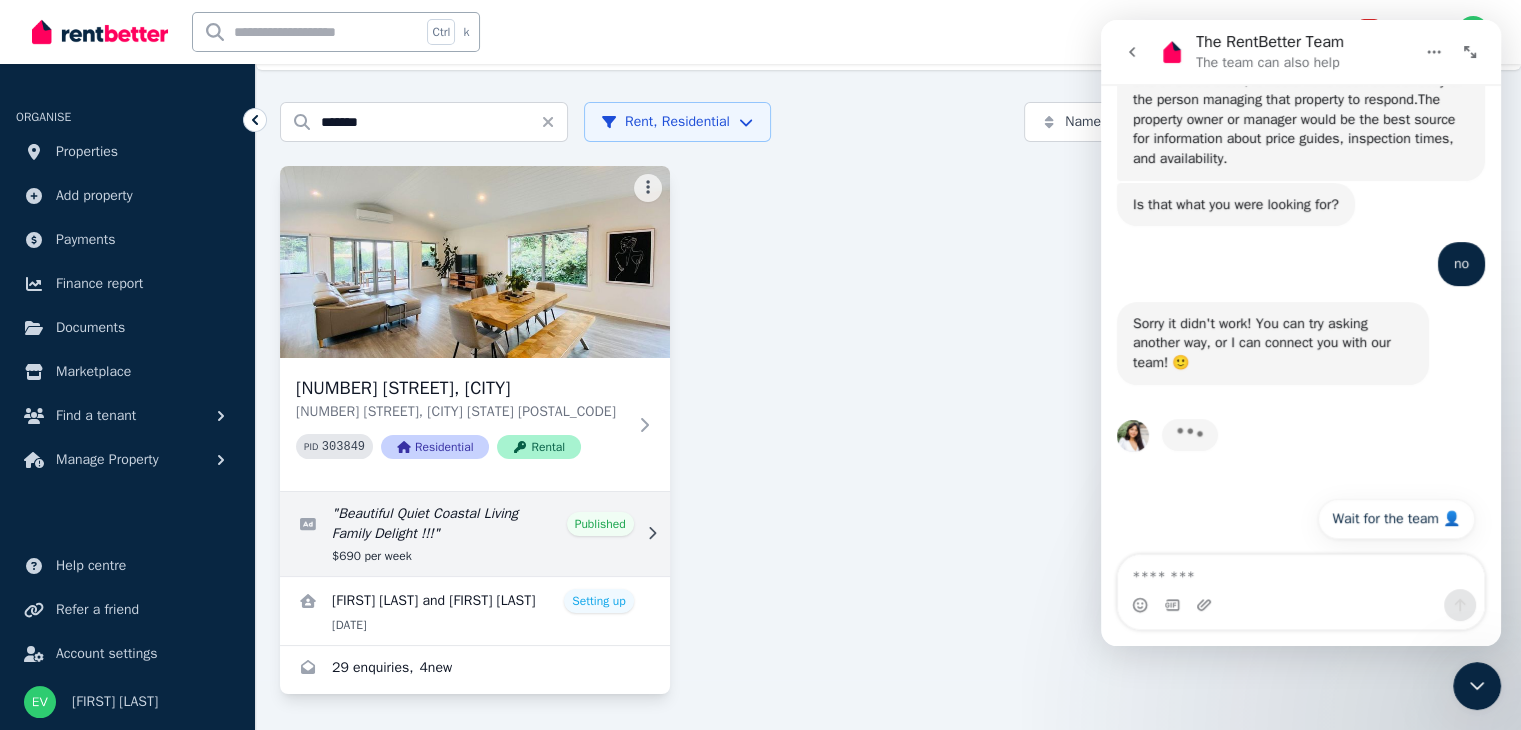 click at bounding box center [475, 534] 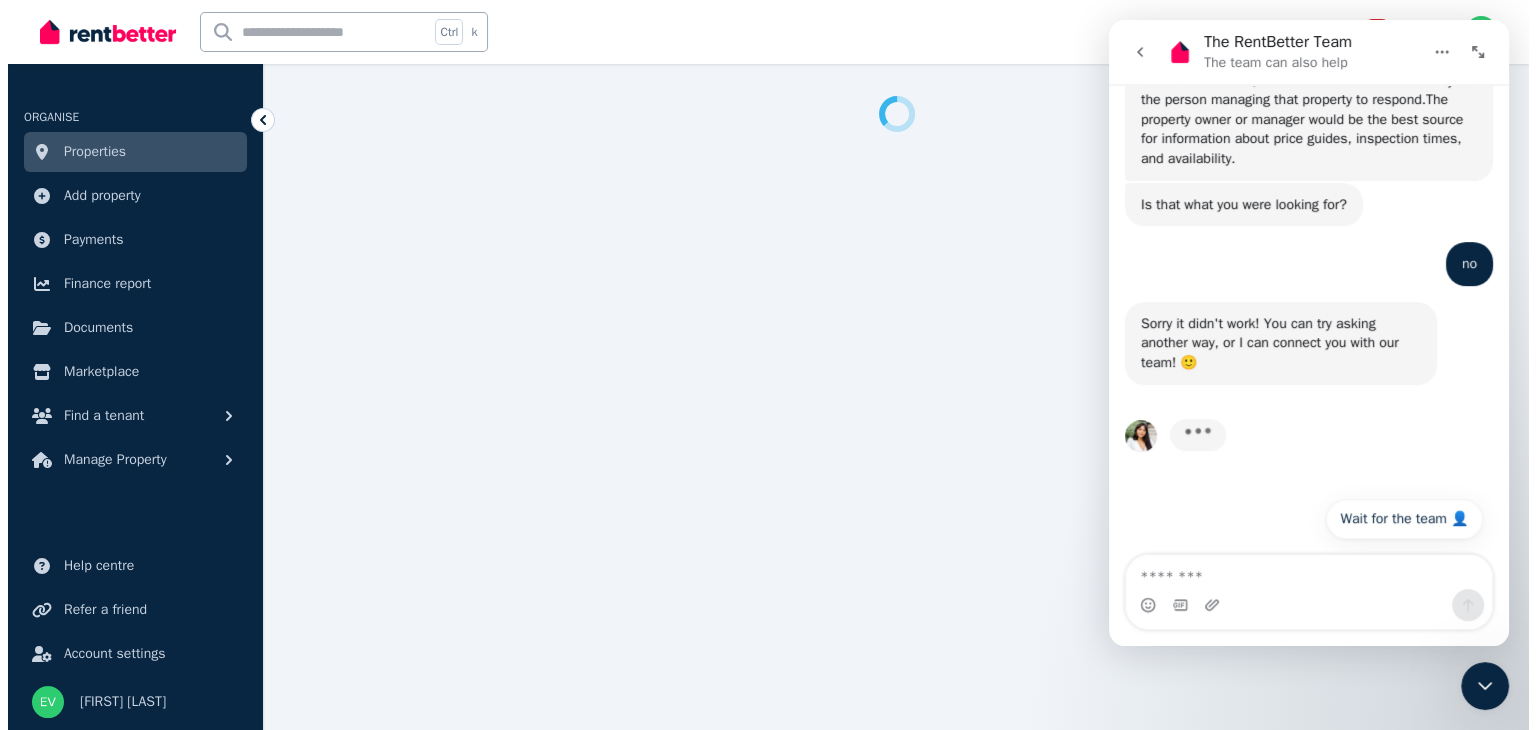 scroll, scrollTop: 0, scrollLeft: 0, axis: both 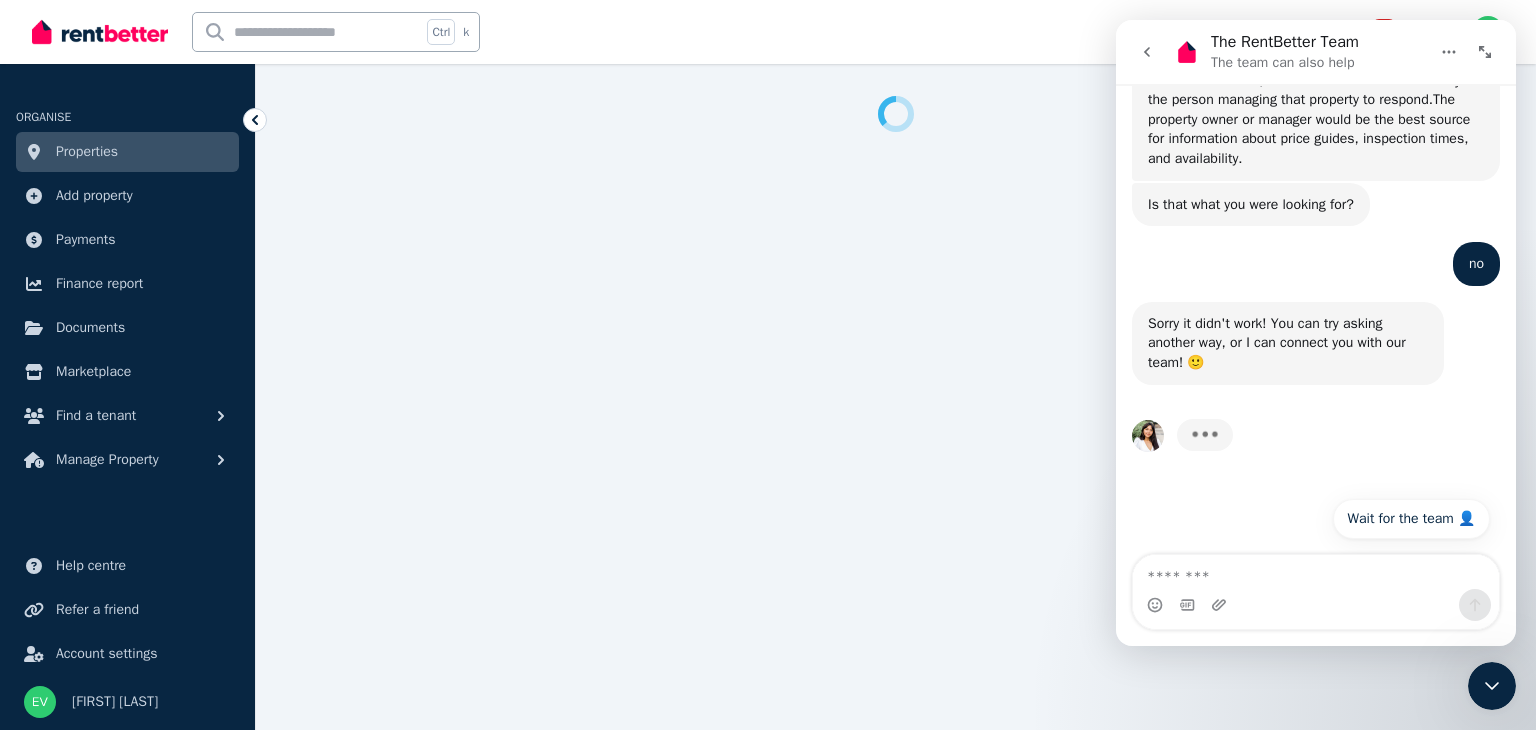 select on "***" 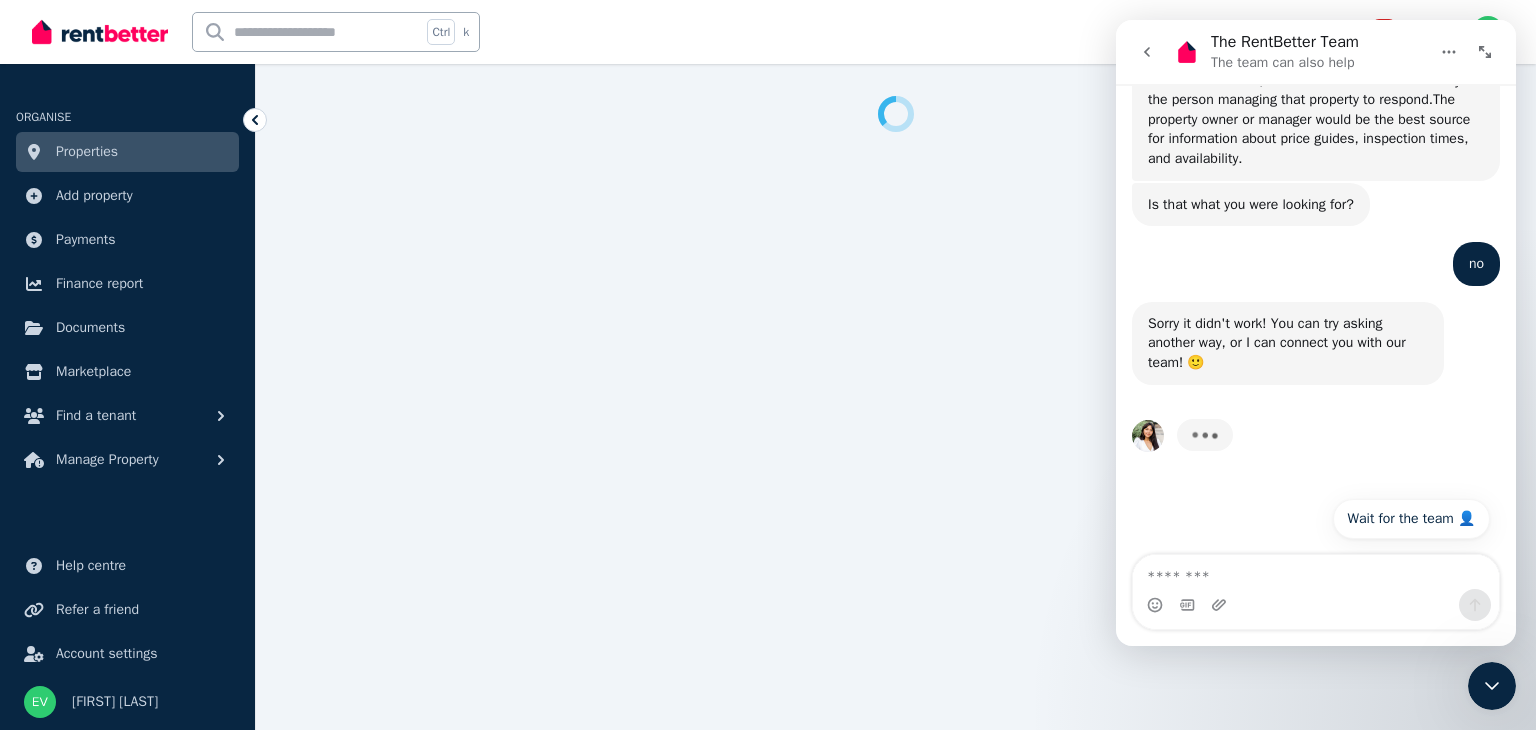 select on "**********" 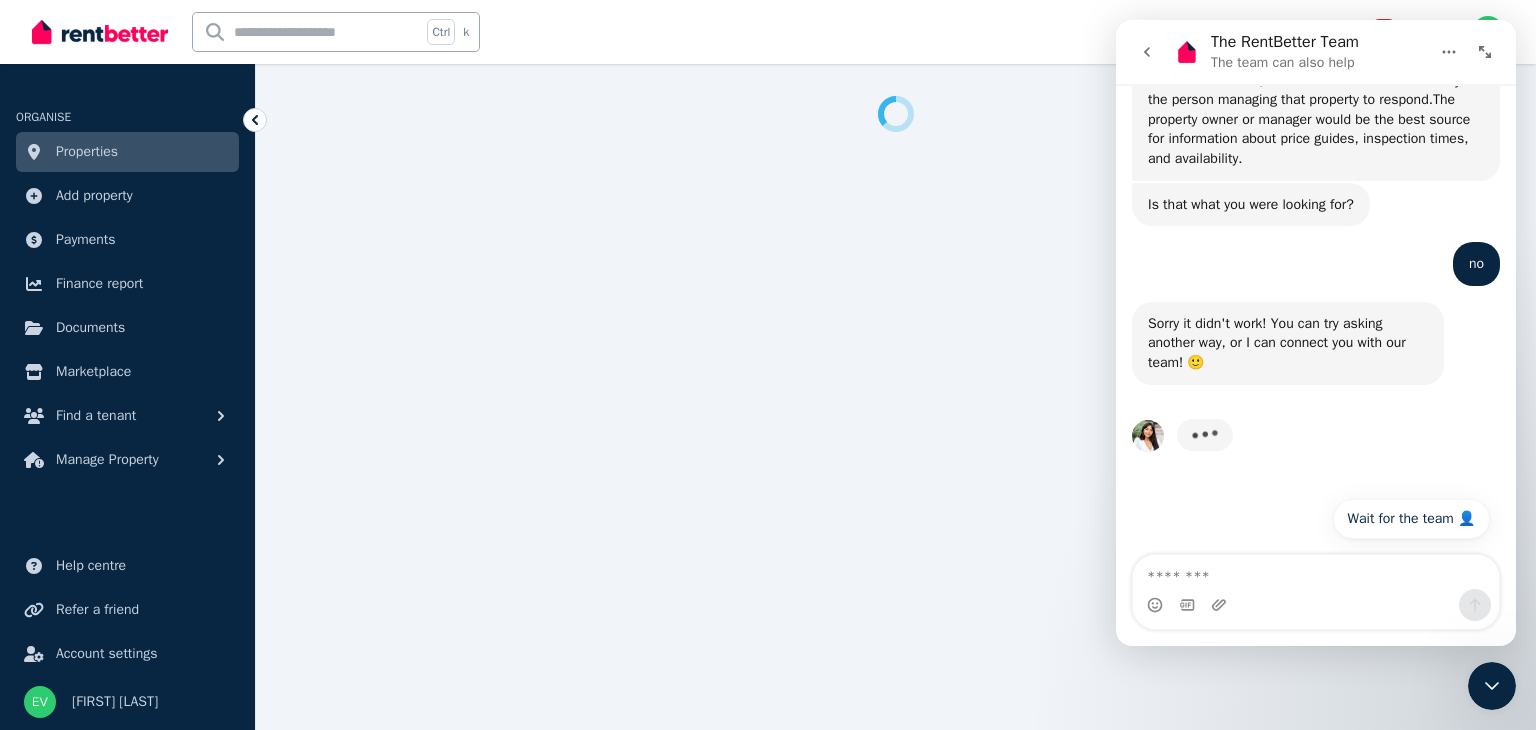 select on "**********" 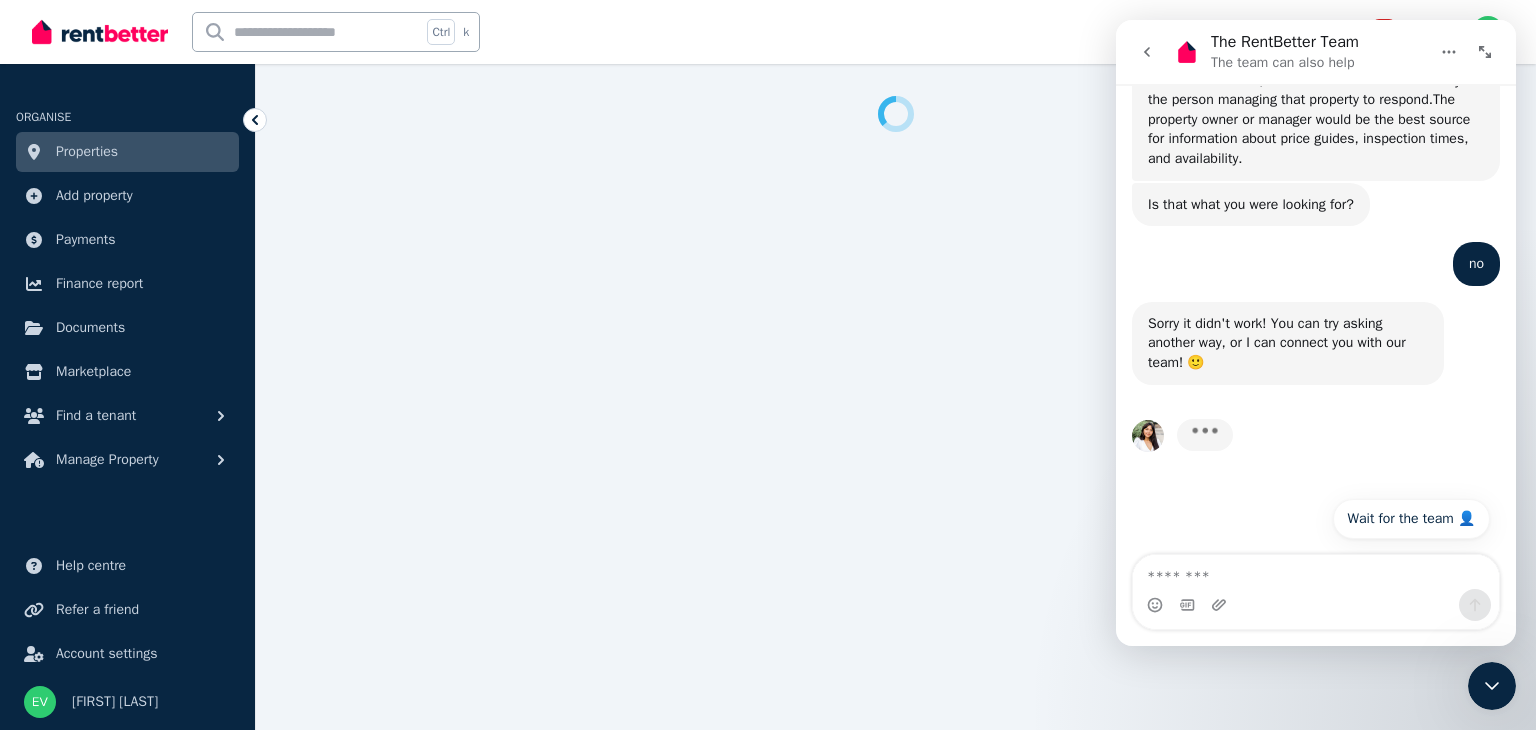 select on "**********" 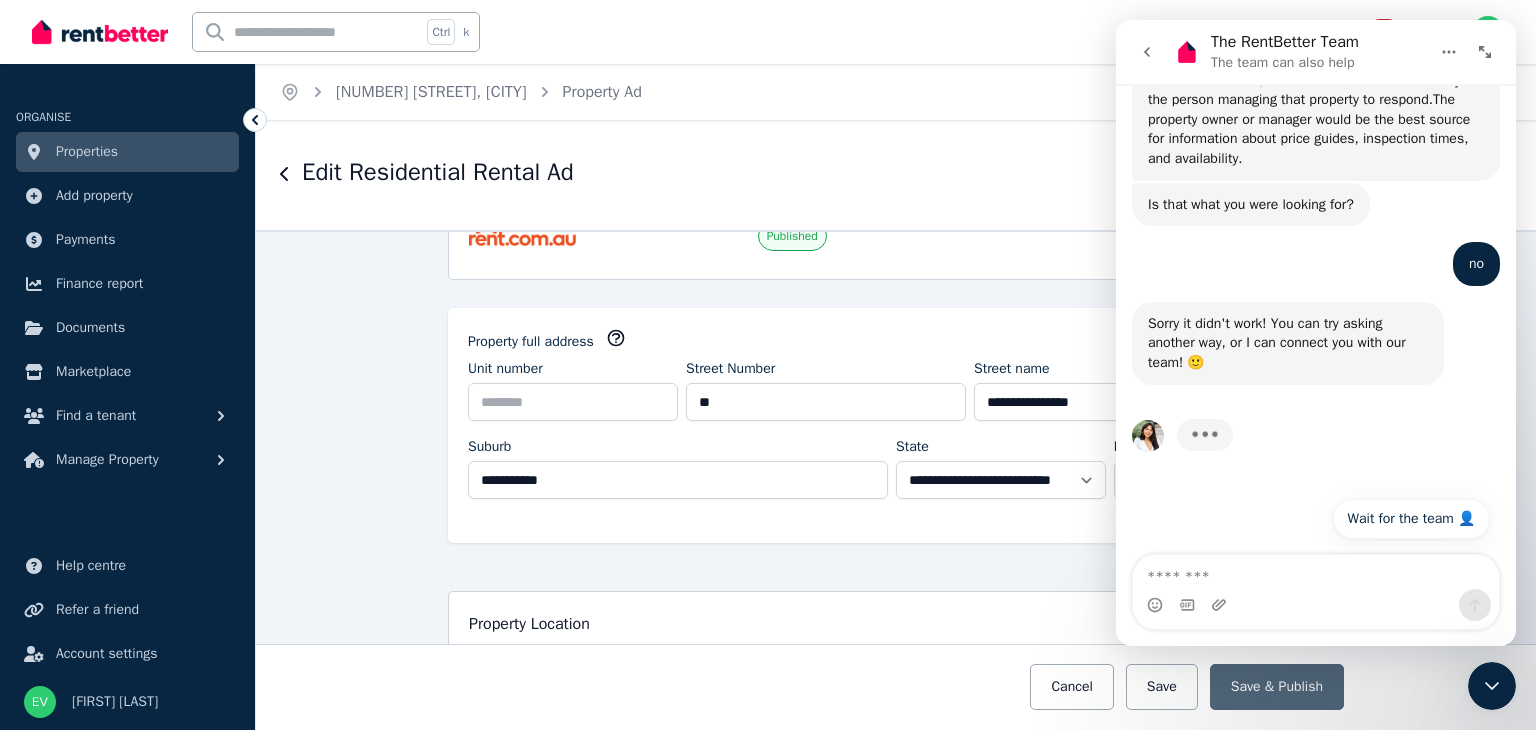 scroll, scrollTop: 0, scrollLeft: 0, axis: both 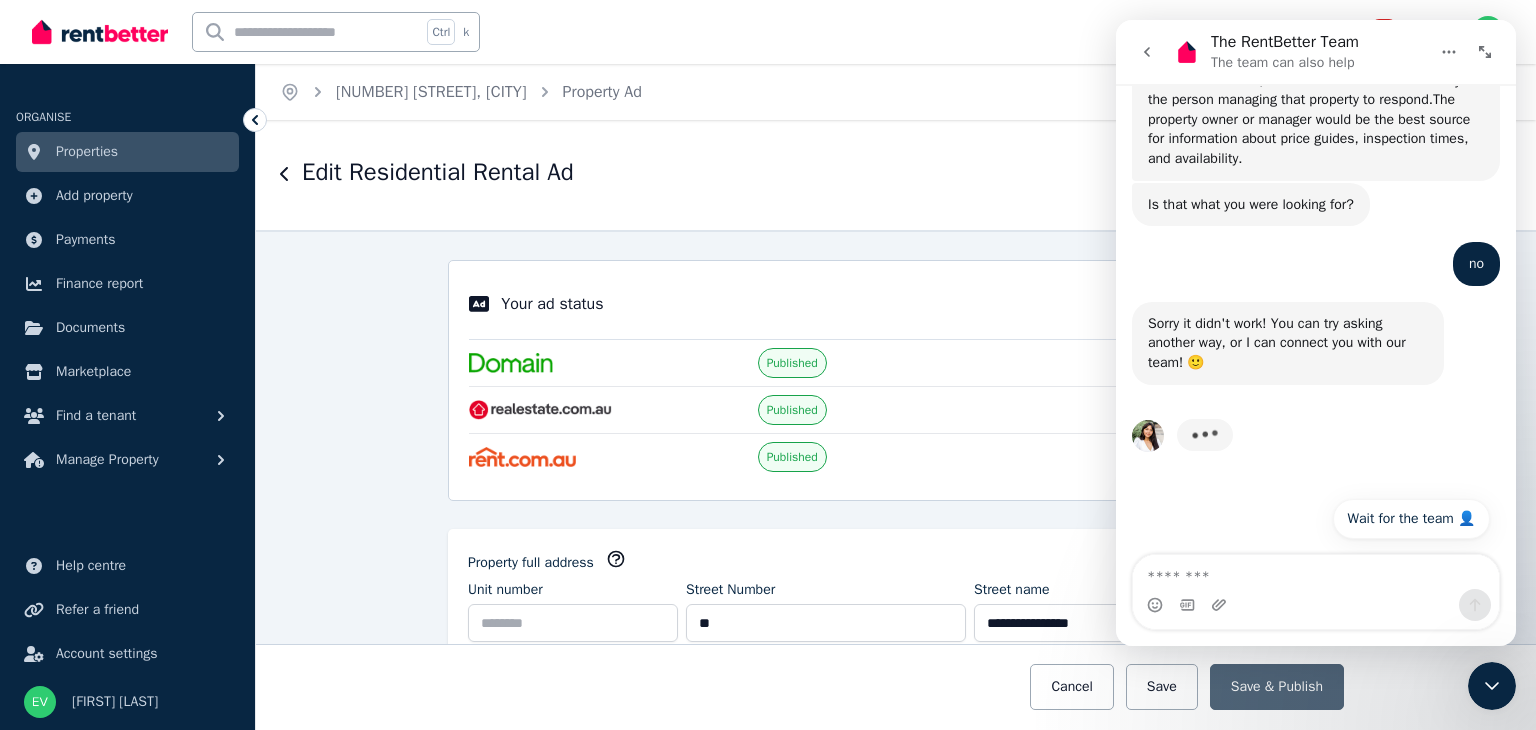 click 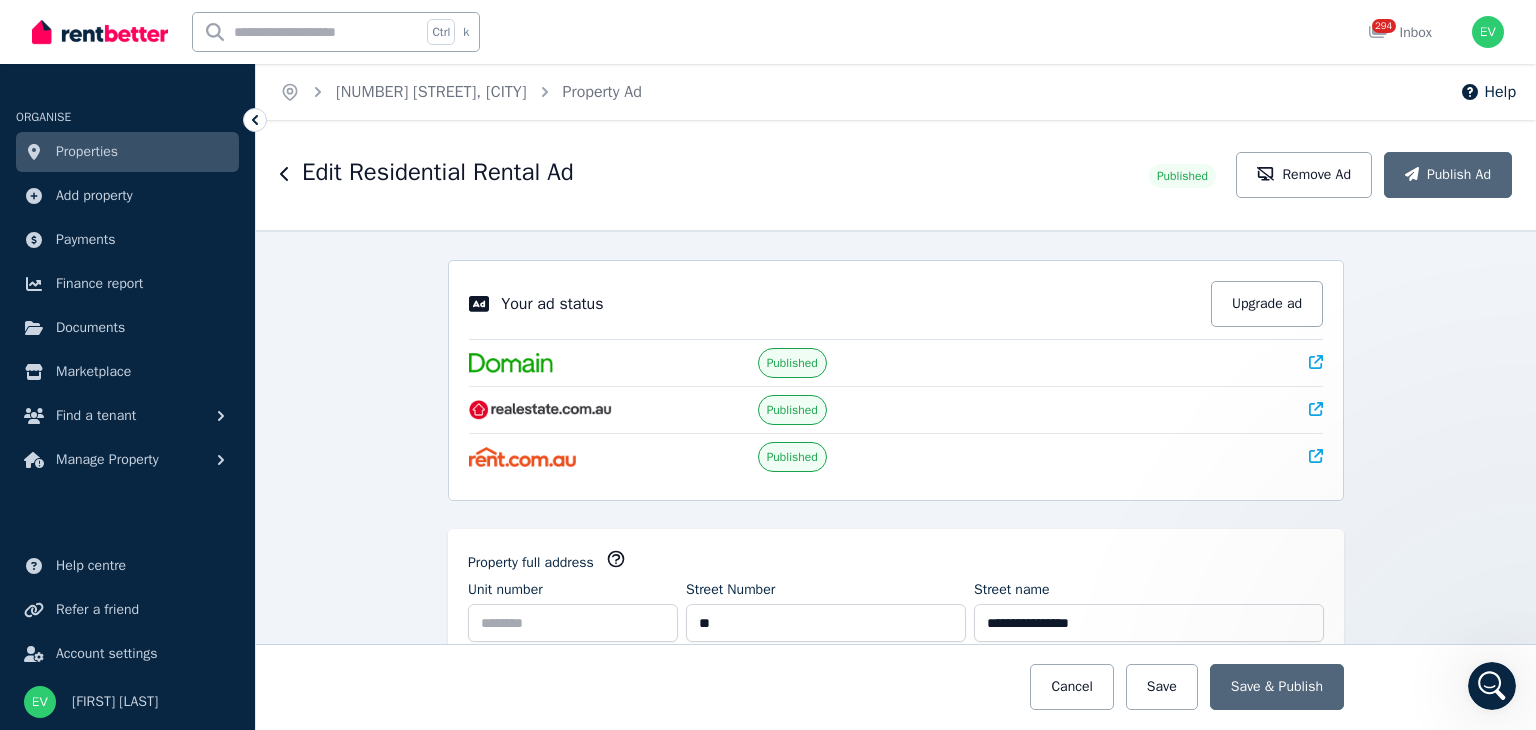 scroll, scrollTop: 0, scrollLeft: 0, axis: both 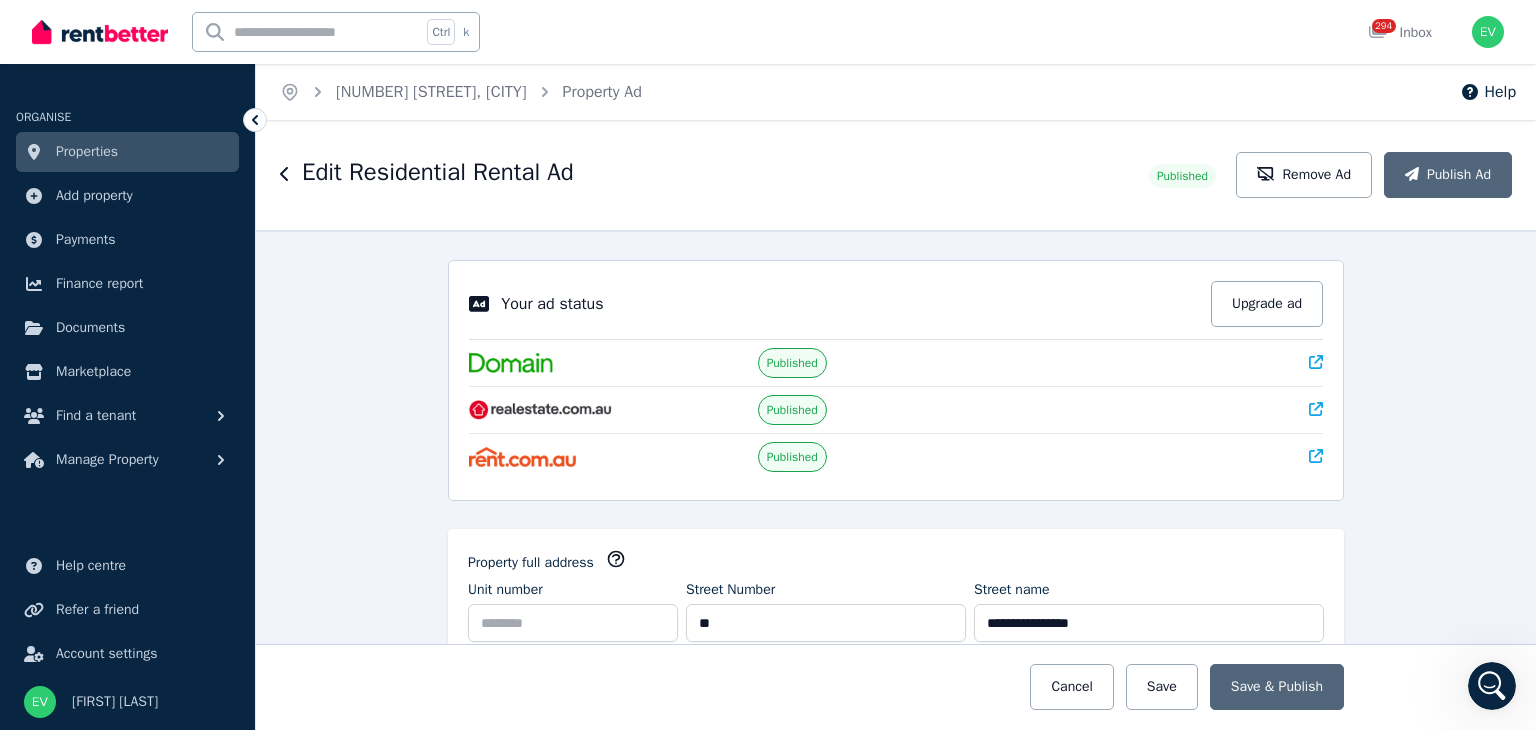 click 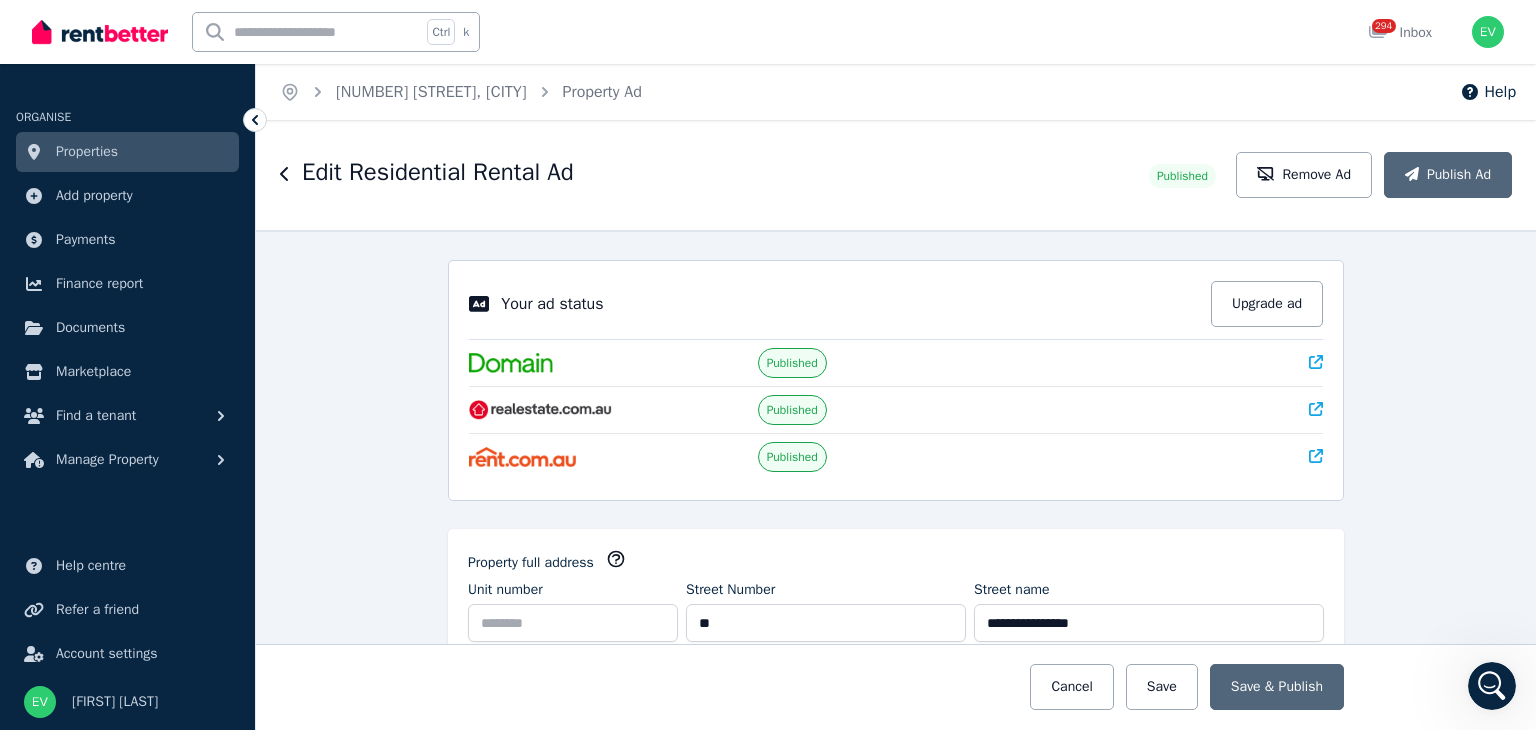 scroll, scrollTop: 604, scrollLeft: 0, axis: vertical 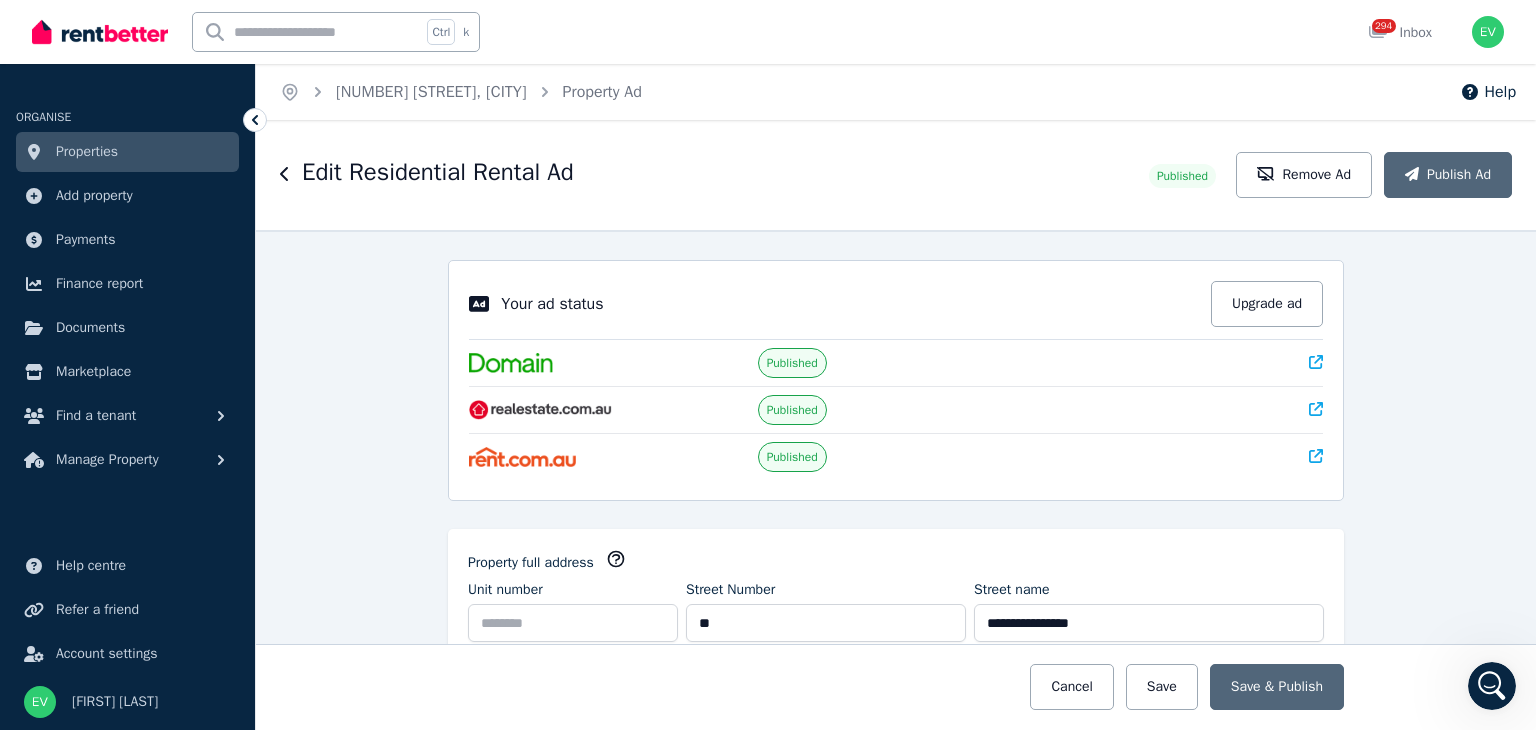 click 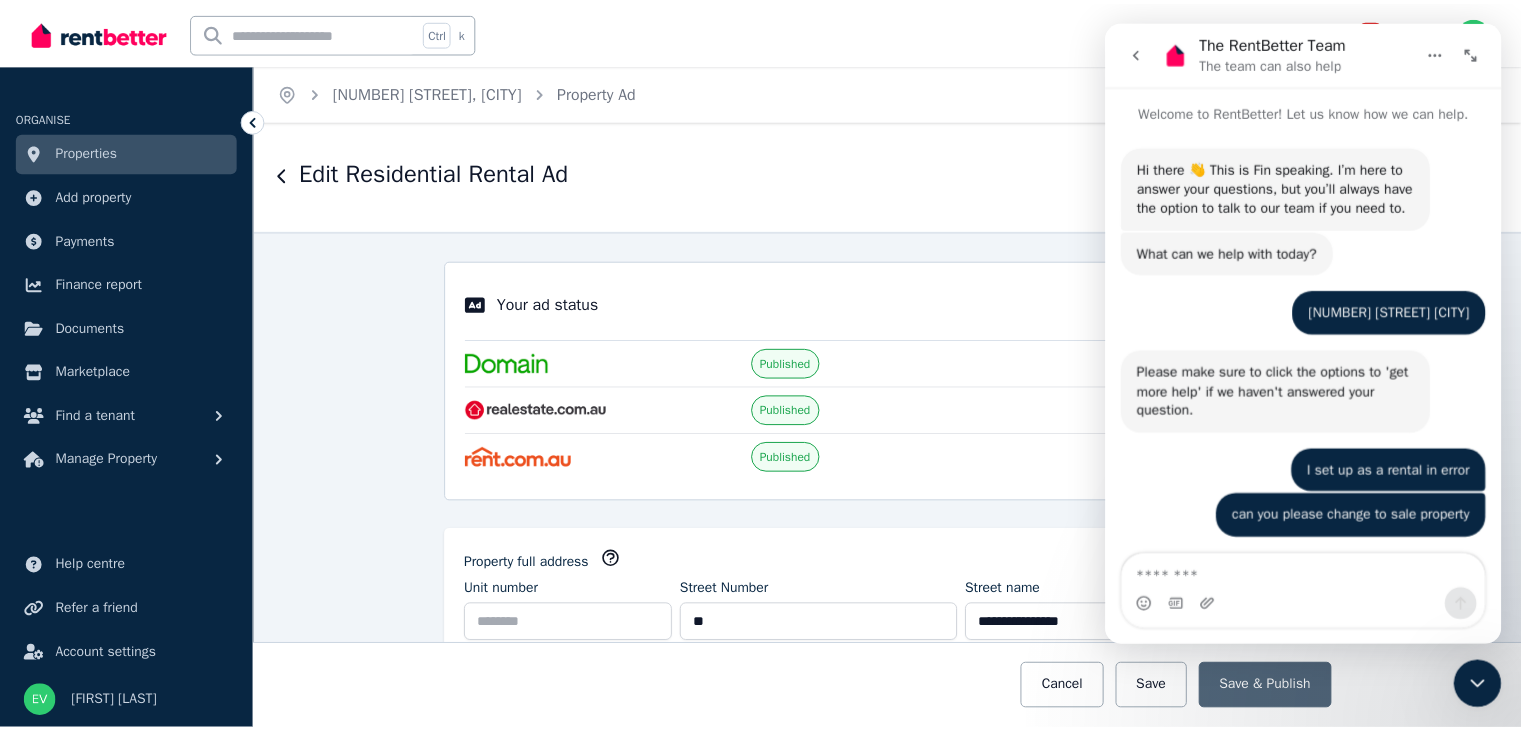 scroll, scrollTop: 604, scrollLeft: 0, axis: vertical 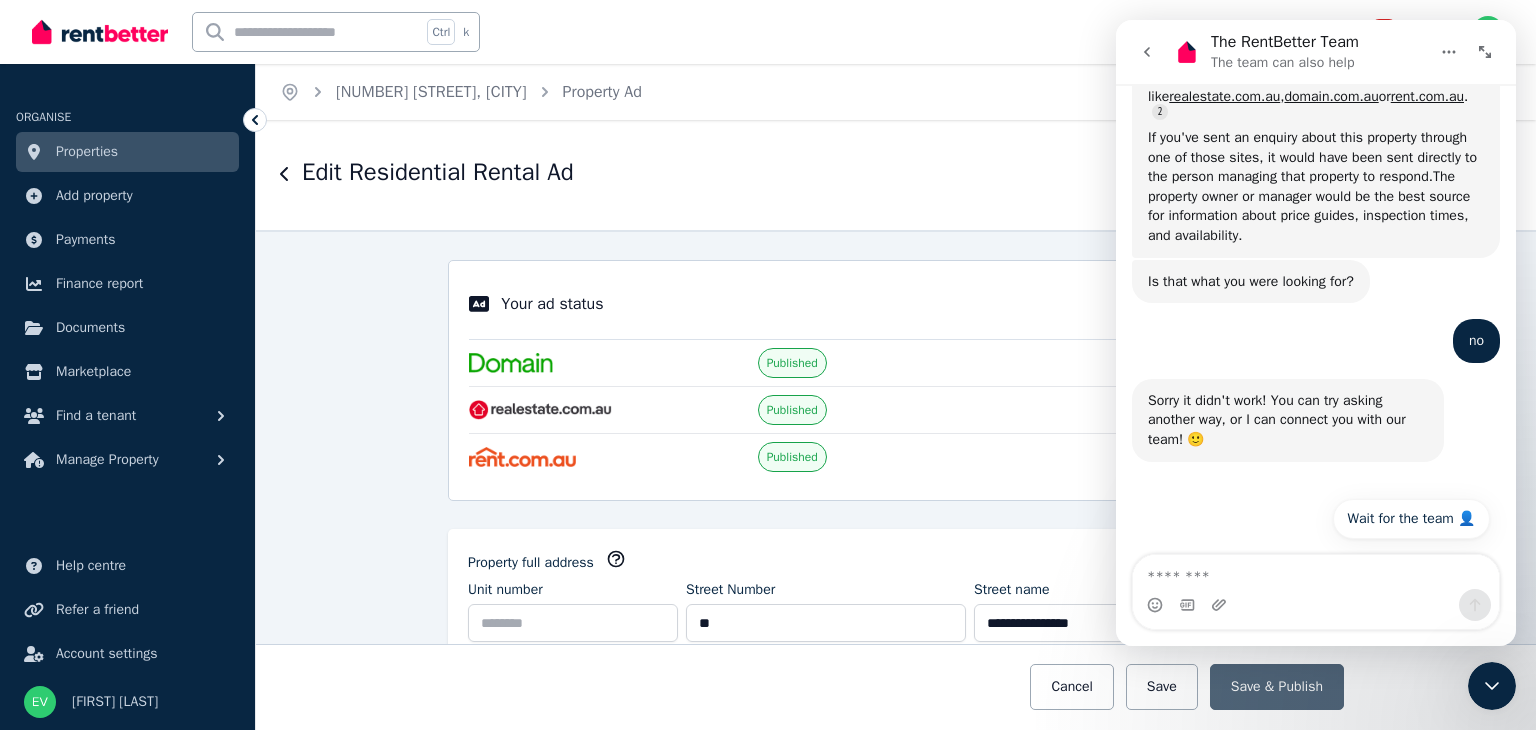 click at bounding box center (307, 32) 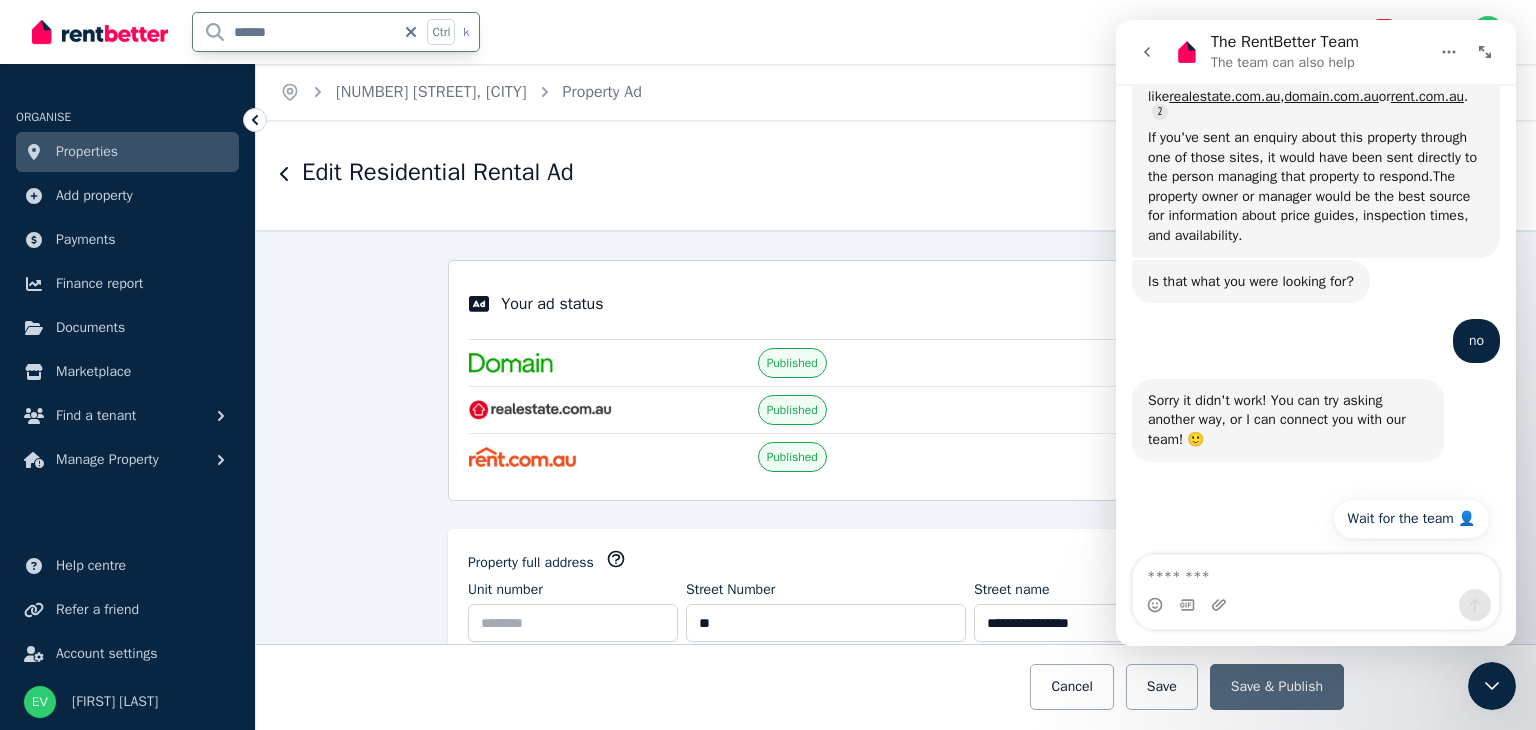 type on "******" 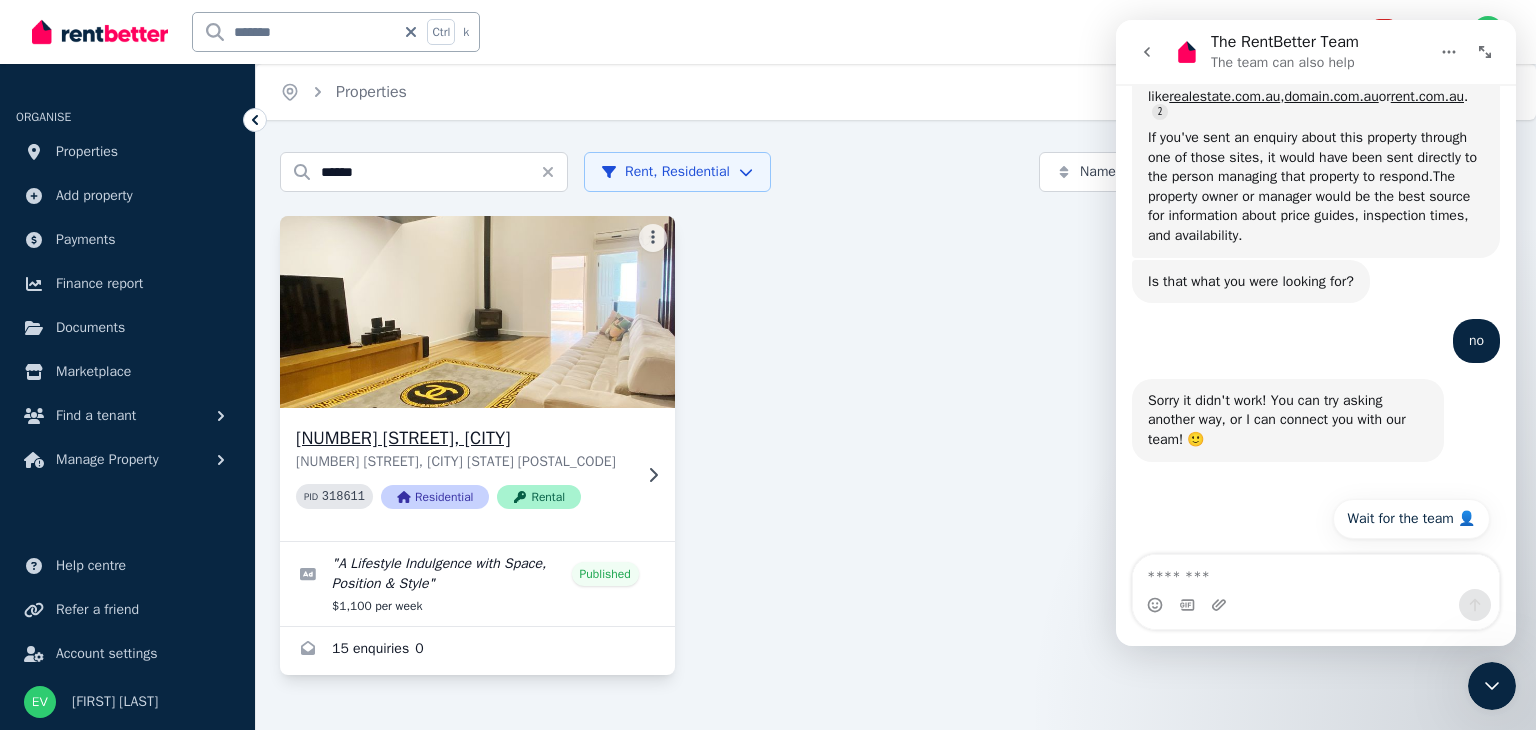 click at bounding box center [477, 312] 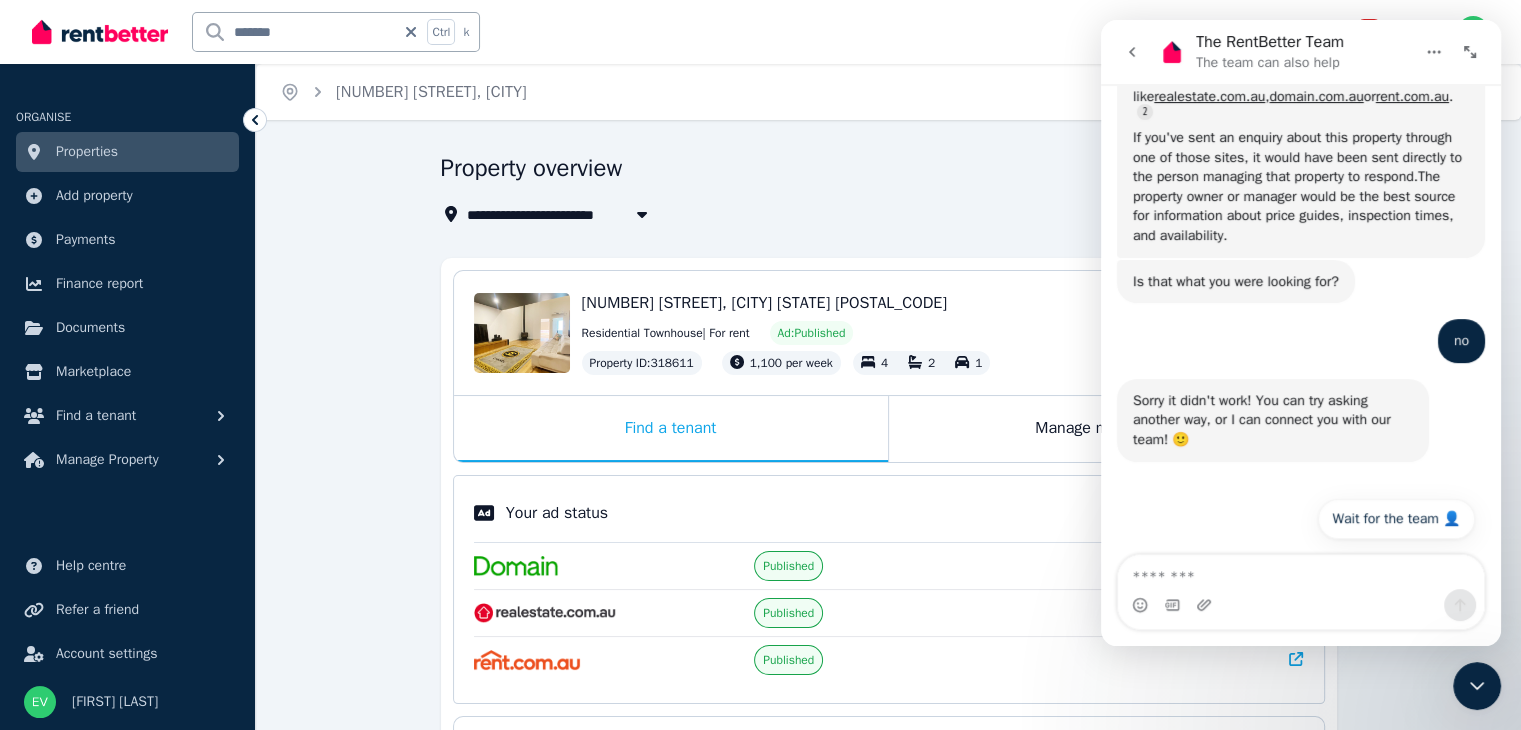click 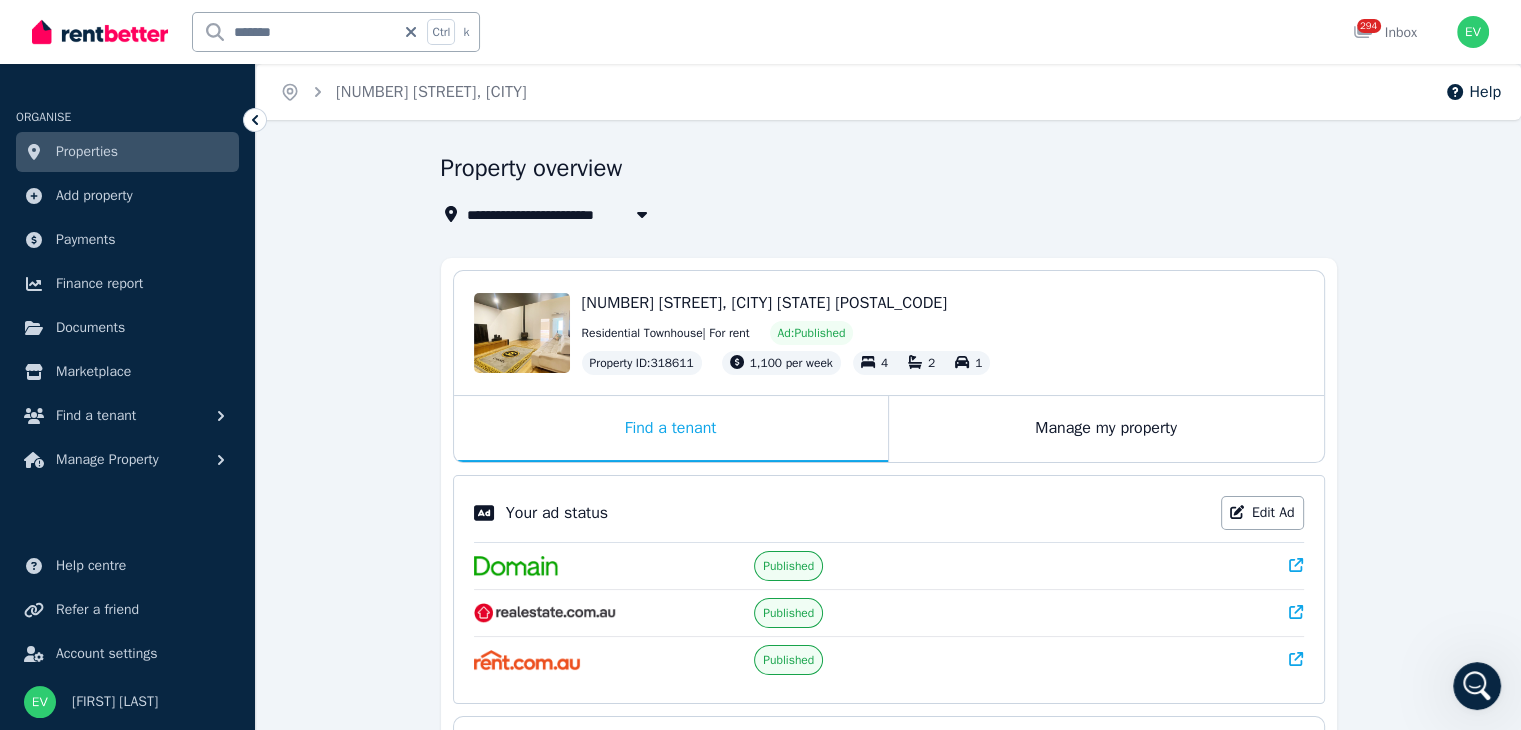 click 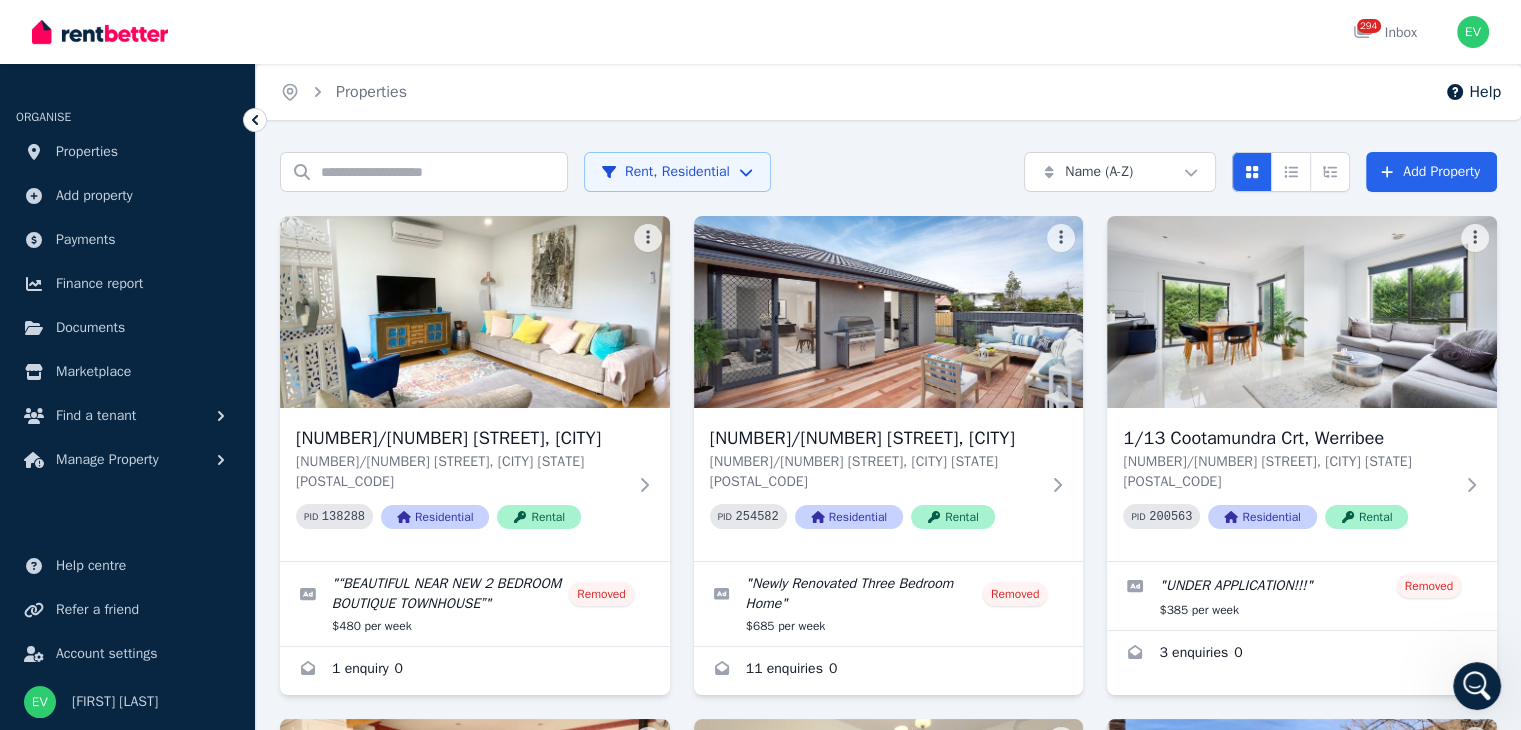 click 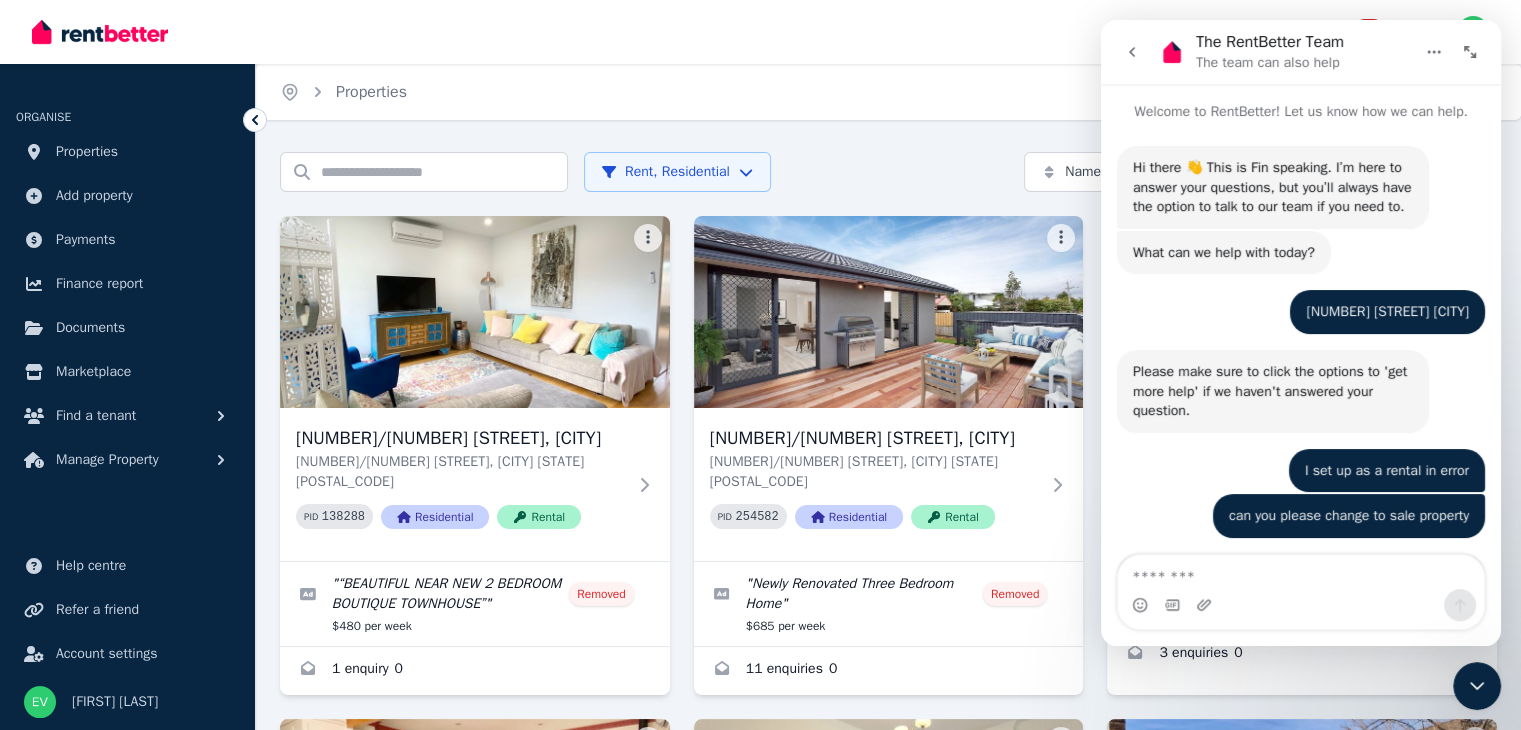 scroll, scrollTop: 604, scrollLeft: 0, axis: vertical 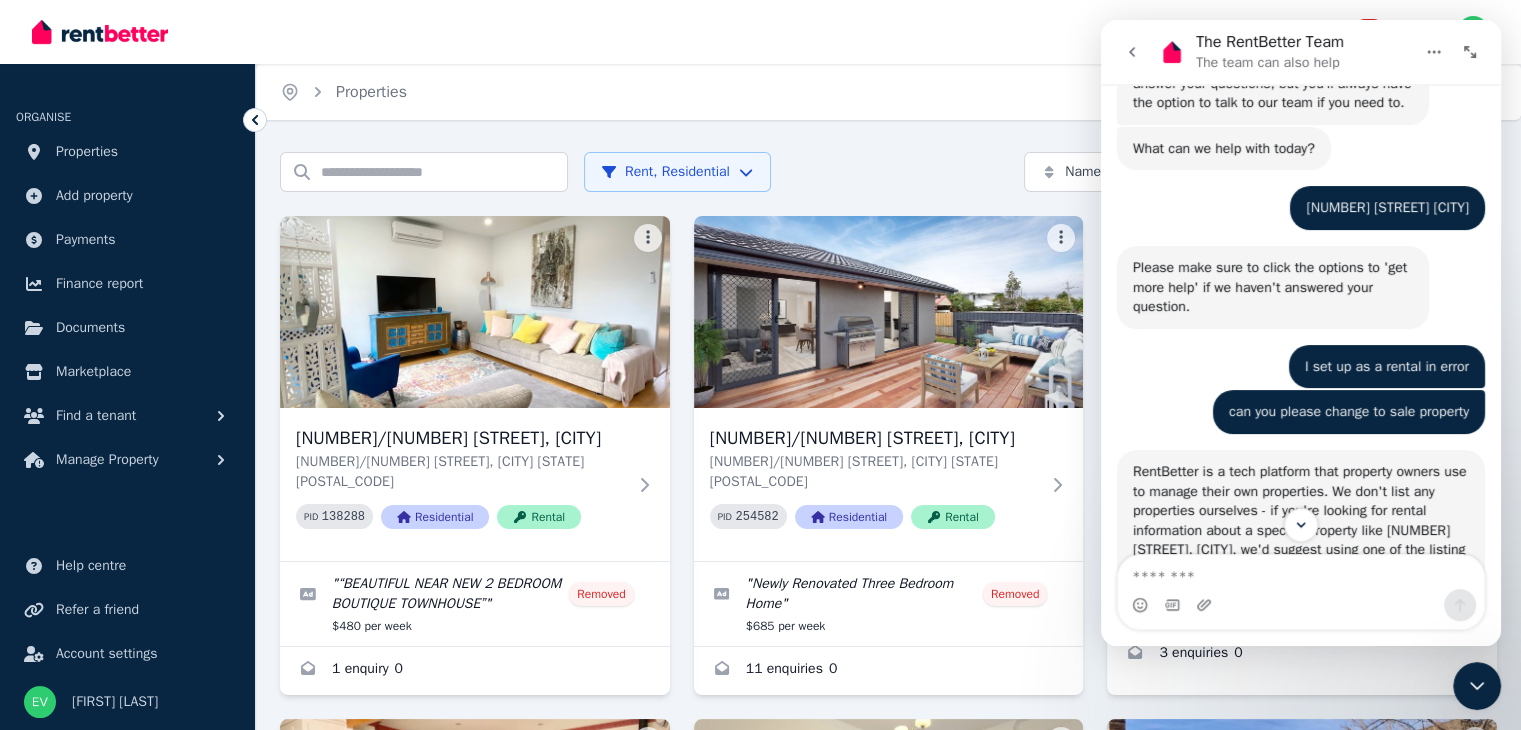 click on "Open main menu 294 Inbox Open user menu ORGANISE Properties Add property Payments Finance report Documents Marketplace Find a tenant Manage Property Help centre Refer a friend Account settings Your profile [FIRST] [LAST] Home Properties Help Search properties Rent, Residential Name (A-Z) Add Property [NUMBER]/[NUMBER] [STREET], [CITY] [NUMBER]/[NUMBER] [STREET], [CITY] [STATE] [POSTAL_CODE] PID   138288 Residential Rental " “BEAUTIFUL NEAR NEW 2 BEDROOM BOUTIQUE TOWNHOUSE” " Removed $480 per week 1   enquiry 0 [NUMBER]/[NUMBER] [STREET], [CITY] [NUMBER]/[NUMBER] [STREET], [CITY] [STATE] [POSTAL_CODE] PID   254582 Residential Rental " Newly Renovated Three Bedroom Home " Removed $685 per week 11   enquiries 0 [NUMBER]/[NUMBER] [STREET], [CITY] [NUMBER]/[NUMBER] [STREET], [CITY] [STATE] [POSTAL_CODE] PID   200563 Residential Rental " UNDER APPLICATION!!! " Removed $385 per week 3   enquiries 0 [NUMBER]/[NUMBER] [STREET], [CITY] [NUMBER]/[NUMBER] [STREET], [CITY] [STATE] [POSTAL_CODE] PID   236773 Residential Rental " Wonderful Three Bedroom Family Home near the beach! " Removed $500 per week 25   enquiries 0 PID   " "" at bounding box center (760, 365) 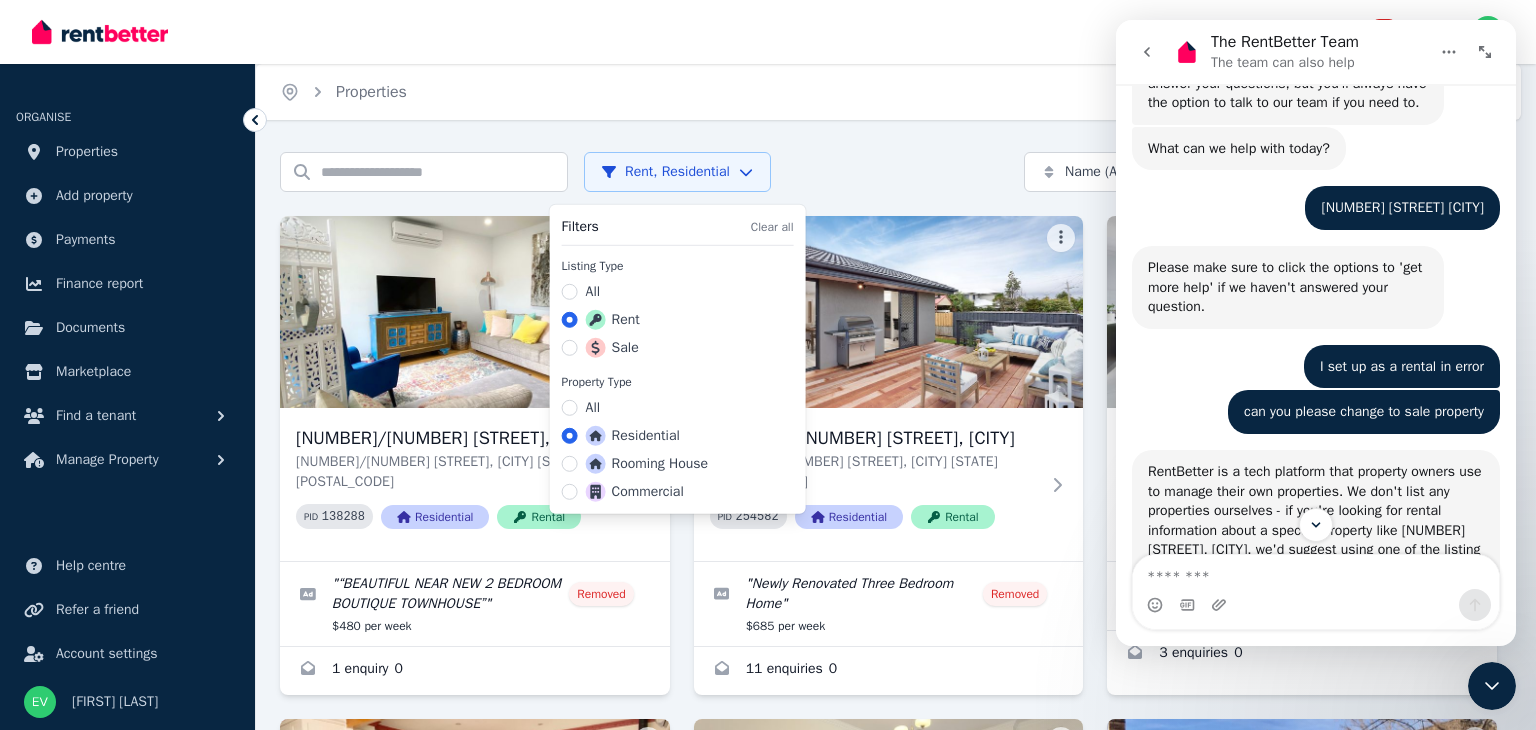 click at bounding box center (596, 348) 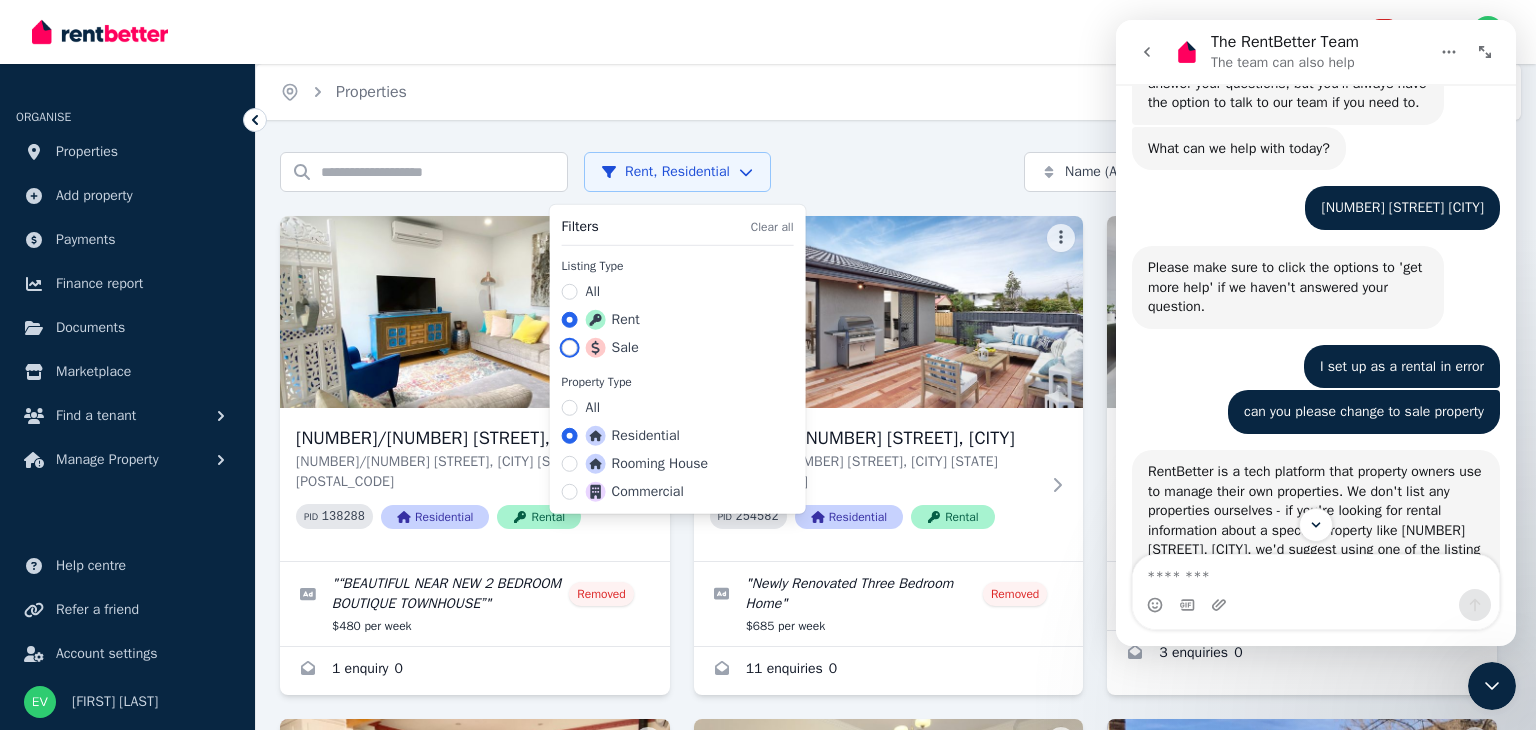 click on "Sale" at bounding box center [570, 348] 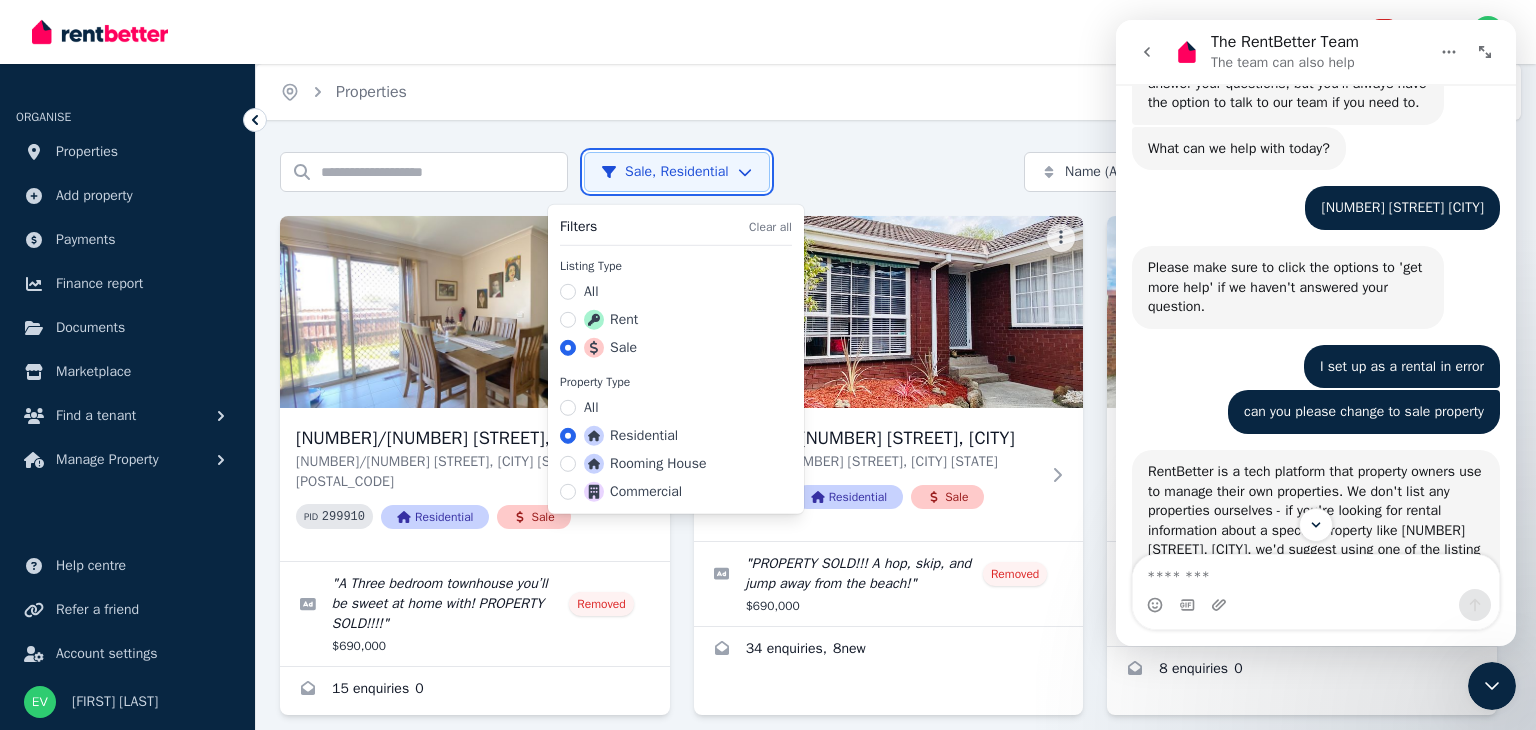 click on "Open main menu 294 Inbox Open user menu ORGANISE Properties Add property Payments Finance report Documents Marketplace Find a tenant Manage Property Help centre Refer a friend Account settings Your profile [FIRST] [LAST] Home Properties Help Search properties Sale, Residential Name (A-Z) Add Property [NUMBER]/[NUMBER] [STREET], [CITY] [NUMBER]/[NUMBER] [STREET], [CITY] [STATE] [POSTAL_CODE] PID   299910 Residential Sale " A Three bedroom townhouse you’ll be sweet at home with! PROPERTY SOLD!!!! " Removed $690,000 15   enquiries 0 [NUMBER]/[NUMBER] [STREET], [CITY] [NUMBER]/[NUMBER] [STREET], [CITY] [STATE] [POSTAL_CODE] PID   383177 Residential Sale " PROPERTY SOLD!!! A hop, skip, and jump away from the beach! " Removed $690,000 34   enquiries , 8  new [NUMBER]/[NUMBER] [STREET], [CITY] [NUMBER]/[NUMBER] [STREET], [CITY] [STATE] [POSTAL_CODE] PID   338043 Residential Sale " ELAVATED BRIGHT TWO BEDROOM UNIT IN THE FRANKSTON HIGH SCHOOL ZONE! " Removed $520,000 8   enquiries 0 [NUMBER] [STREET], [CITY] [STATE] [POSTAL_CODE] PID   330725 Residential" at bounding box center [768, 365] 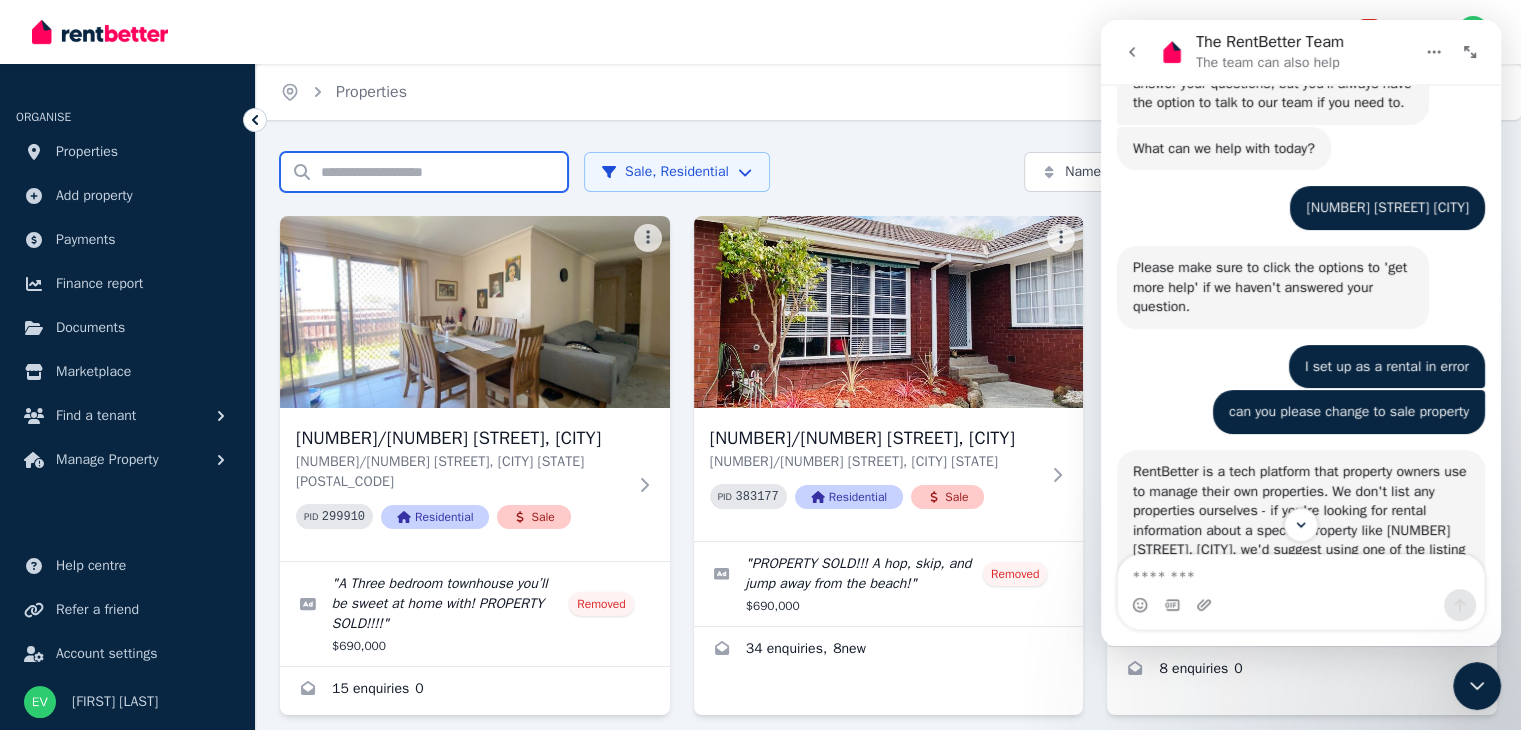 click on "Search properties" at bounding box center (424, 172) 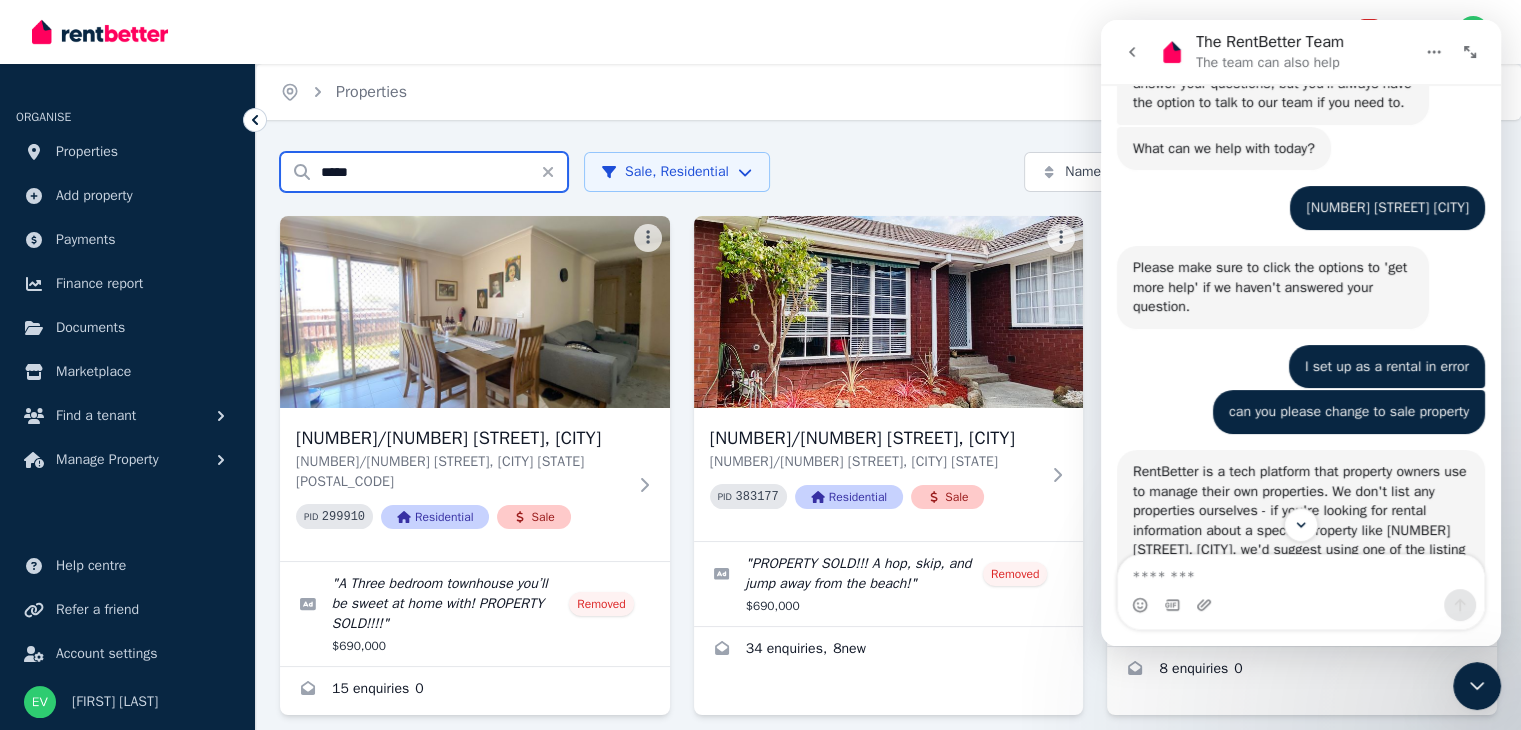 type on "*****" 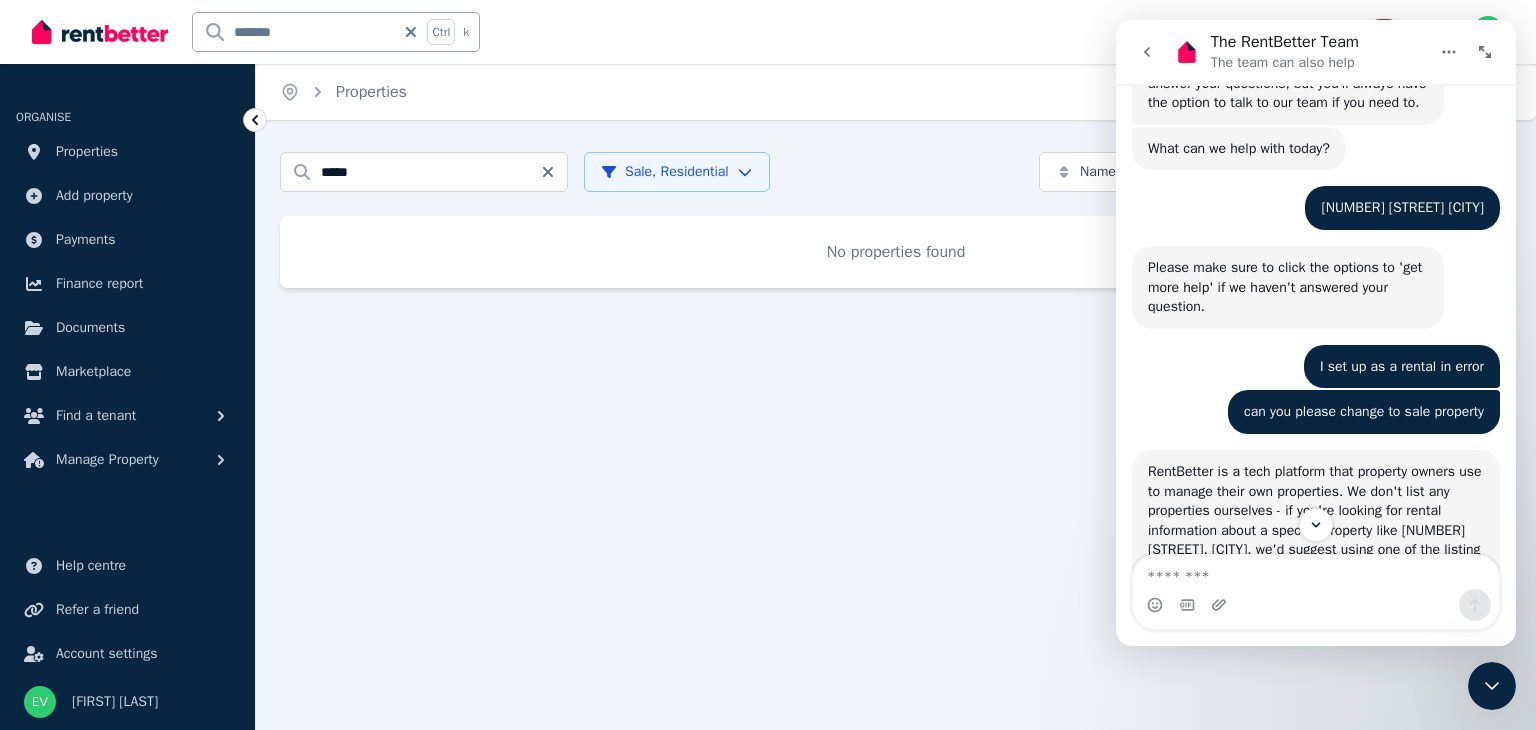 click 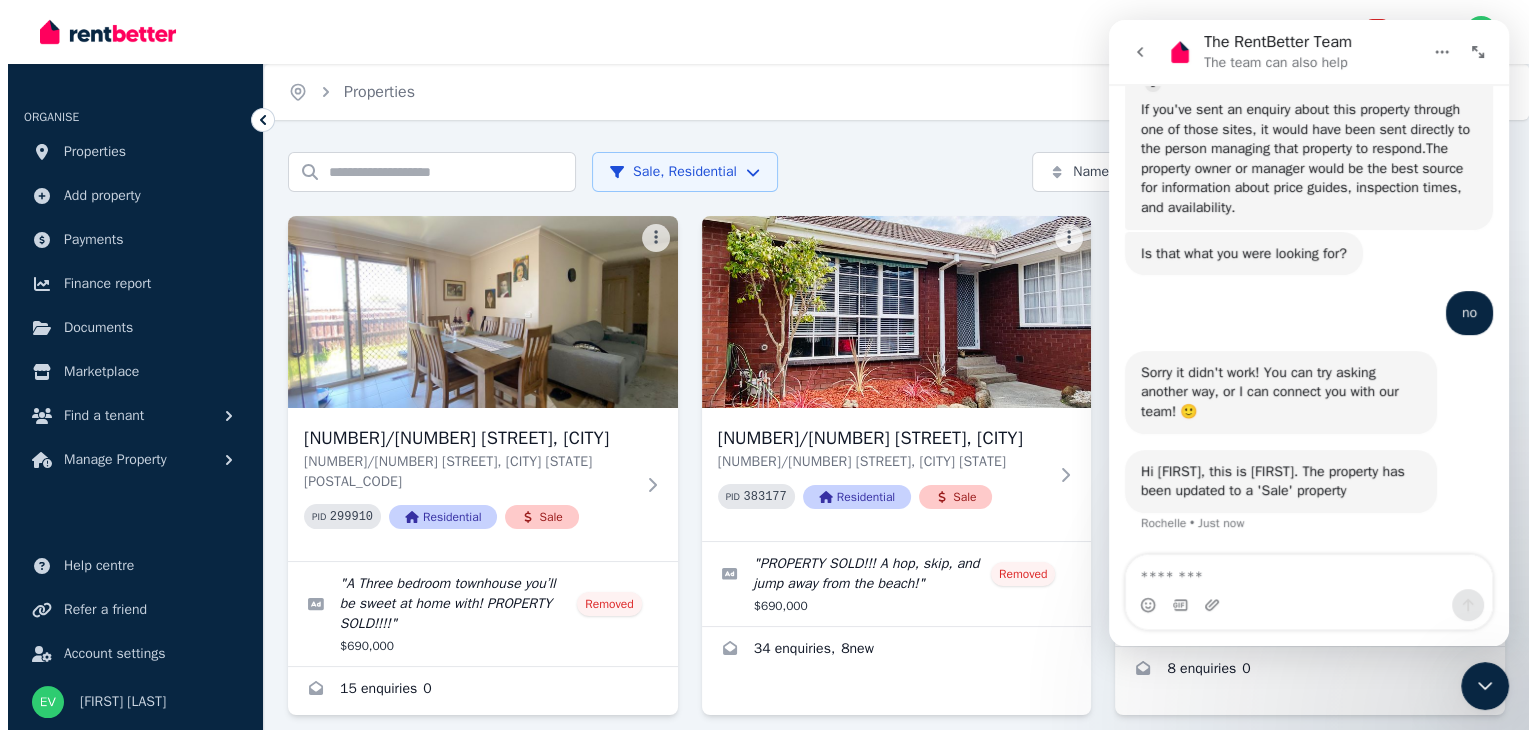 scroll, scrollTop: 632, scrollLeft: 0, axis: vertical 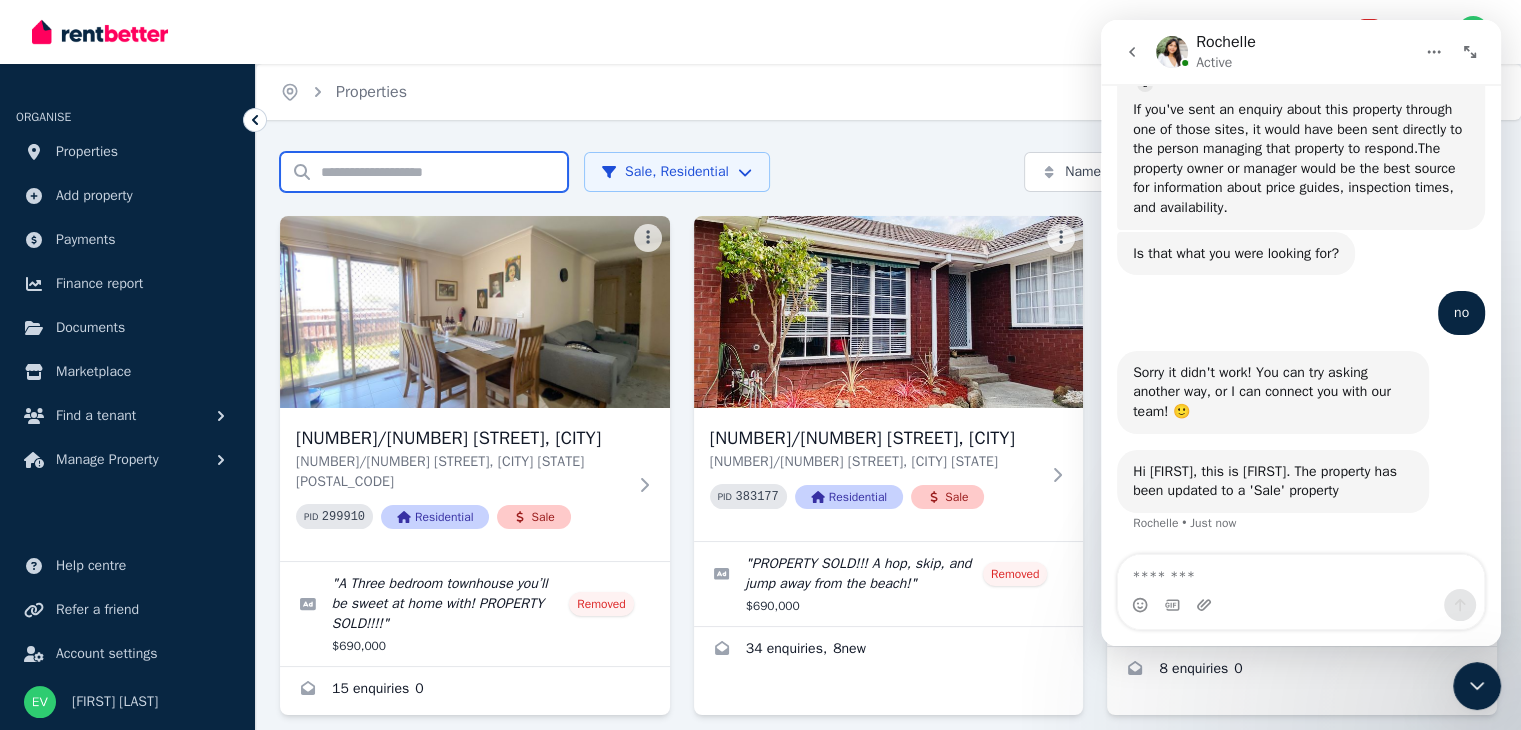 click on "Search properties" at bounding box center (424, 172) 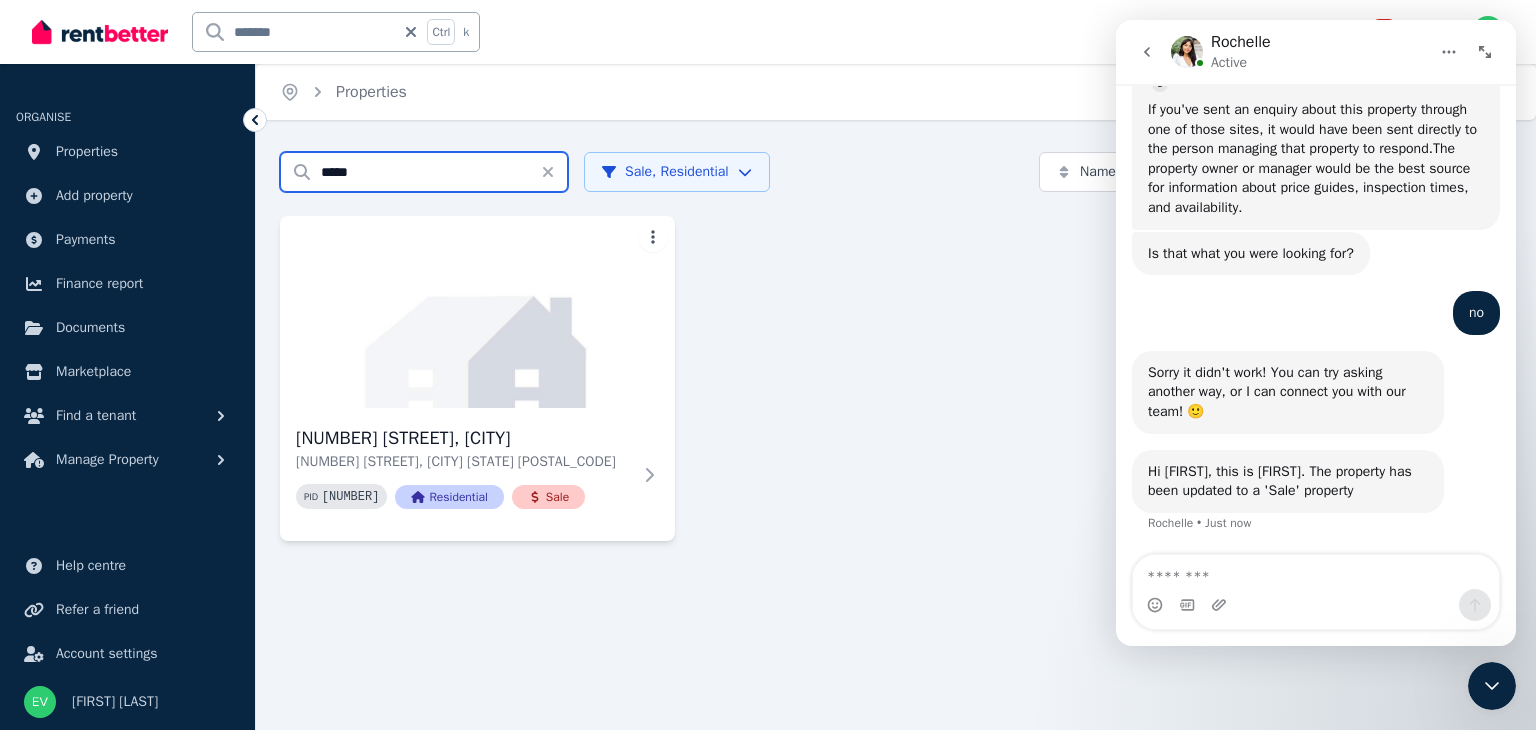 type on "*****" 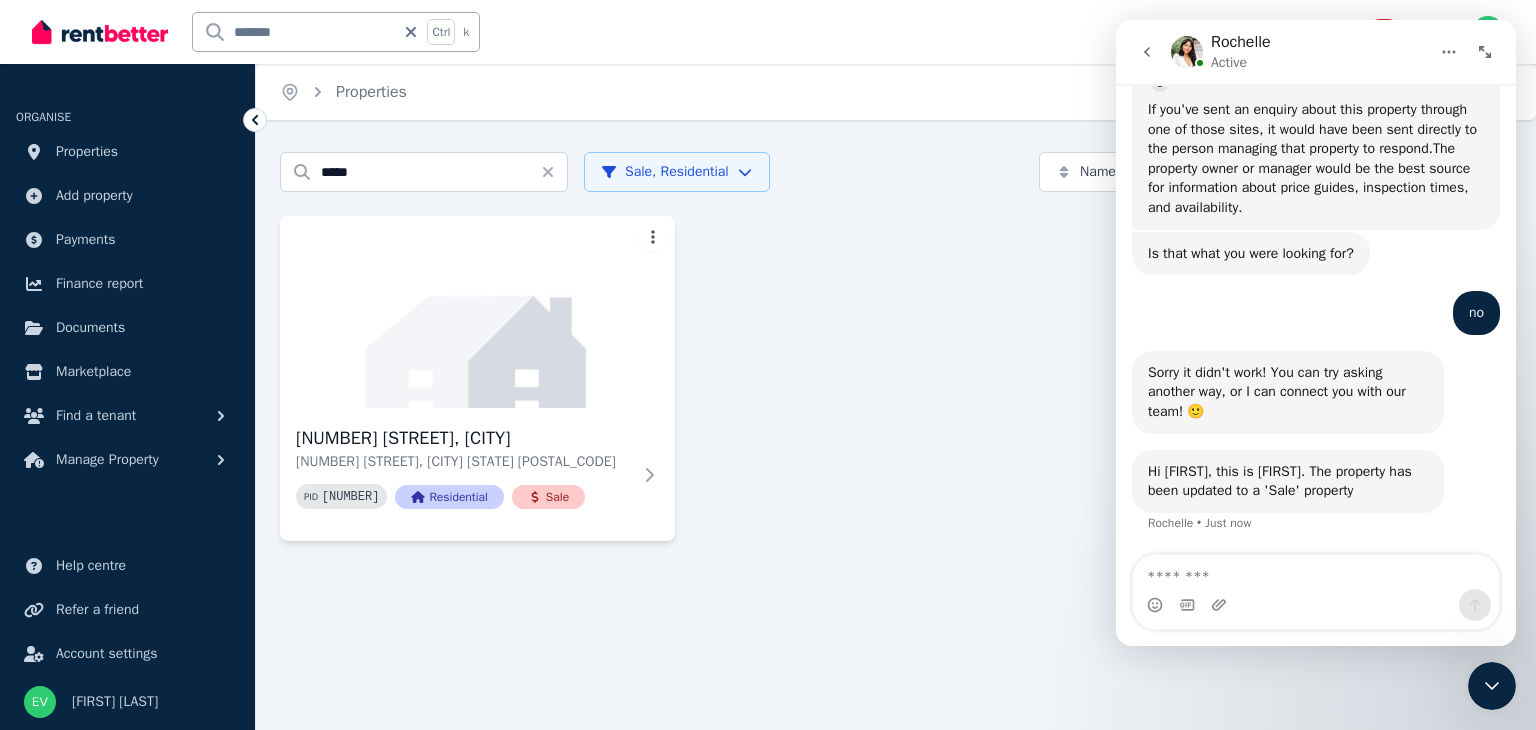 click at bounding box center (1316, 605) 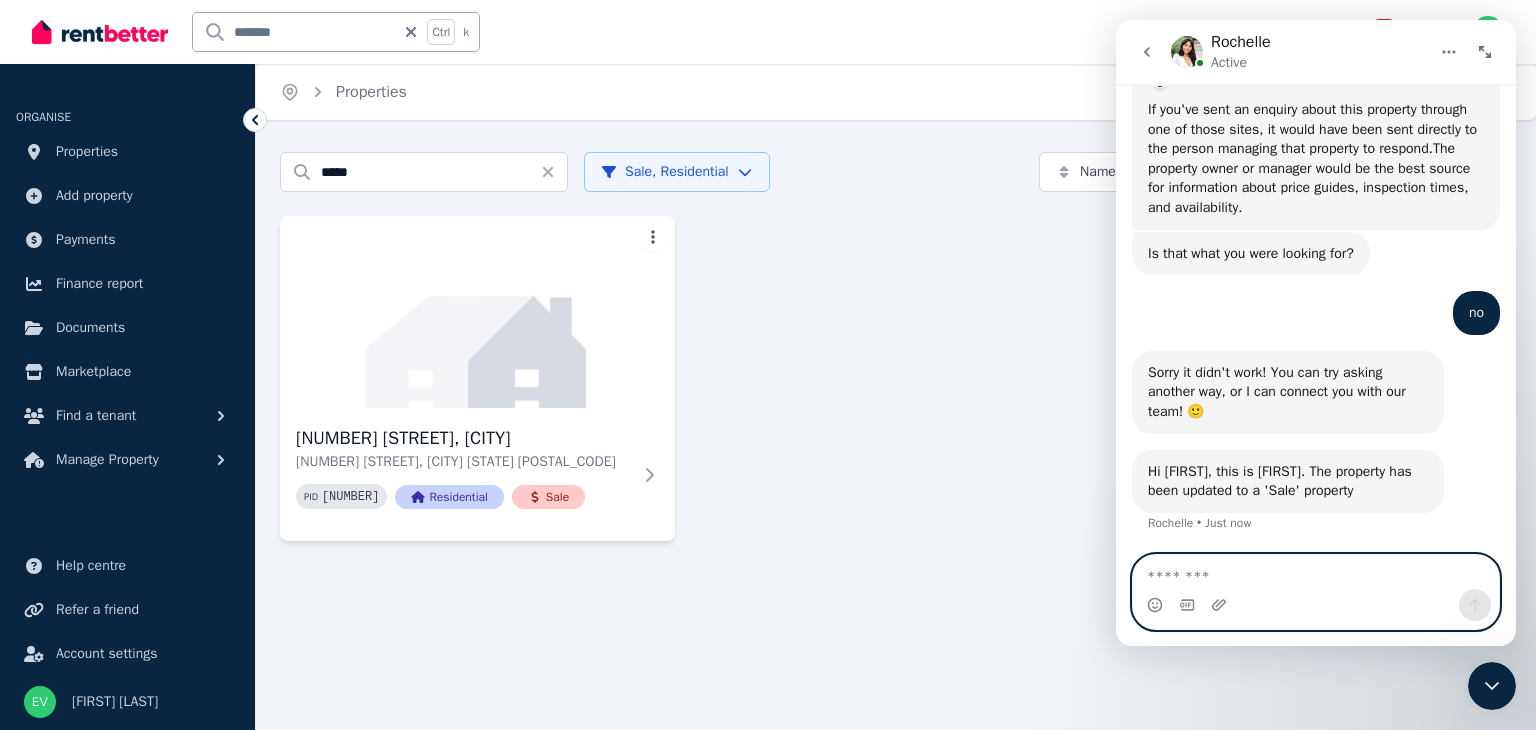click at bounding box center [1316, 572] 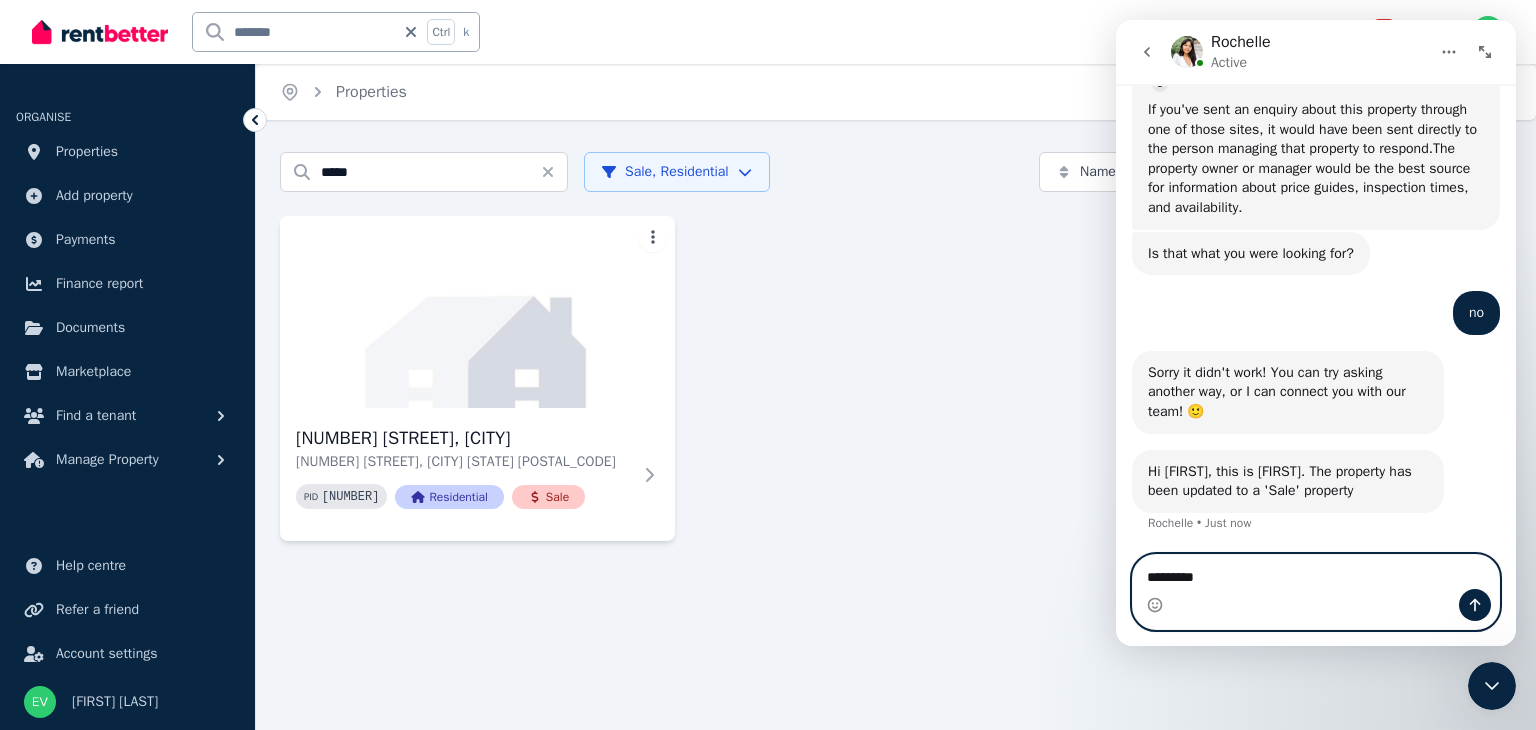 type on "*********" 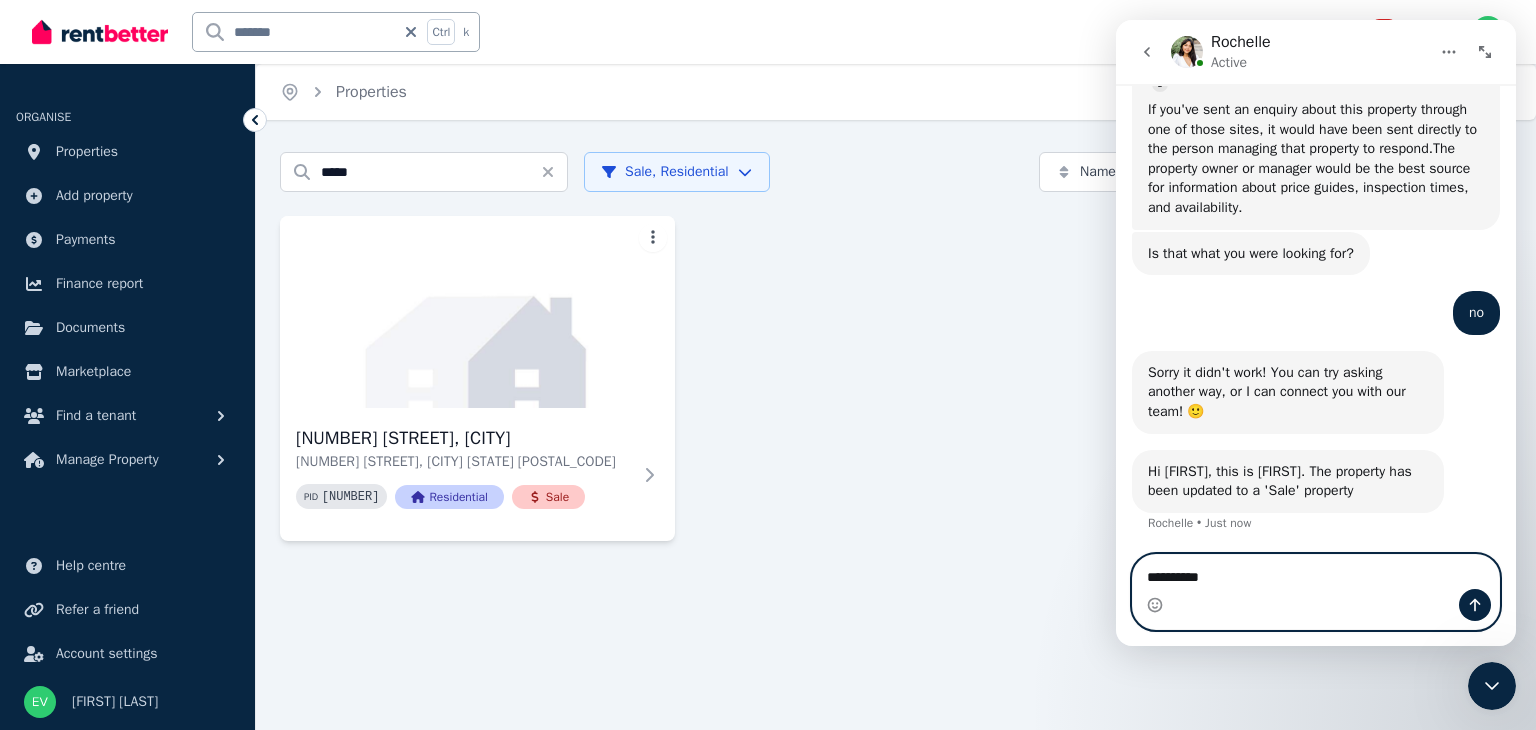 type 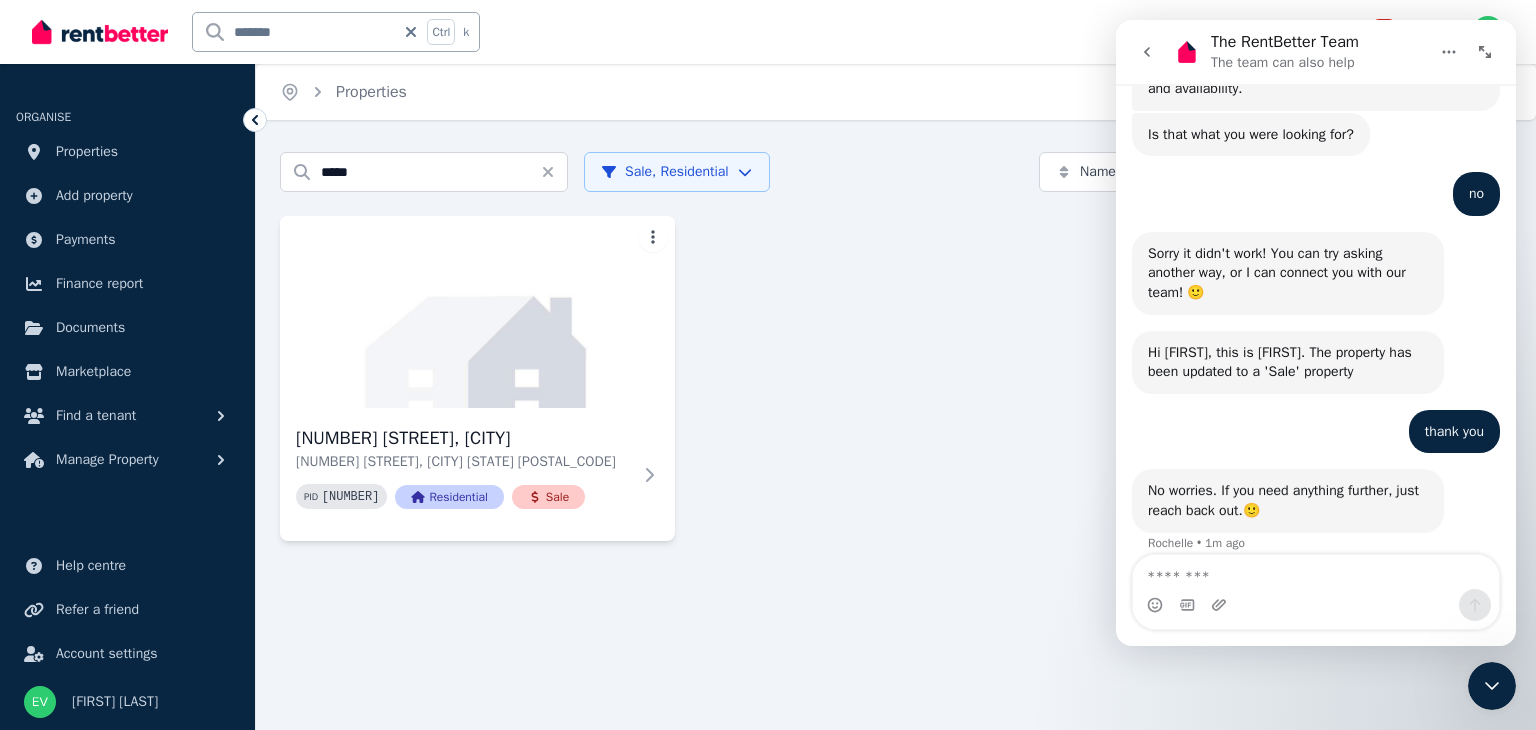 scroll, scrollTop: 771, scrollLeft: 0, axis: vertical 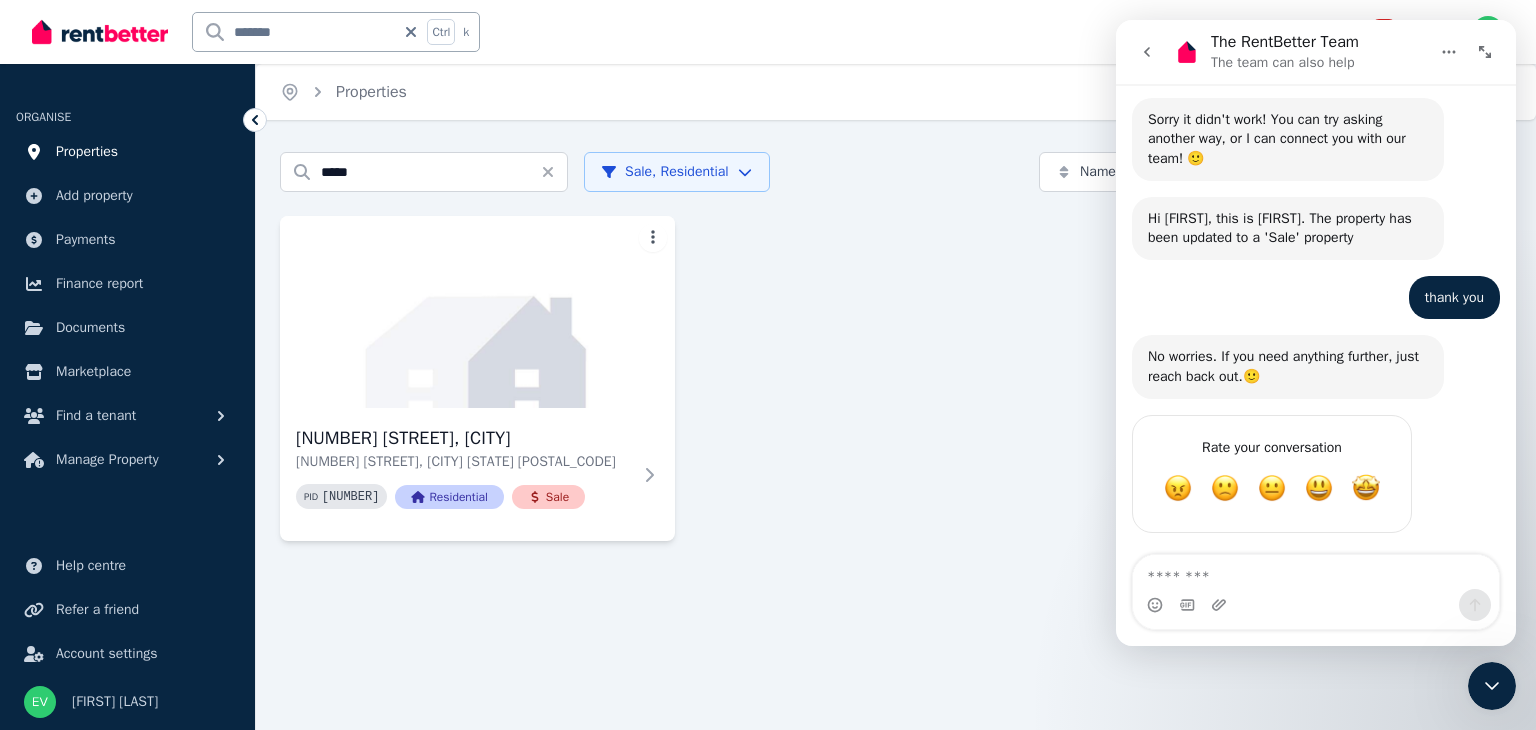 click on "Properties" at bounding box center (87, 152) 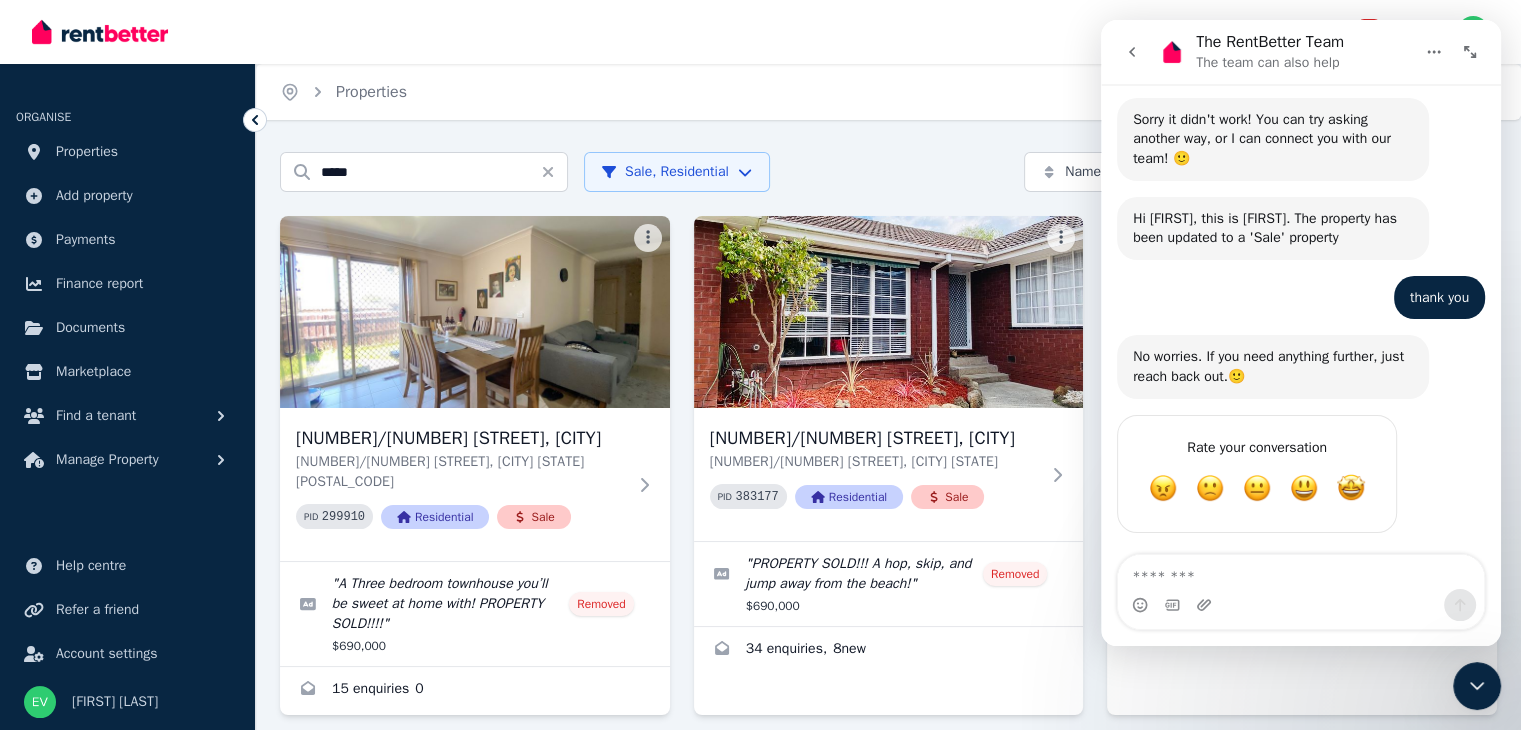 click on "Open main menu 294 Inbox Open user menu ORGANISE Properties Add property Payments Finance report Documents Marketplace Find a tenant Manage Property Help centre Refer a friend Account settings Your profile [FIRST] [LAST] Home Properties Help Search properties ***** Sale, Residential Name (A-Z) Add Property [NUMBER]/[NUMBER] [STREET], [CITY] [NUMBER]/[NUMBER] [STREET], [CITY] [STATE] [POSTAL_CODE] PID   299910 Residential Sale " A Three bedroom townhouse you’ll be sweet at home with! PROPERTY SOLD!!!! " Removed $690,000 15   enquiries 0 [NUMBER]/[NUMBER] [STREET], [CITY] [NUMBER]/[NUMBER] [STREET], [CITY] [STATE] [POSTAL_CODE] PID   383177 Residential Sale " PROPERTY SOLD!!! A hop, skip, and jump away from the beach! " Removed $690,000 34   enquiries , 8  new [NUMBER] [STREET], [CITY] [STATE] [POSTAL_CODE] PID   395625 Residential Sale [NUMBER]/[NUMBER] [STREET], [CITY] [NUMBER]/[NUMBER] [STREET], [CITY] [STATE] [POSTAL_CODE] PID   338043 Residential" at bounding box center [760, 365] 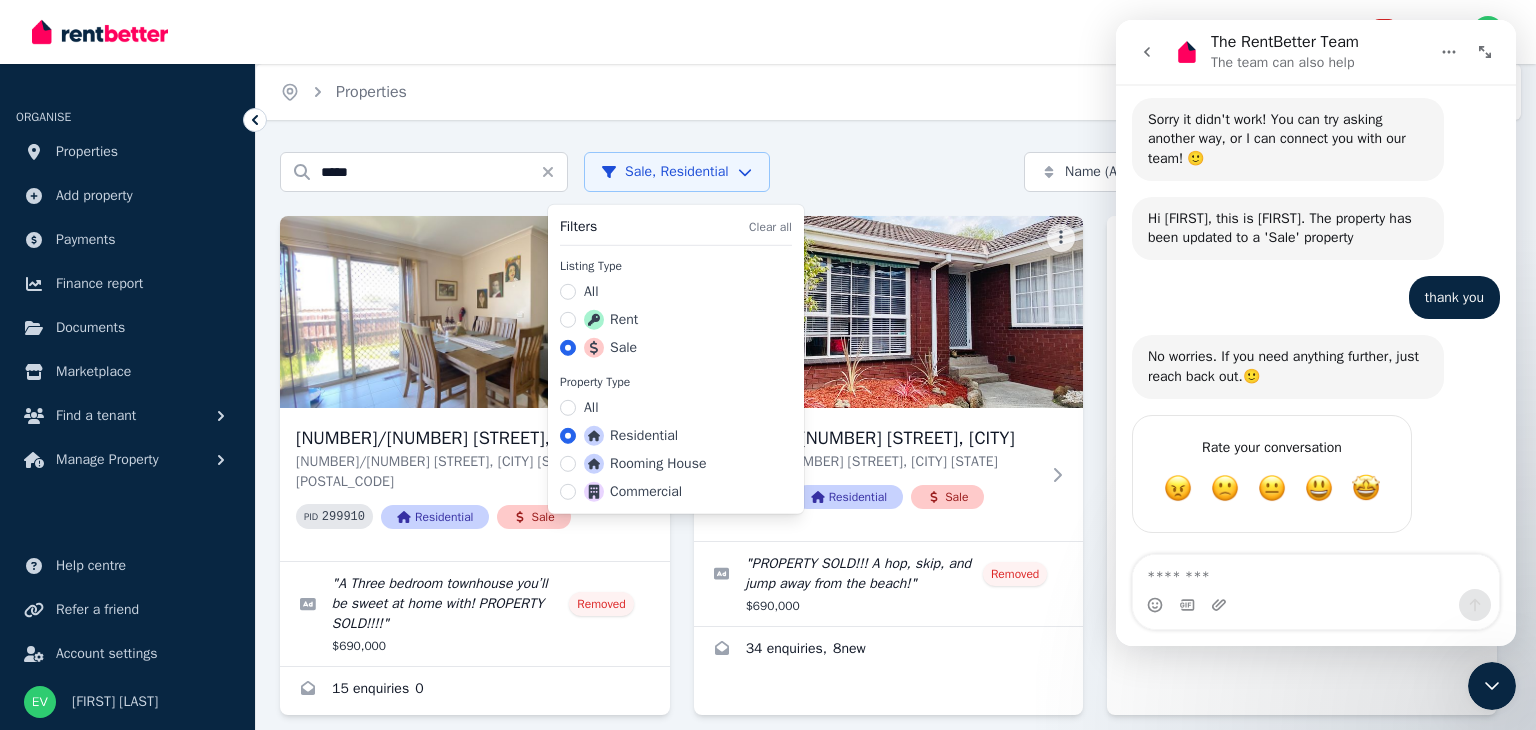 click on "Rent" at bounding box center [611, 320] 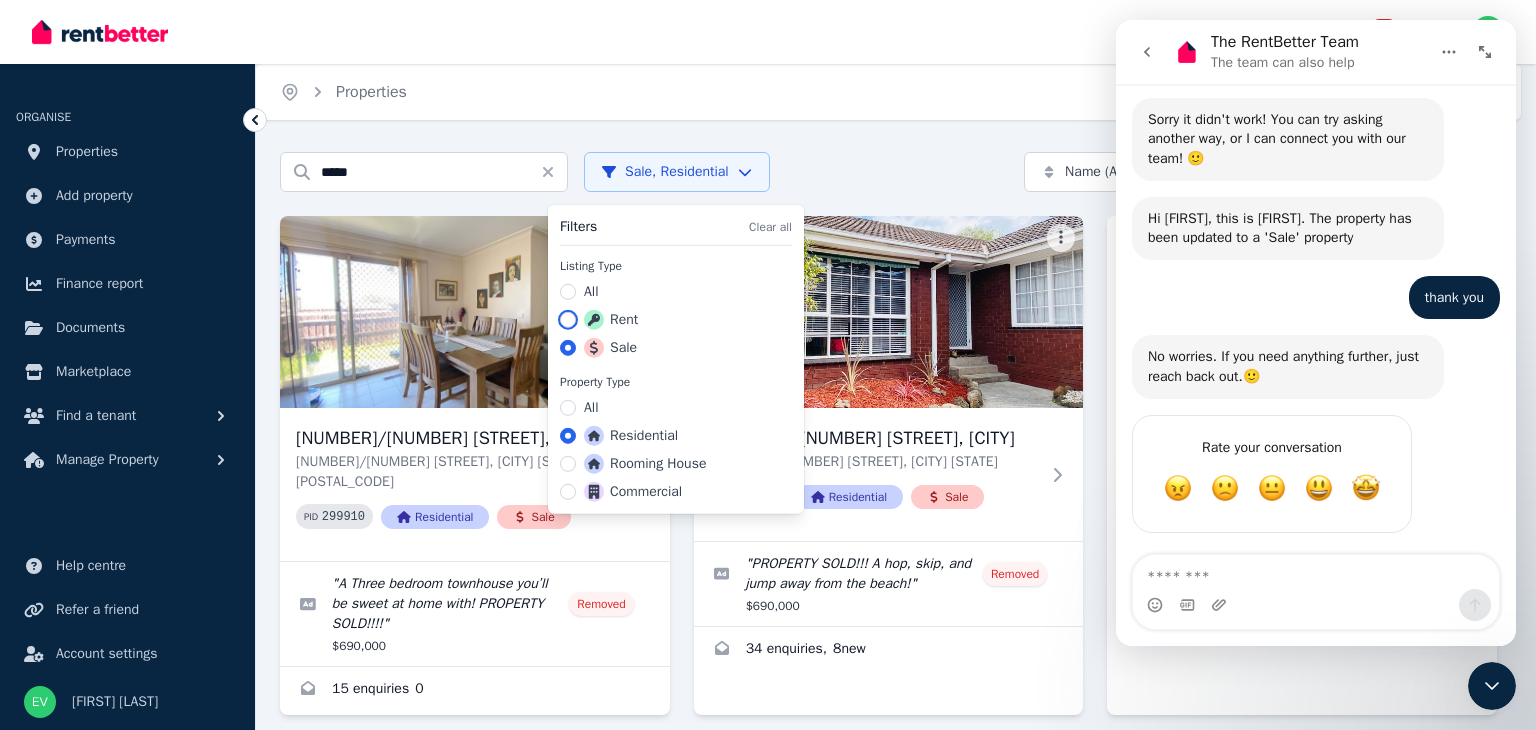 click on "Rent" at bounding box center [568, 320] 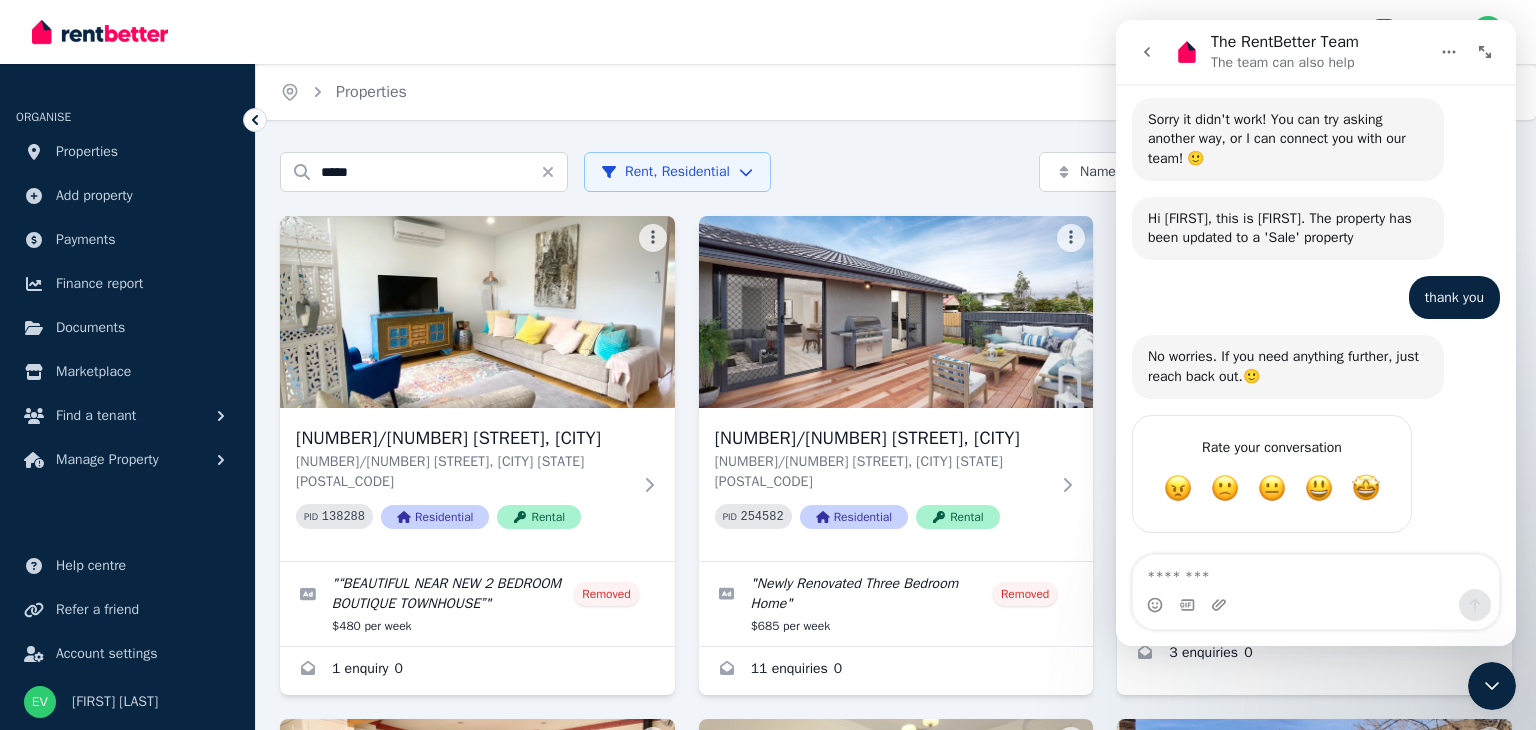 click on "Open main menu [NUMBER]/[NUMBER] [STREET], [CITY] [STATE] PID [NUMBER] Residential Rental " “BEAUTIFUL NEAR NEW 2 BEDROOM BOUTIQUE TOWNHOUSE” " Removed $[NUMBER] per week [NUMBER] enquiry [NUMBER] [NUMBER]/[NUMBER] [STREET], [CITY] [STATE] PID [NUMBER] Residential Rental " Newly Renovated Three Bedroom Home " Removed $[NUMBER] per week [NUMBER] enquiries [NUMBER] [NUMBER]/[NUMBER] [STREET], [CITY] [STATE] PID [NUMBER] Residential Rental " UNDER APPLICATION!!! " Removed $[NUMBER] per week [NUMBER] enquiries [NUMBER] [NUMBER]/[NUMBER] [STREET], [CITY] [STATE] PID [NUMBER] Residential Rental " Wonderful Three Bedroom Family Home near the beach! " Removed $[NUMBER] per week [NUMBER] enquiries [NUMBER] PID" at bounding box center [768, 365] 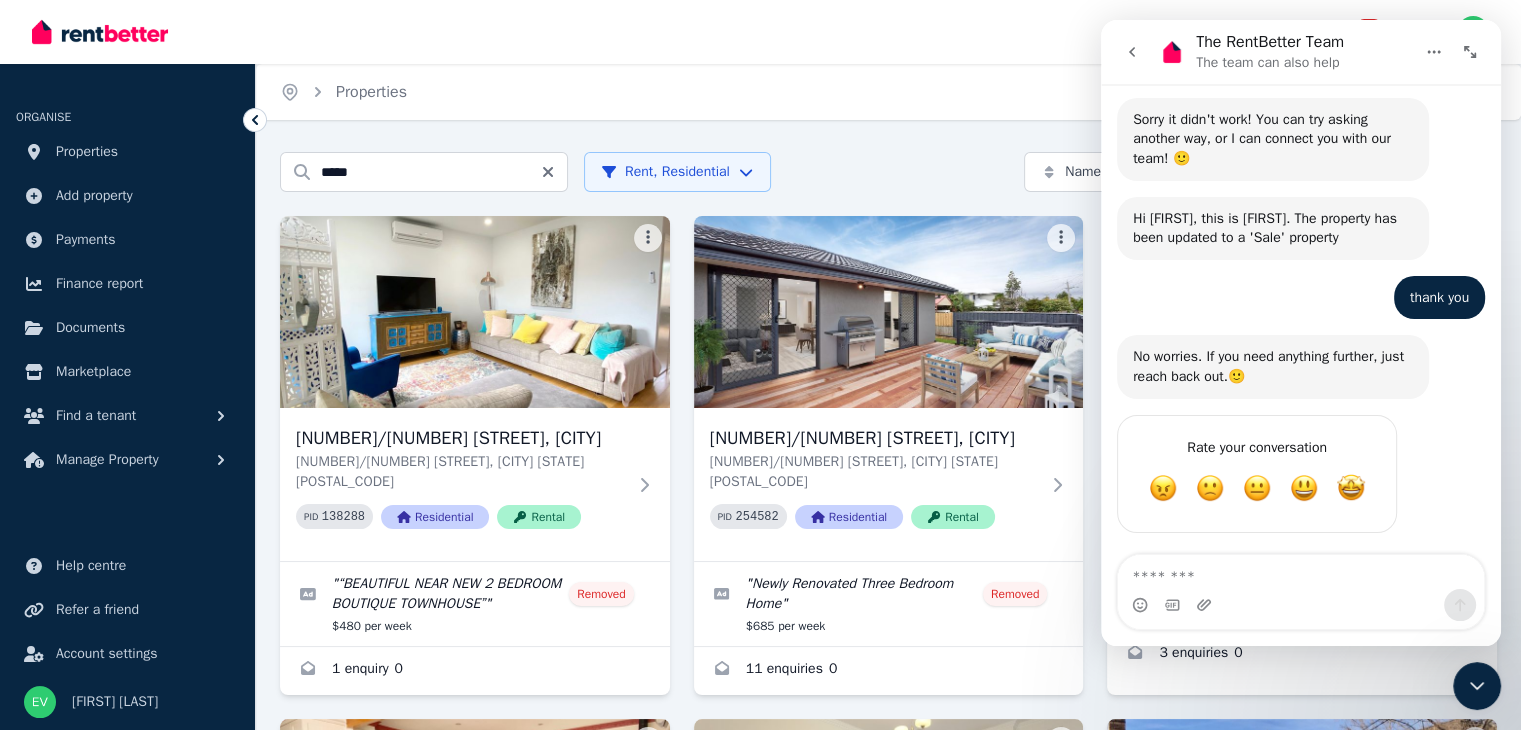click 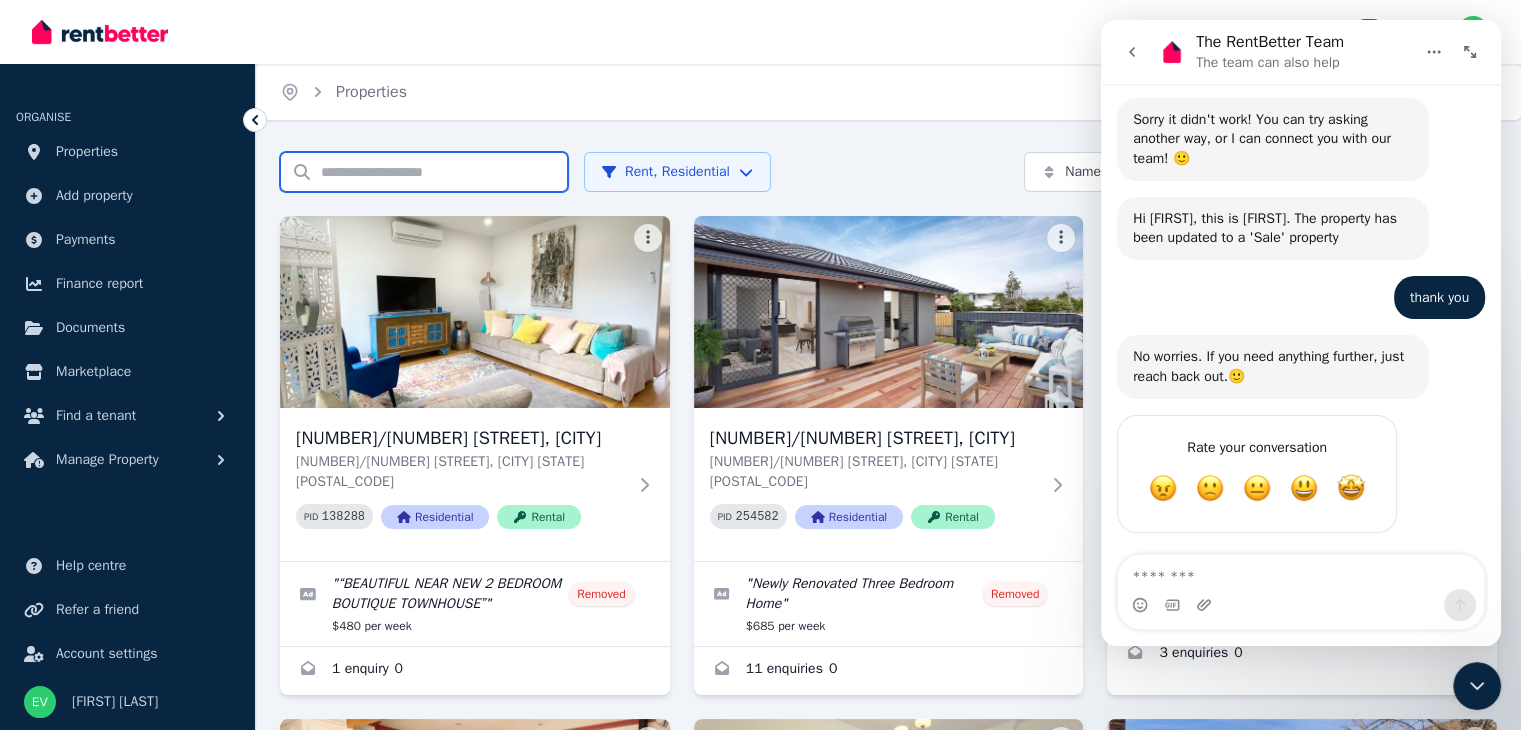 click on "Search properties" at bounding box center [424, 172] 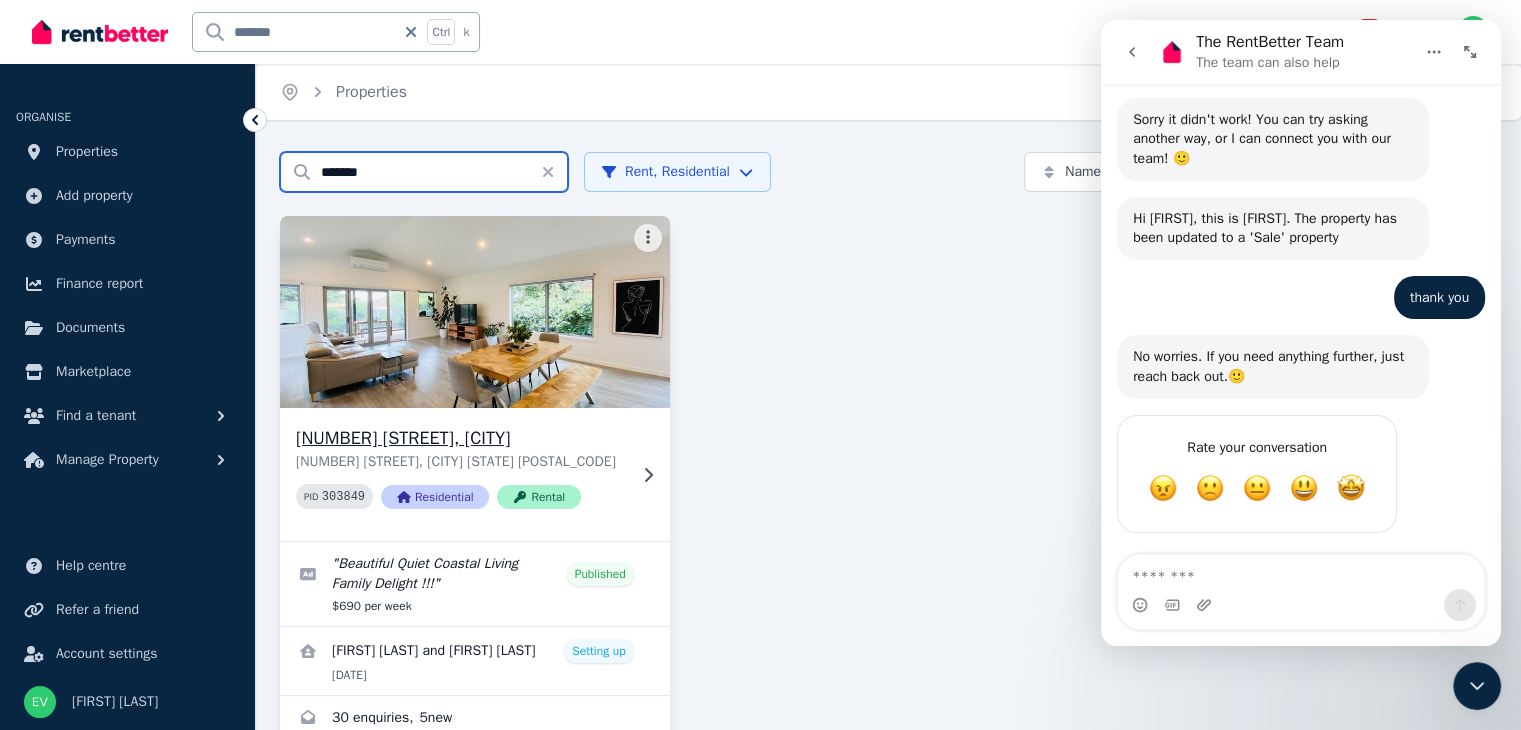 type on "*******" 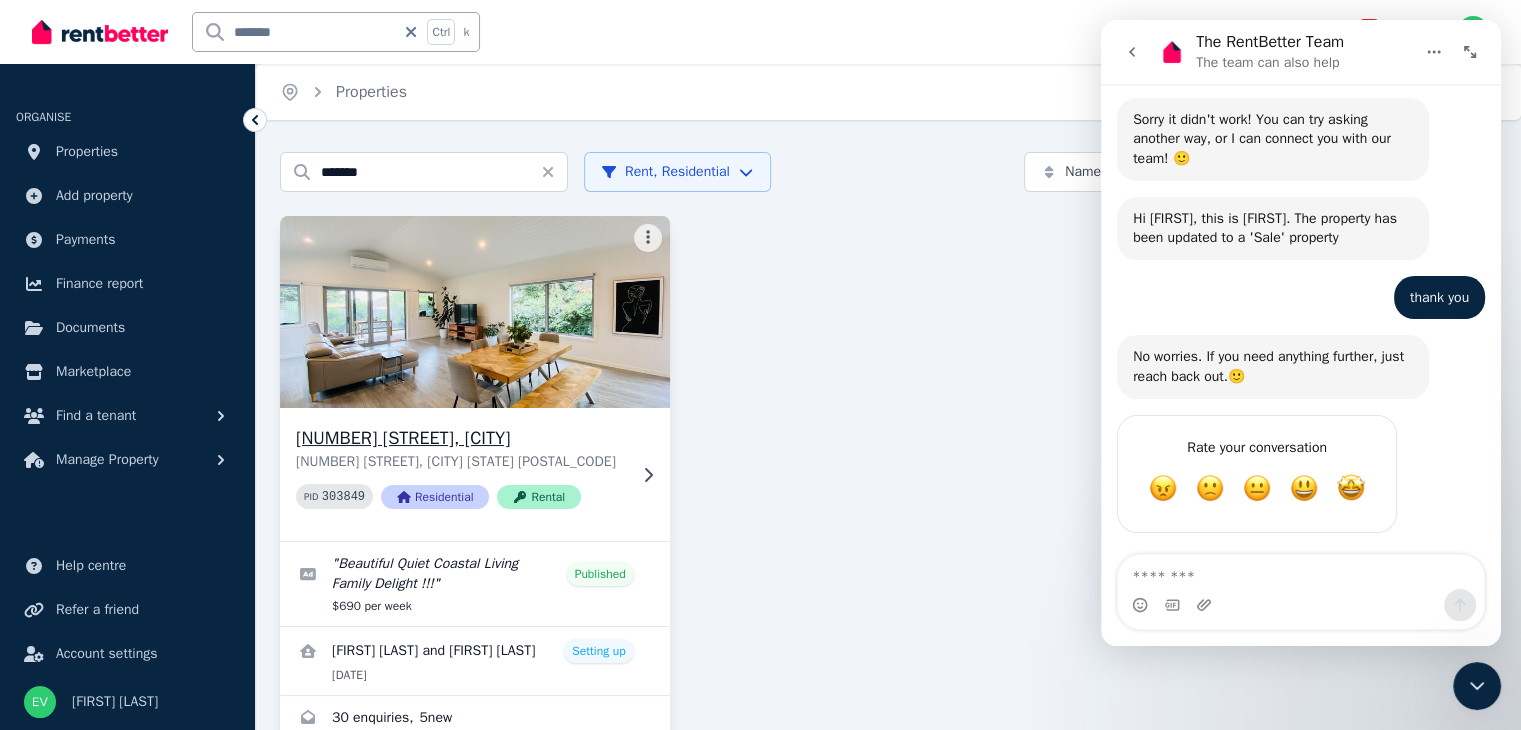 click at bounding box center (474, 312) 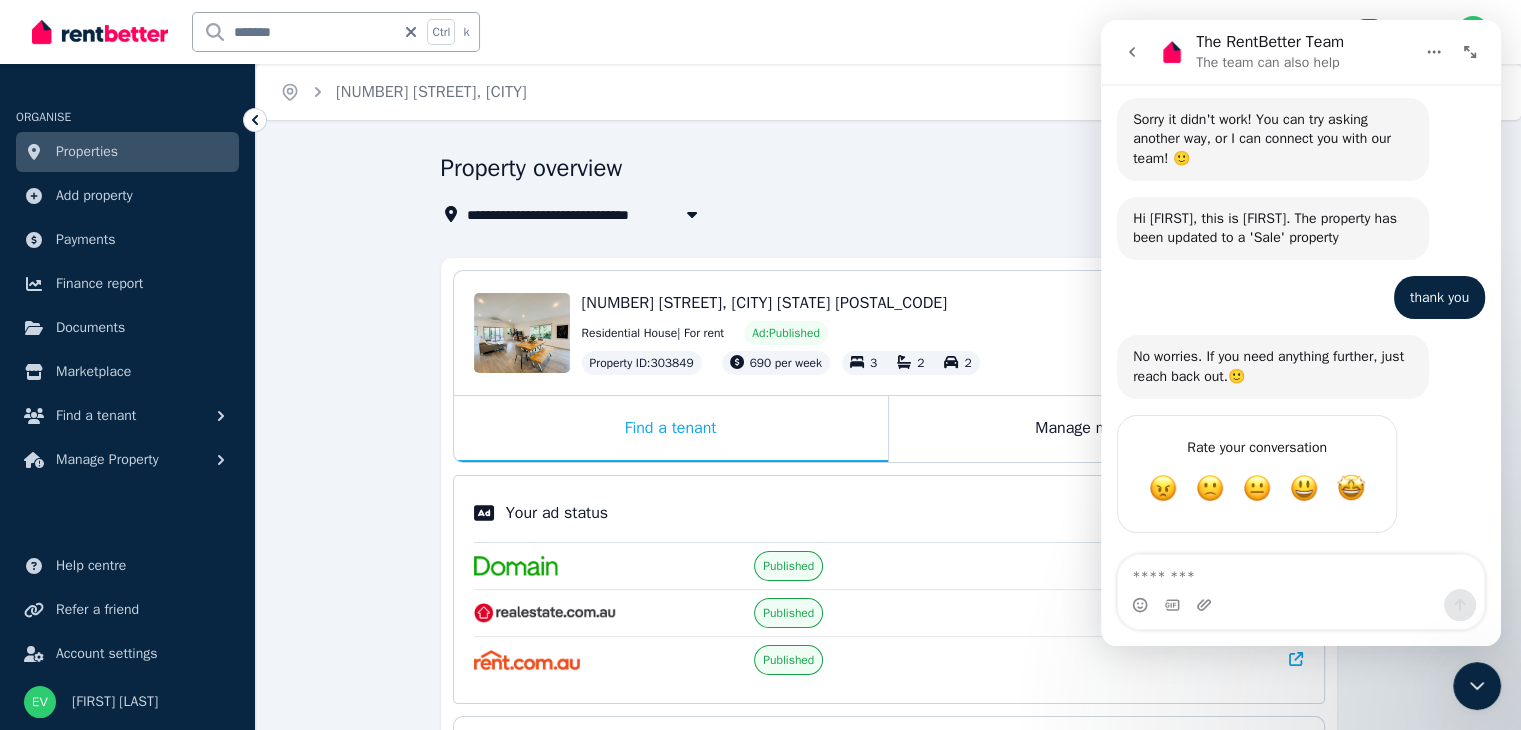 click 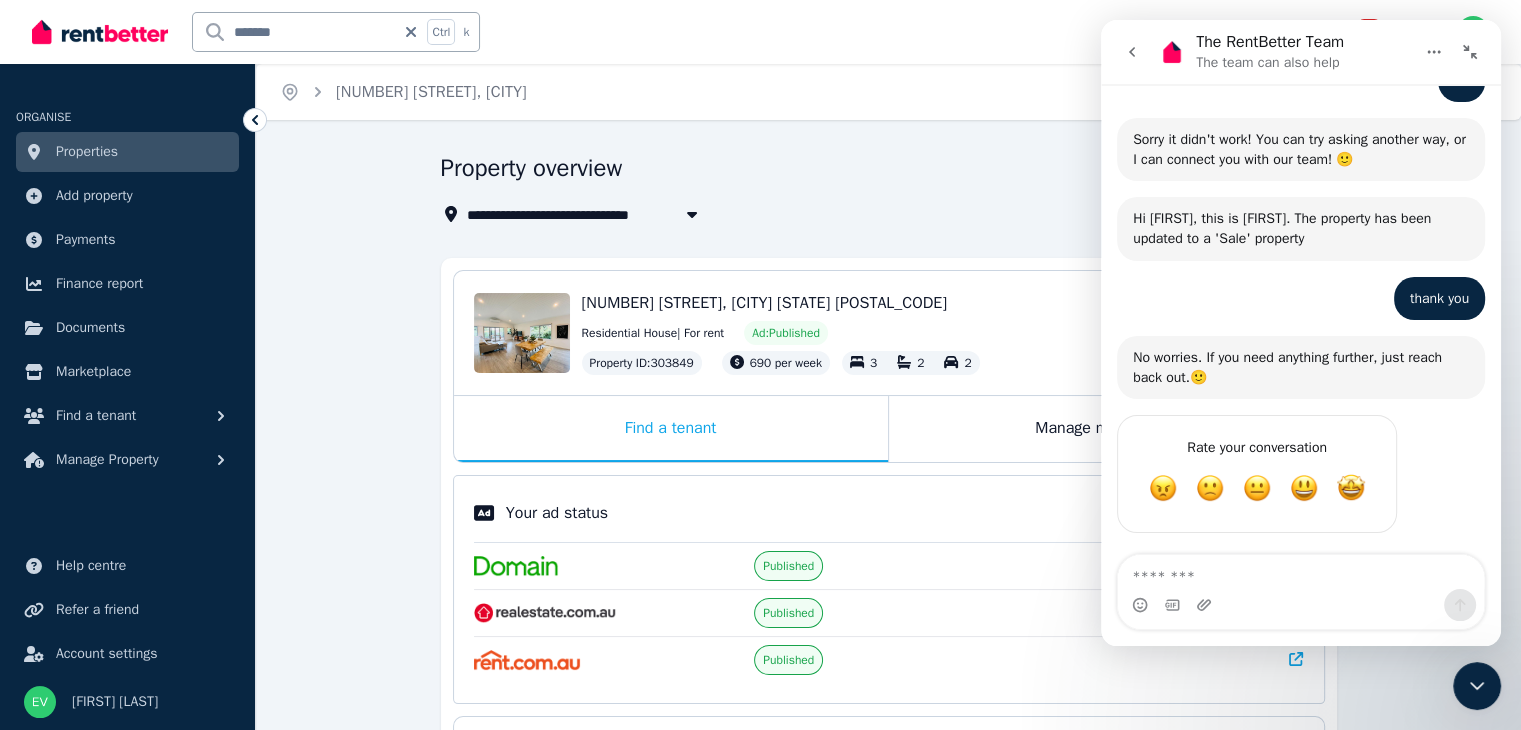 scroll, scrollTop: 688, scrollLeft: 0, axis: vertical 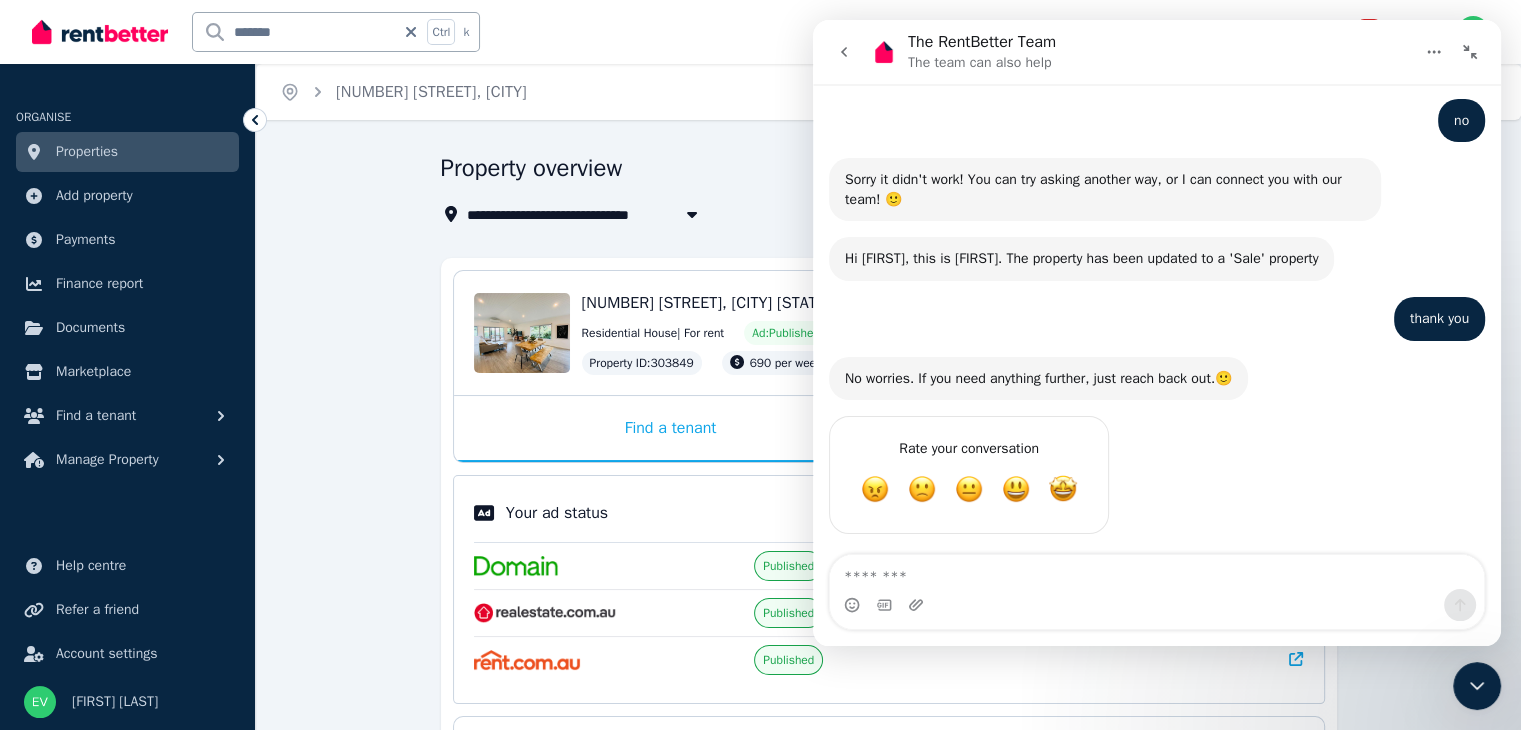 click 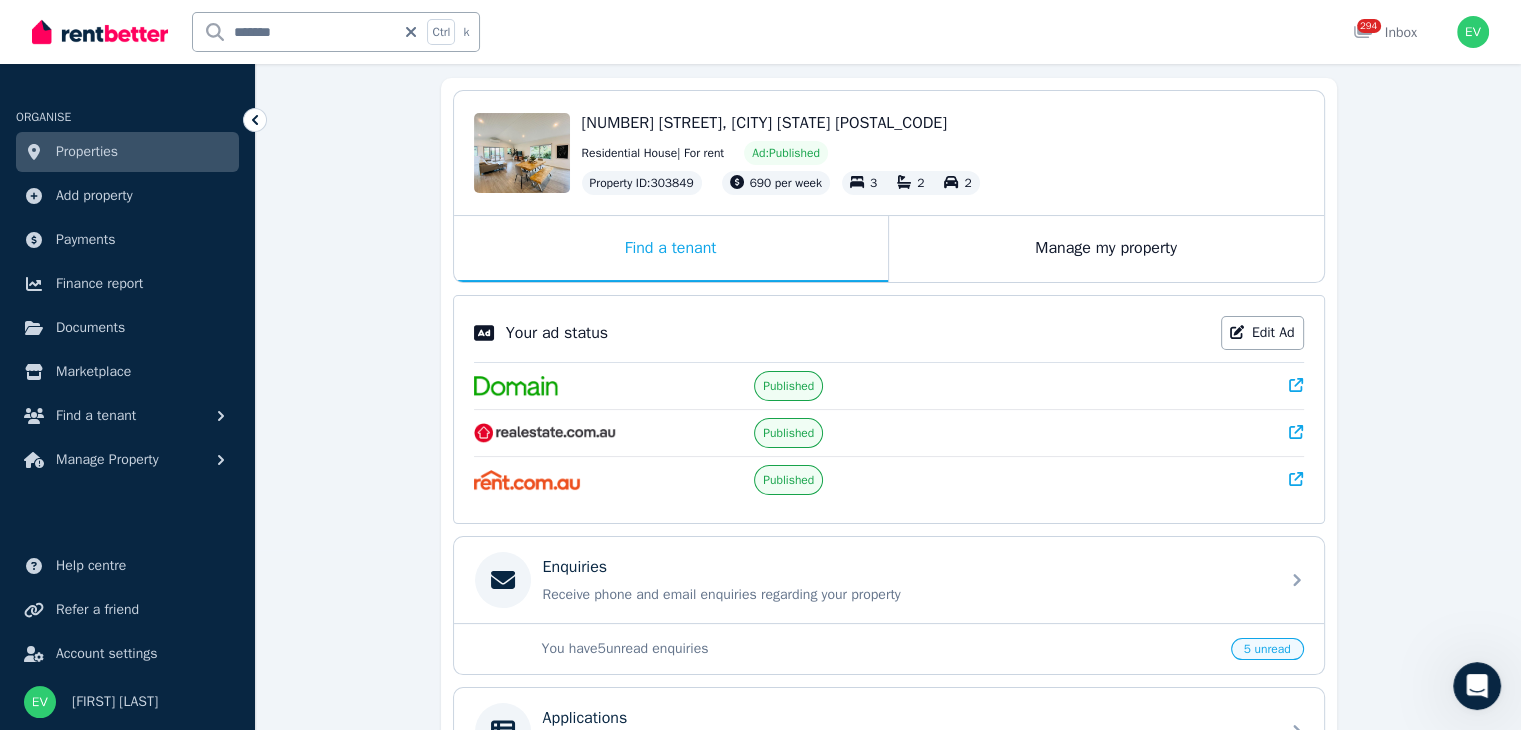 scroll, scrollTop: 300, scrollLeft: 0, axis: vertical 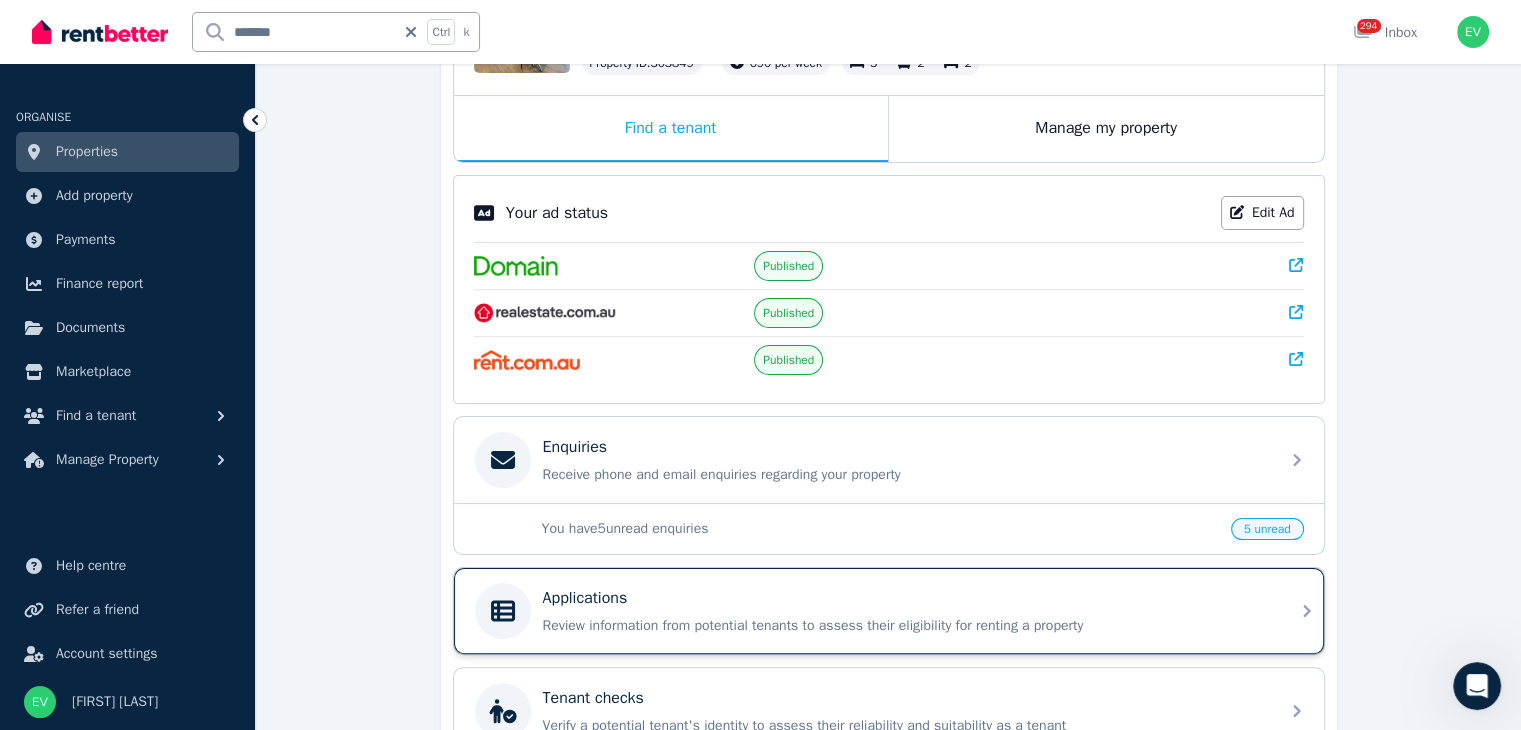 click on "Applications" at bounding box center (905, 598) 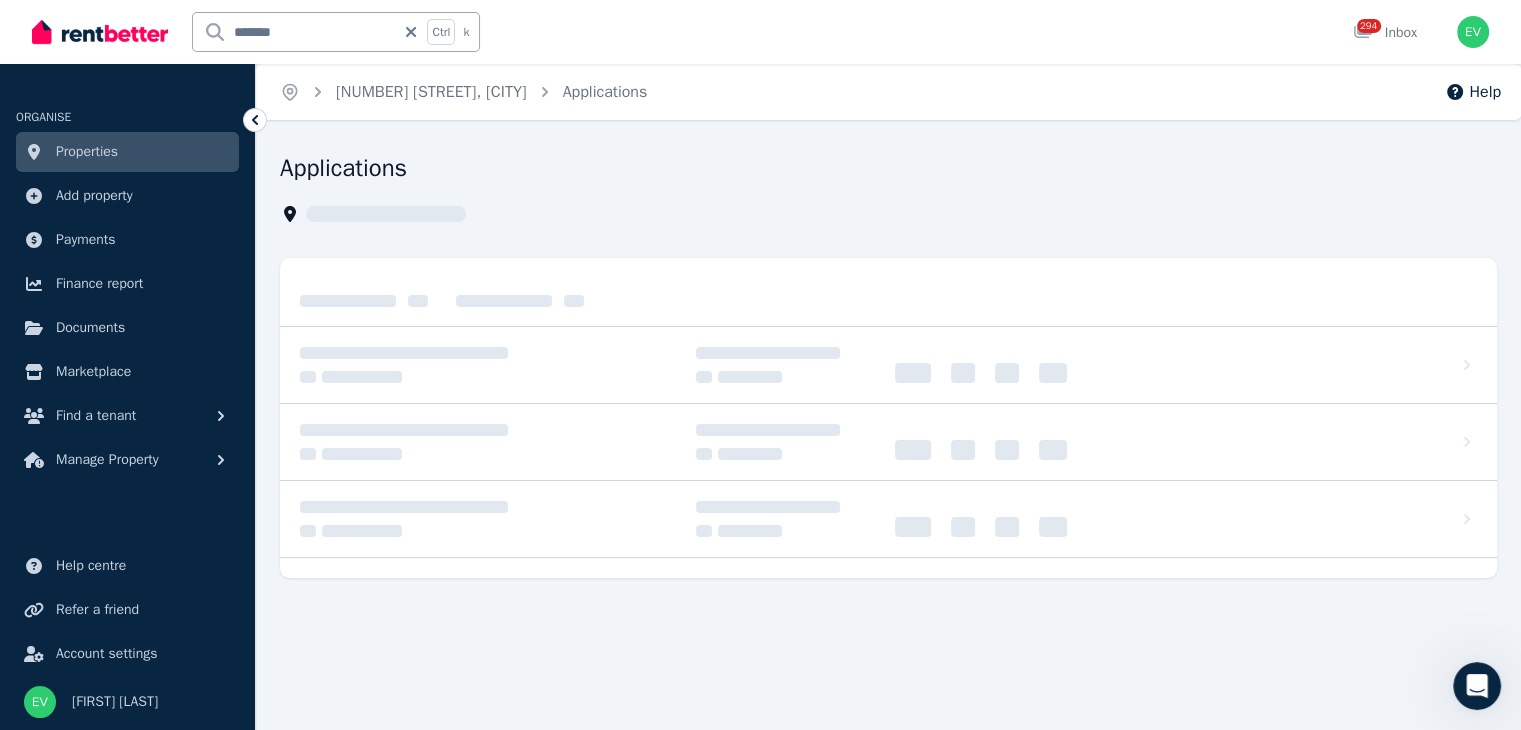 scroll, scrollTop: 0, scrollLeft: 0, axis: both 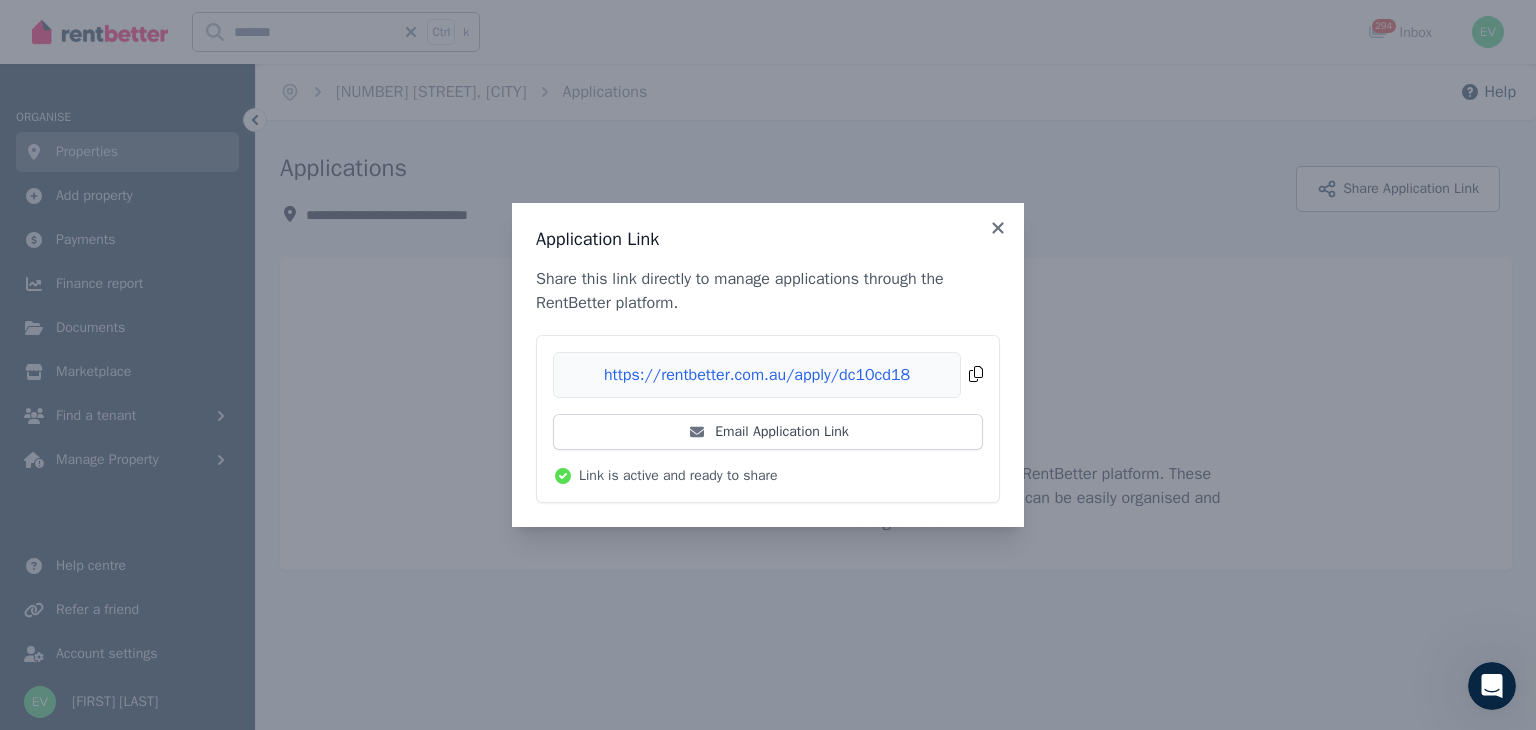 click on "Copied!" at bounding box center [768, 375] 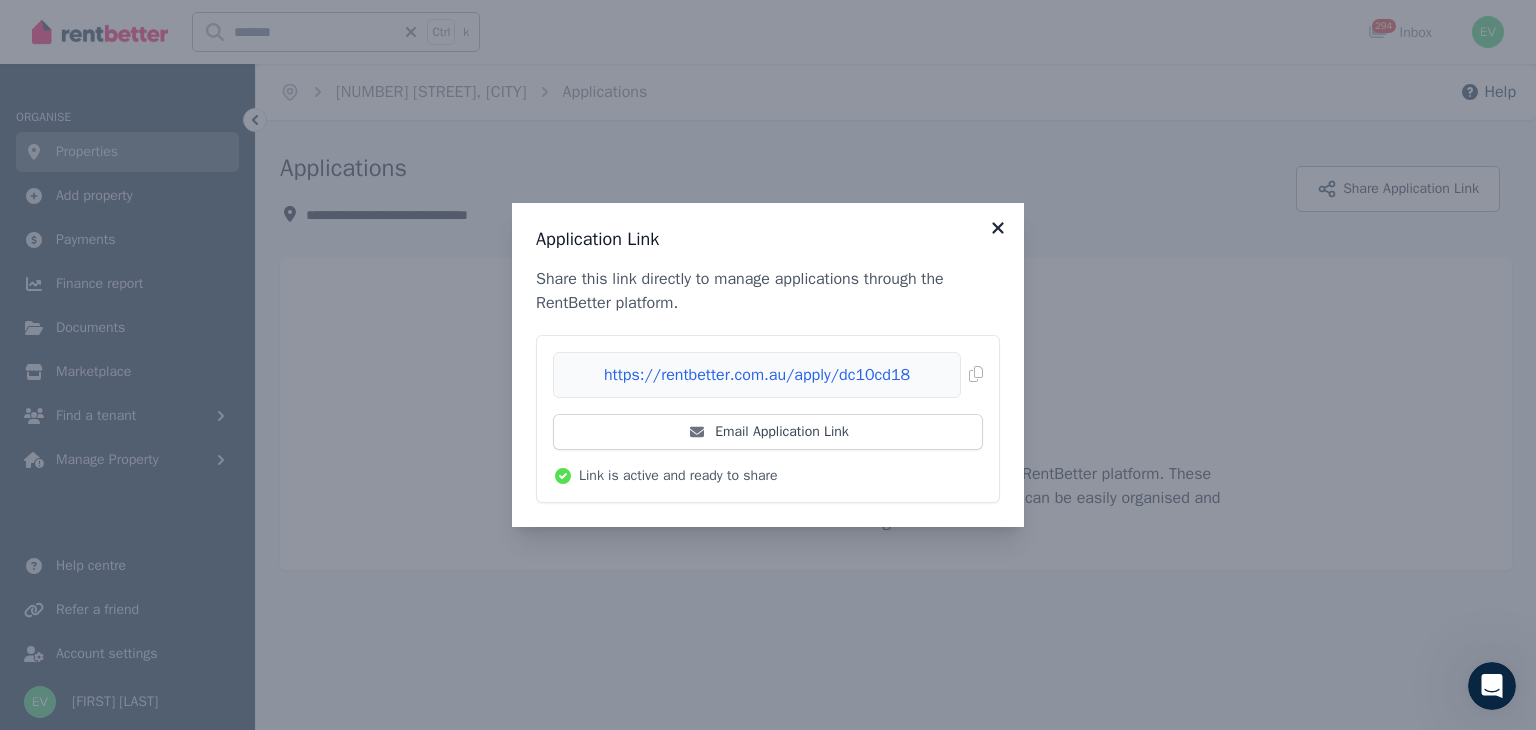 click 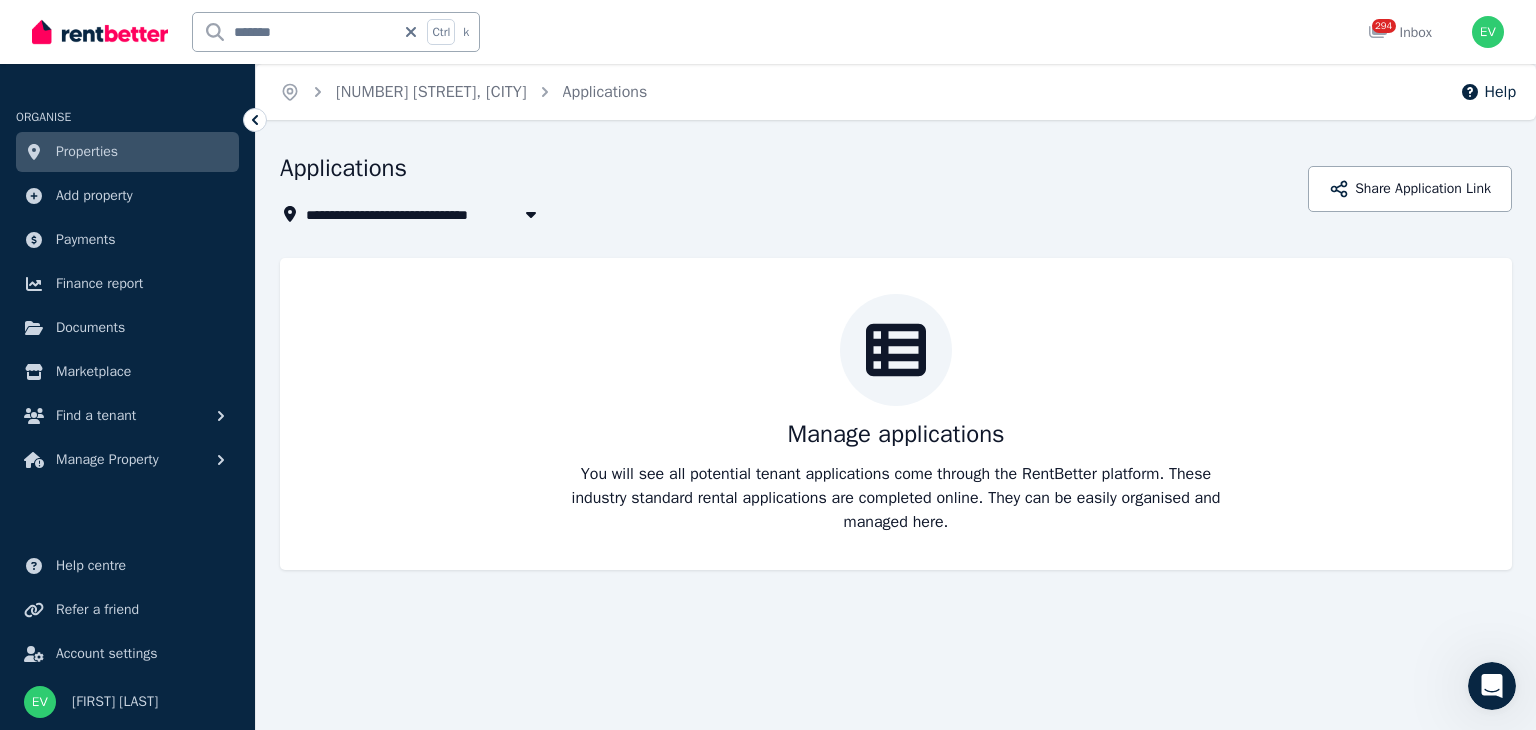 click on "Properties" at bounding box center [87, 152] 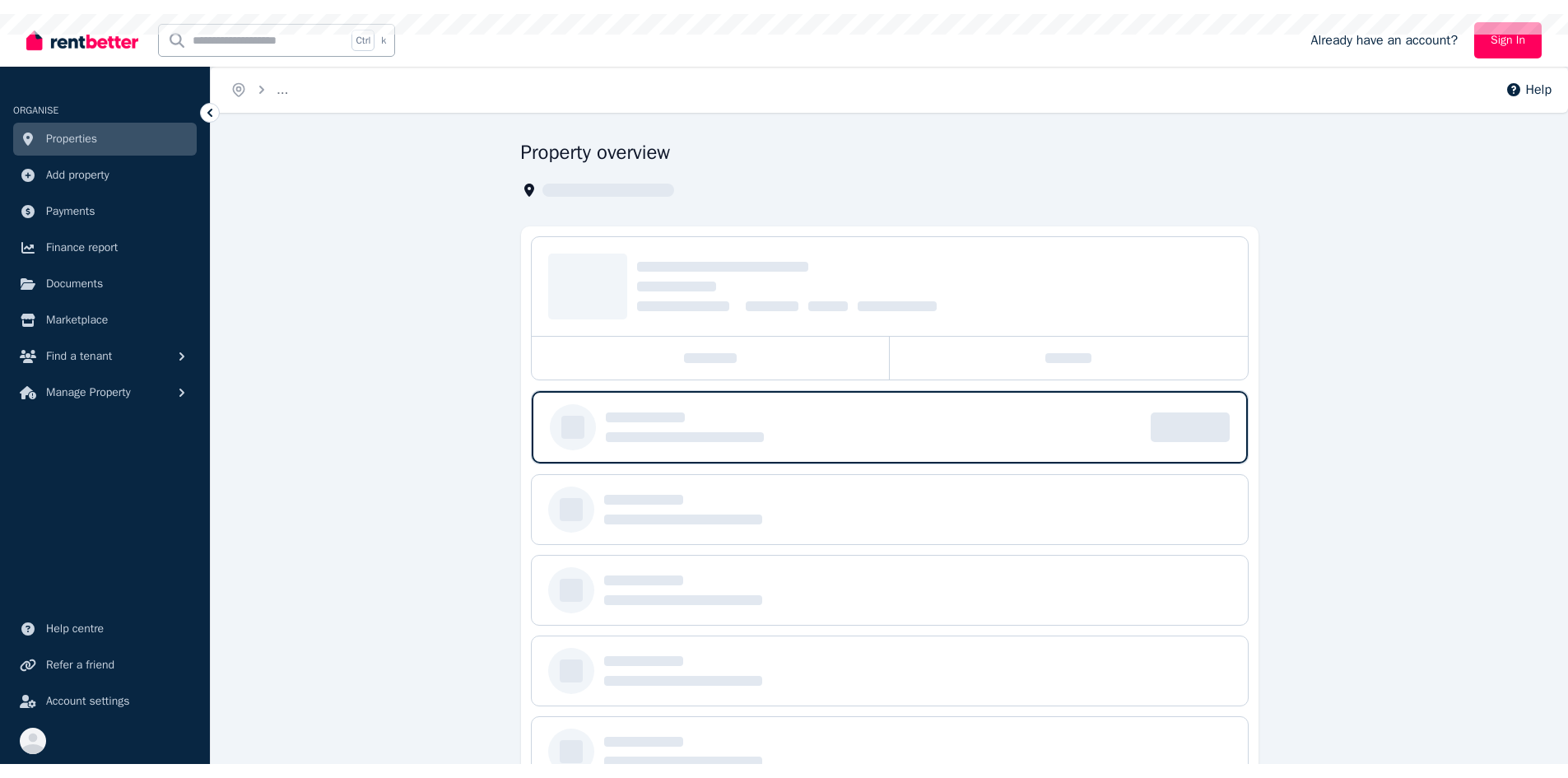 scroll, scrollTop: 0, scrollLeft: 0, axis: both 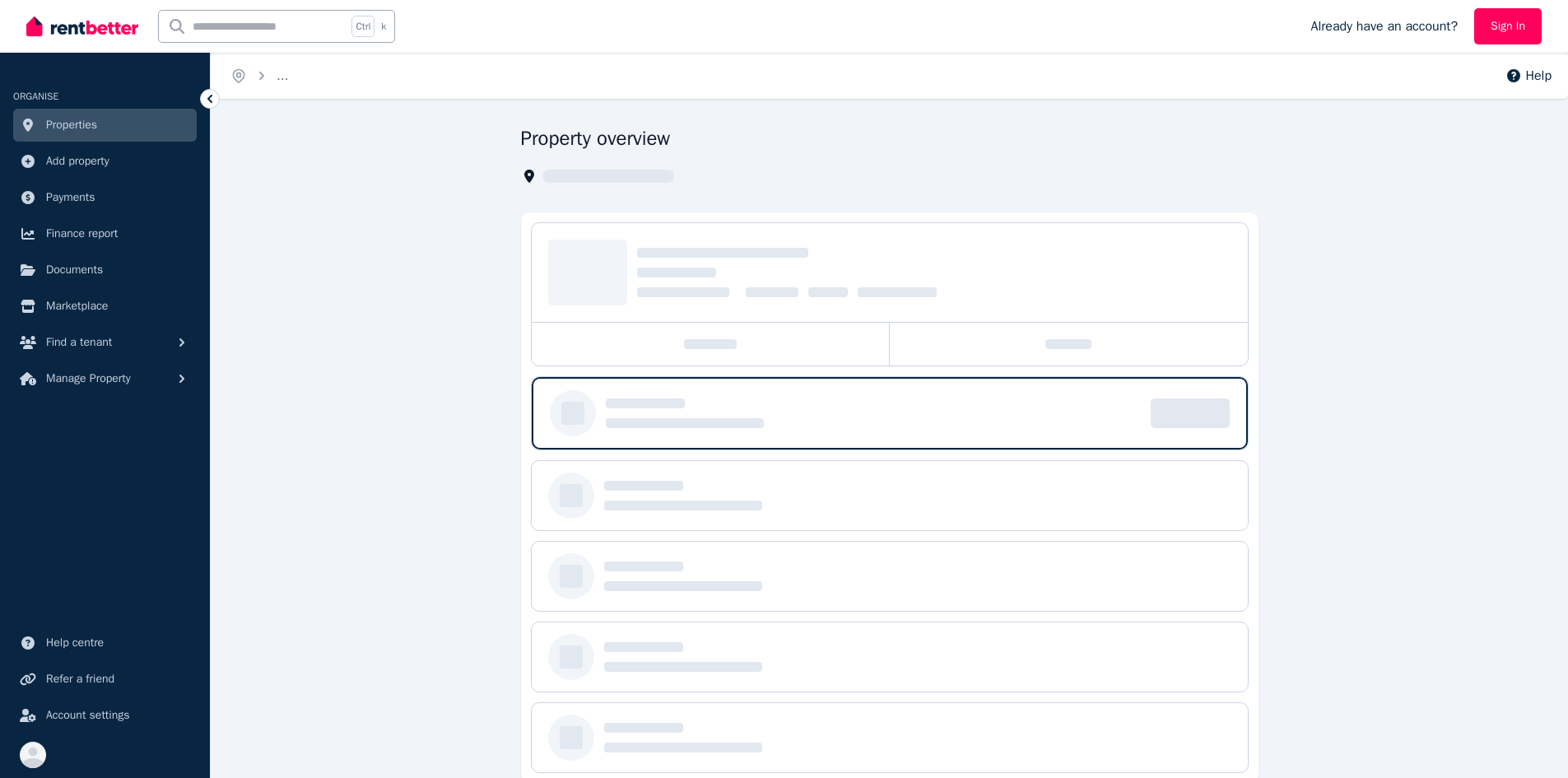 click on "Properties" at bounding box center [105, 125] 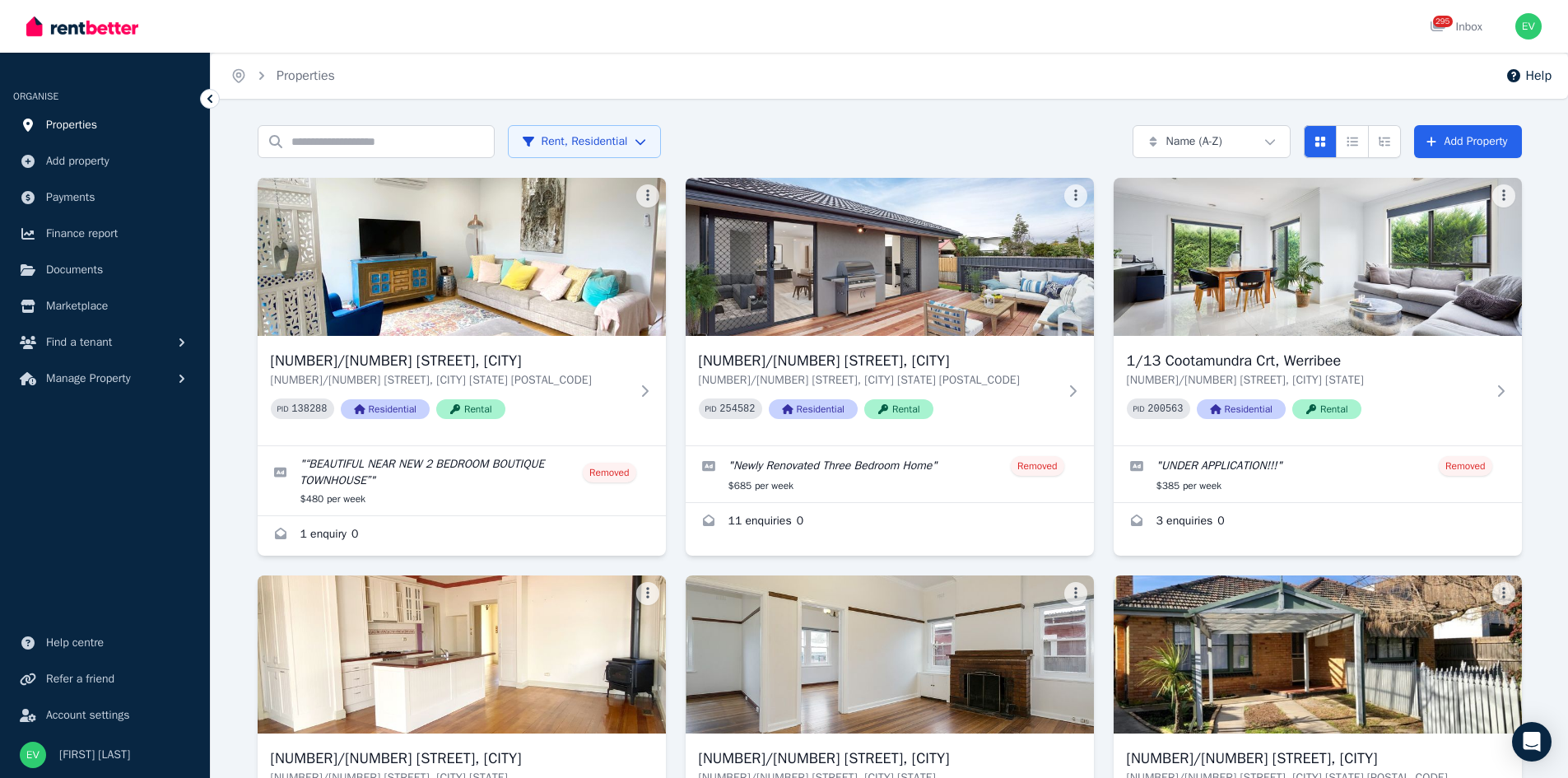 click on "Properties" at bounding box center [105, 125] 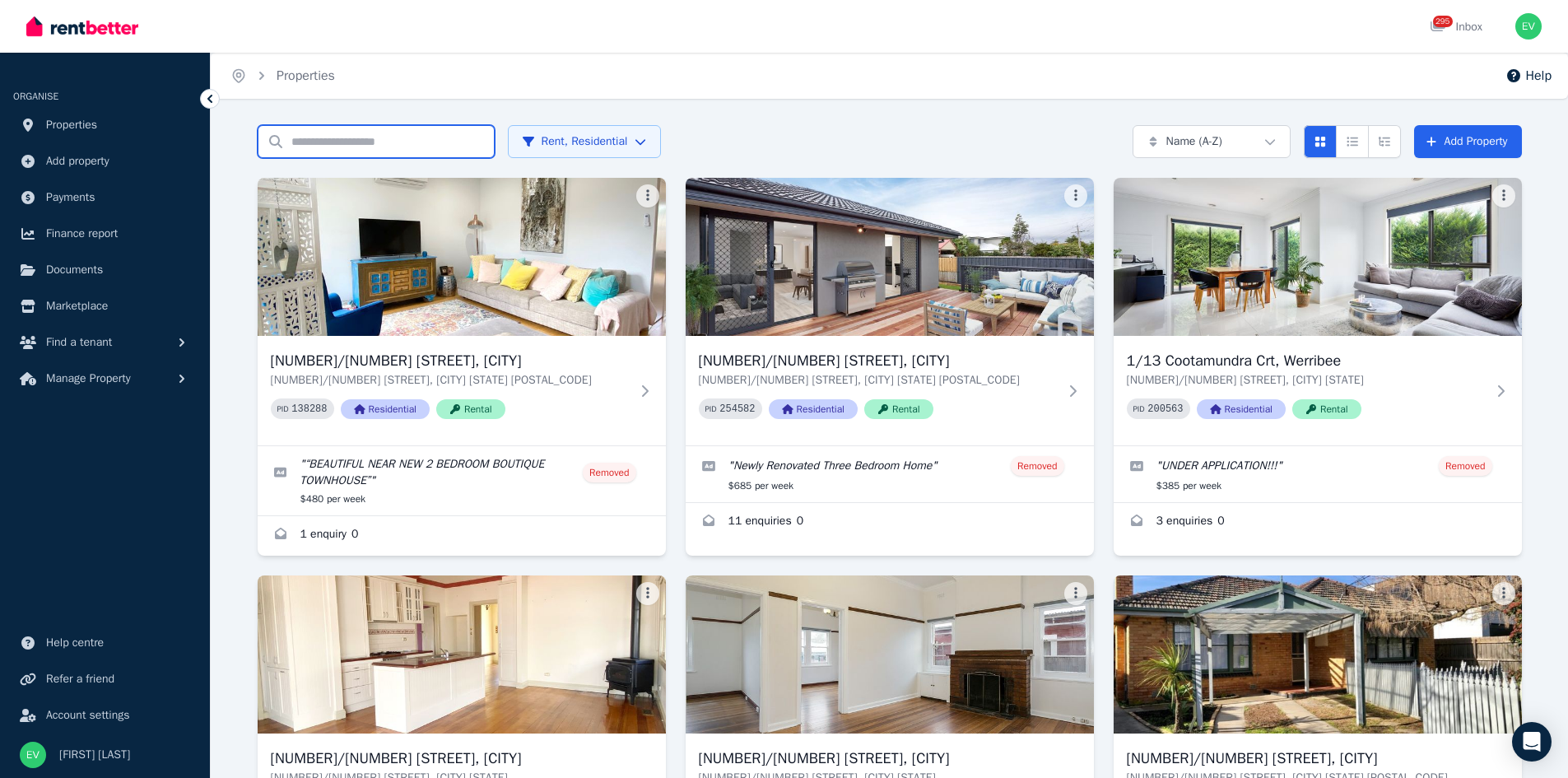click on "Search properties" at bounding box center (376, 142) 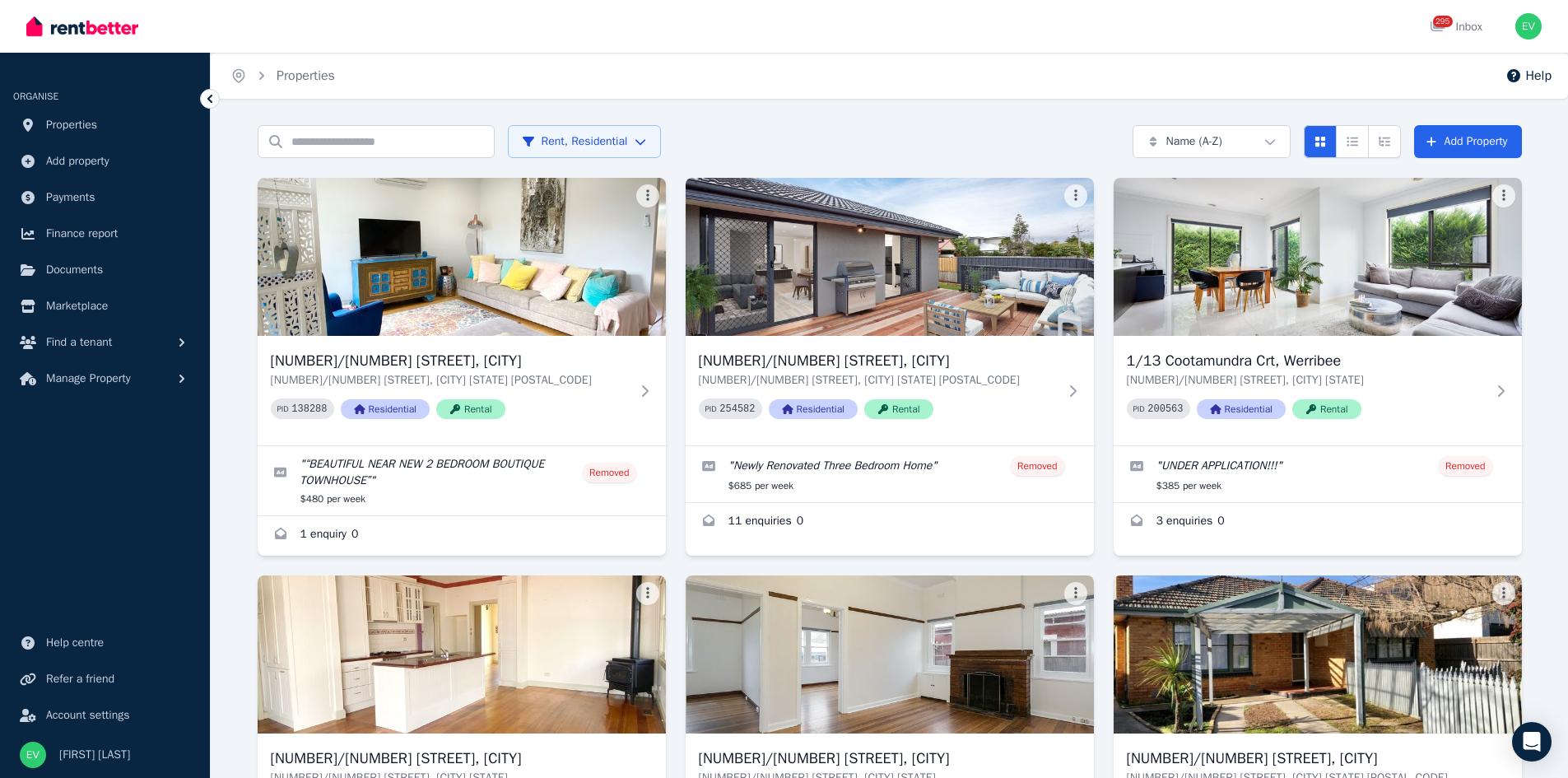 click on "Open main menu 295 Inbox Open user menu ORGANISE Properties Add property Payments Finance report Documents Marketplace Find a tenant Manage Property Help centre Refer a friend Account settings Your profile Emma Vatos Home Properties Help Search properties Rent, Residential Name (A-Z) Add Property 1/2 Poulson Street, Carrum 1/2 Poulson Street, Carrum VIC 3197 PID   138288 Residential Rental " “BEAUTIFUL NEAR NEW 2 BEDROOM BOUTIQUE TOWNHOUSE” " Removed $480 per week 1   enquiry 0 1/5 Church Road, Carrum 1/5 Church Road, Carrum VIC 3197 PID   254582 Residential Rental " Newly Renovated Three Bedroom Home " Removed $685 per week 11   enquiries 0 1/13 Cootamundra Crt, Werribee 1/13 Cootamundra Crt, Werribee VIC 3030 PID   200563 Residential Rental " UNDER APPLICATION!!! " Removed $385 per week 3   enquiries 0 1/22 Berry Avenue, Edithvale 1/22 Berry Avenue, Edithvale VIC 3196 PID   236773 Residential Rental " Wonderful Three Bedroom Family Home near the beach! " Removed $500 per week 25   enquiries 0 PID   " "" at bounding box center (784, 389) 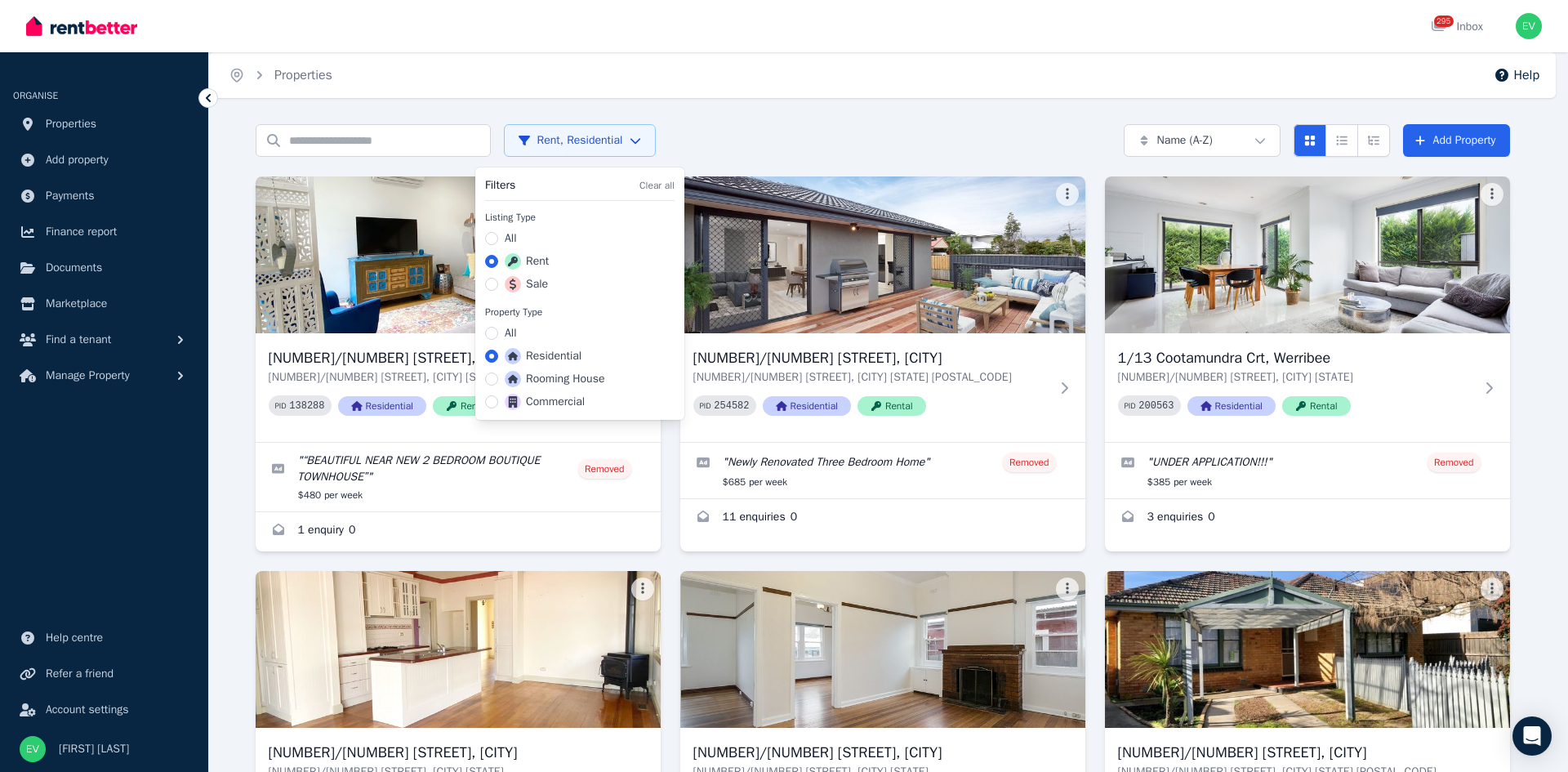 click on "Sale" at bounding box center (526, 284) 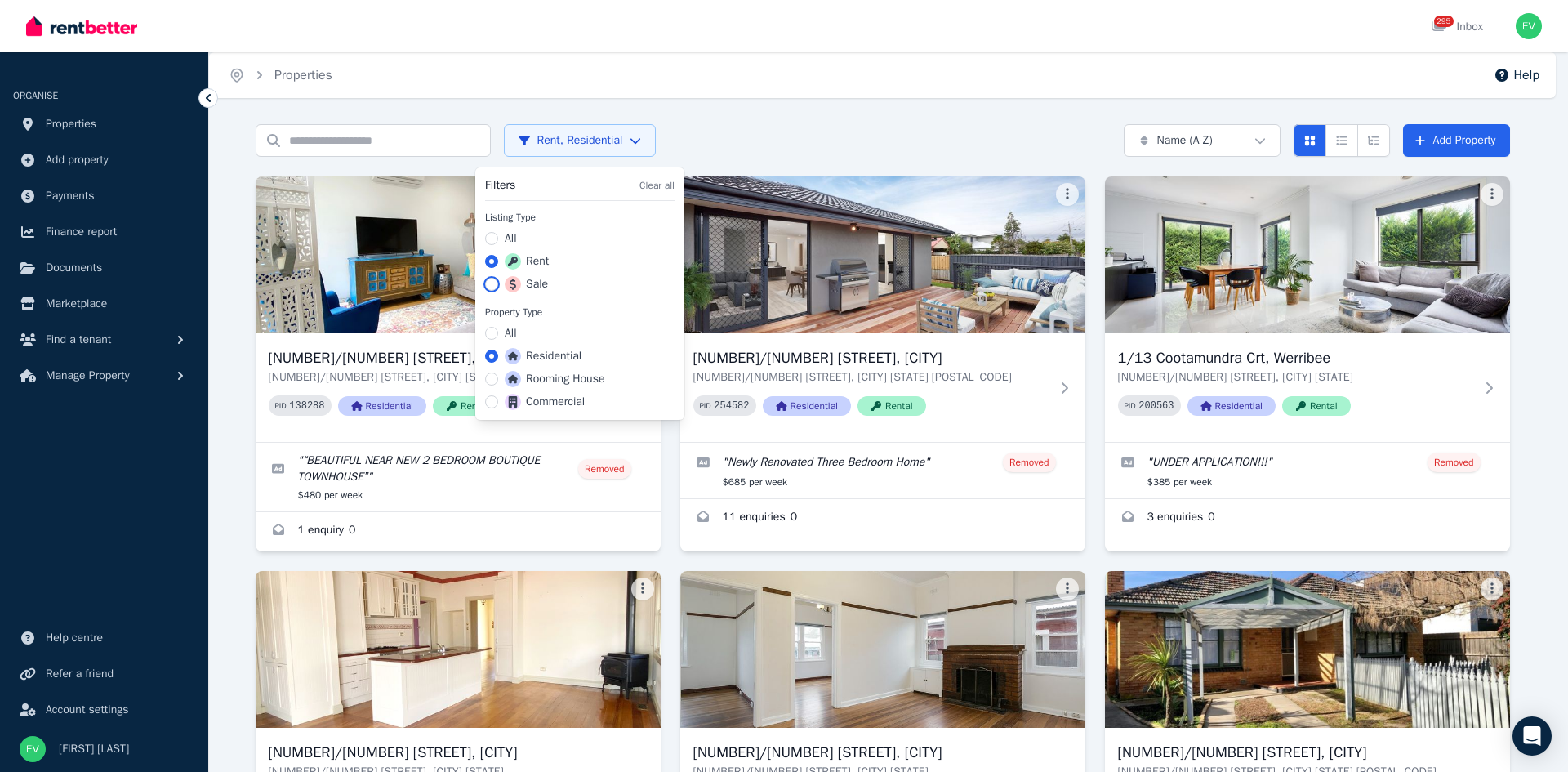 click on "Sale" at bounding box center (492, 284) 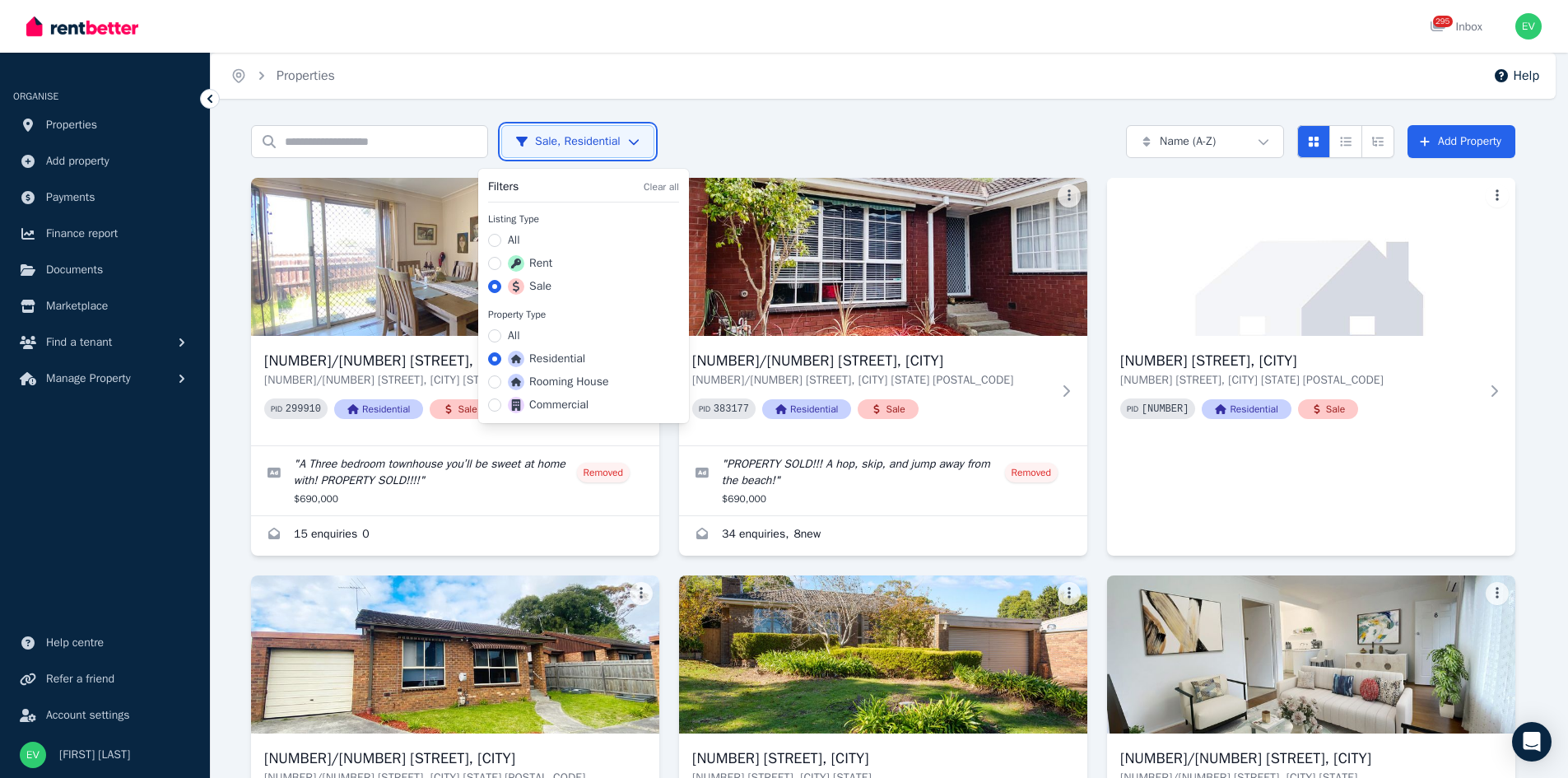 click on "Open main menu 295 Inbox Open user menu ORGANISE Properties Add property Payments Finance report Documents Marketplace Find a tenant Manage Property Help centre Refer a friend Account settings Your profile Emma Vatos Home Properties Help Search properties Sale, Residential Name (A-Z) Add Property 2/25 Springs Road, Clayton South 2/25 Springs Road, Clayton South VIC 3169 PID   299910 Residential Sale " A Three bedroom townhouse you’ll be sweet at home with! PROPERTY SOLD!!!! " Removed $690,000 15   enquiries 0 3/35 Bay St, Parkdale 3/35 Bay St, Parkdale VIC 3195 PID   383177 Residential Sale " PROPERTY SOLD!!! A hop, skip, and jump away from the beach! " Removed $690,000 34   enquiries , 8  new 5 Dixon Ave, Werribee 5 Dixon Ave, Werribee VIC 3030 PID   395625 Residential Sale 5/32 Roberts Street, Frankston 5/32 Roberts Street, Frankston VIC 3199 PID   338043 Residential Sale " ELAVATED BRIGHT TWO BEDROOM UNIT IN THE FRANKSTON HIGH SCHOOL ZONE! " Removed $520,000 8   enquiries 0 8 Jindalee Court, Frankston" at bounding box center (784, 389) 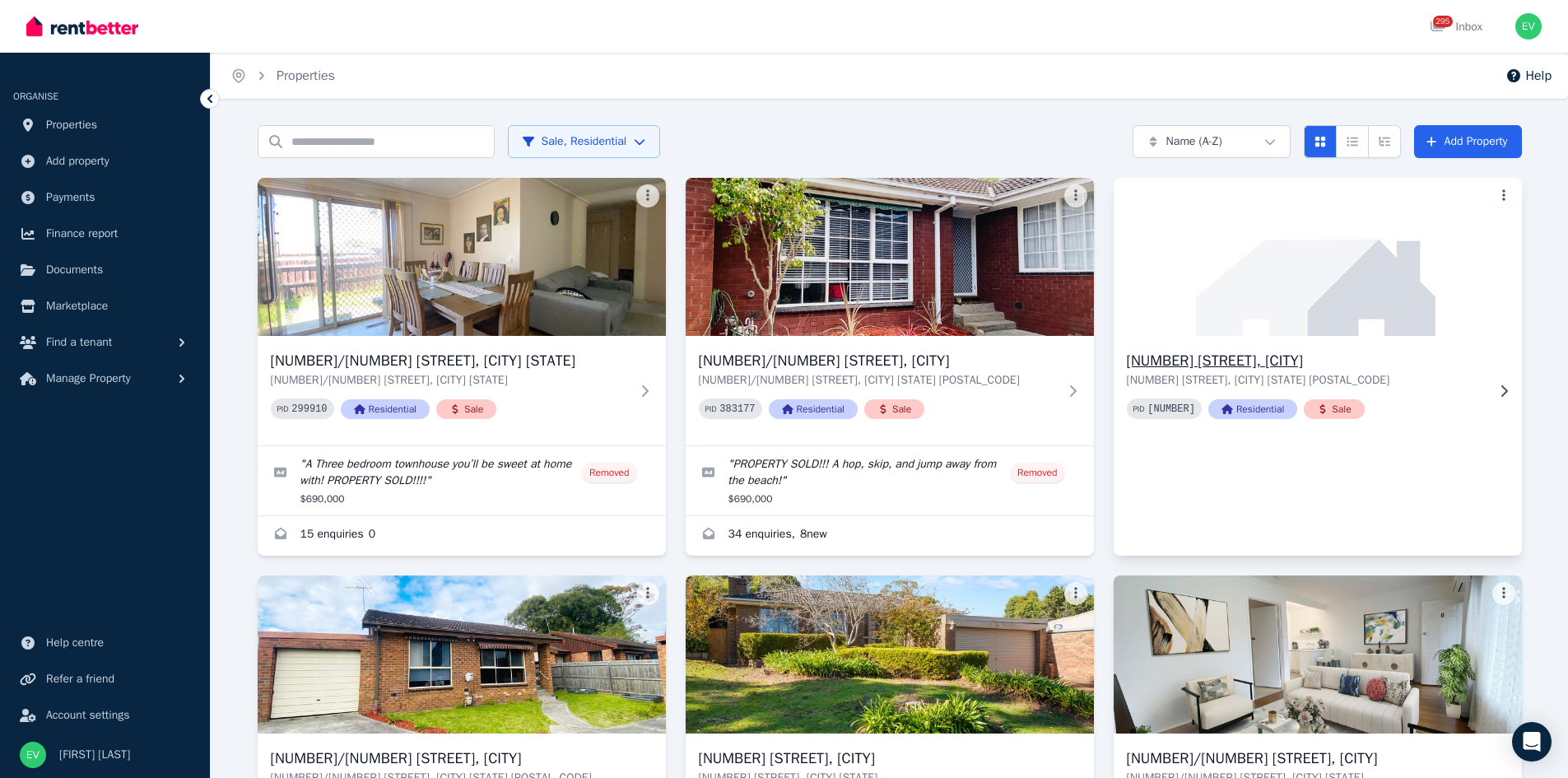click at bounding box center (1317, 257) 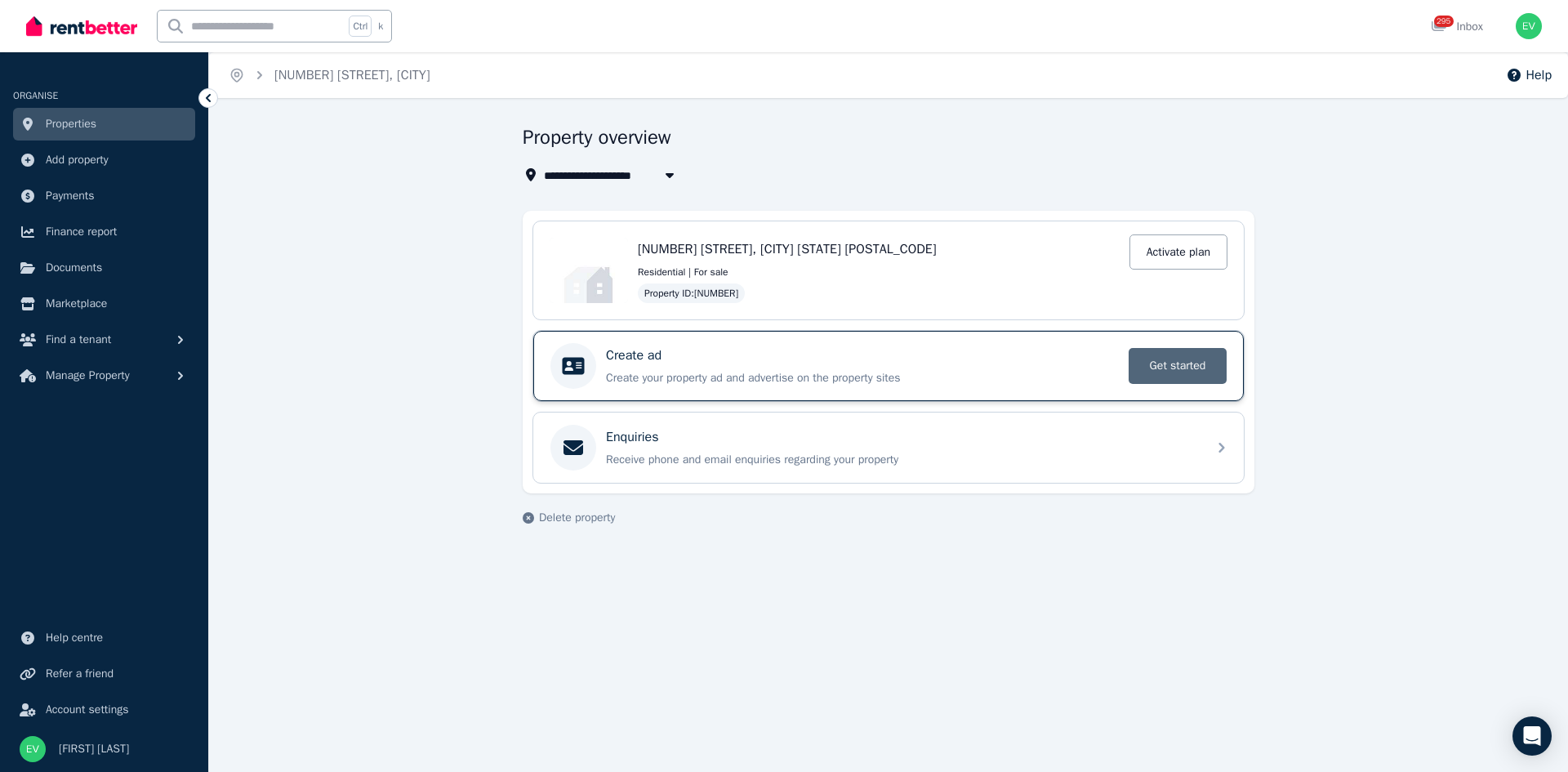 click on "Get started" at bounding box center [1178, 366] 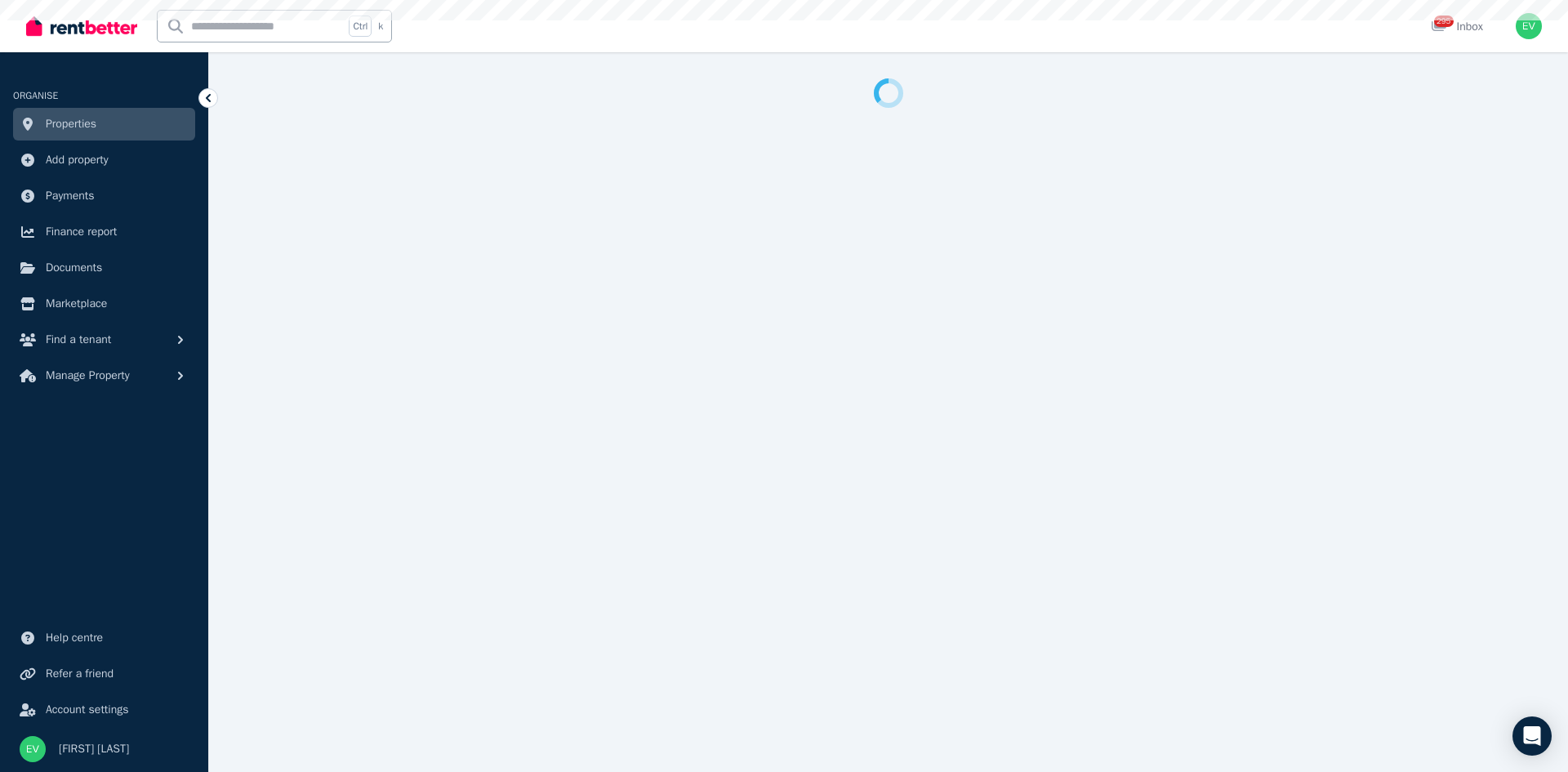 select on "***" 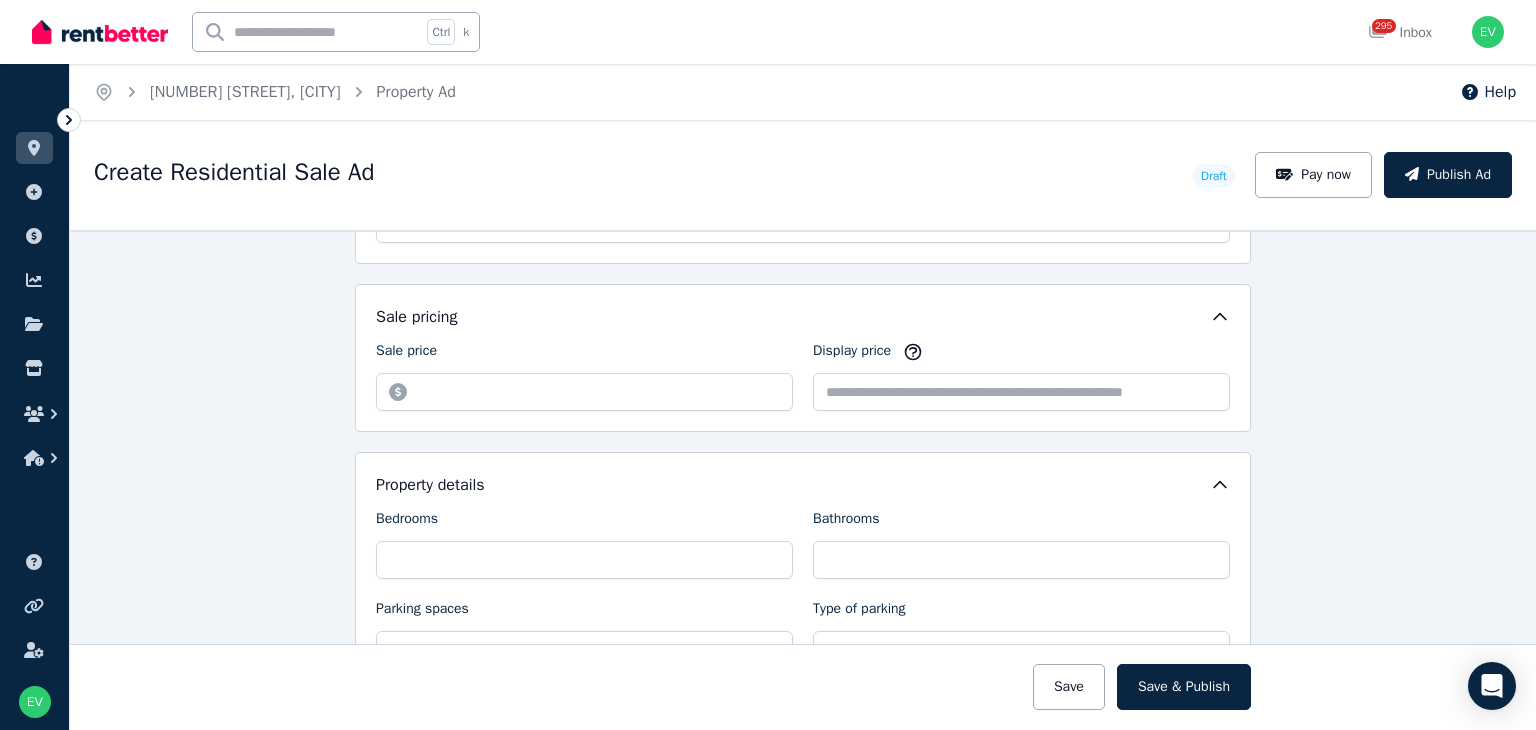 scroll, scrollTop: 600, scrollLeft: 0, axis: vertical 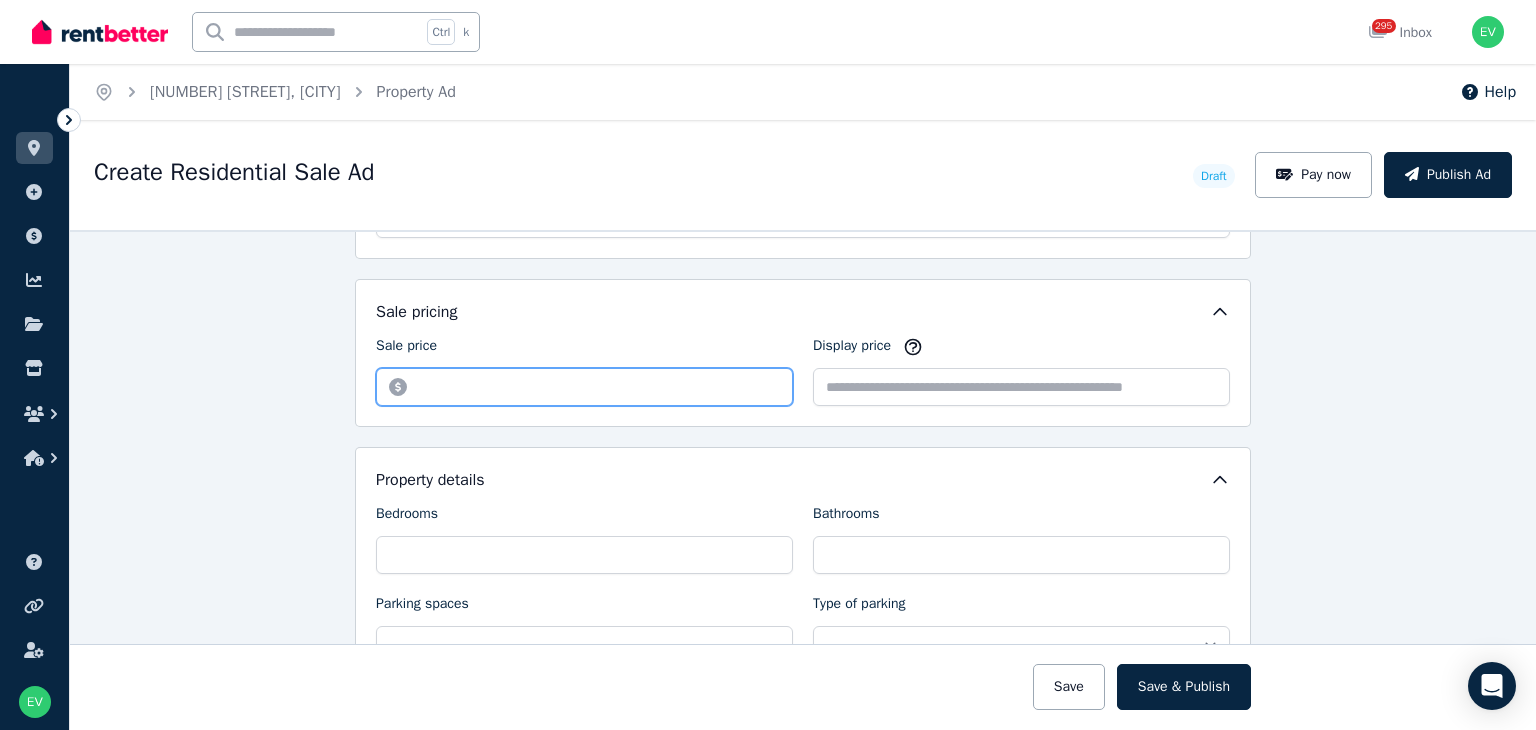 click on "Sale price" at bounding box center [584, 387] 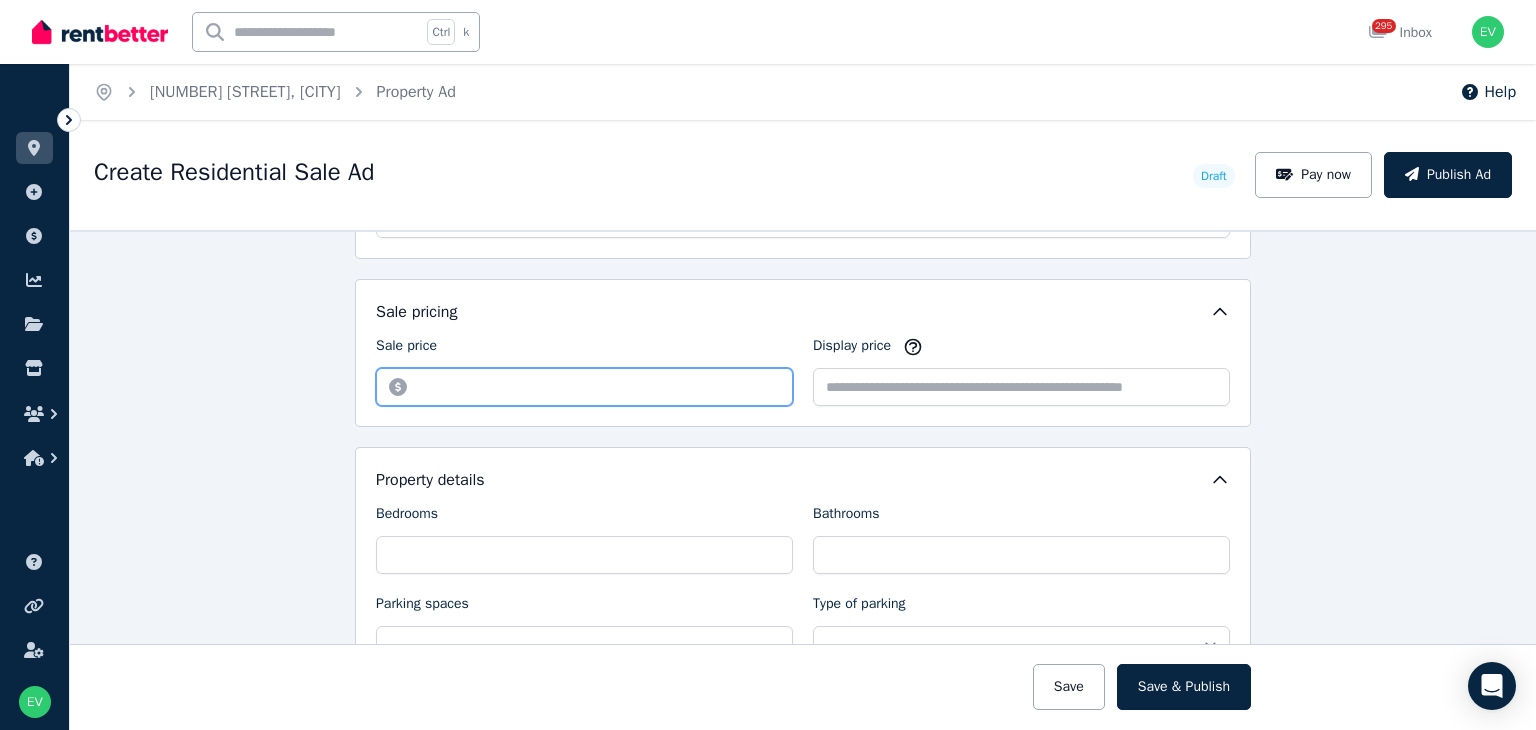 type on "********" 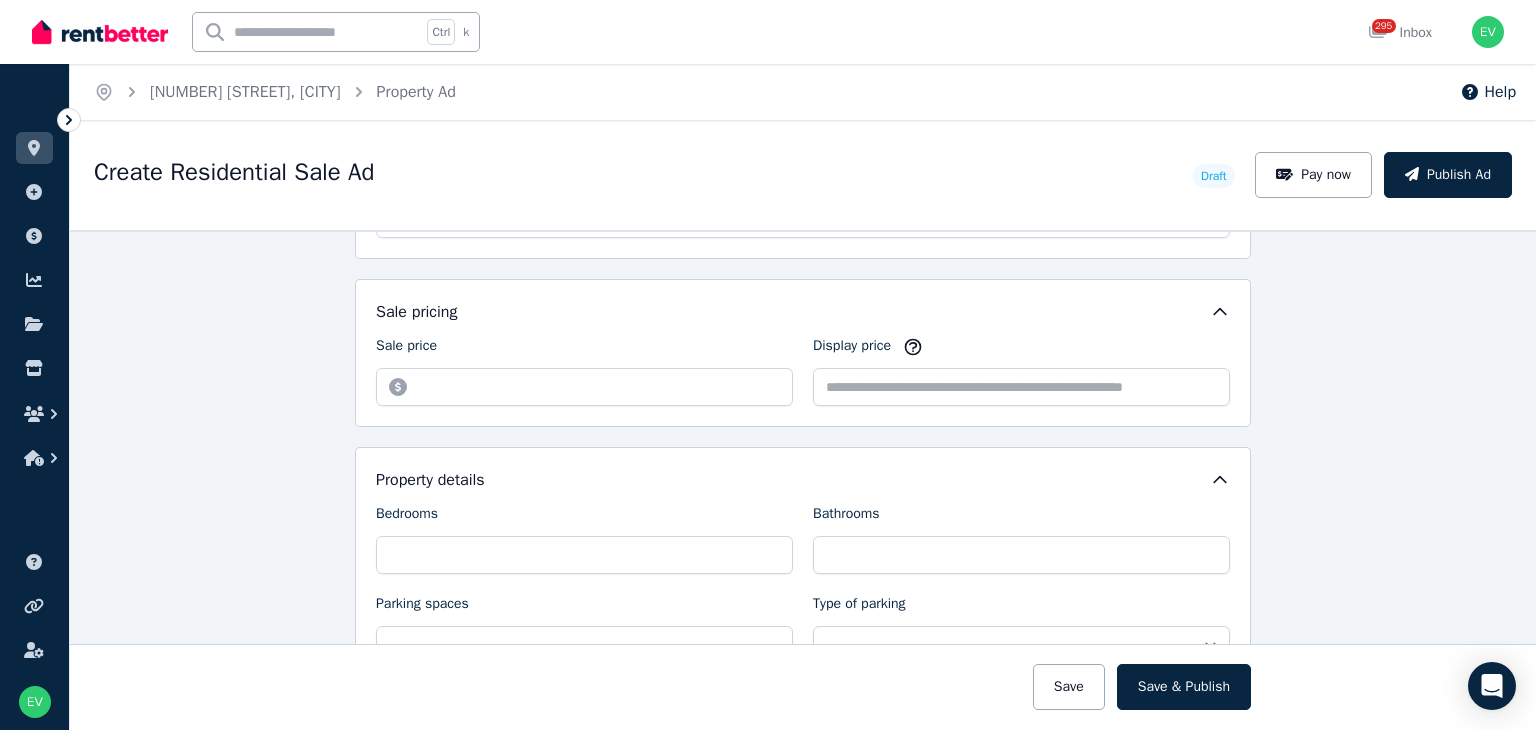 type 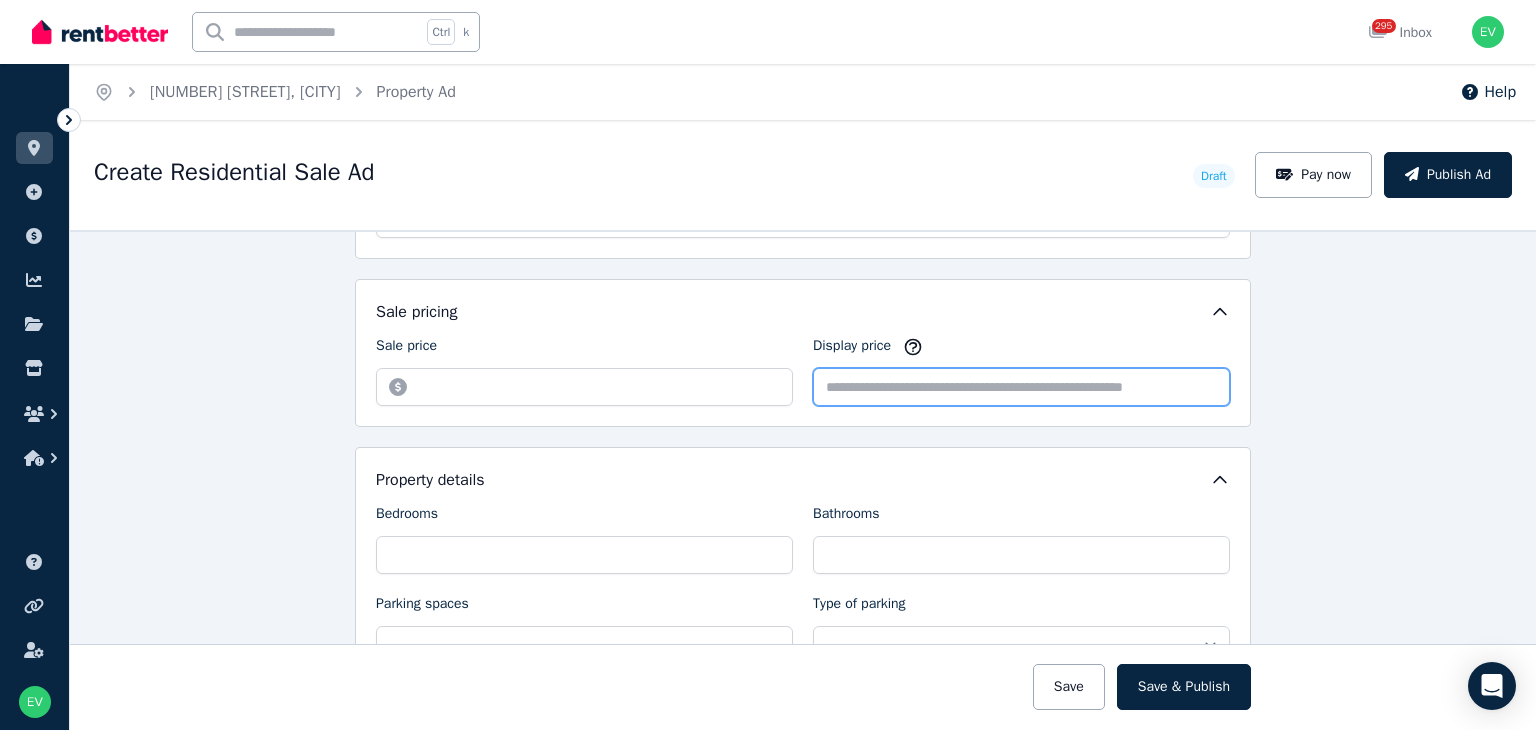 click on "Display price" at bounding box center (1021, 387) 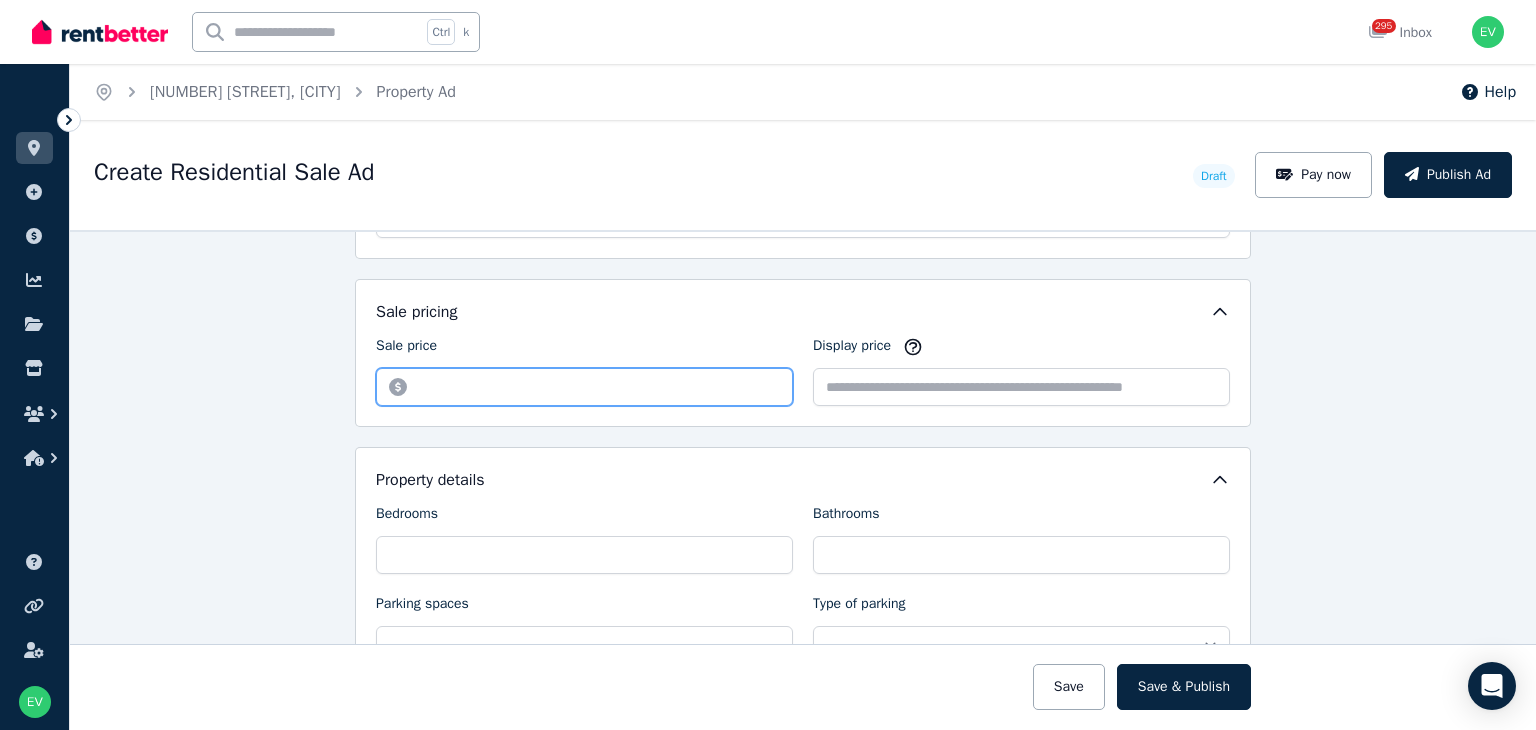 drag, startPoint x: 504, startPoint y: 384, endPoint x: 372, endPoint y: 377, distance: 132.18547 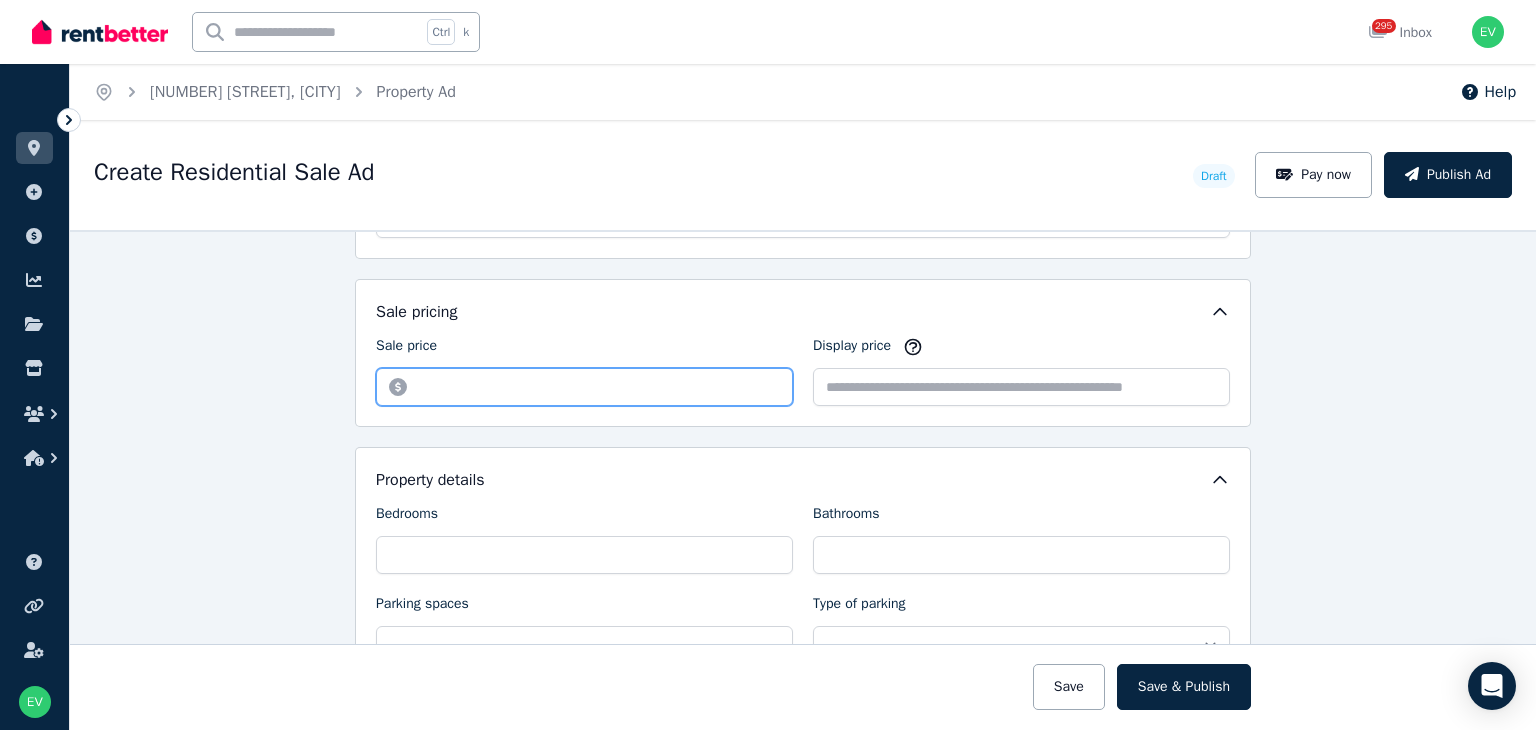 click on "********" at bounding box center [584, 387] 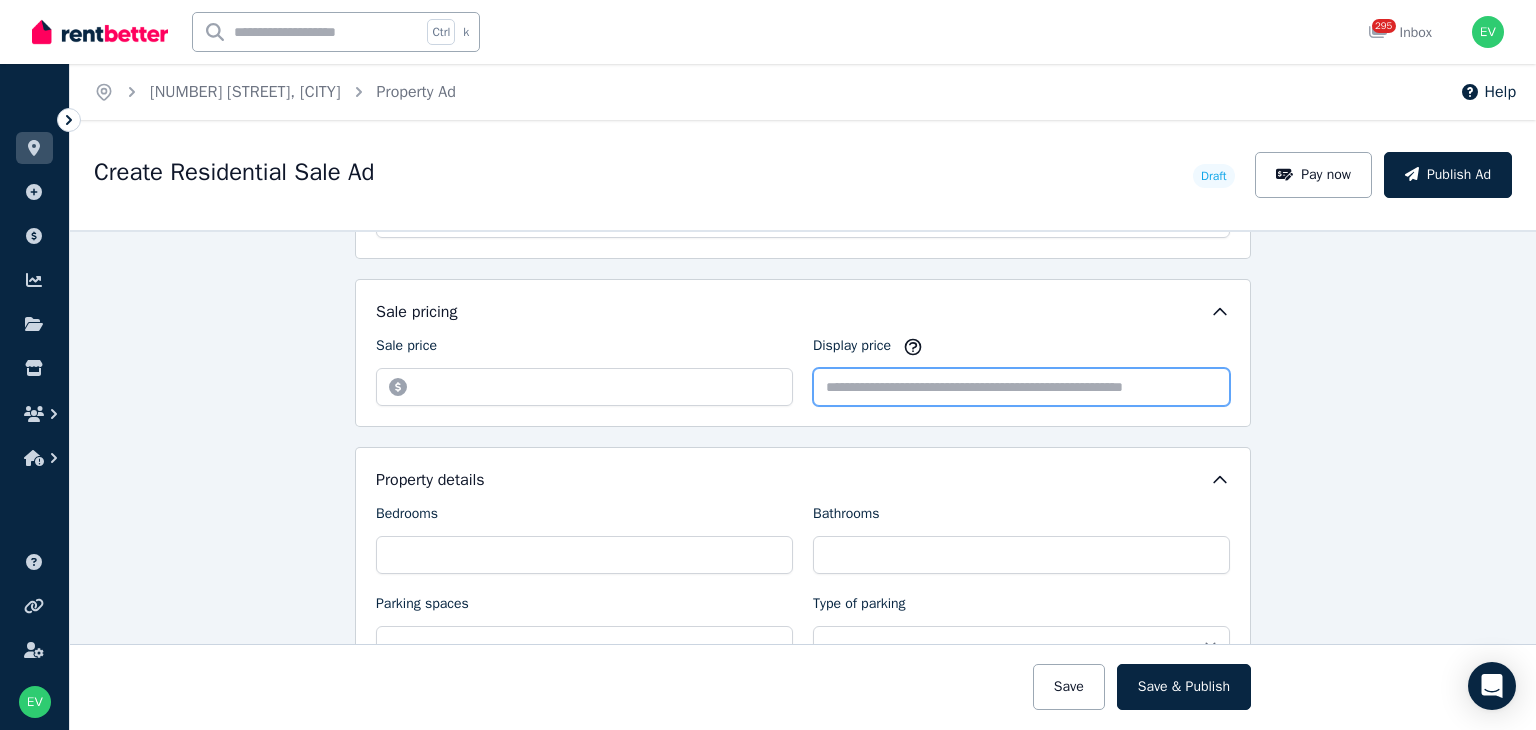 click on "Display price" at bounding box center [1021, 387] 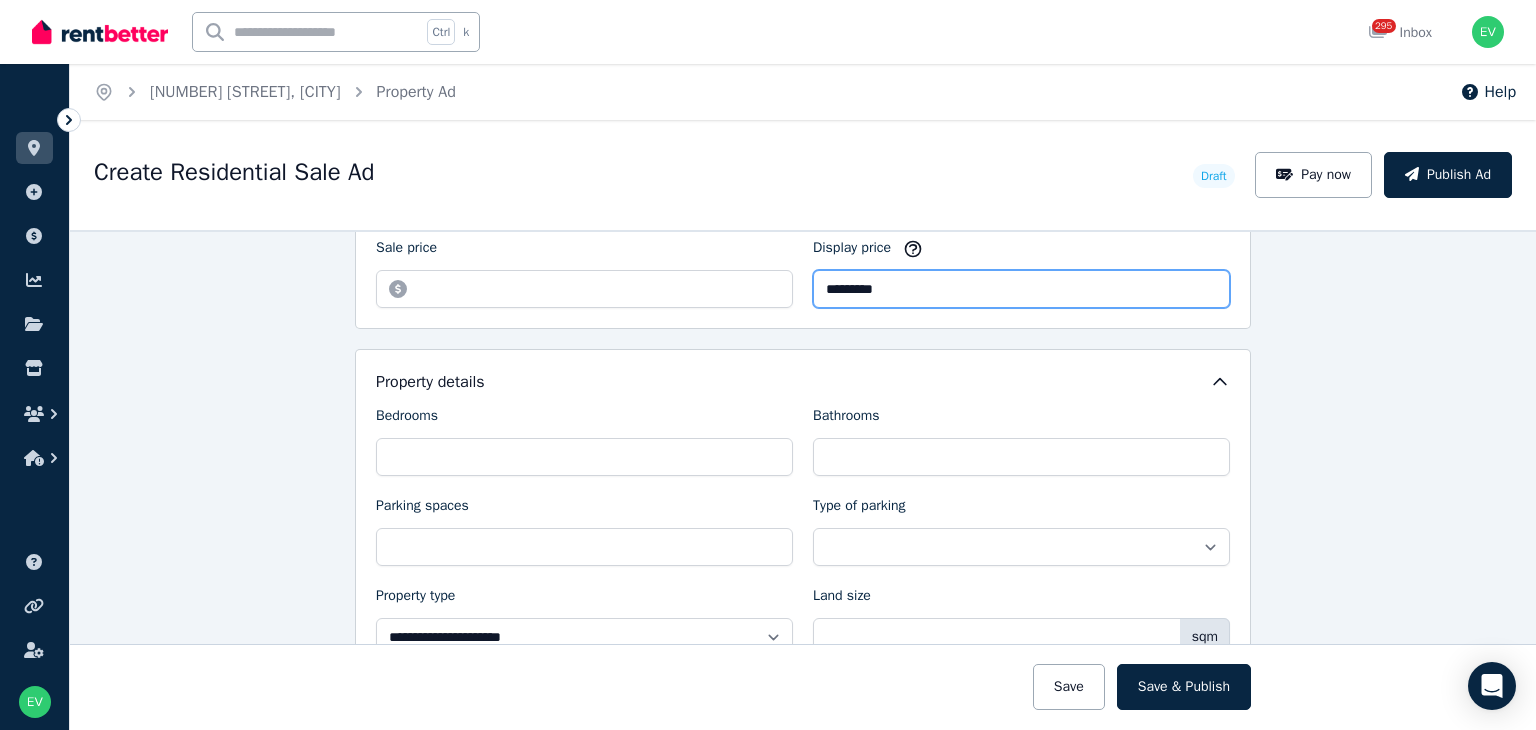 scroll, scrollTop: 700, scrollLeft: 0, axis: vertical 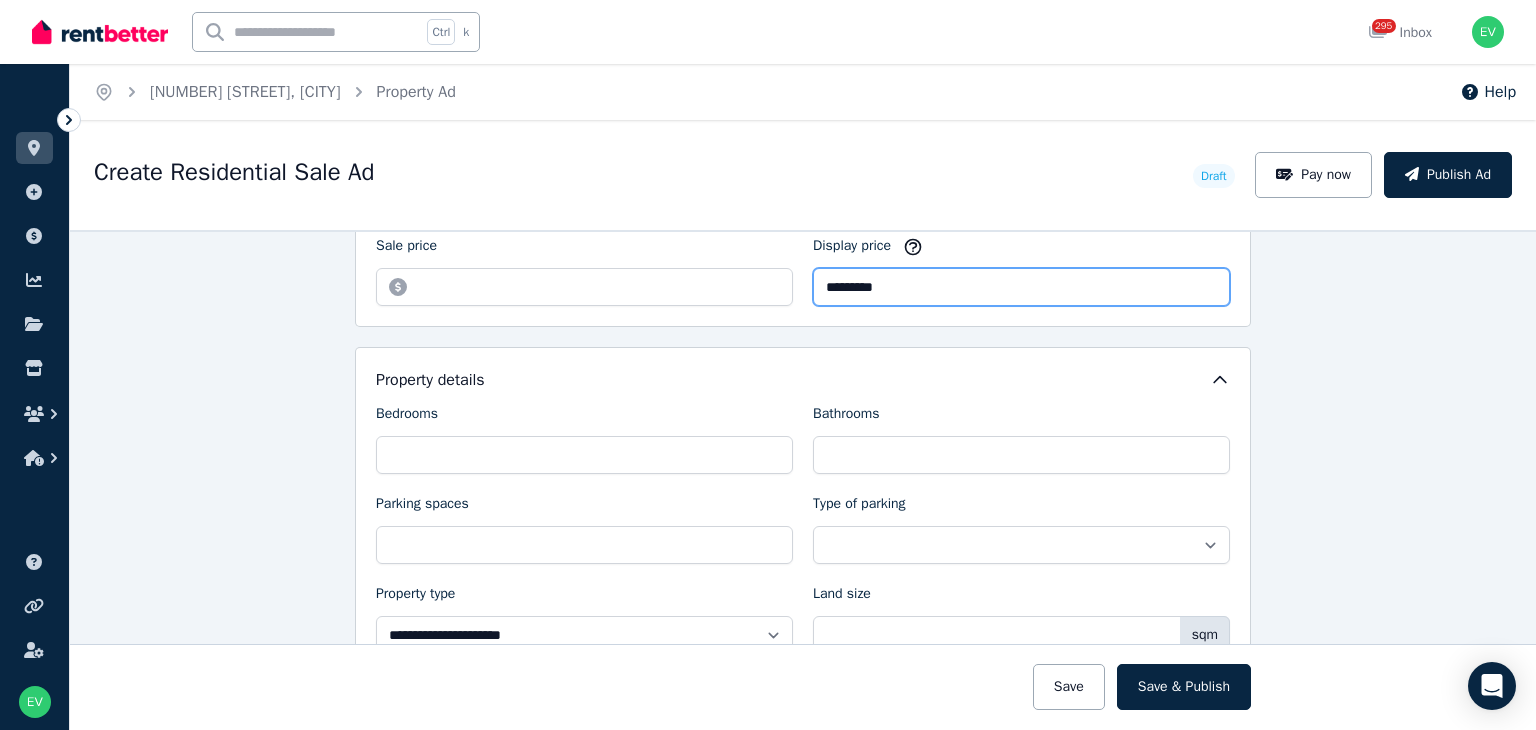 type on "*********" 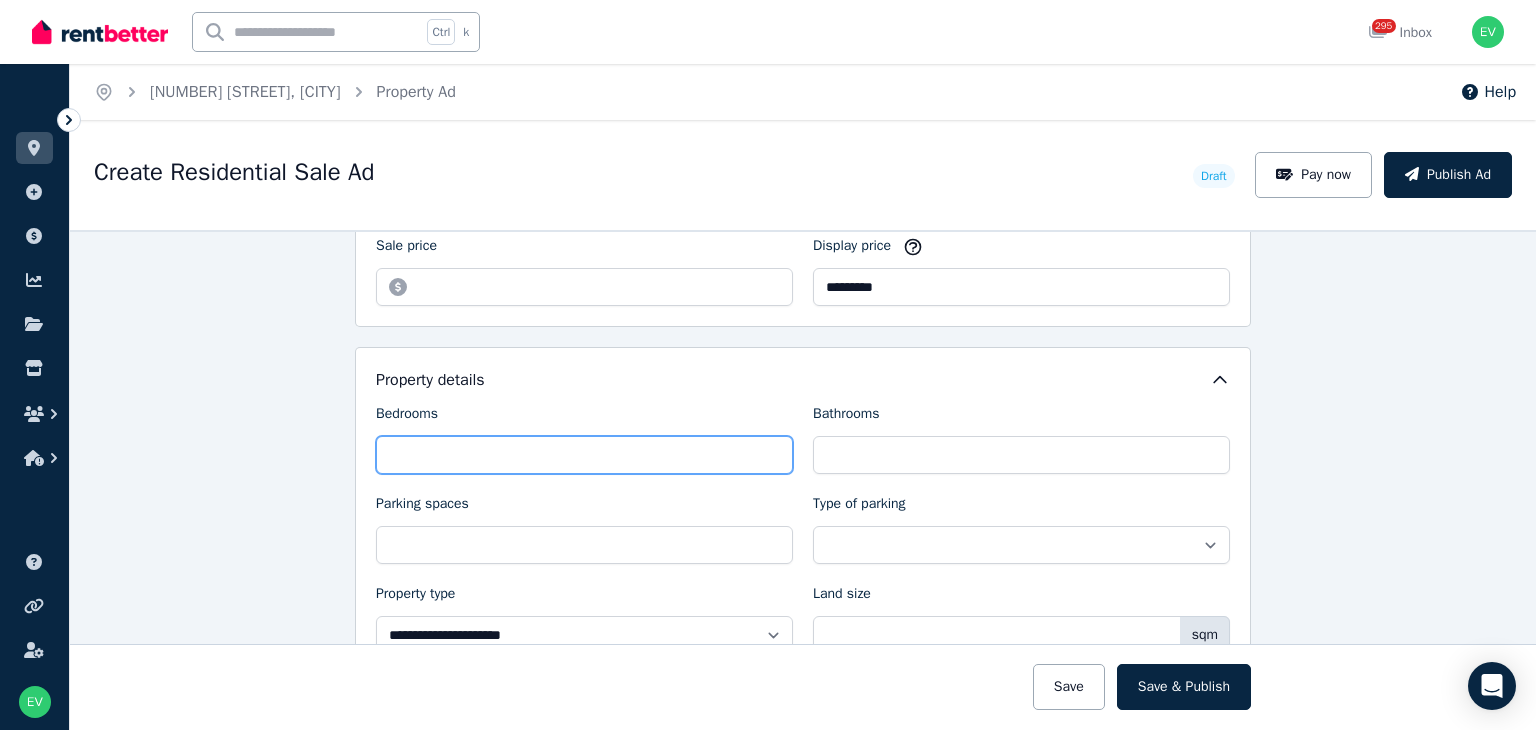 click on "Bedrooms" at bounding box center (584, 455) 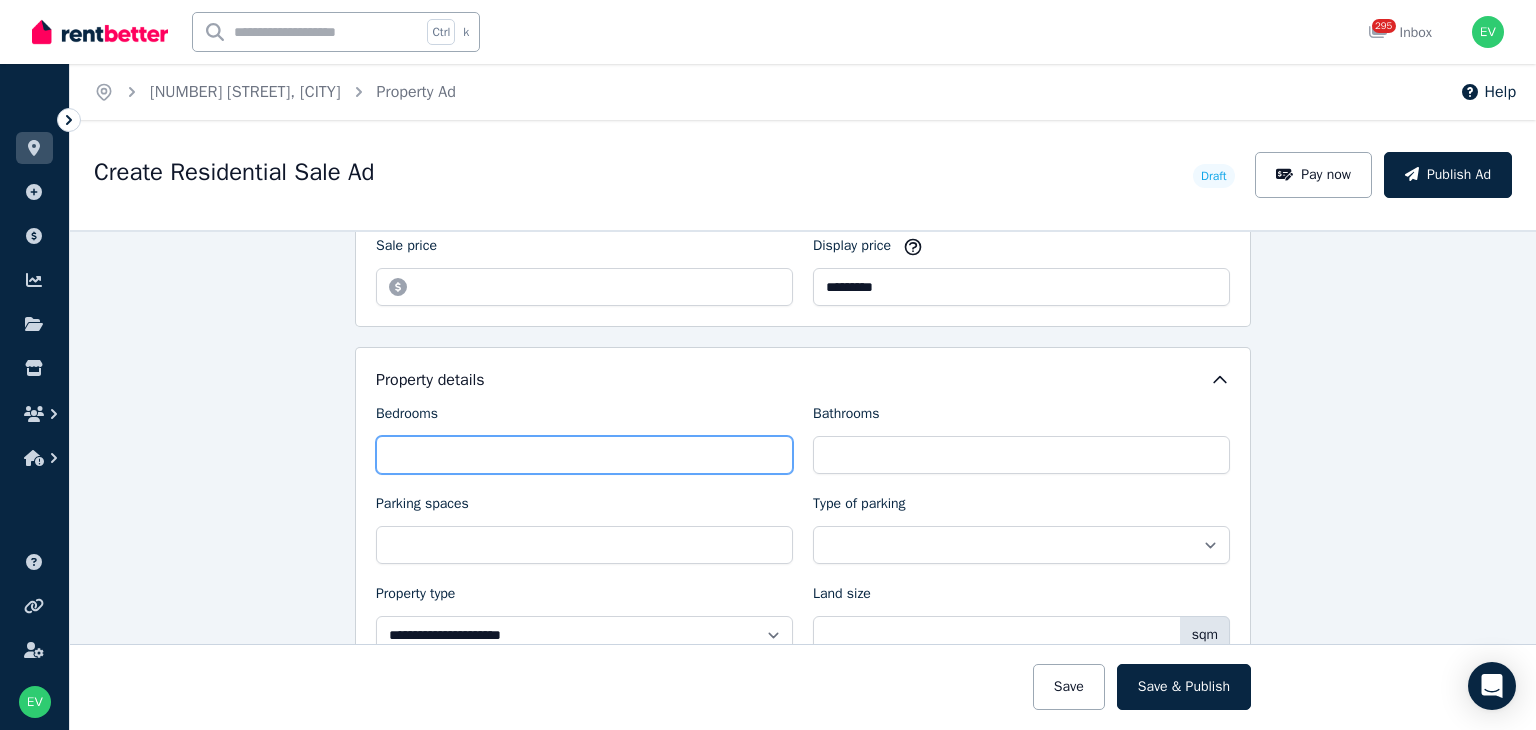 type on "*" 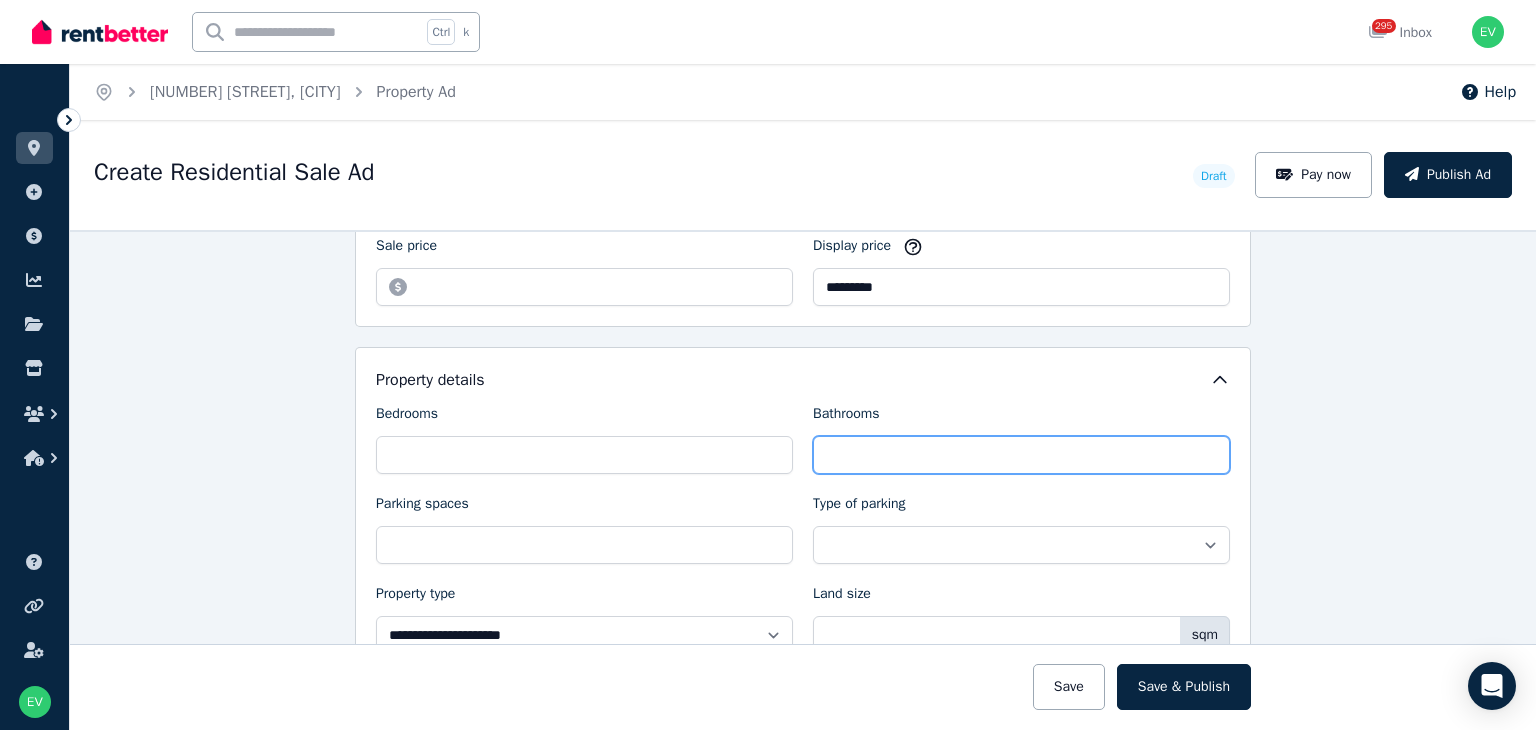 type on "*" 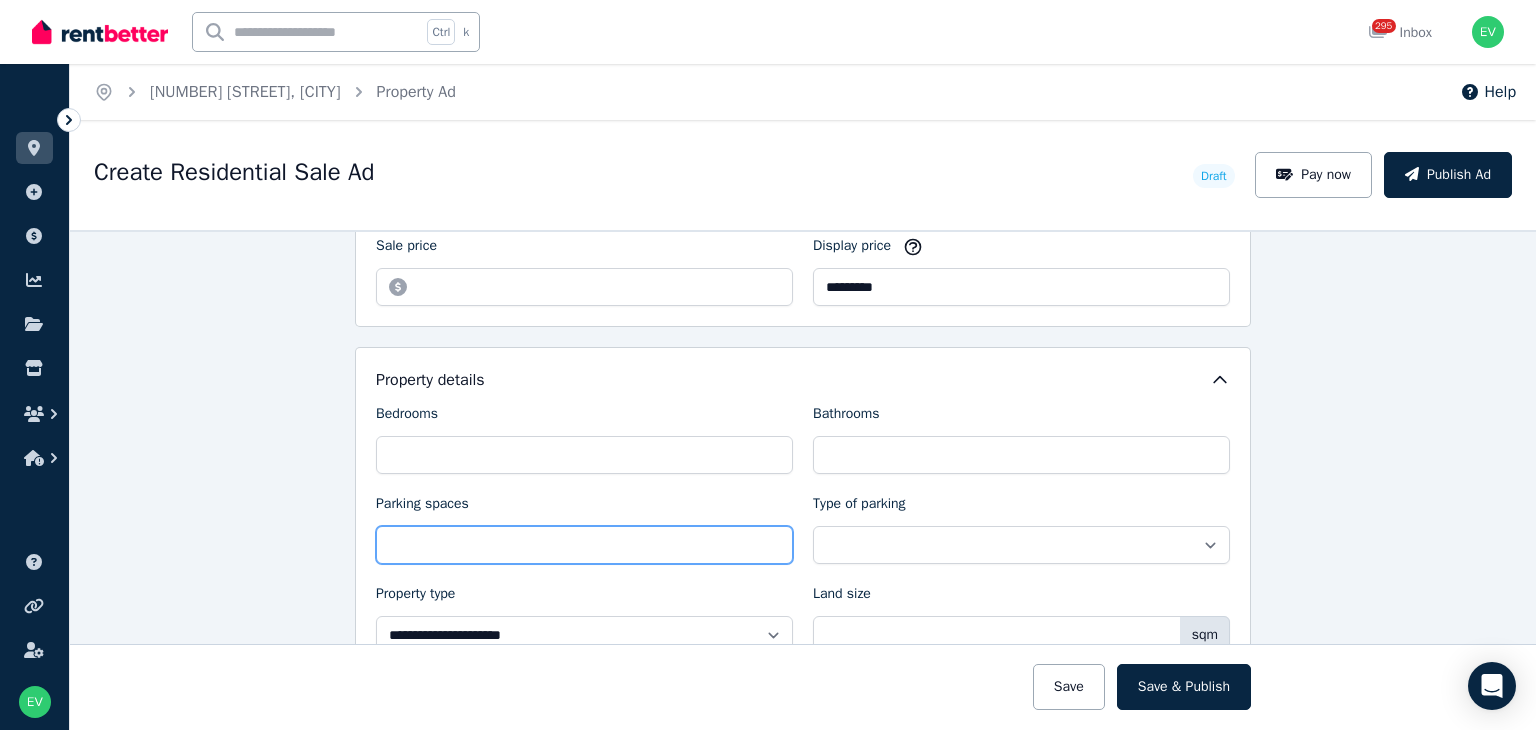 type on "*" 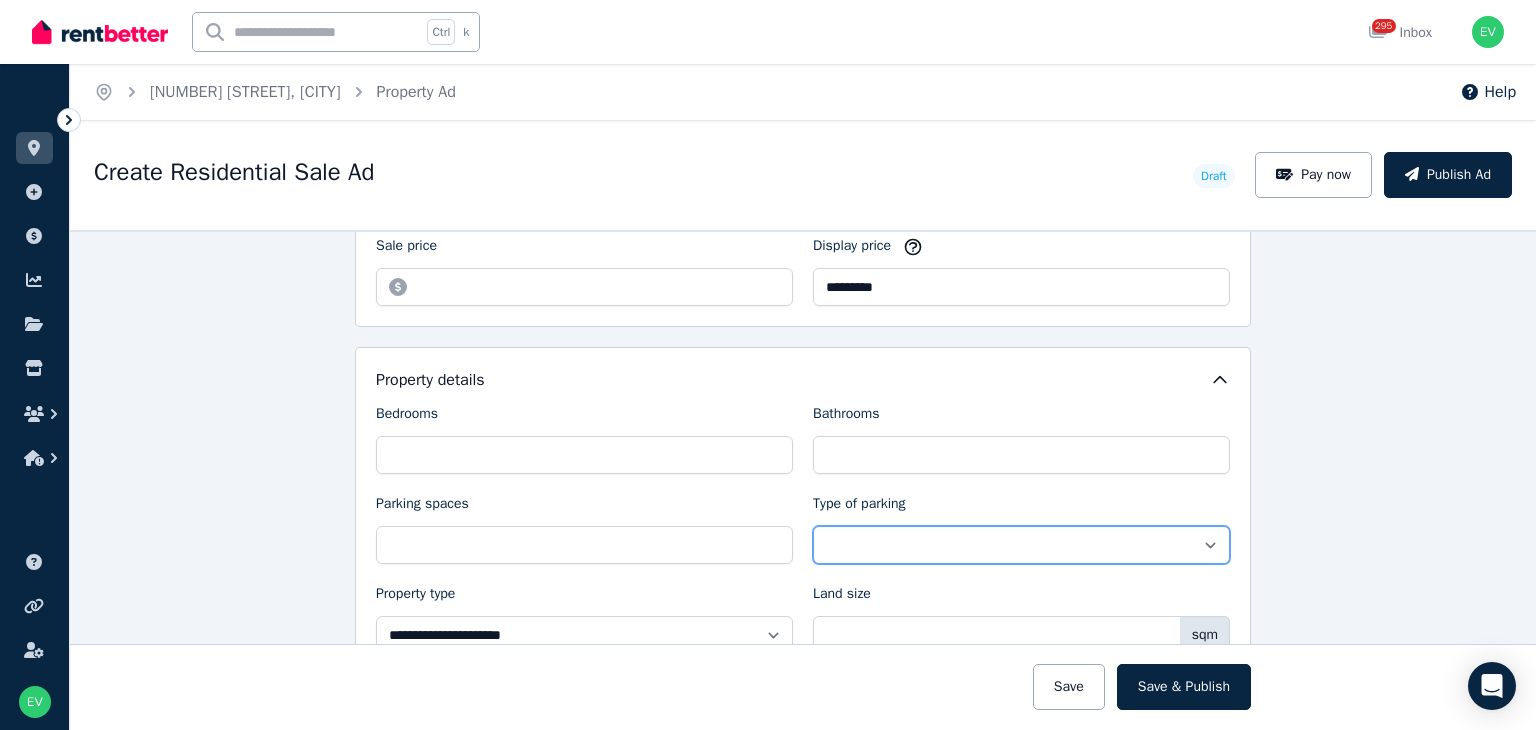 click on "**********" at bounding box center [1021, 545] 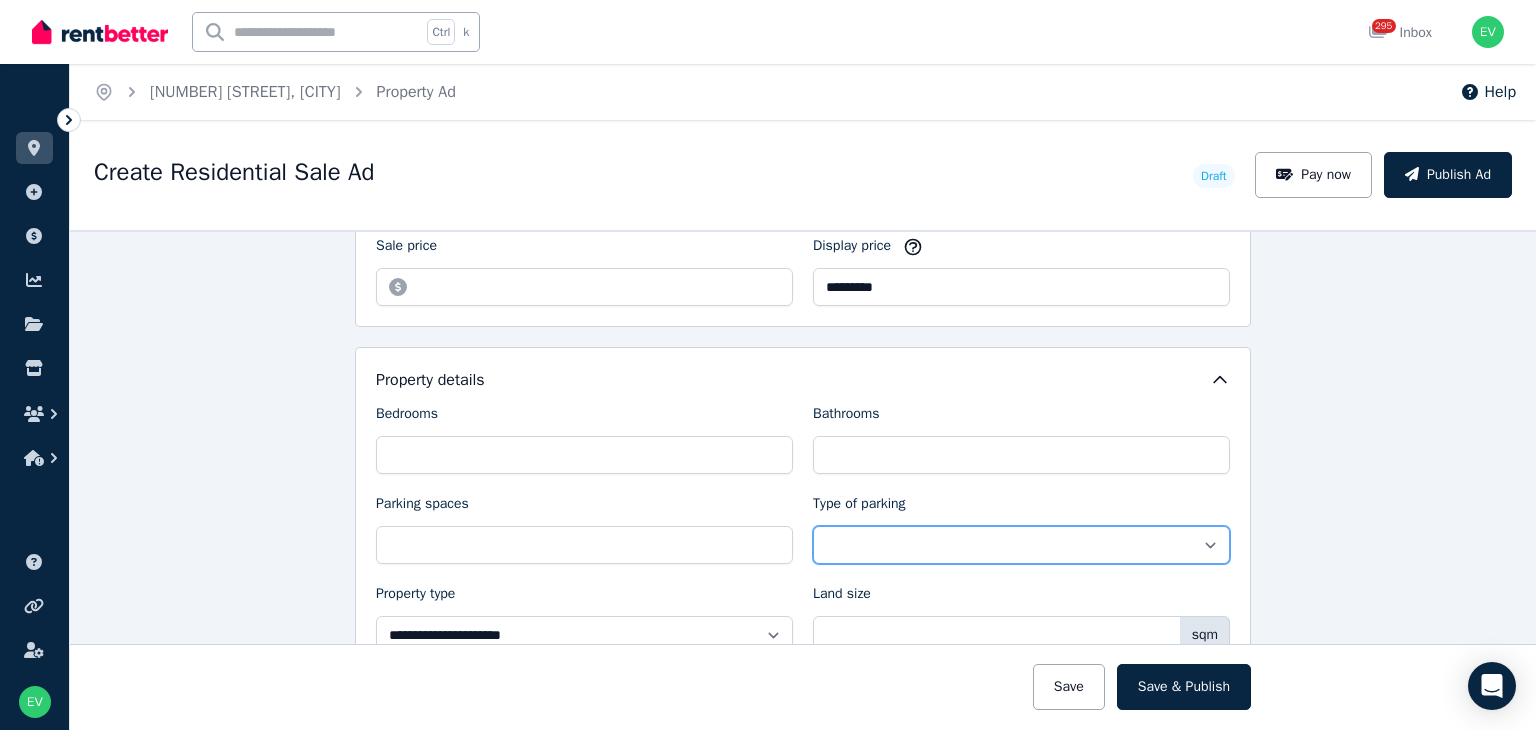 select on "**********" 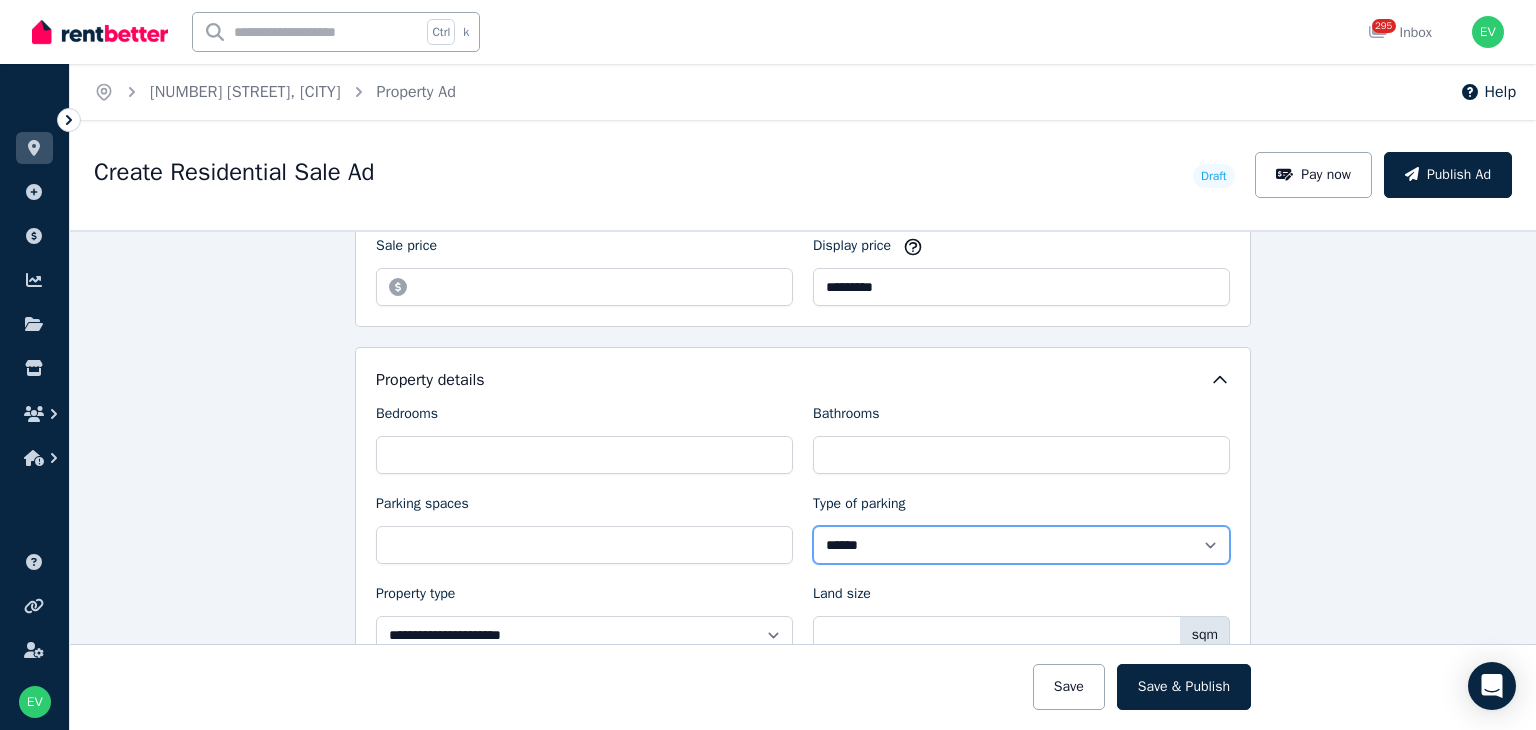 click on "**********" at bounding box center (1021, 545) 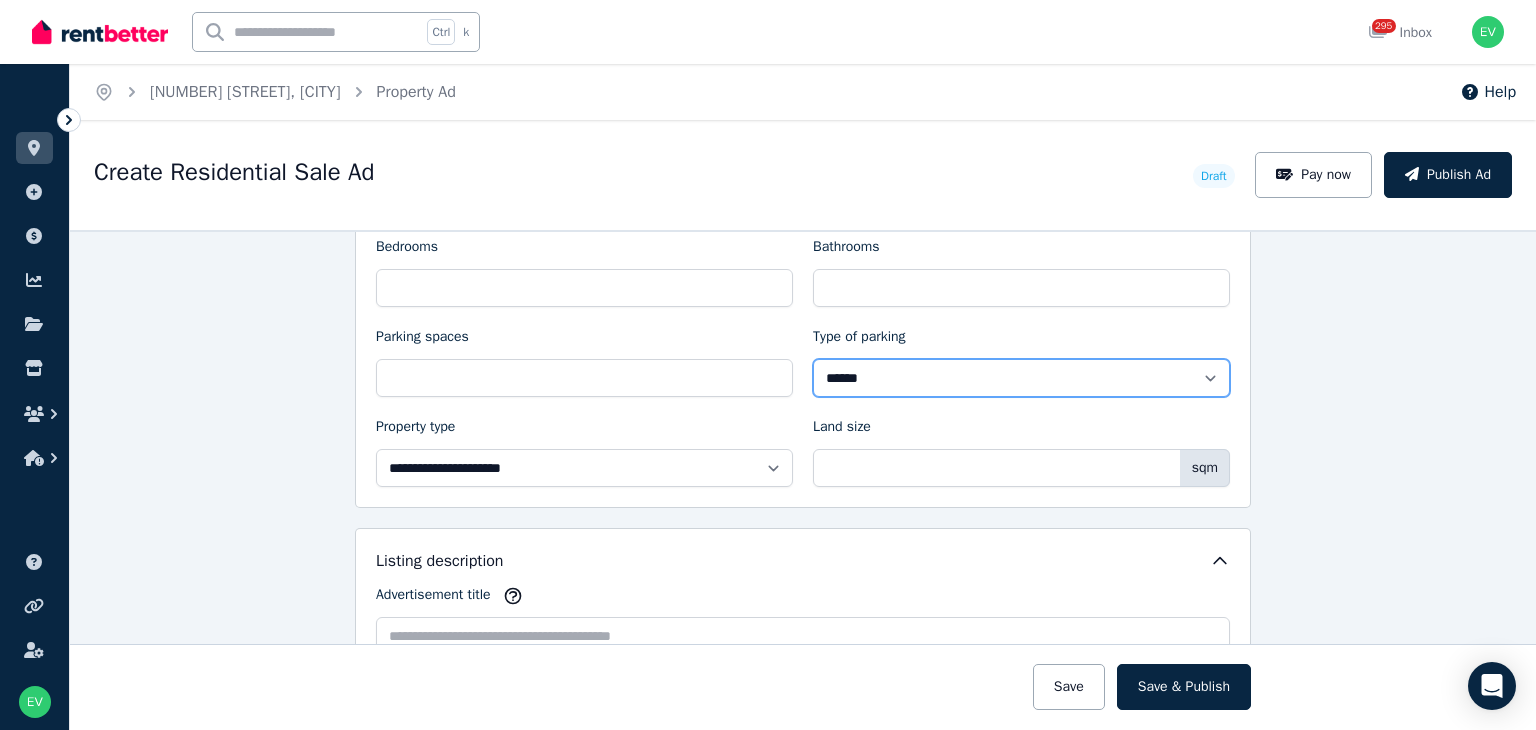 scroll, scrollTop: 900, scrollLeft: 0, axis: vertical 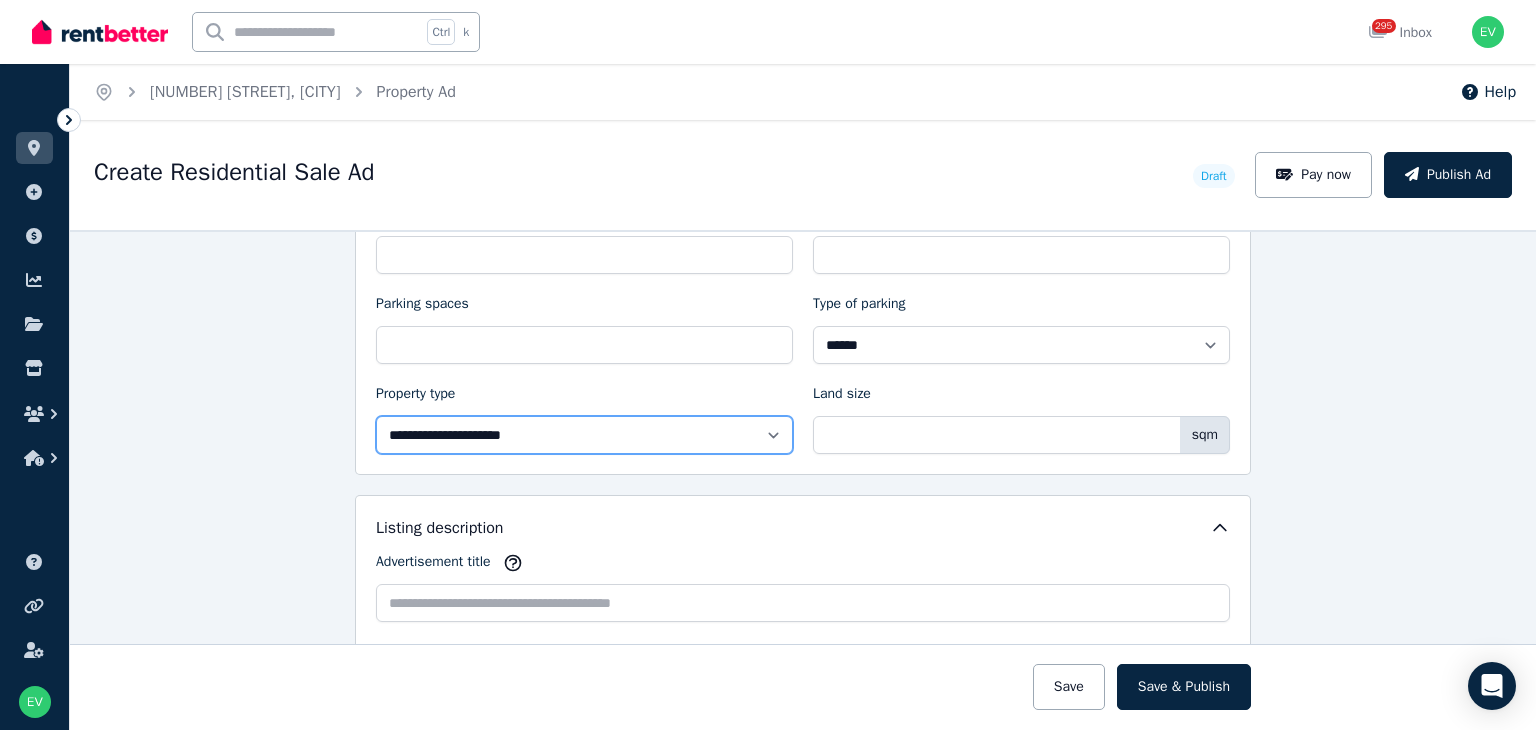 click on "**********" at bounding box center [584, 435] 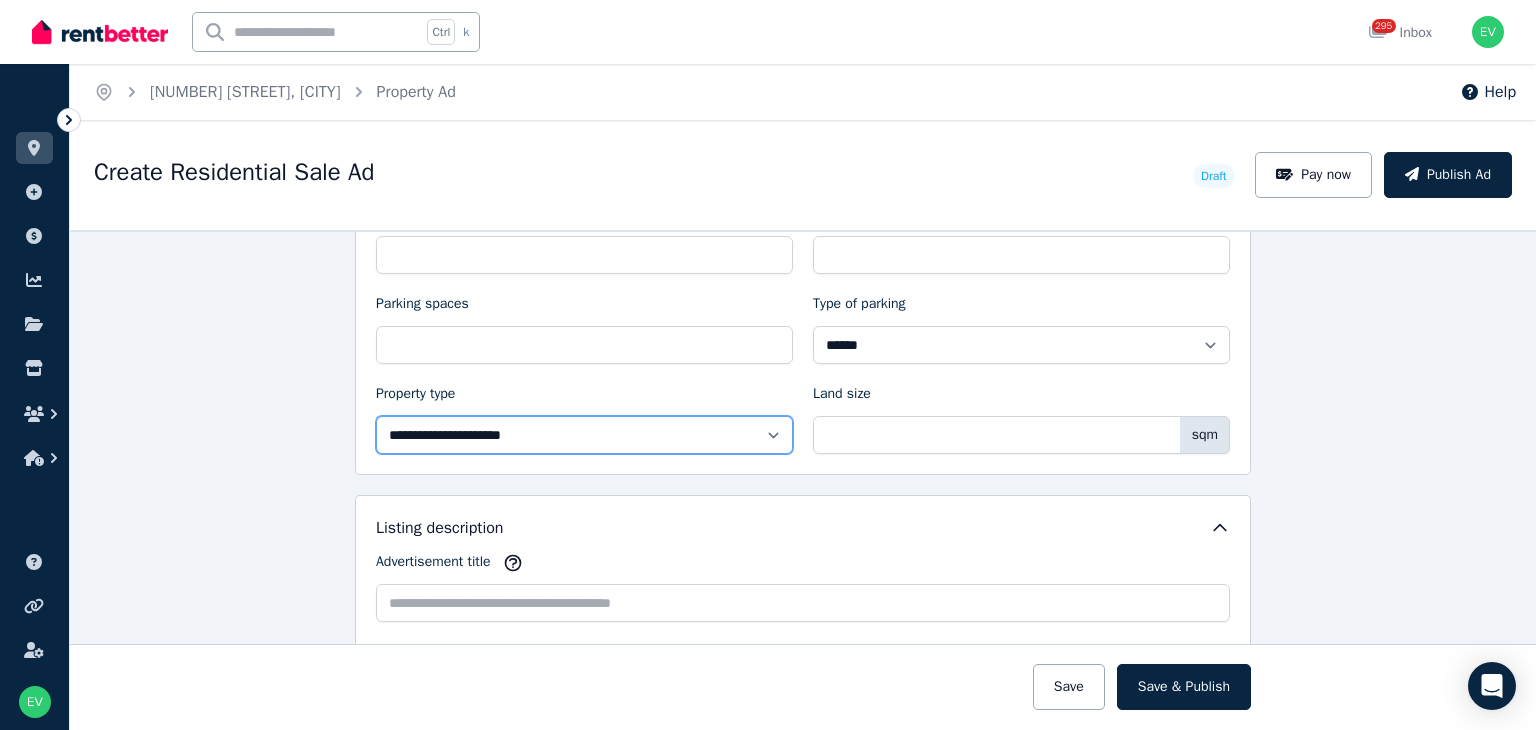 select on "**********" 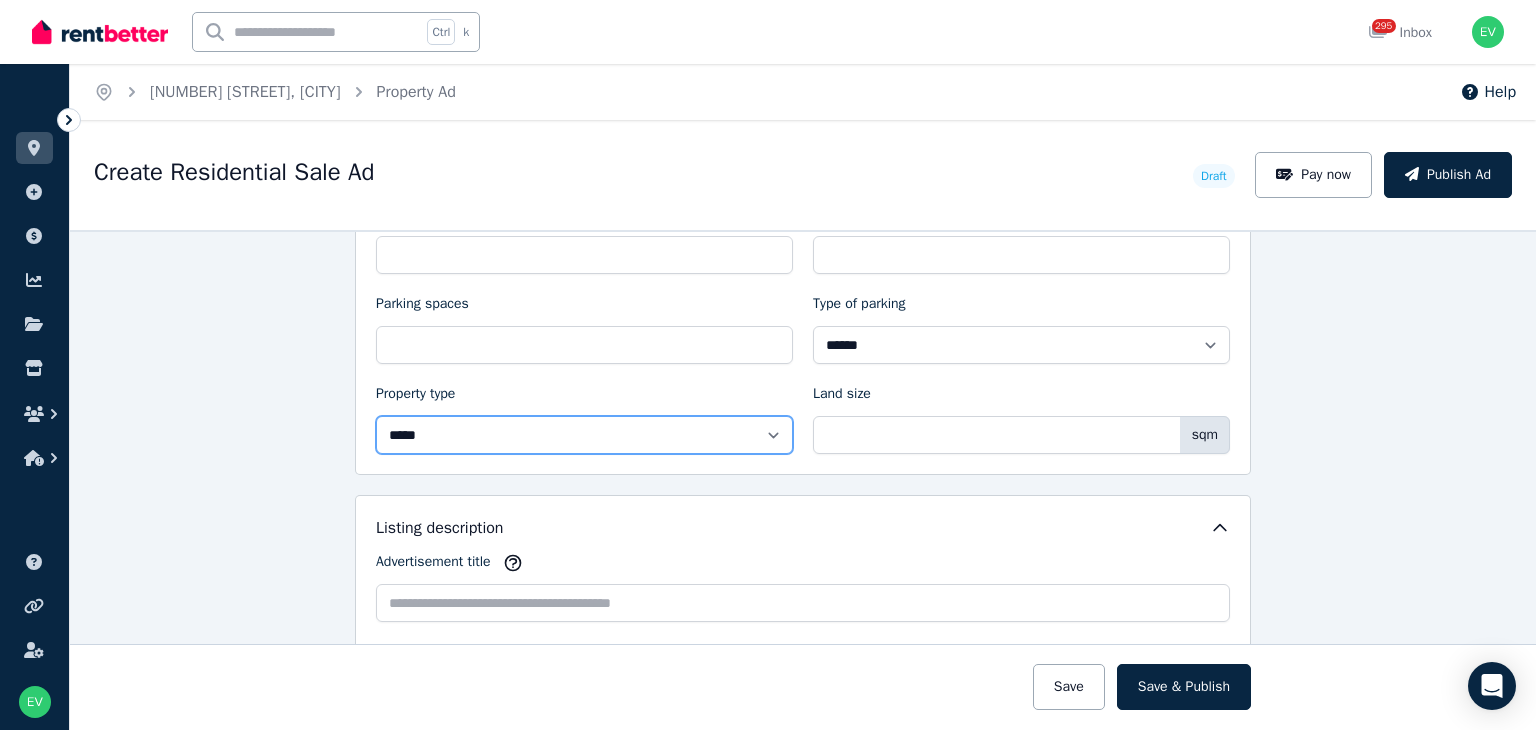 click on "**********" at bounding box center (584, 435) 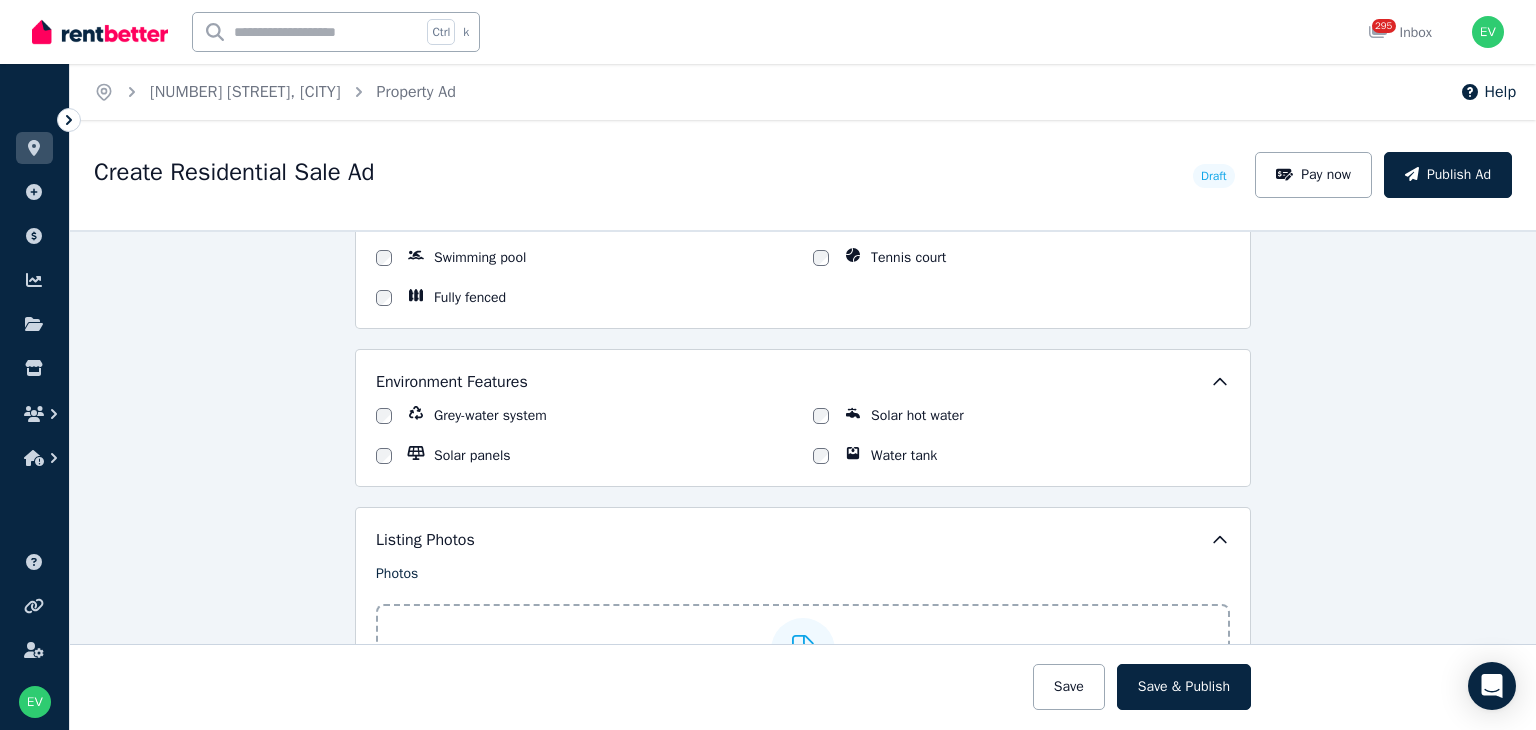 scroll, scrollTop: 2400, scrollLeft: 0, axis: vertical 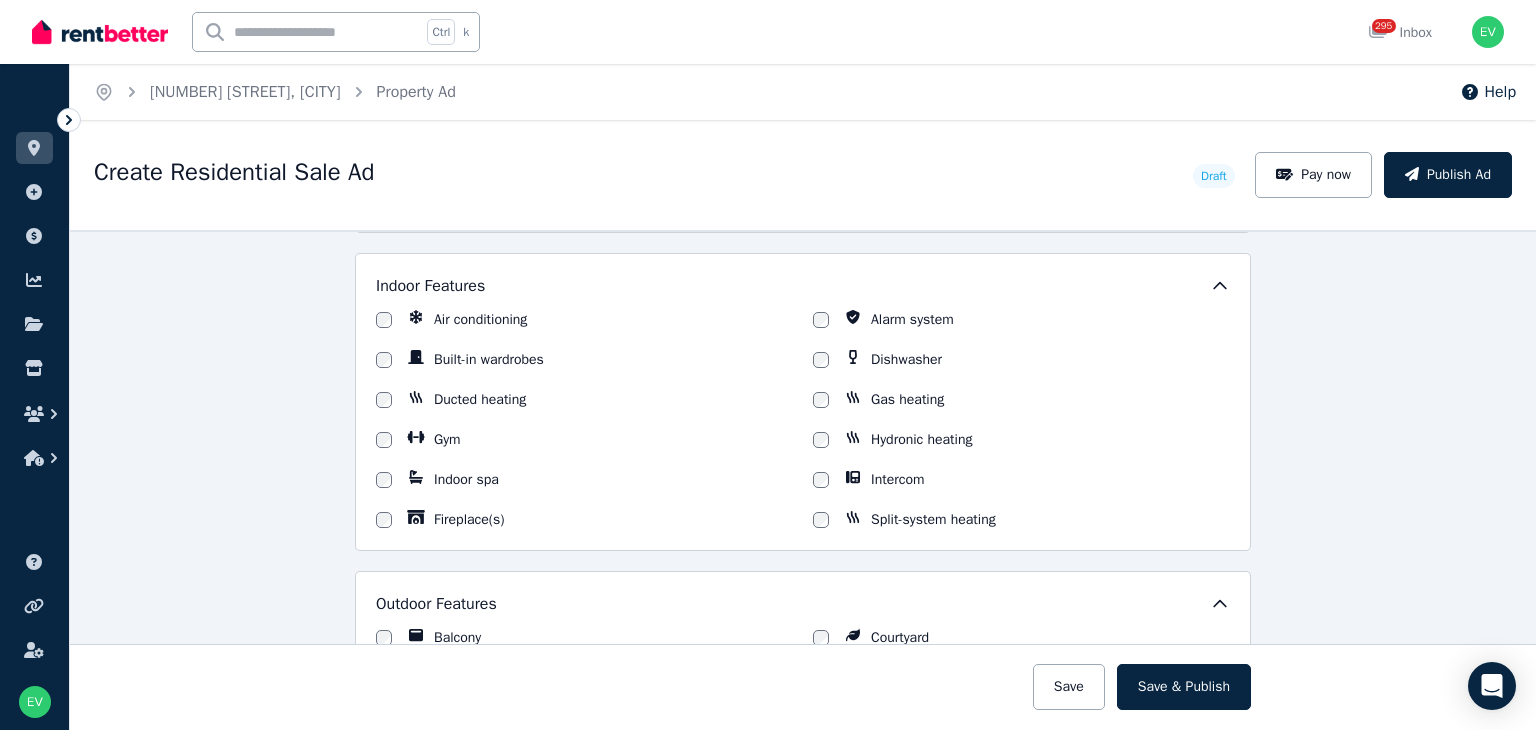 click at bounding box center [821, 360] 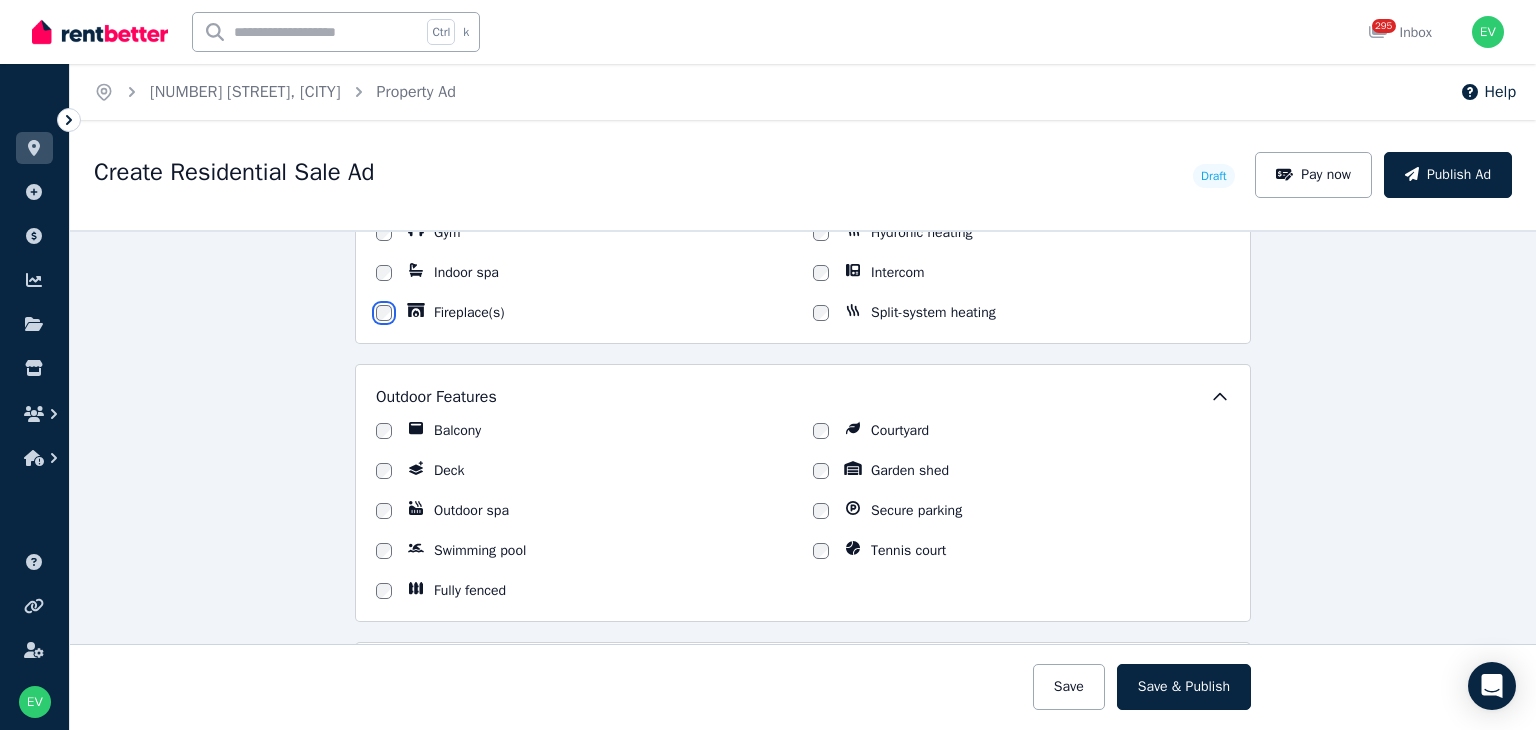 scroll, scrollTop: 1800, scrollLeft: 0, axis: vertical 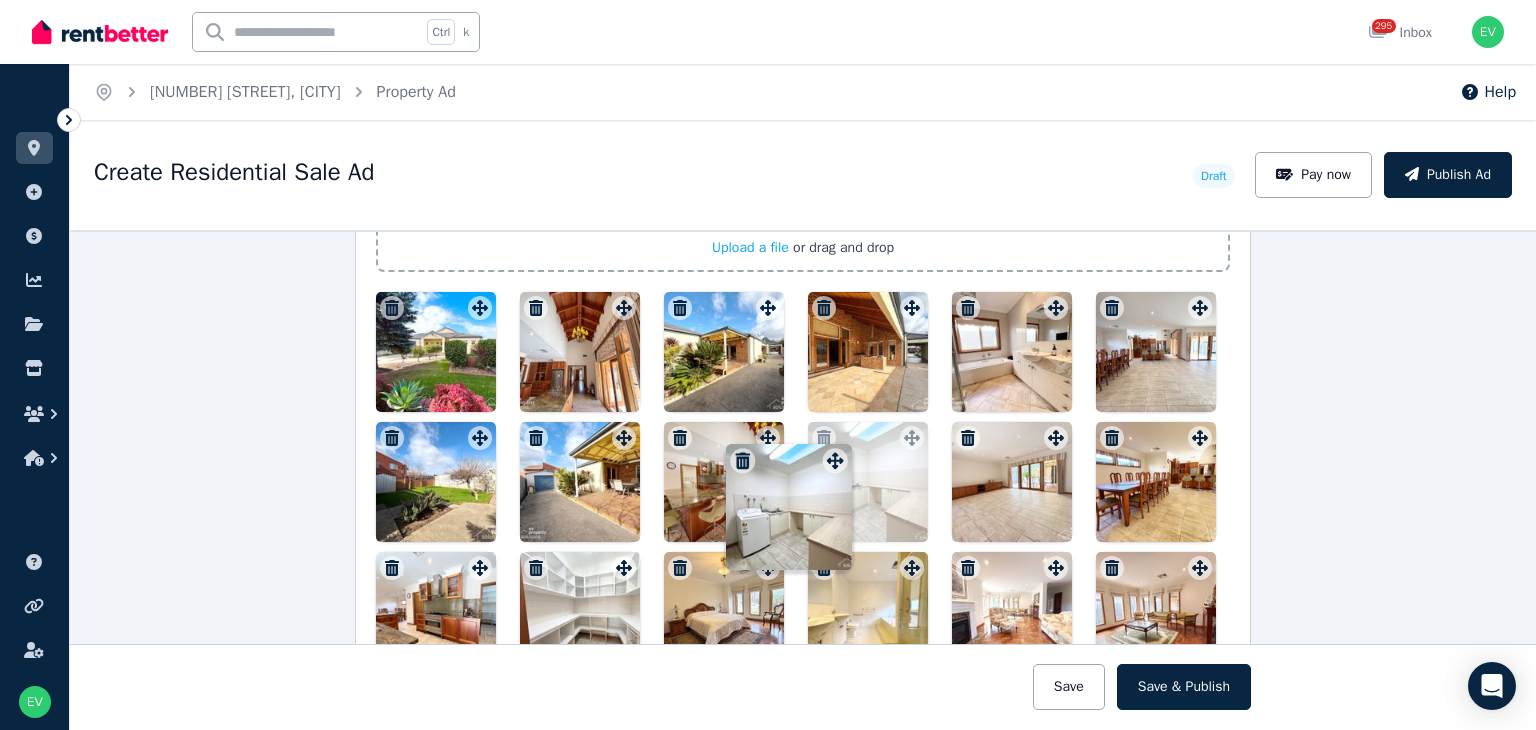 drag, startPoint x: 617, startPoint y: 298, endPoint x: 834, endPoint y: 444, distance: 261.5435 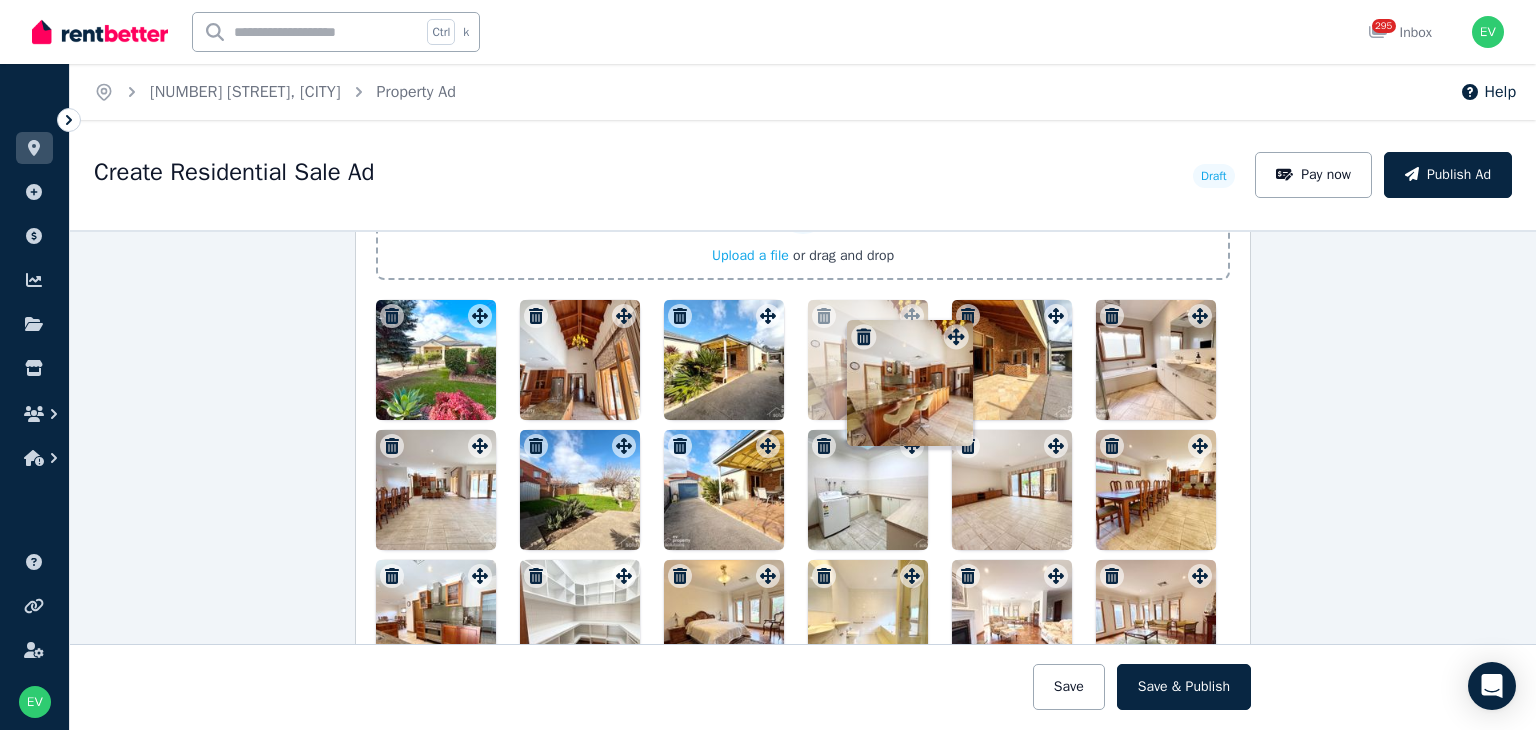 drag, startPoint x: 756, startPoint y: 433, endPoint x: 965, endPoint y: 314, distance: 240.50363 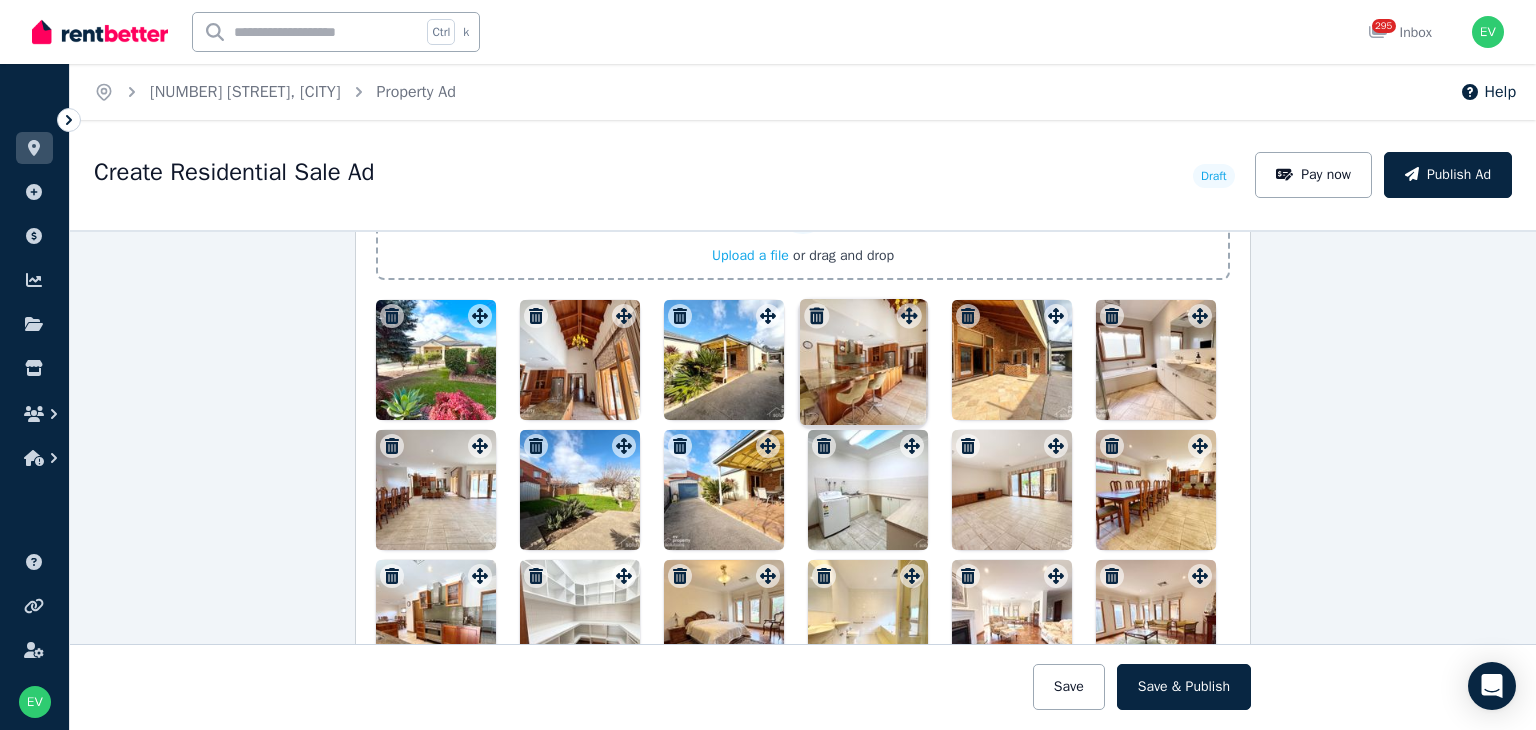 click on "Floor plans Upload a file   or drag and drop Uploaded   " IMG_3134.jpg " Uploaded   " IMG_3135.jpg " Uploaded   " IMG_3137.jpg " Uploaded   " IMG_3139.jpg " Uploaded   " IMG_3130.jpg " Uploaded   " IMG_3133.jpg " Uploaded   " IMG_3127.jpg " Uploaded   " IMG_3126.jpg " Uploaded   " IMG_3124.jpg " Uploaded   " IMG_3119.jpg " Uploaded   " IMG_3120.jpg " Uploaded   " IMG_3121.jpg " Uploaded   " IMG_3122.jpg " Uploaded   " IMG_3111.jpg " Uploaded   " IMG_3113.jpg " Uploaded   " IMG_3115.jpg " Uploaded   " IMG_3116.jpg "
To pick up a draggable item, press the space bar.
While dragging, use the arrow keys to move the item.
Press space again to drop the item in its new position, or press escape to cancel.
Draggable item 6a049493-41c6-42fa-92fd-bf25d6a7f60a was moved over droppable area a5b8fc6c-0b51-46cb-adc7-44ae28dc2eb3." at bounding box center [803, 398] 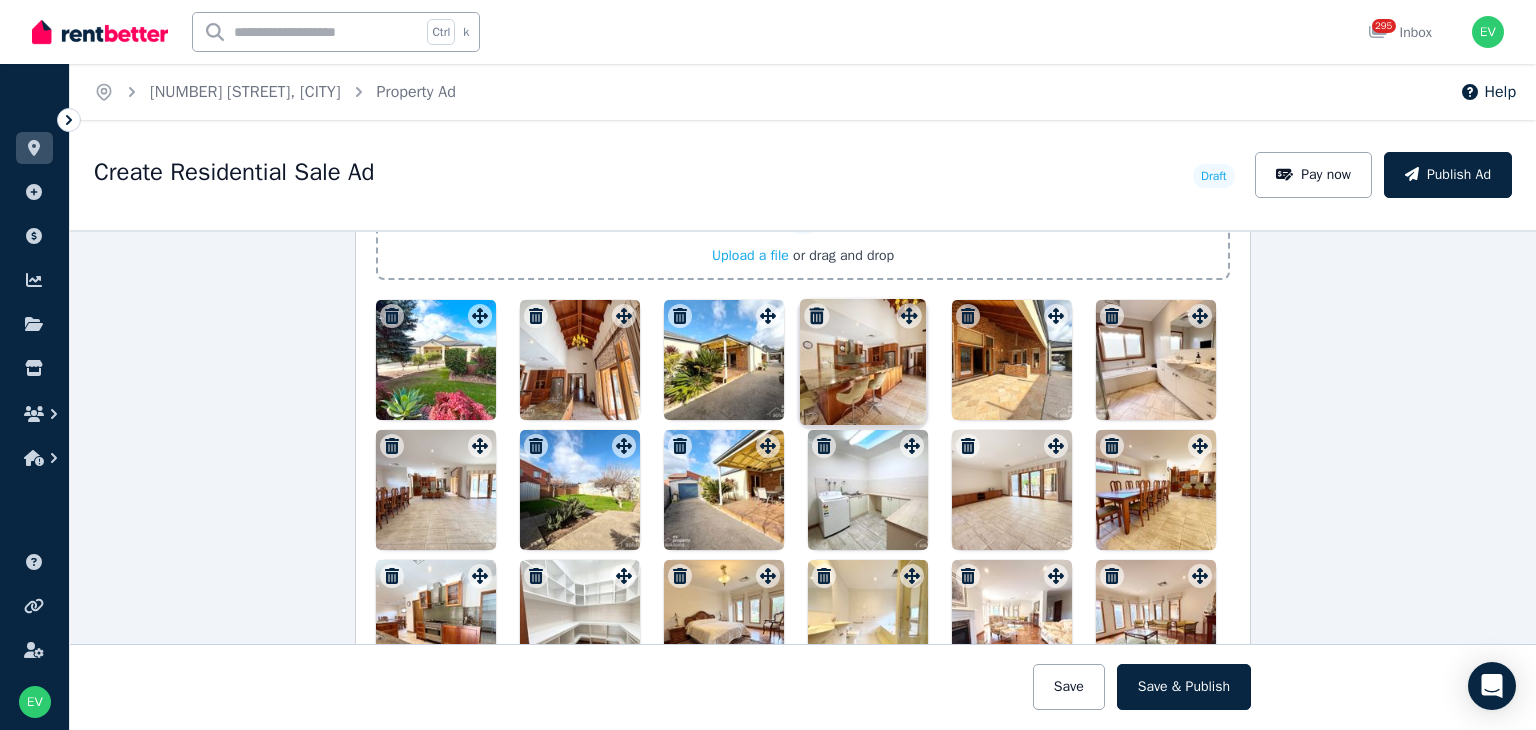 scroll, scrollTop: 2761, scrollLeft: 0, axis: vertical 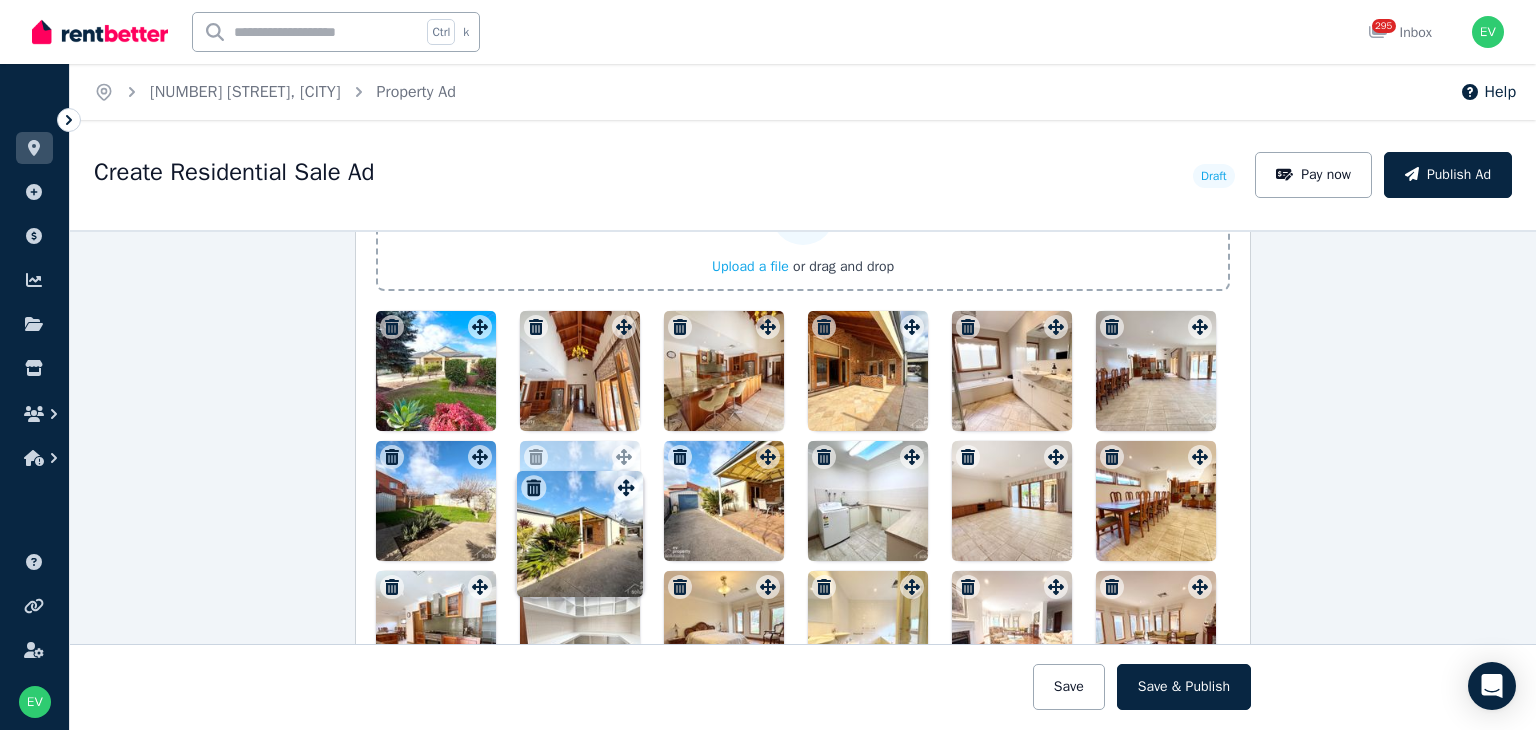 drag, startPoint x: 760, startPoint y: 319, endPoint x: 624, endPoint y: 473, distance: 205.4556 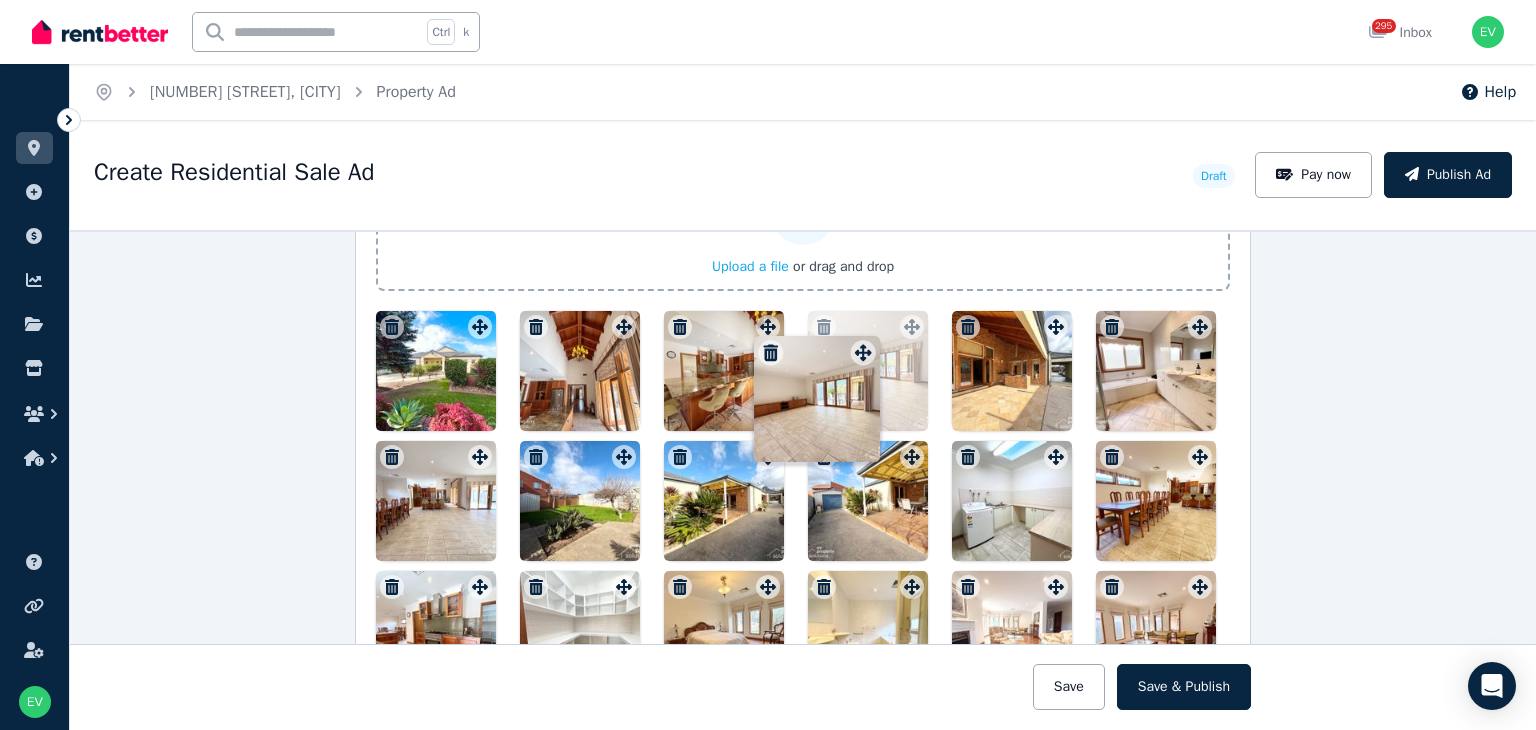 drag, startPoint x: 1045, startPoint y: 453, endPoint x: 858, endPoint y: 342, distance: 217.46265 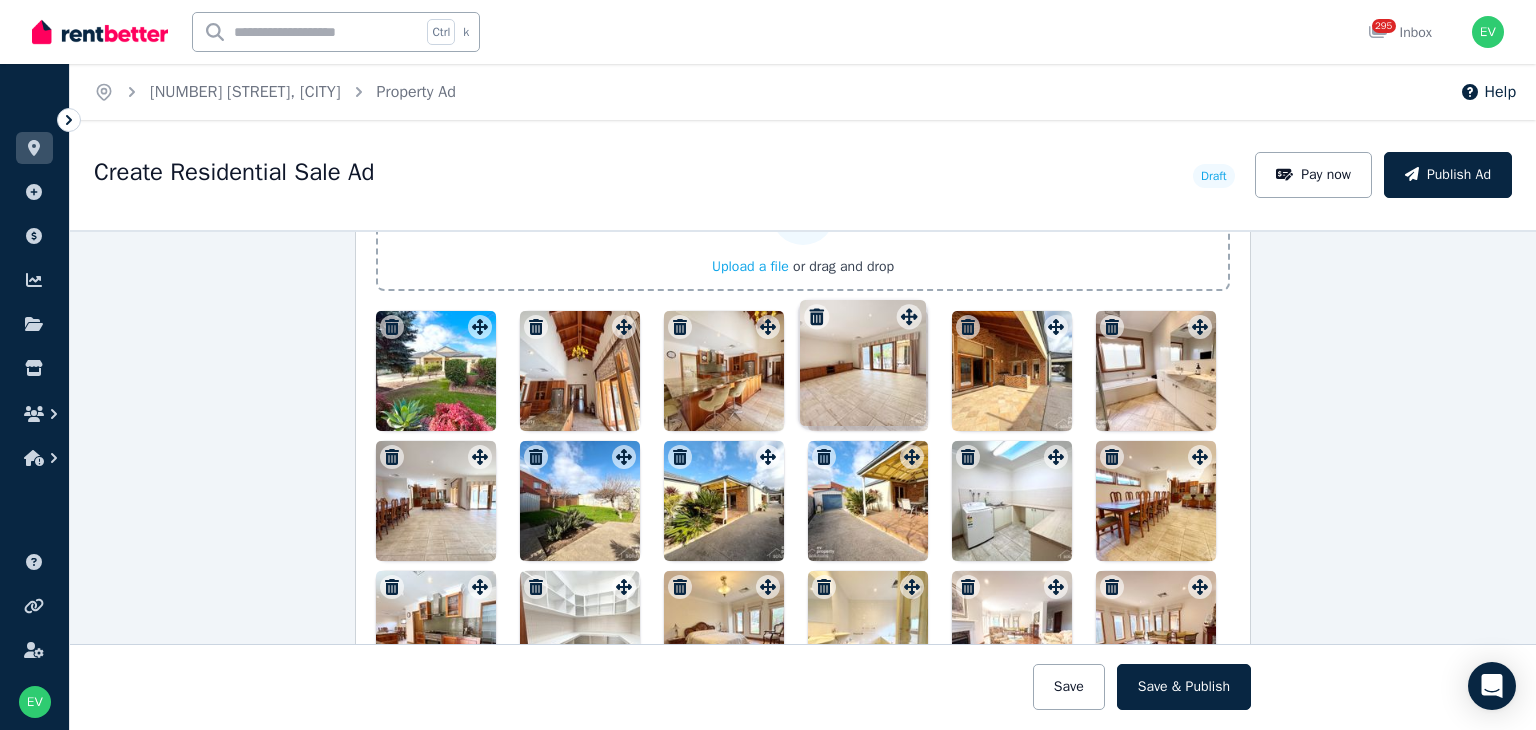 click on "Floor plans Upload a file   or drag and drop Uploaded   " IMG_3134.jpg " Uploaded   " IMG_3135.jpg " Uploaded   " IMG_3137.jpg " Uploaded   " IMG_3139.jpg " Uploaded   " IMG_3130.jpg " Uploaded   " IMG_3133.jpg " Uploaded   " IMG_3127.jpg " Uploaded   " IMG_3126.jpg " Uploaded   " IMG_3124.jpg " Uploaded   " IMG_3119.jpg " Uploaded   " IMG_3120.jpg " Uploaded   " IMG_3121.jpg " Uploaded   " IMG_3122.jpg " Uploaded   " IMG_3111.jpg " Uploaded   " IMG_3113.jpg " Uploaded   " IMG_3115.jpg " Uploaded   " IMG_3116.jpg "
To pick up a draggable item, press the space bar.
While dragging, use the arrow keys to move the item.
Press space again to drop the item in its new position, or press escape to cancel.
Draggable item 9e91a966-a277-4ed1-982d-255ba88980ff was moved over droppable area a5b8fc6c-0b51-46cb-adc7-44ae28dc2eb3." at bounding box center (803, 409) 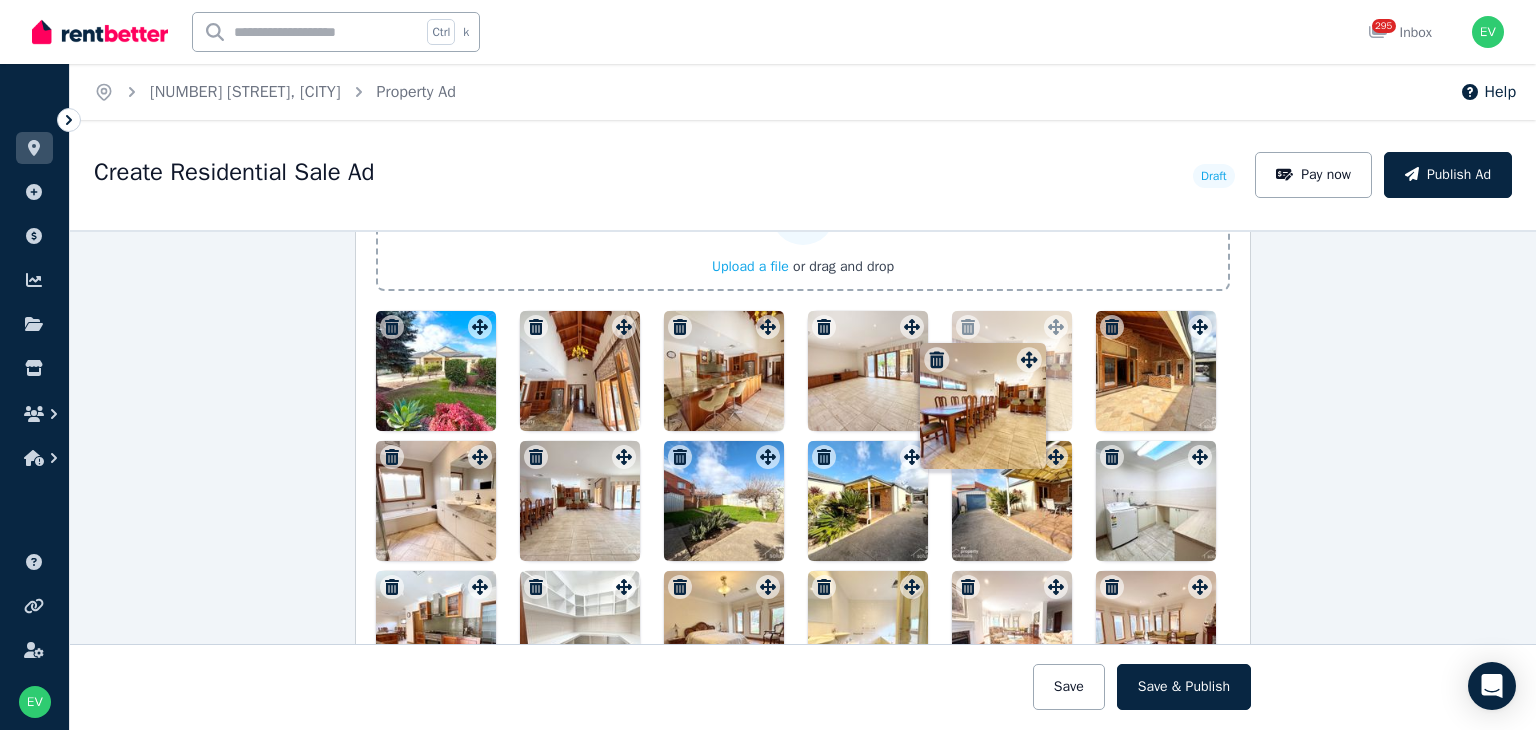 drag, startPoint x: 1195, startPoint y: 448, endPoint x: 1024, endPoint y: 327, distance: 209.48032 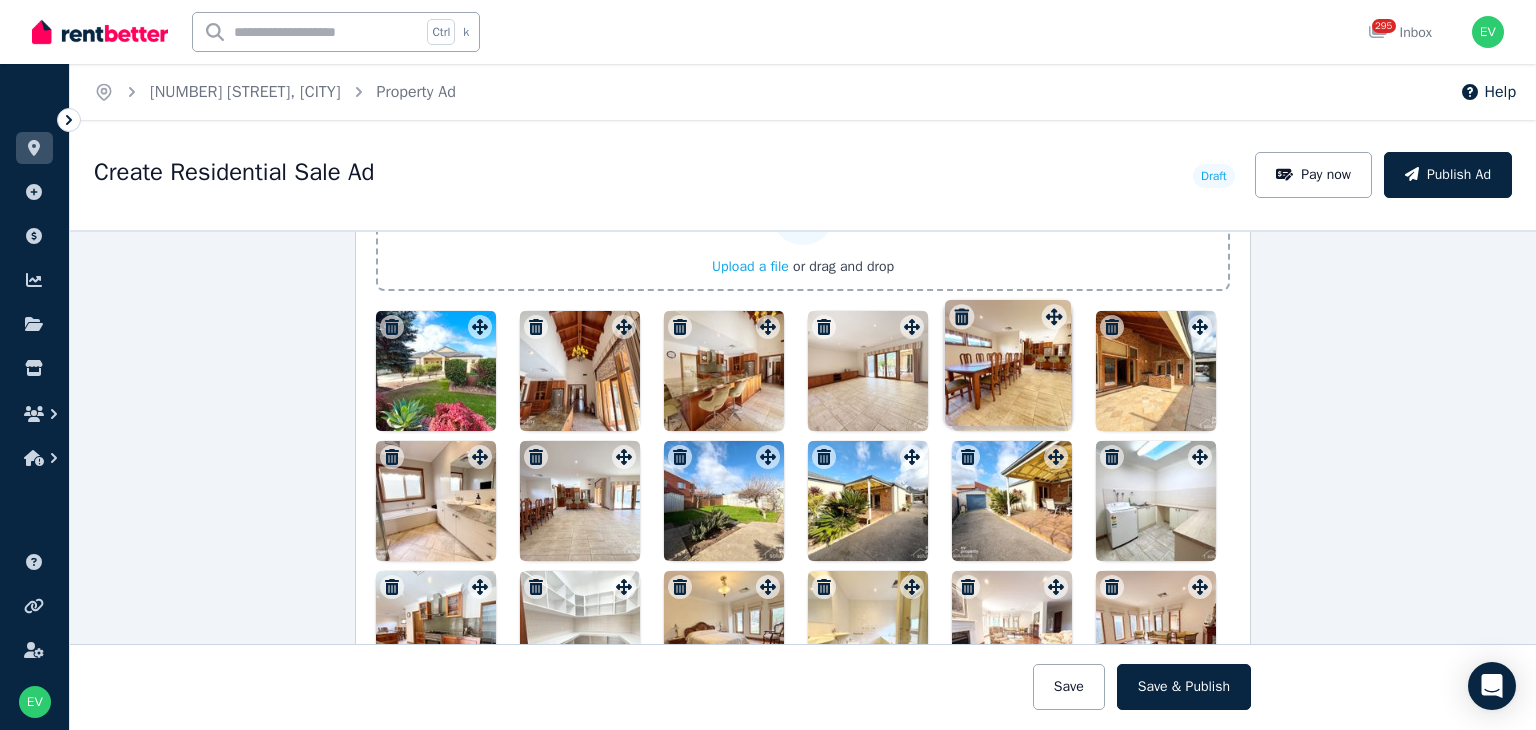 click on "Floor plans Upload a file   or drag and drop Uploaded   " IMG_3134.jpg " Uploaded   " IMG_3135.jpg " Uploaded   " IMG_3137.jpg " Uploaded   " IMG_3139.jpg " Uploaded   " IMG_3130.jpg " Uploaded   " IMG_3133.jpg " Uploaded   " IMG_3127.jpg " Uploaded   " IMG_3126.jpg " Uploaded   " IMG_3124.jpg " Uploaded   " IMG_3119.jpg " Uploaded   " IMG_3120.jpg " Uploaded   " IMG_3121.jpg " Uploaded   " IMG_3122.jpg " Uploaded   " IMG_3111.jpg " Uploaded   " IMG_3113.jpg " Uploaded   " IMG_3115.jpg " Uploaded   " IMG_3116.jpg "
To pick up a draggable item, press the space bar.
While dragging, use the arrow keys to move the item.
Press space again to drop the item in its new position, or press escape to cancel.
Draggable item ea3b76c4-28de-479c-bd8b-ffde729de16f was moved over droppable area a5b8fc6c-0b51-46cb-adc7-44ae28dc2eb3." at bounding box center [803, 409] 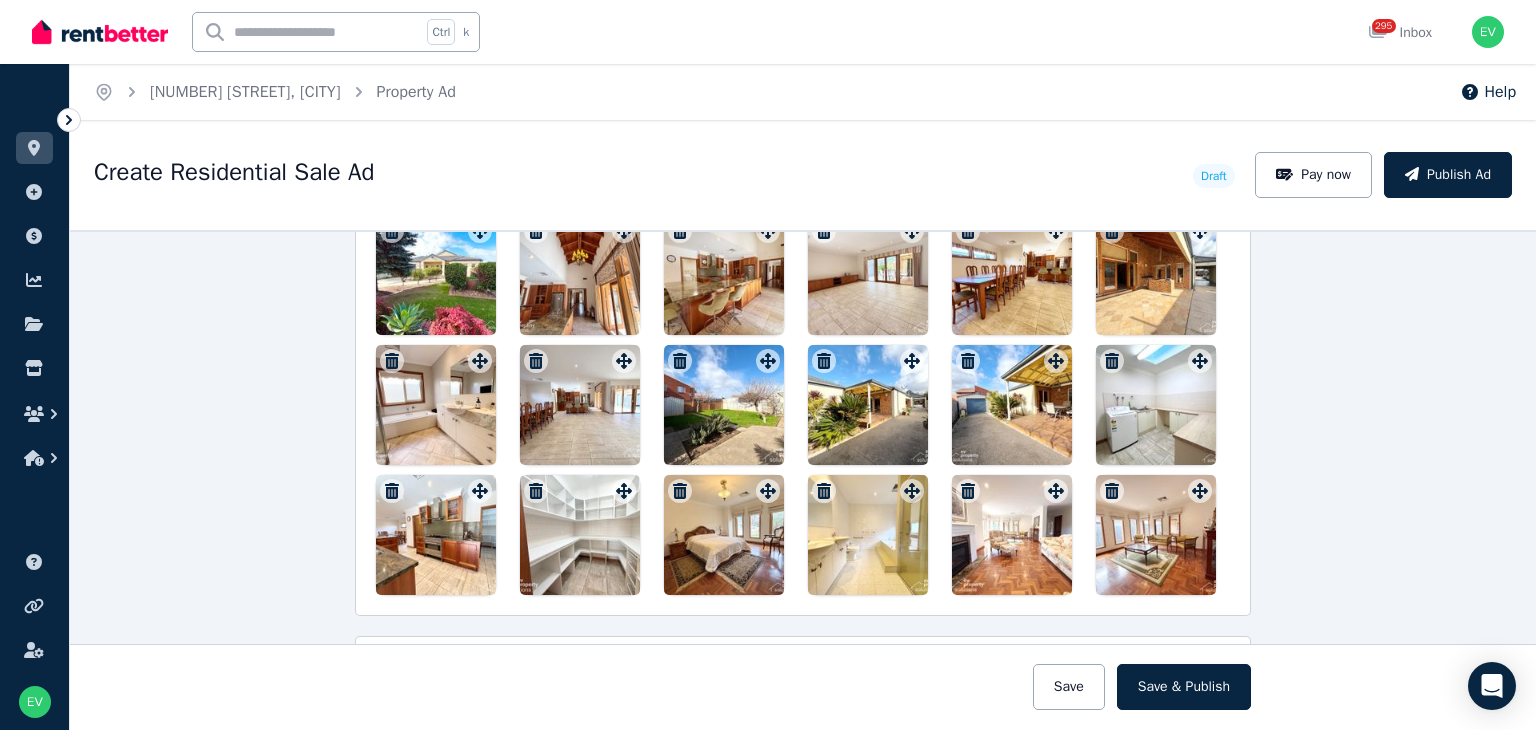 scroll, scrollTop: 2861, scrollLeft: 0, axis: vertical 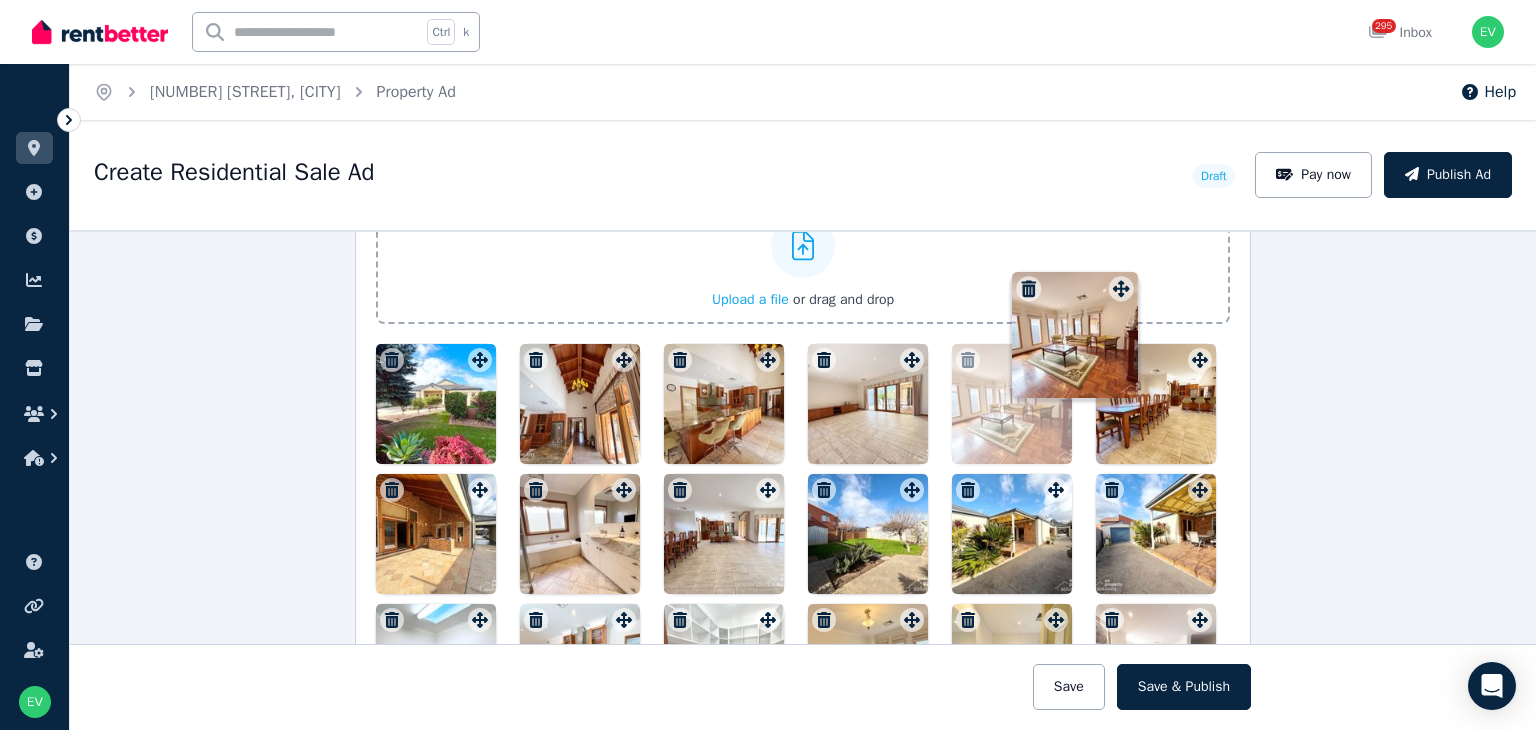 drag, startPoint x: 1187, startPoint y: 485, endPoint x: 1113, endPoint y: 280, distance: 217.94724 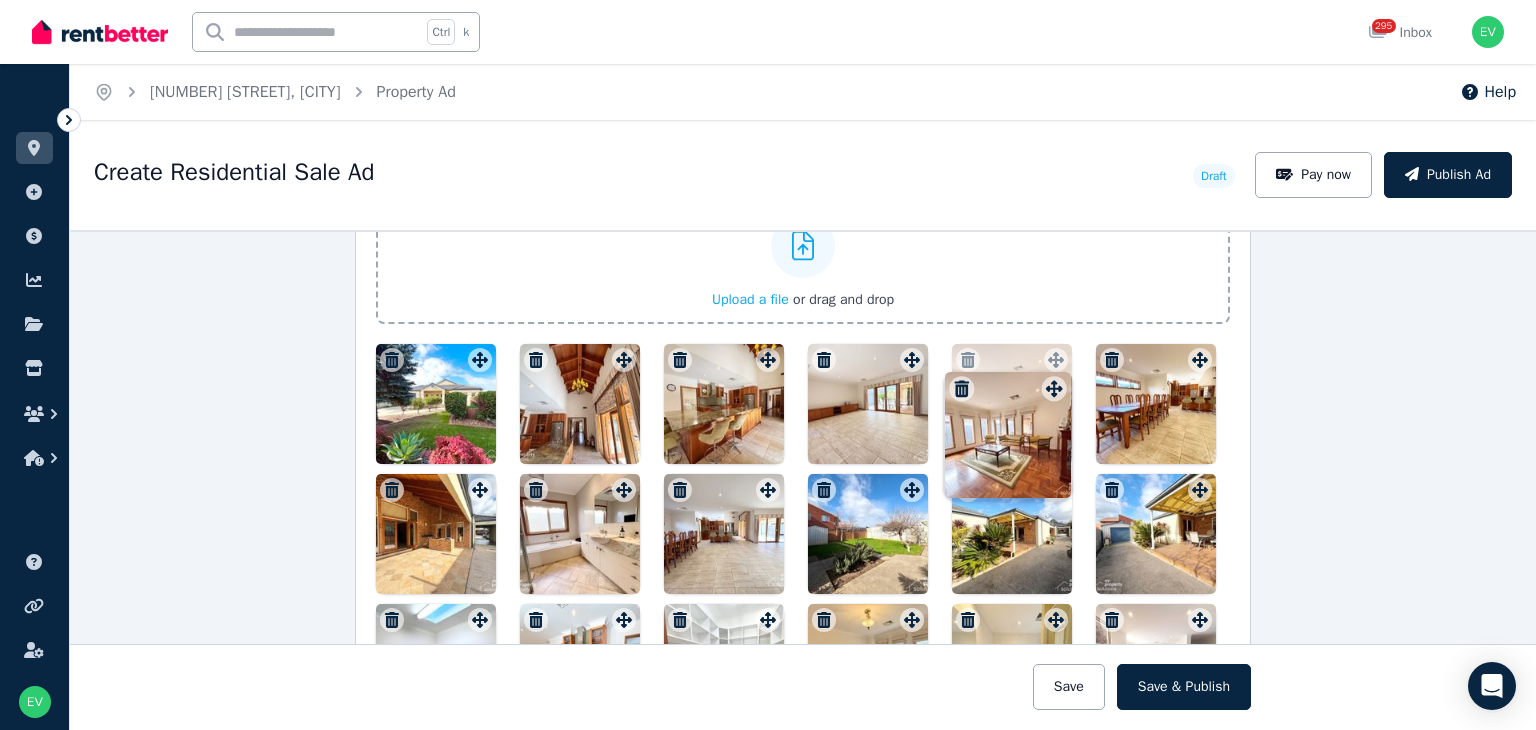 click on "Floor plans Upload a file   or drag and drop Uploaded   " IMG_3134.jpg " Uploaded   " IMG_3135.jpg " Uploaded   " IMG_3137.jpg " Uploaded   " IMG_3139.jpg " Uploaded   " IMG_3130.jpg " Uploaded   " IMG_3133.jpg " Uploaded   " IMG_3127.jpg " Uploaded   " IMG_3126.jpg " Uploaded   " IMG_3124.jpg " Uploaded   " IMG_3119.jpg " Uploaded   " IMG_3120.jpg " Uploaded   " IMG_3121.jpg " Uploaded   " IMG_3122.jpg " Uploaded   " IMG_3111.jpg " Uploaded   " IMG_3113.jpg " Uploaded   " IMG_3115.jpg " Uploaded   " IMG_3116.jpg "
To pick up a draggable item, press the space bar.
While dragging, use the arrow keys to move the item.
Press space again to drop the item in its new position, or press escape to cancel.
Draggable item a54171f6-f2bc-40c3-99ce-26ddd65e3a0e was moved over droppable area ea3b76c4-28de-479c-bd8b-ffde729de16f." at bounding box center (803, 442) 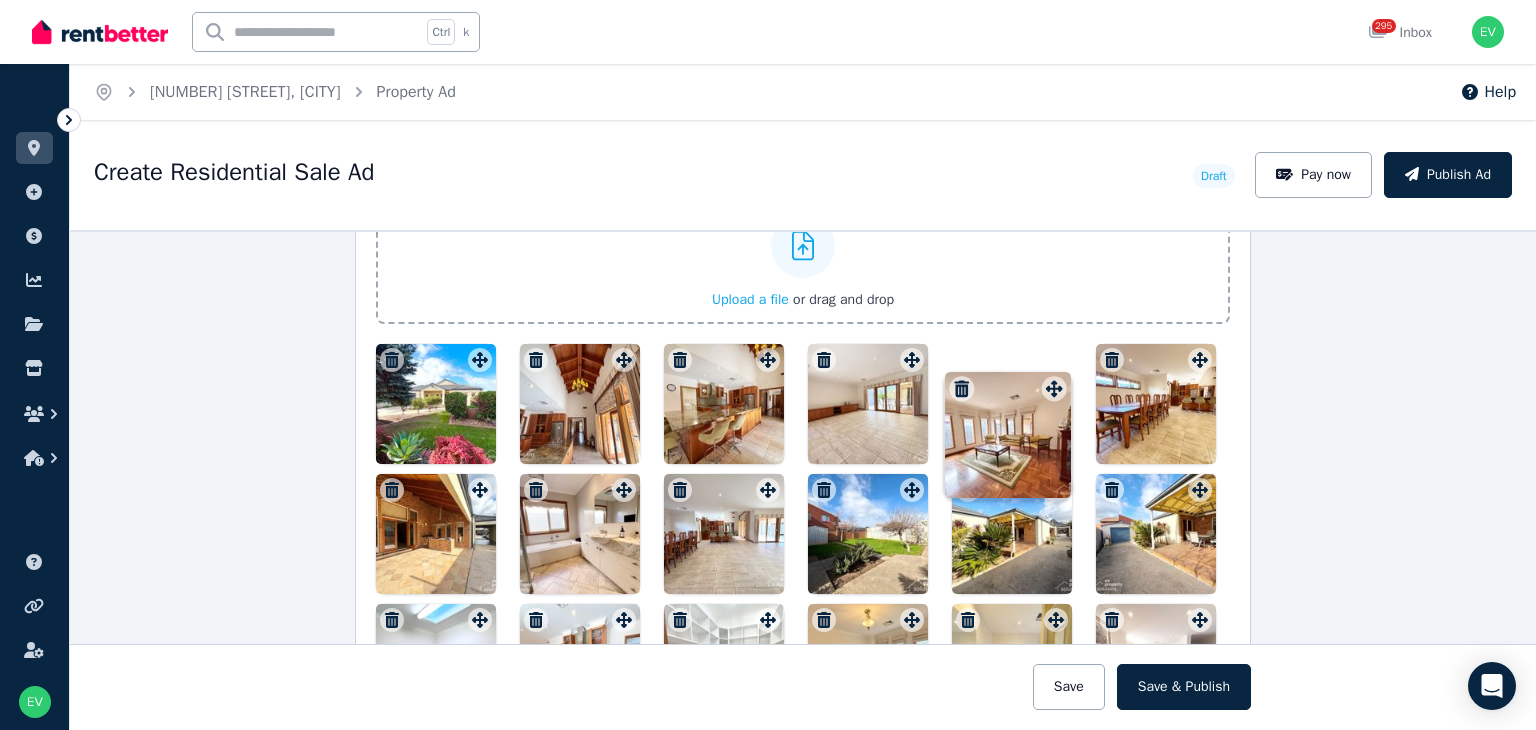 scroll, scrollTop: 2689, scrollLeft: 0, axis: vertical 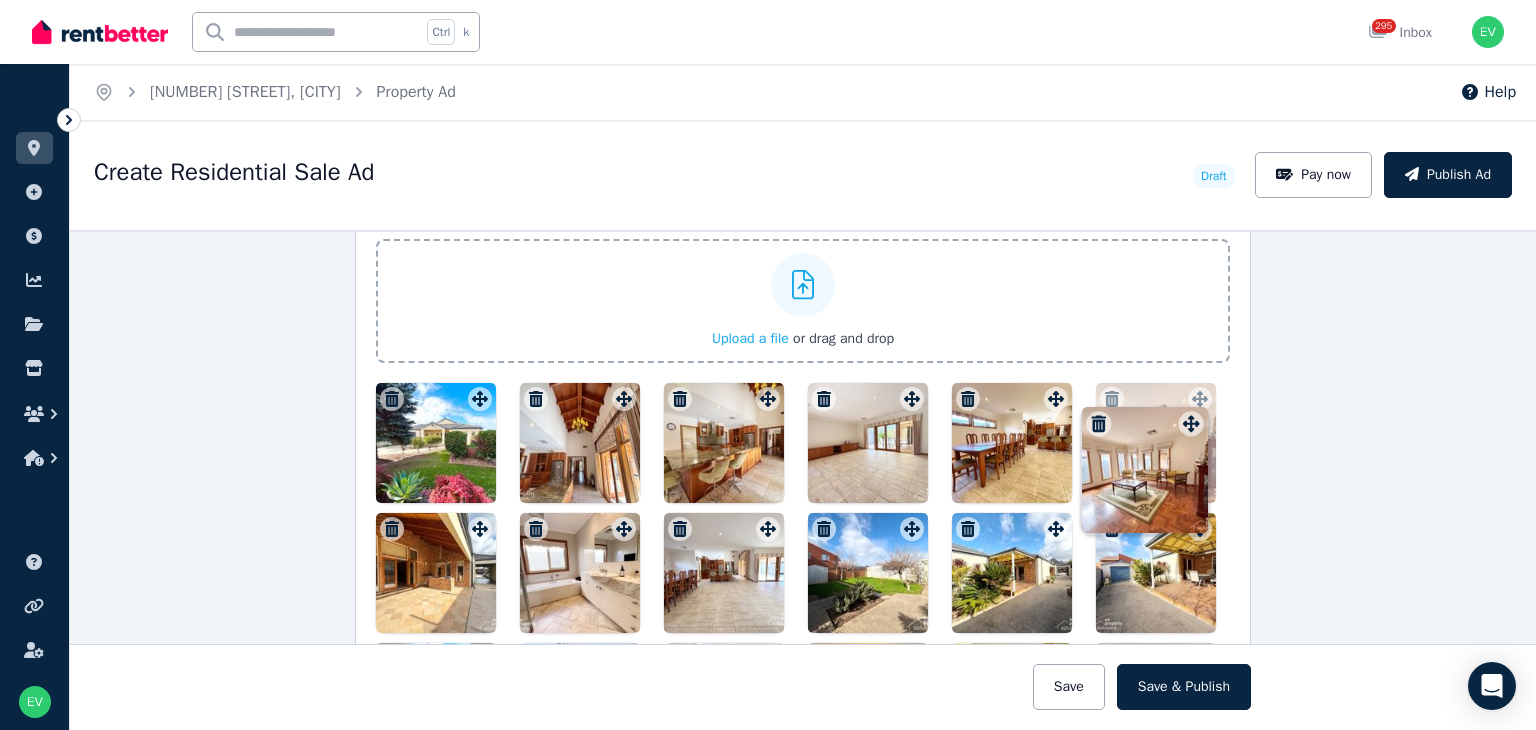 drag, startPoint x: 1047, startPoint y: 389, endPoint x: 1152, endPoint y: 421, distance: 109.76794 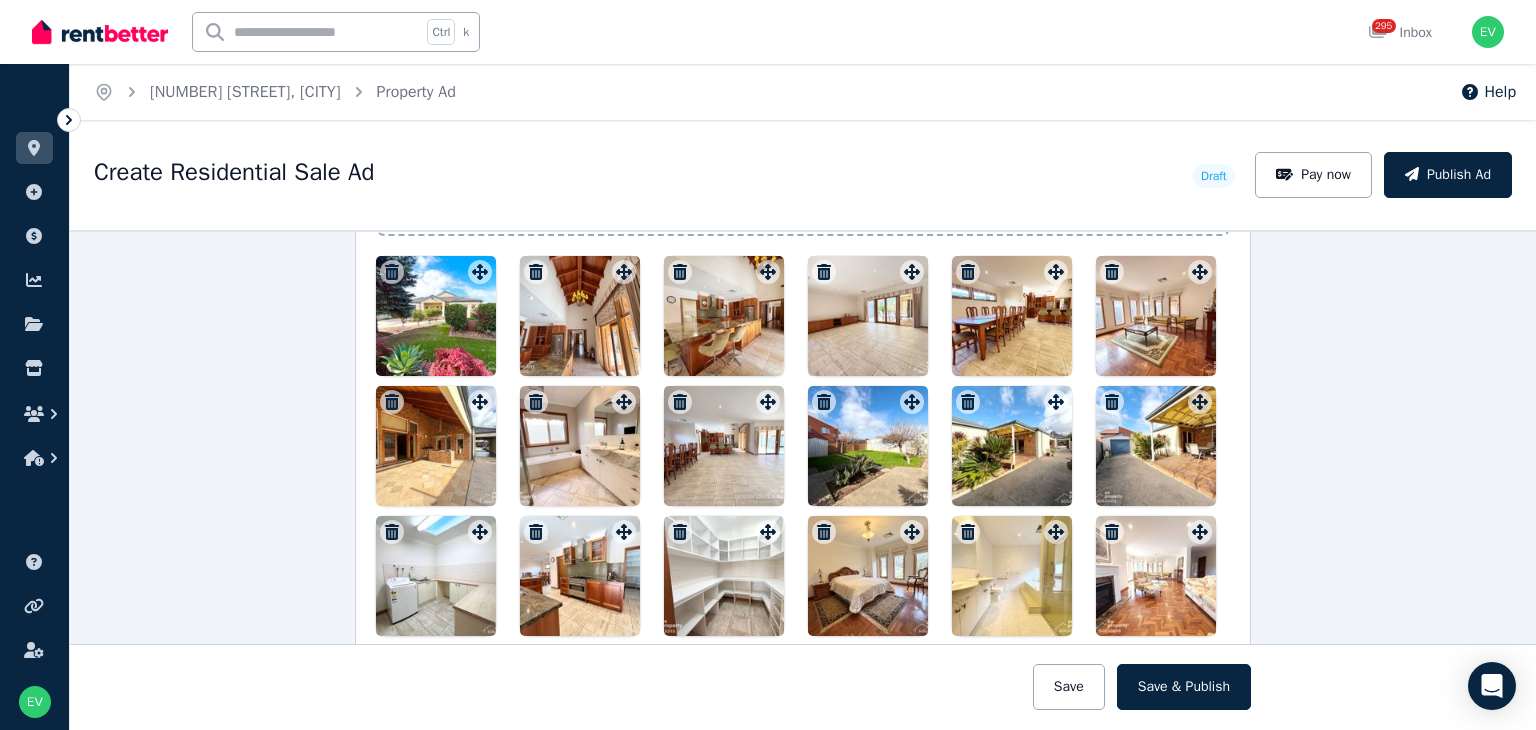 scroll, scrollTop: 2889, scrollLeft: 0, axis: vertical 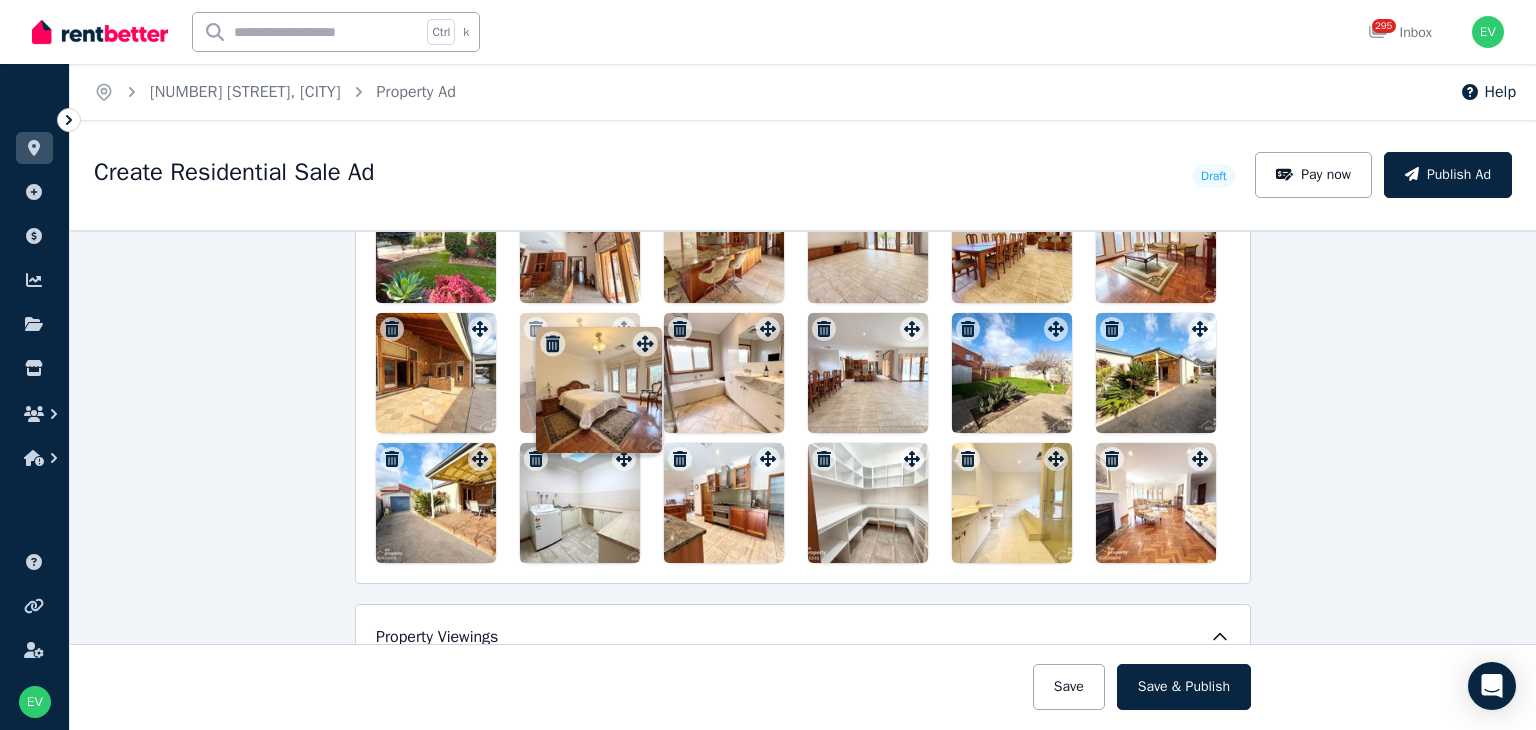 drag, startPoint x: 908, startPoint y: 452, endPoint x: 647, endPoint y: 330, distance: 288.1059 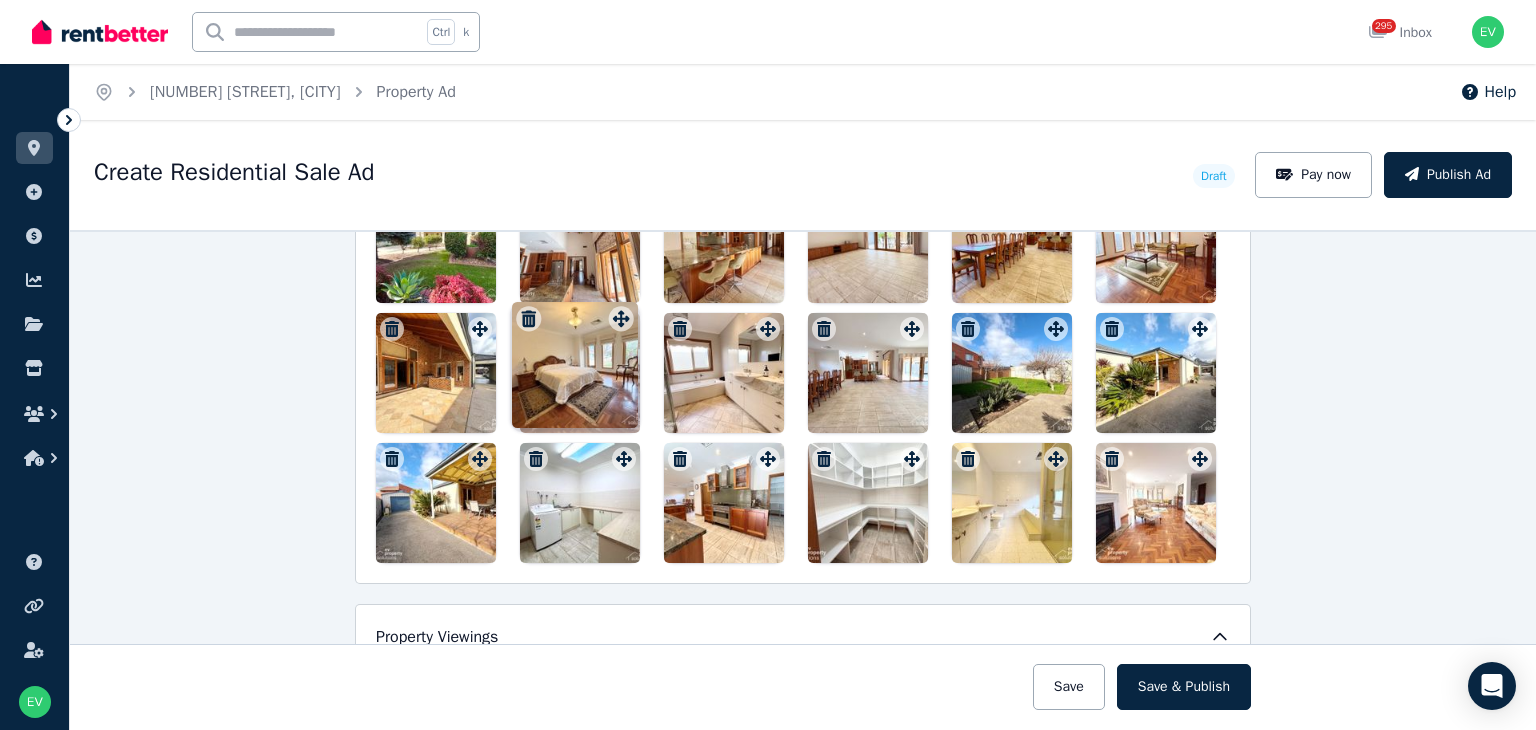 click on "Floor plans Upload a file   or drag and drop Uploaded   " IMG_3134.jpg " Uploaded   " IMG_3135.jpg " Uploaded   " IMG_3137.jpg " Uploaded   " IMG_3139.jpg " Uploaded   " IMG_3130.jpg " Uploaded   " IMG_3133.jpg " Uploaded   " IMG_3127.jpg " Uploaded   " IMG_3126.jpg " Uploaded   " IMG_3124.jpg " Uploaded   " IMG_3119.jpg " Uploaded   " IMG_3120.jpg " Uploaded   " IMG_3121.jpg " Uploaded   " IMG_3122.jpg " Uploaded   " IMG_3111.jpg " Uploaded   " IMG_3113.jpg " Uploaded   " IMG_3115.jpg " Uploaded   " IMG_3116.jpg "
To pick up a draggable item, press the space bar.
While dragging, use the arrow keys to move the item.
Press space again to drop the item in its new position, or press escape to cancel.
Draggable item 9b8e313c-2de2-4755-9219-4a49c8d0d9fa was moved over droppable area dd16c2ae-f57c-4d89-b4f9-190be53a2e76." at bounding box center [803, 281] 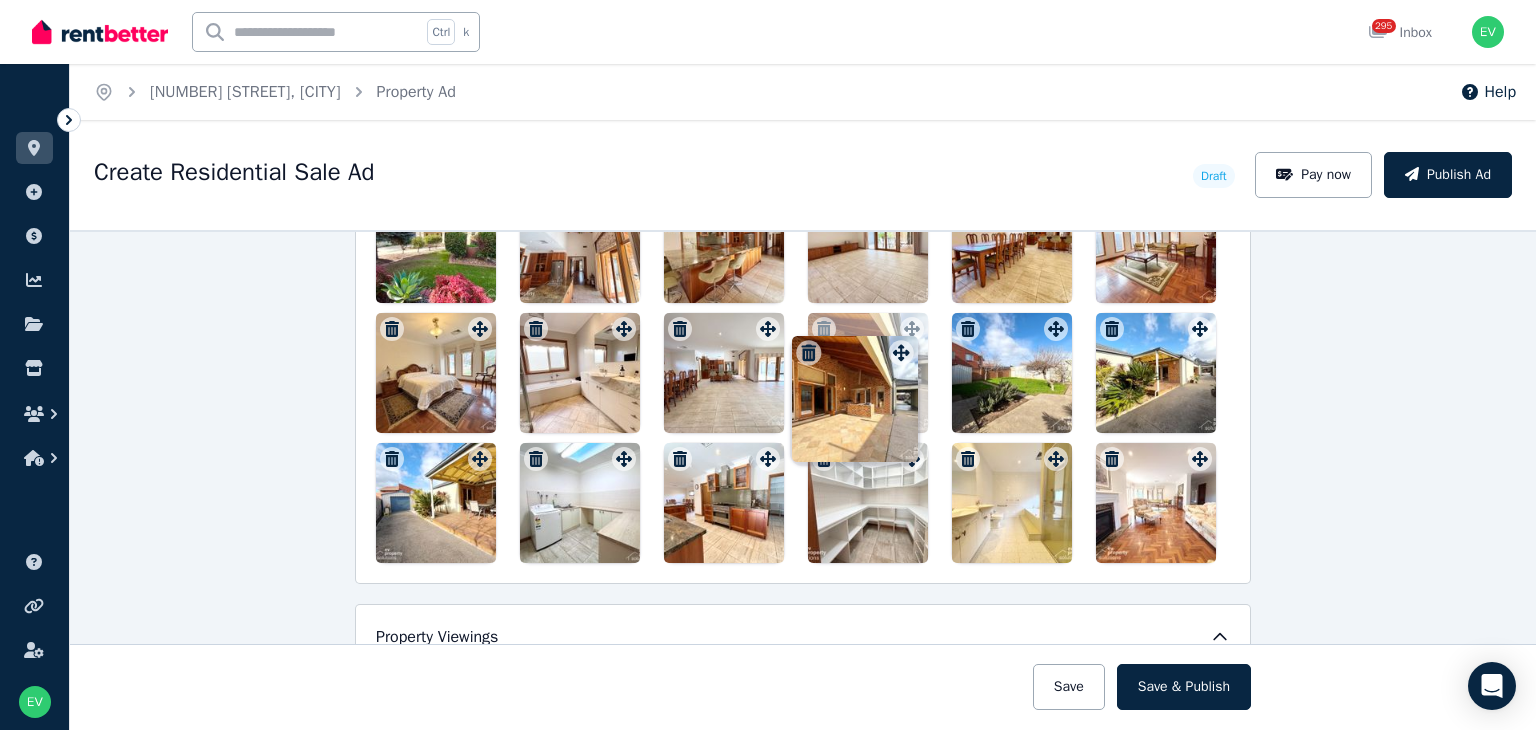 drag, startPoint x: 466, startPoint y: 316, endPoint x: 916, endPoint y: 325, distance: 450.09 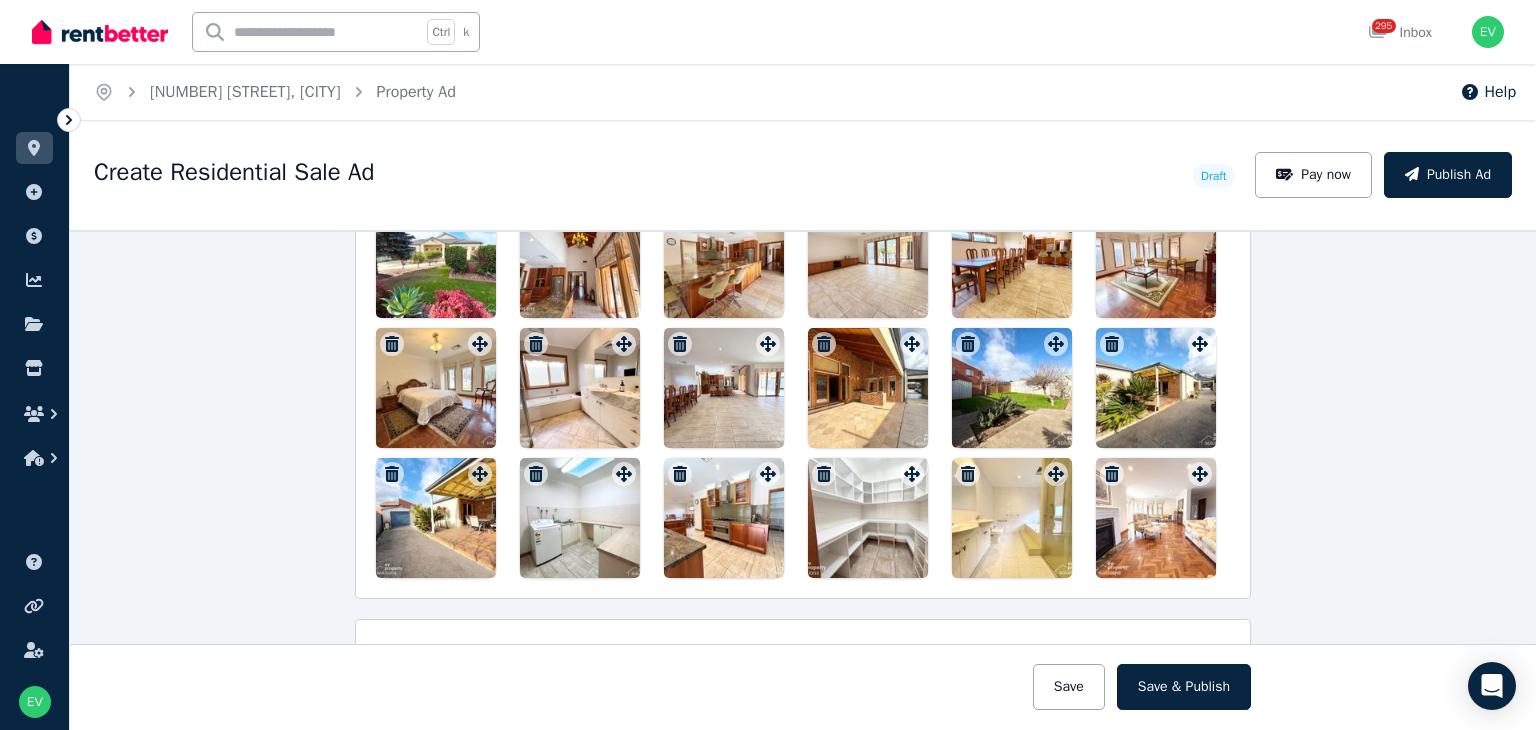 scroll, scrollTop: 2879, scrollLeft: 0, axis: vertical 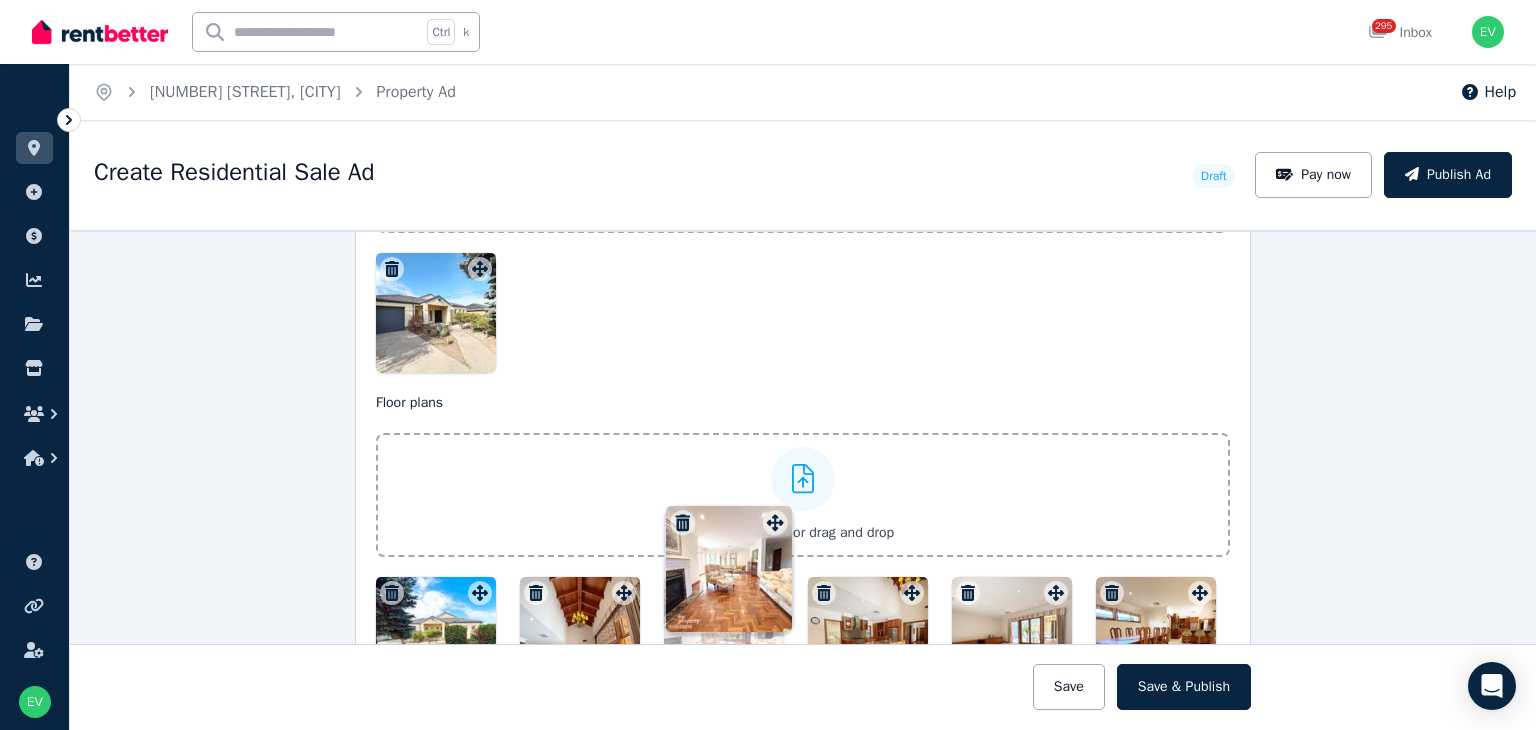 drag, startPoint x: 1188, startPoint y: 460, endPoint x: 764, endPoint y: 545, distance: 432.43613 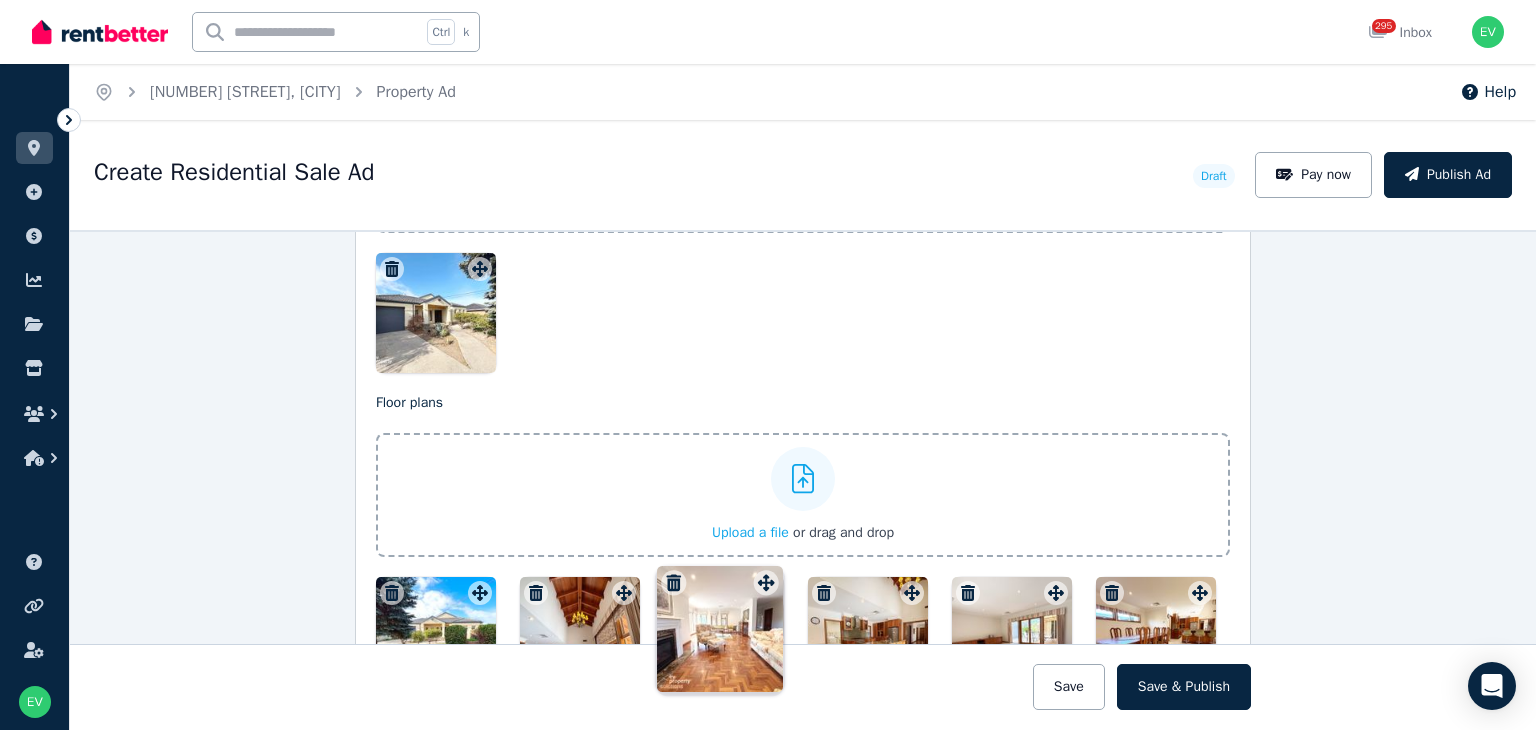click on "Floor plans Upload a file   or drag and drop Uploaded   " IMG_3134.jpg " Uploaded   " IMG_3135.jpg " Uploaded   " IMG_3137.jpg " Uploaded   " IMG_3139.jpg " Uploaded   " IMG_3130.jpg " Uploaded   " IMG_3133.jpg " Uploaded   " IMG_3127.jpg " Uploaded   " IMG_3126.jpg " Uploaded   " IMG_3124.jpg " Uploaded   " IMG_3119.jpg " Uploaded   " IMG_3120.jpg " Uploaded   " IMG_3121.jpg " Uploaded   " IMG_3122.jpg " Uploaded   " IMG_3111.jpg " Uploaded   " IMG_3113.jpg " Uploaded   " IMG_3115.jpg " Uploaded   " IMG_3116.jpg "
To pick up a draggable item, press the space bar.
While dragging, use the arrow keys to move the item.
Press space again to drop the item in its new position, or press escape to cancel.
Draggable item c5fa39a5-0499-4170-9ee5-4d2cd61b155f was moved over droppable area 6a049493-41c6-42fa-92fd-bf25d6a7f60a." at bounding box center (803, 675) 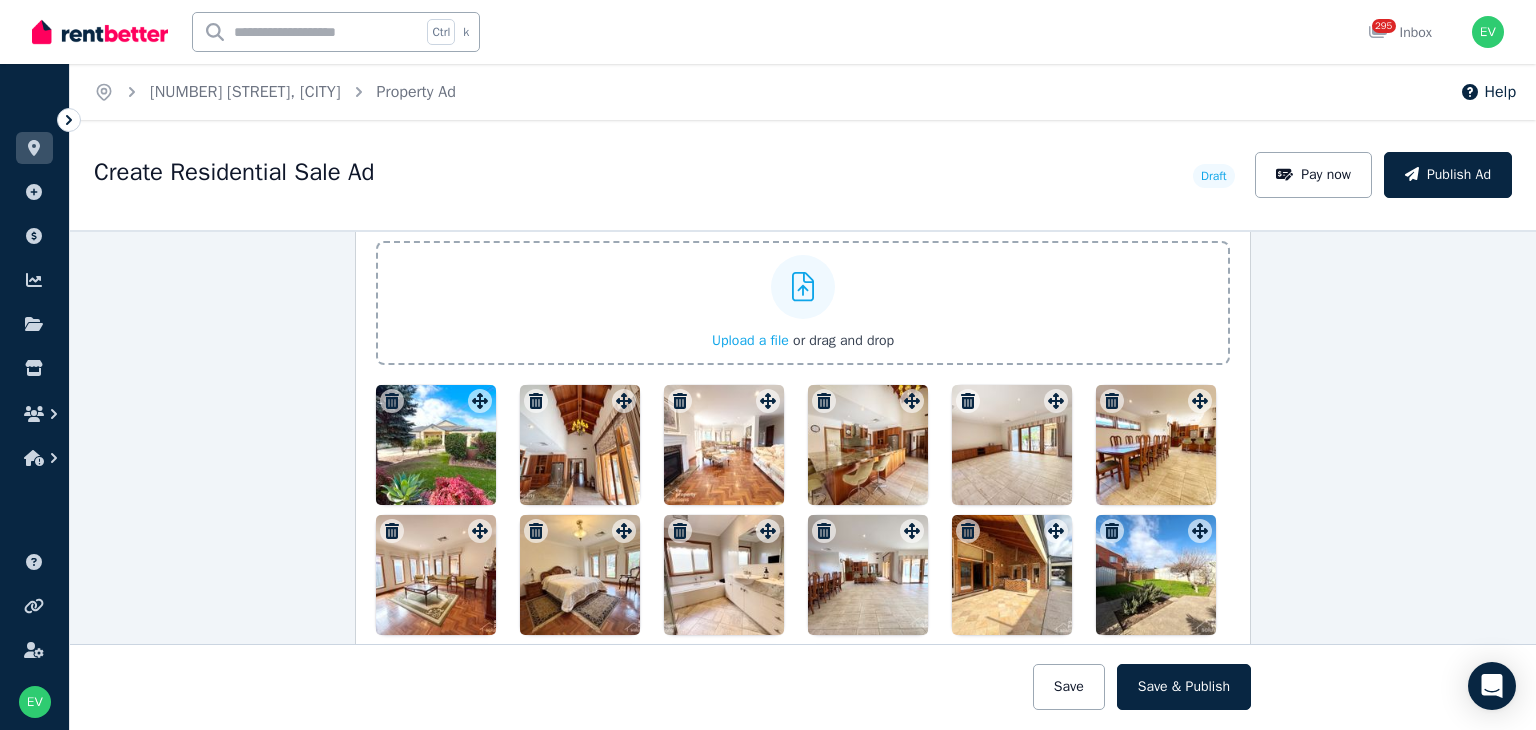 scroll, scrollTop: 2695, scrollLeft: 0, axis: vertical 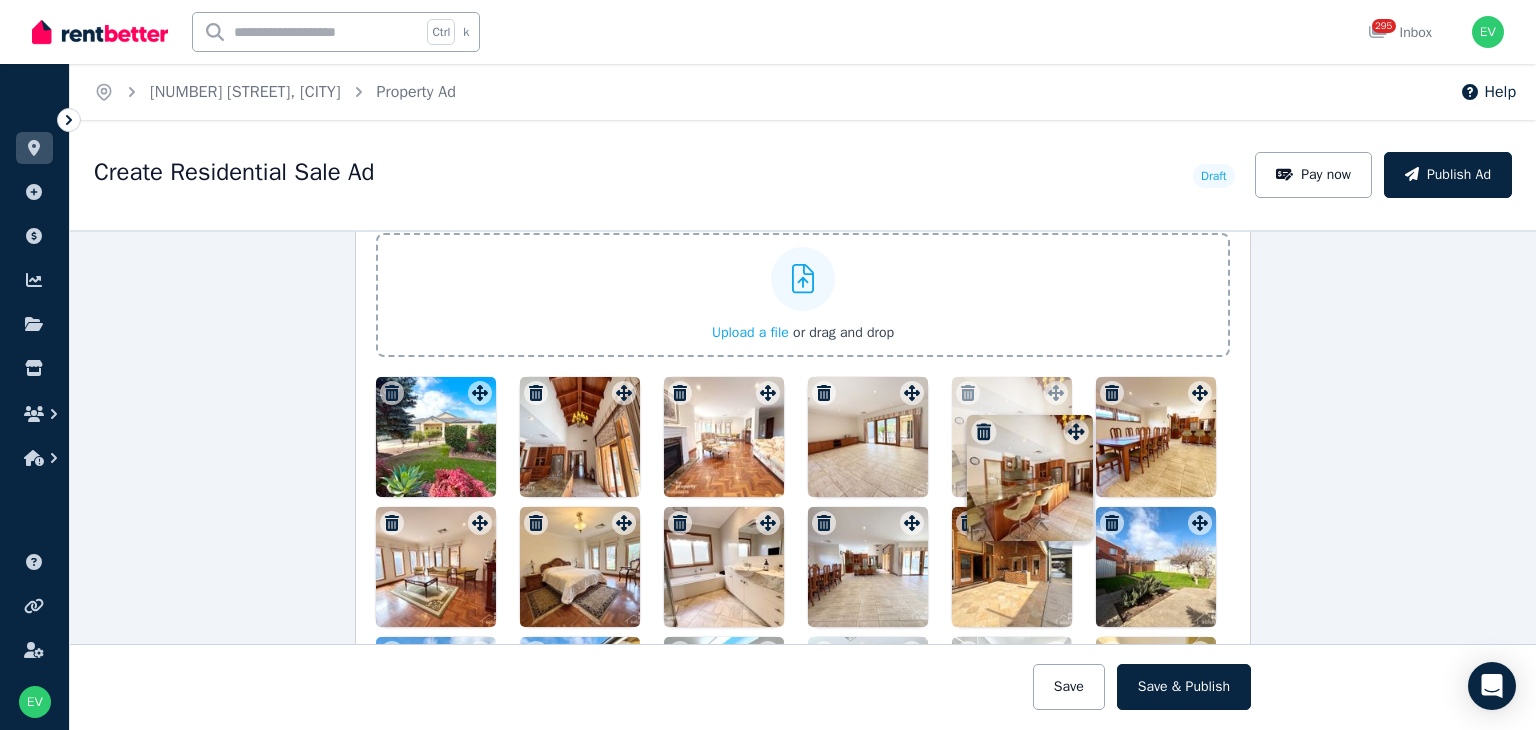 drag, startPoint x: 904, startPoint y: 388, endPoint x: 1156, endPoint y: 413, distance: 253.23705 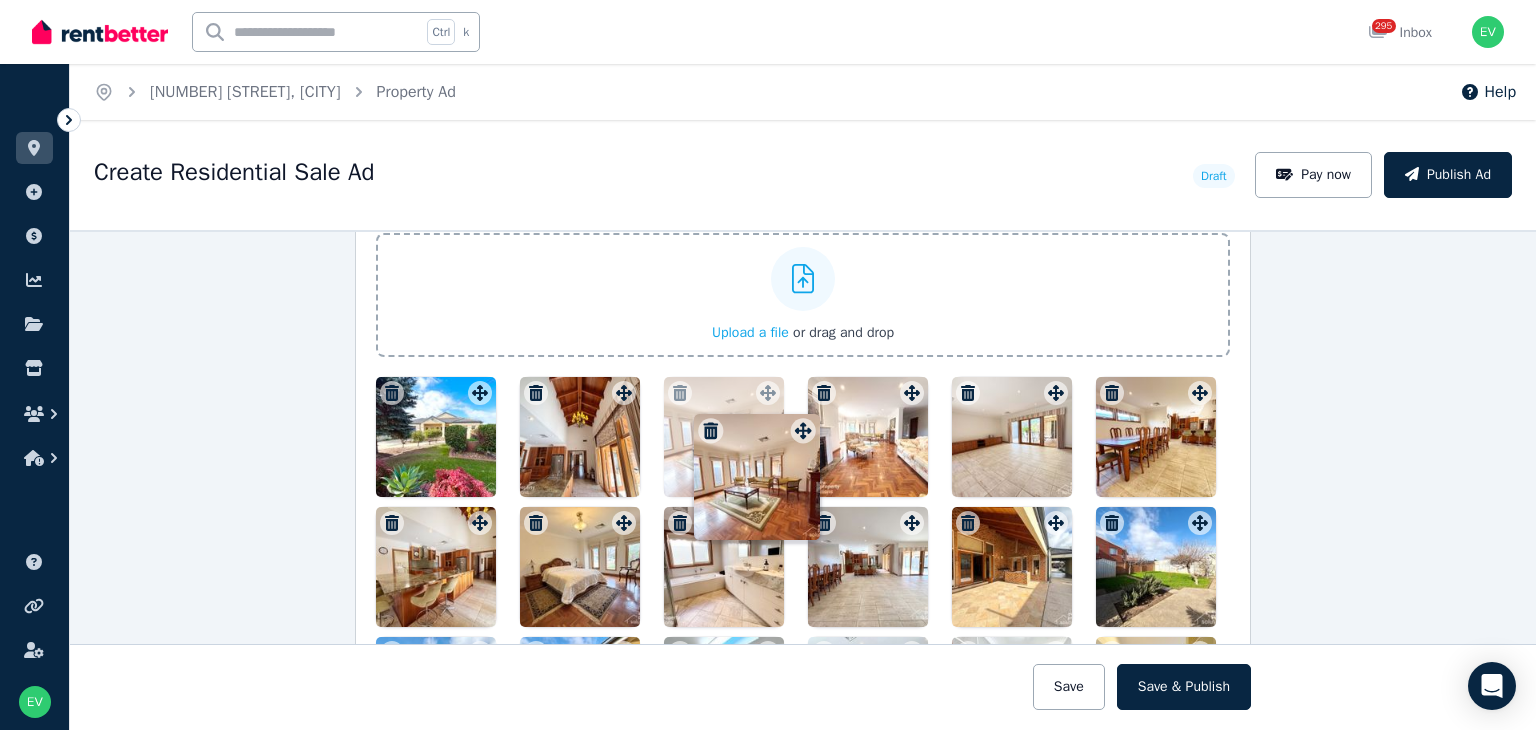 drag, startPoint x: 471, startPoint y: 520, endPoint x: 855, endPoint y: 402, distance: 401.72128 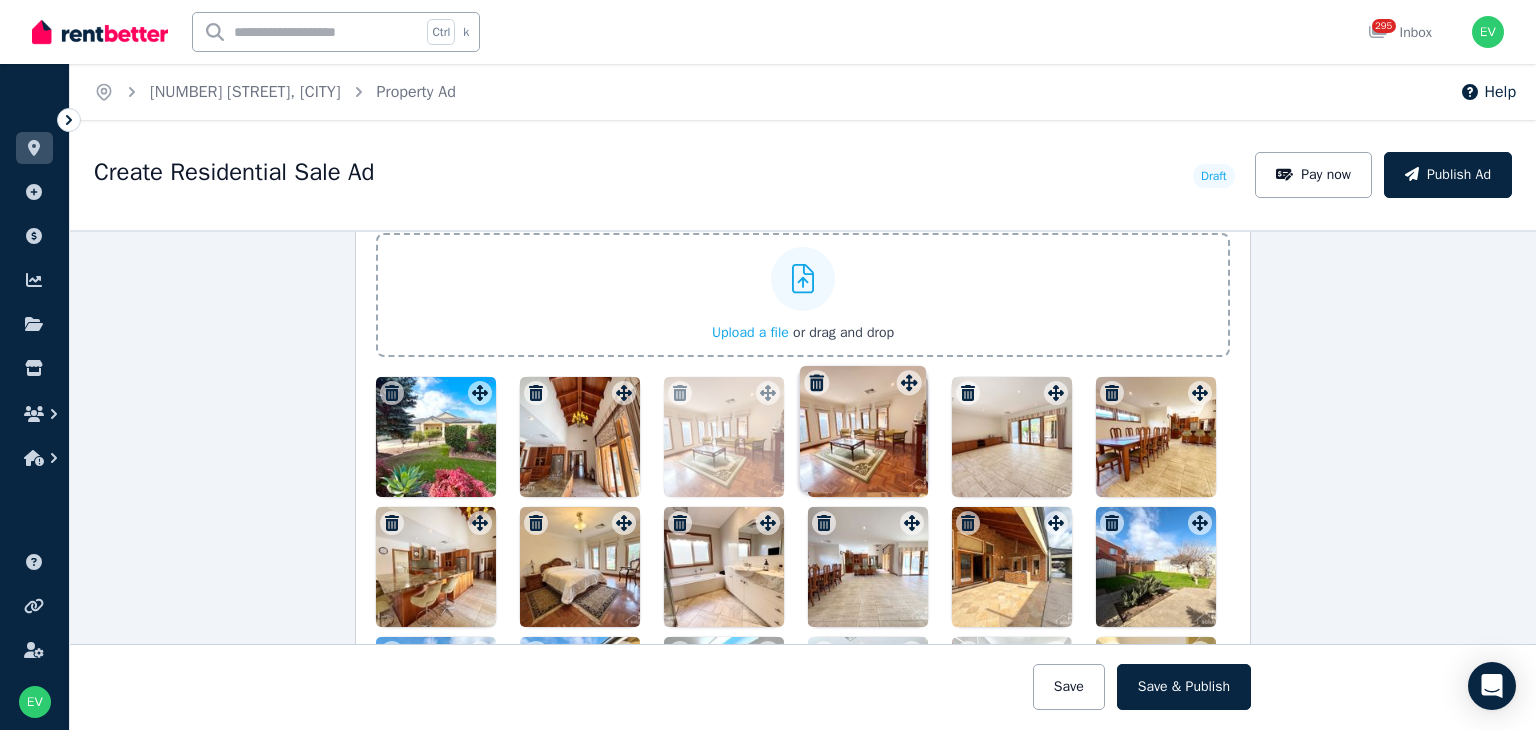 click on "Floor plans Upload a file   or drag and drop Uploaded   " IMG_3134.jpg " Uploaded   " IMG_3135.jpg " Uploaded   " IMG_3137.jpg " Uploaded   " IMG_3139.jpg " Uploaded   " IMG_3130.jpg " Uploaded   " IMG_3133.jpg " Uploaded   " IMG_3127.jpg " Uploaded   " IMG_3126.jpg " Uploaded   " IMG_3124.jpg " Uploaded   " IMG_3119.jpg " Uploaded   " IMG_3120.jpg " Uploaded   " IMG_3121.jpg " Uploaded   " IMG_3122.jpg " Uploaded   " IMG_3111.jpg " Uploaded   " IMG_3113.jpg " Uploaded   " IMG_3115.jpg " Uploaded   " IMG_3116.jpg "
To pick up a draggable item, press the space bar.
While dragging, use the arrow keys to move the item.
Press space again to drop the item in its new position, or press escape to cancel.
Draggable item a54171f6-f2bc-40c3-99ce-26ddd65e3a0e was moved over droppable area c5fa39a5-0499-4170-9ee5-4d2cd61b155f." at bounding box center [803, 475] 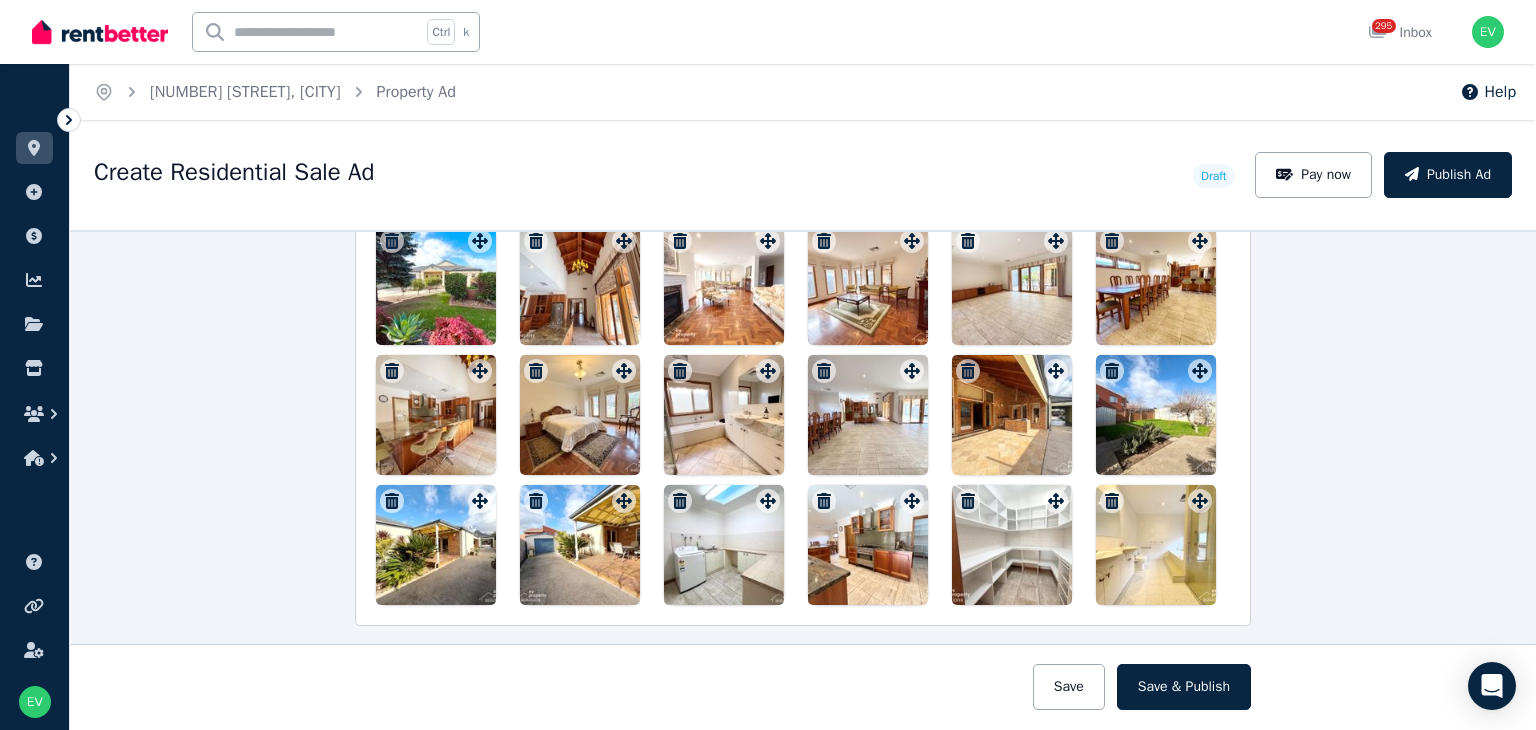 scroll, scrollTop: 2895, scrollLeft: 0, axis: vertical 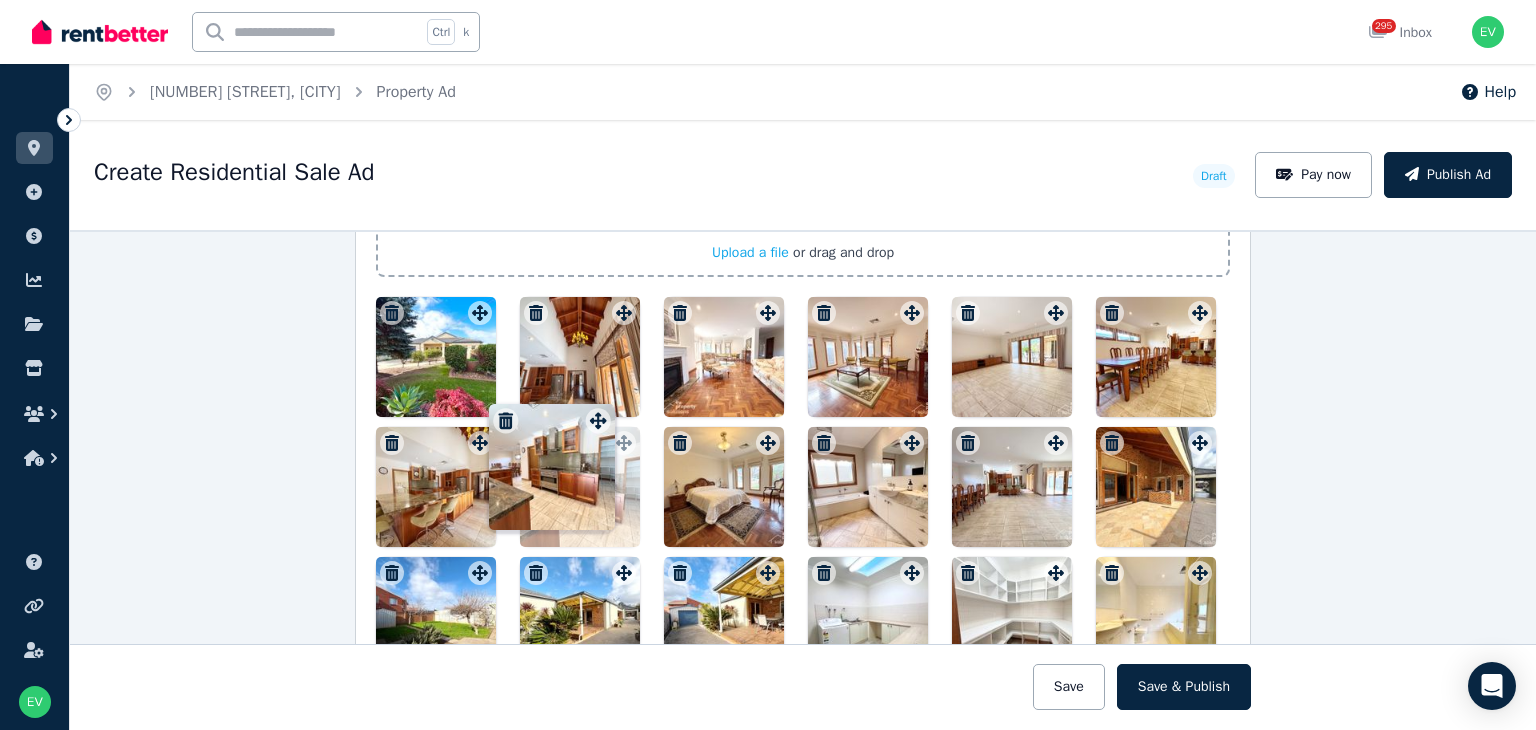 drag, startPoint x: 900, startPoint y: 453, endPoint x: 595, endPoint y: 425, distance: 306.28256 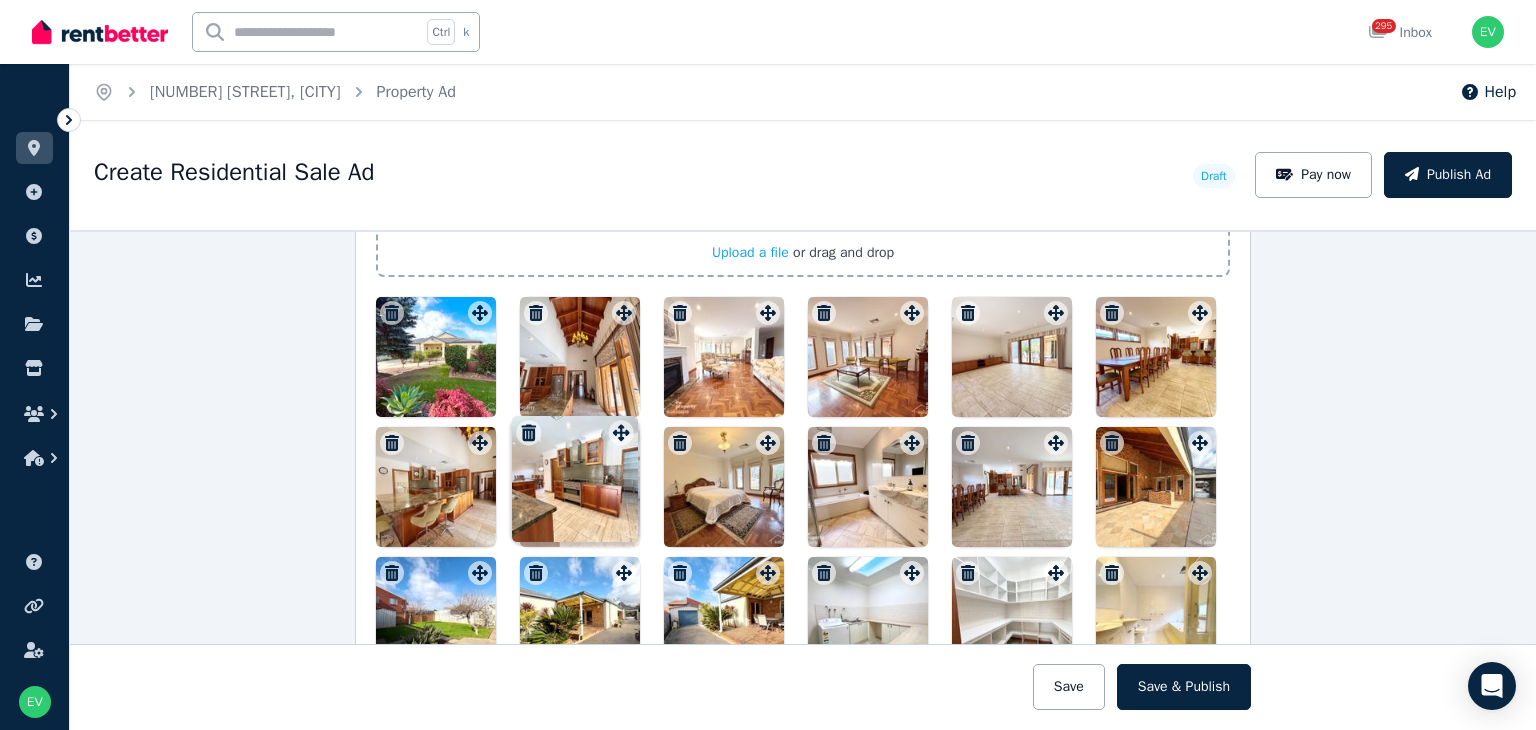 click on "Floor plans Upload a file   or drag and drop Uploaded   " IMG_3134.jpg " Uploaded   " IMG_3135.jpg " Uploaded   " IMG_3137.jpg " Uploaded   " IMG_3139.jpg " Uploaded   " IMG_3130.jpg " Uploaded   " IMG_3133.jpg " Uploaded   " IMG_3127.jpg " Uploaded   " IMG_3126.jpg " Uploaded   " IMG_3124.jpg " Uploaded   " IMG_3119.jpg " Uploaded   " IMG_3120.jpg " Uploaded   " IMG_3121.jpg " Uploaded   " IMG_3122.jpg " Uploaded   " IMG_3111.jpg " Uploaded   " IMG_3113.jpg " Uploaded   " IMG_3115.jpg " Uploaded   " IMG_3116.jpg "
To pick up a draggable item, press the space bar.
While dragging, use the arrow keys to move the item.
Press space again to drop the item in its new position, or press escape to cancel.
Draggable item 3a6975be-eacf-4a03-8ff5-184edba3d6a2 was moved over droppable area 9b8e313c-2de2-4755-9219-4a49c8d0d9fa." at bounding box center [803, 395] 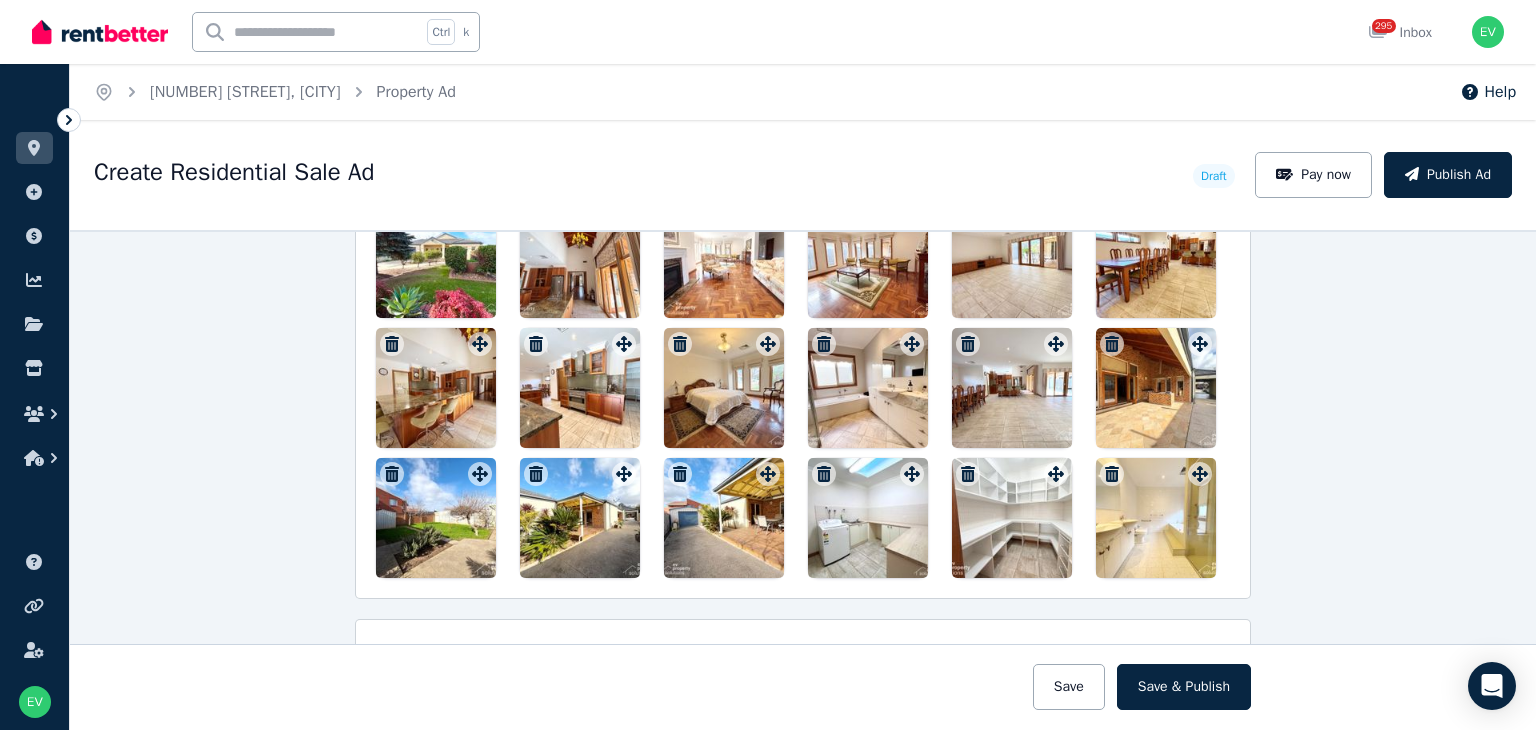 scroll, scrollTop: 2875, scrollLeft: 0, axis: vertical 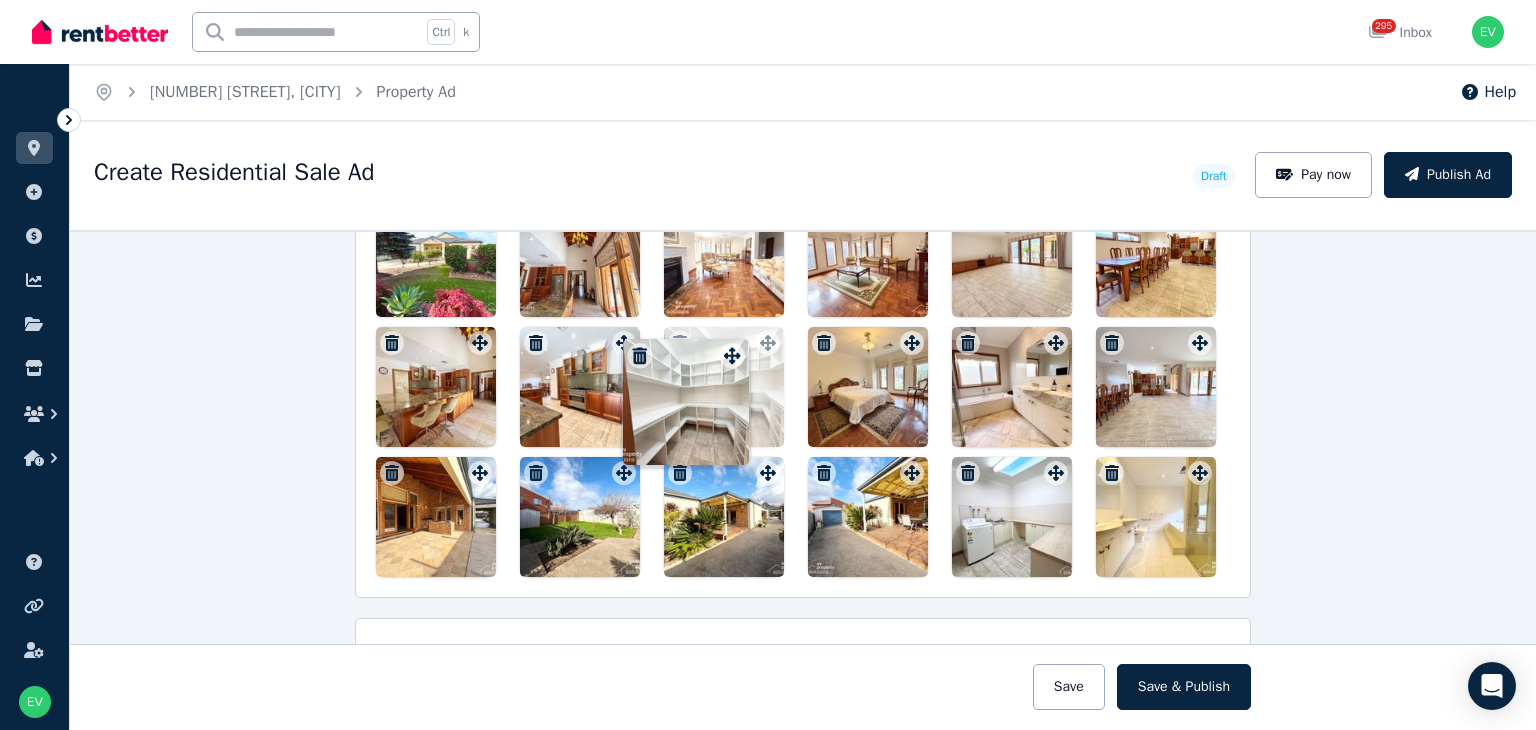 drag, startPoint x: 1046, startPoint y: 465, endPoint x: 720, endPoint y: 337, distance: 350.2285 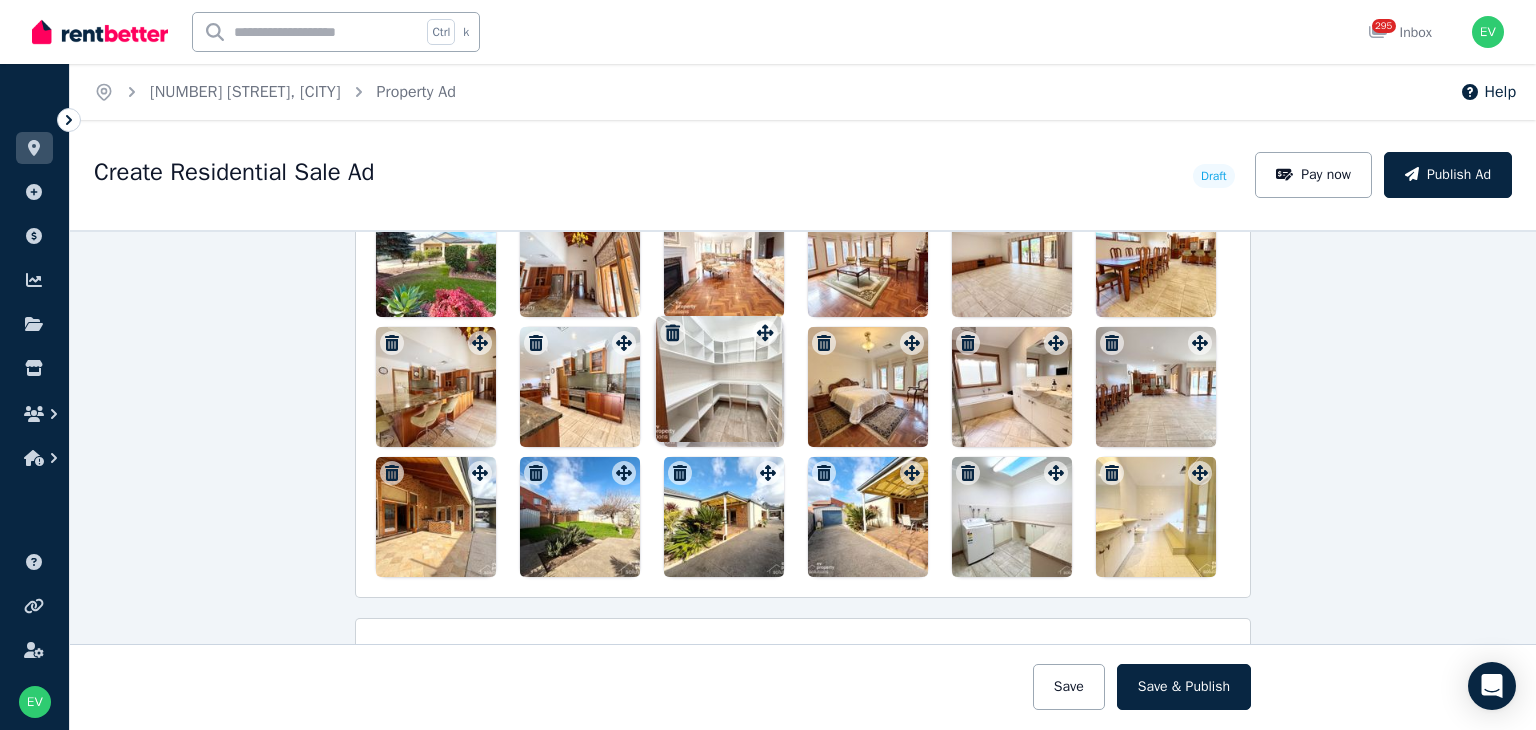 click on "Floor plans Upload a file   or drag and drop Uploaded   " IMG_3134.jpg " Uploaded   " IMG_3135.jpg " Uploaded   " IMG_3137.jpg " Uploaded   " IMG_3139.jpg " Uploaded   " IMG_3130.jpg " Uploaded   " IMG_3133.jpg " Uploaded   " IMG_3127.jpg " Uploaded   " IMG_3126.jpg " Uploaded   " IMG_3124.jpg " Uploaded   " IMG_3119.jpg " Uploaded   " IMG_3120.jpg " Uploaded   " IMG_3121.jpg " Uploaded   " IMG_3122.jpg " Uploaded   " IMG_3111.jpg " Uploaded   " IMG_3113.jpg " Uploaded   " IMG_3115.jpg " Uploaded   " IMG_3116.jpg "
To pick up a draggable item, press the space bar.
While dragging, use the arrow keys to move the item.
Press space again to drop the item in its new position, or press escape to cancel.
Draggable item 51f891ff-5fb6-4356-a760-8aacaa9138e2 was moved over droppable area 9b8e313c-2de2-4755-9219-4a49c8d0d9fa." at bounding box center (803, 295) 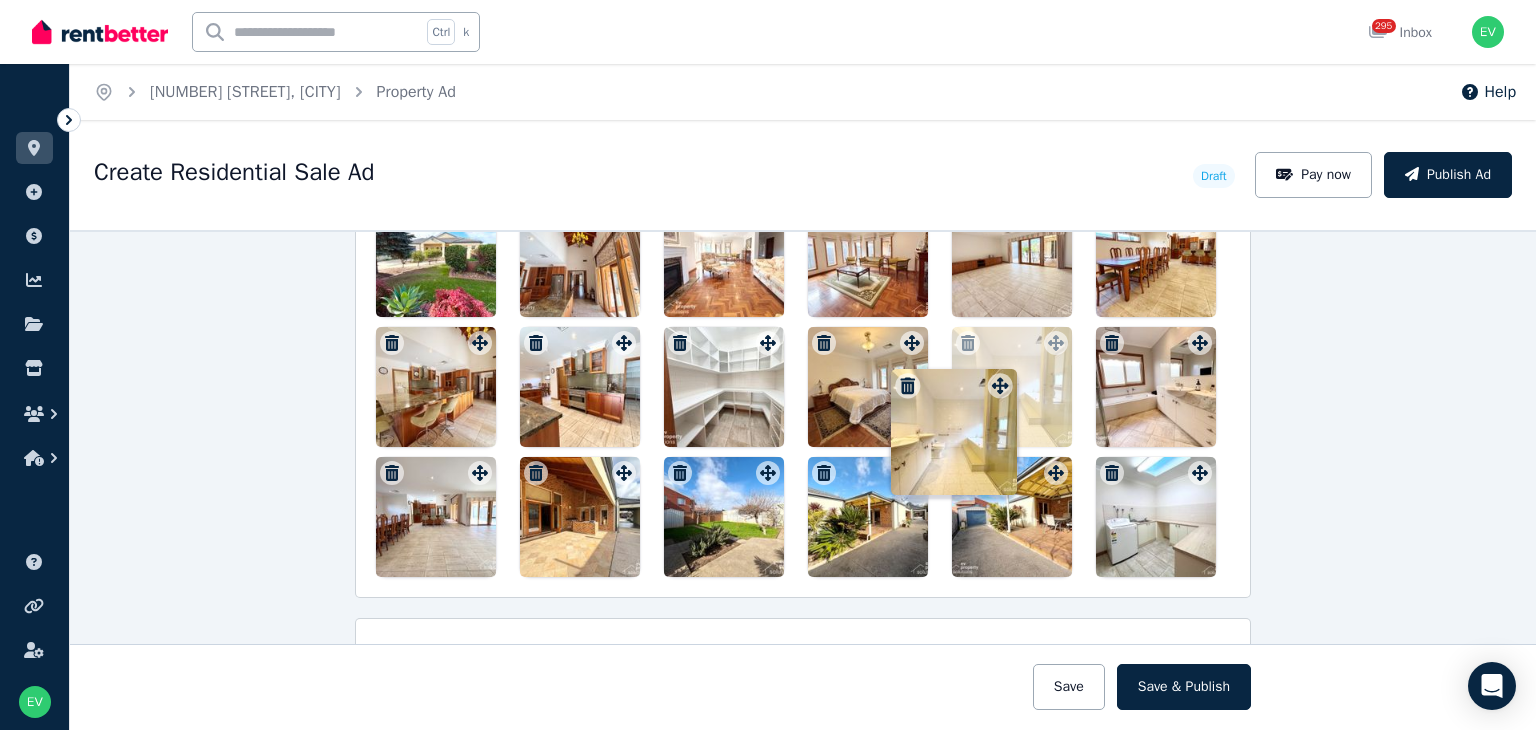 drag, startPoint x: 1194, startPoint y: 462, endPoint x: 999, endPoint y: 368, distance: 216.47401 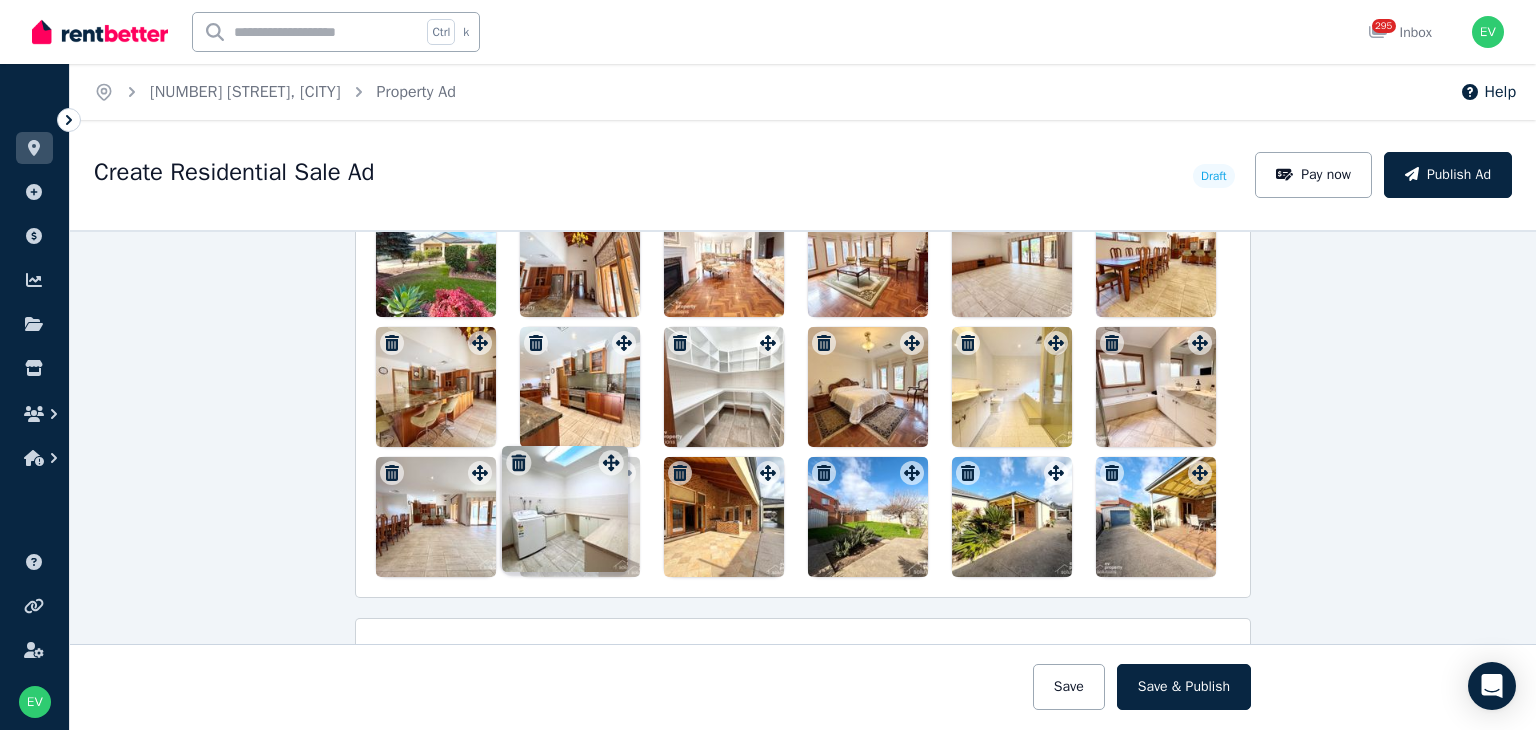 drag, startPoint x: 1184, startPoint y: 466, endPoint x: 591, endPoint y: 449, distance: 593.24365 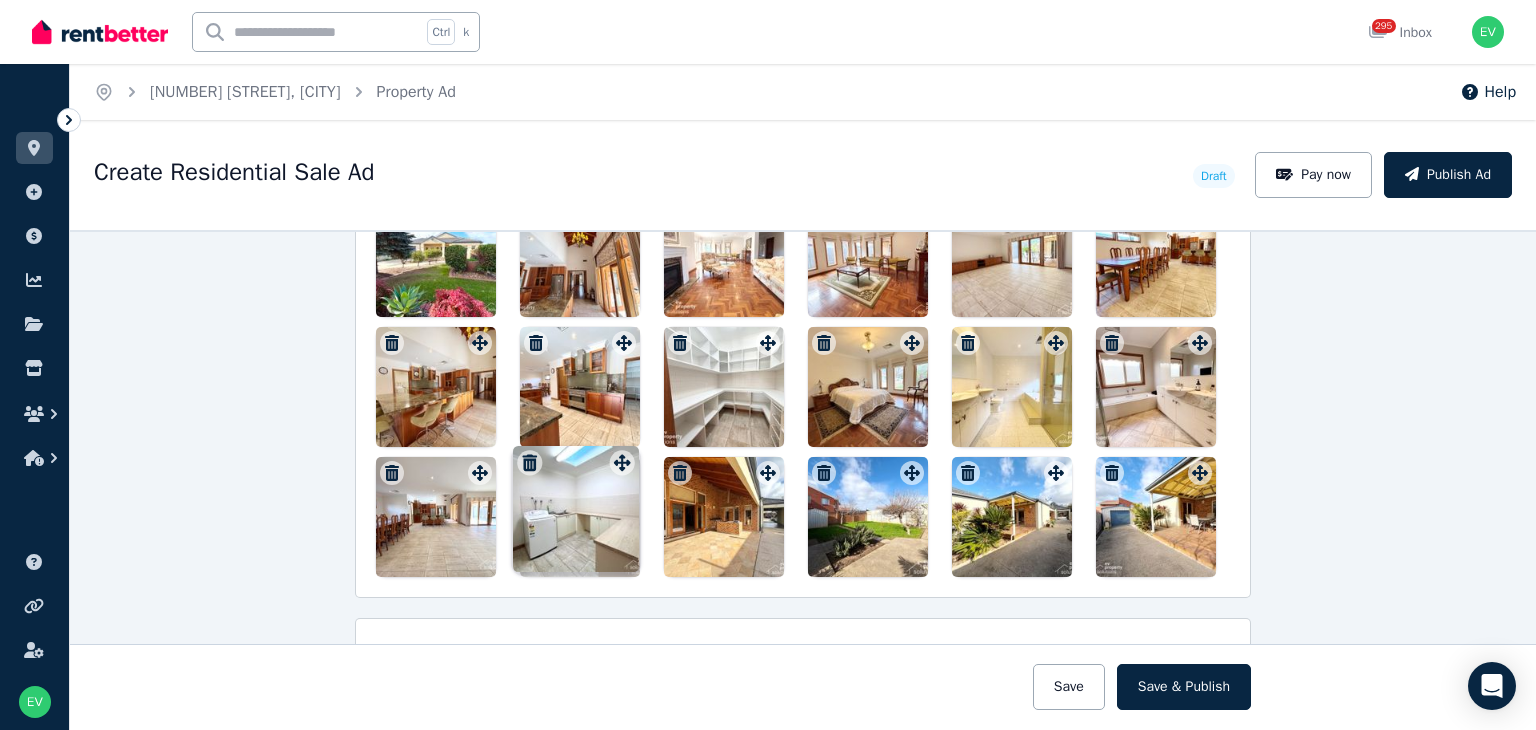click on "Floor plans Upload a file   or drag and drop Uploaded   " IMG_3134.jpg " Uploaded   " IMG_3135.jpg " Uploaded   " IMG_3137.jpg " Uploaded   " IMG_3139.jpg " Uploaded   " IMG_3130.jpg " Uploaded   " IMG_3133.jpg " Uploaded   " IMG_3127.jpg " Uploaded   " IMG_3126.jpg " Uploaded   " IMG_3124.jpg " Uploaded   " IMG_3119.jpg " Uploaded   " IMG_3120.jpg " Uploaded   " IMG_3121.jpg " Uploaded   " IMG_3122.jpg " Uploaded   " IMG_3111.jpg " Uploaded   " IMG_3113.jpg " Uploaded   " IMG_3115.jpg " Uploaded   " IMG_3116.jpg "
To pick up a draggable item, press the space bar.
While dragging, use the arrow keys to move the item.
Press space again to drop the item in its new position, or press escape to cancel.
Draggable item dbd67770-2621-4aa9-81ad-5a4f03c45860 was moved over droppable area a5b8fc6c-0b51-46cb-adc7-44ae28dc2eb3." at bounding box center (803, 295) 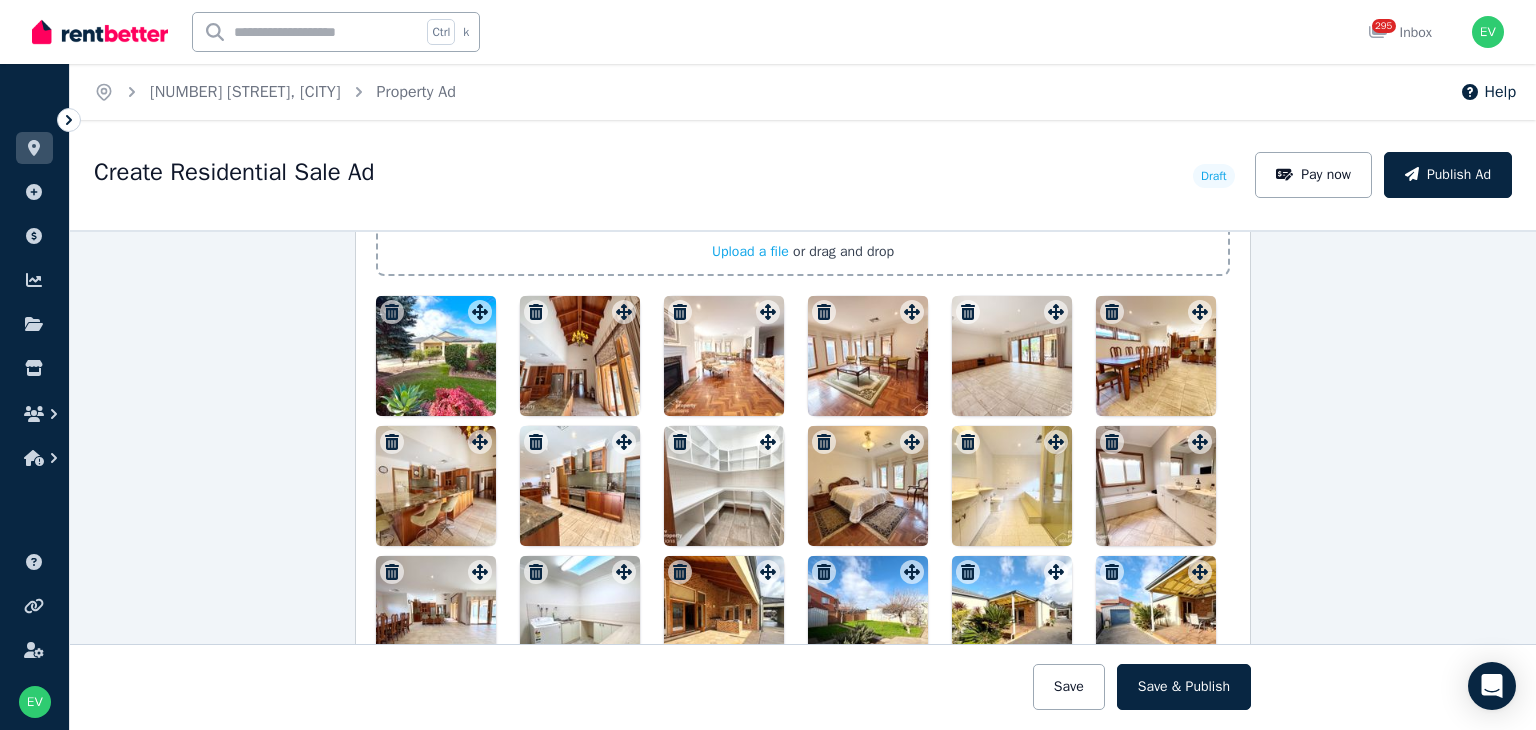 scroll, scrollTop: 2775, scrollLeft: 0, axis: vertical 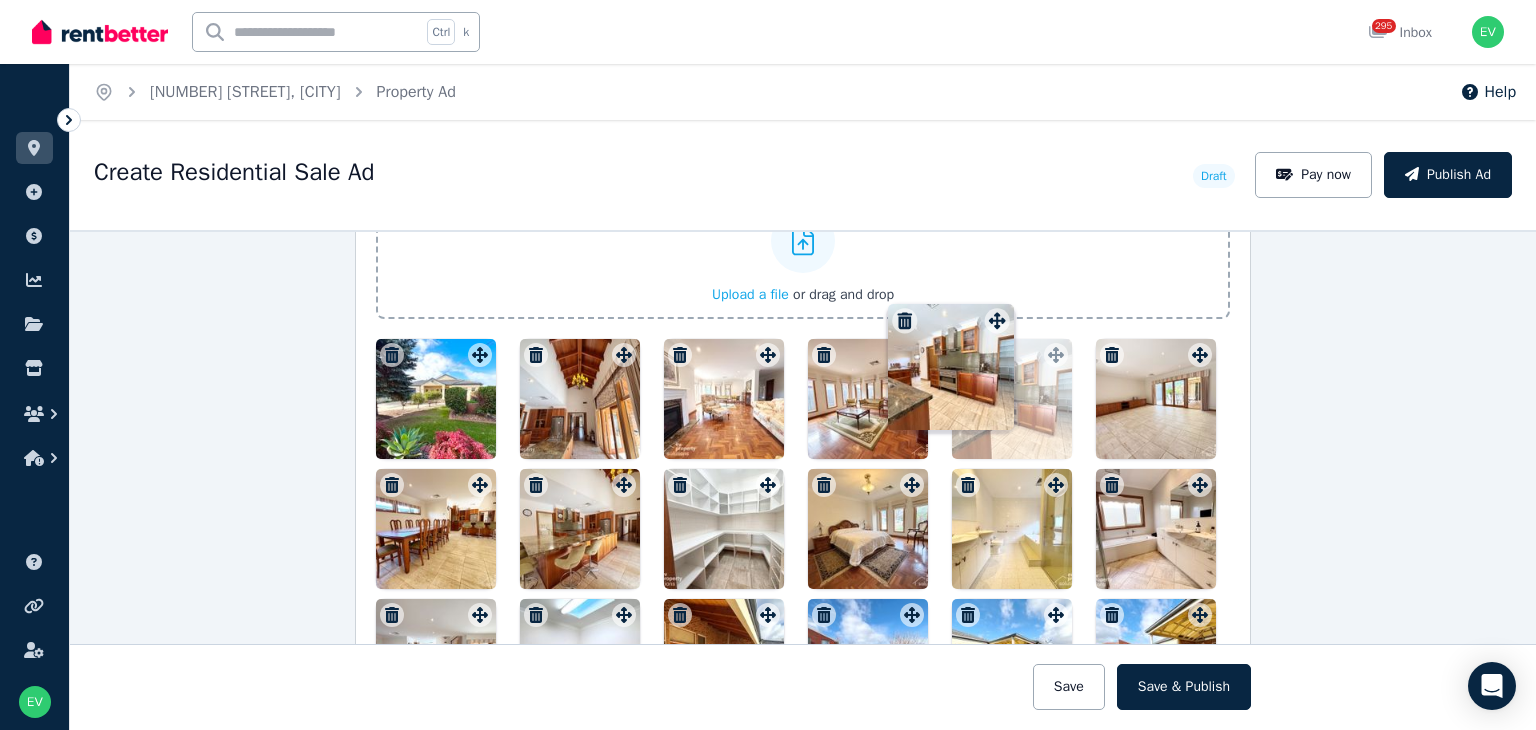 drag, startPoint x: 611, startPoint y: 441, endPoint x: 990, endPoint y: 312, distance: 400.35236 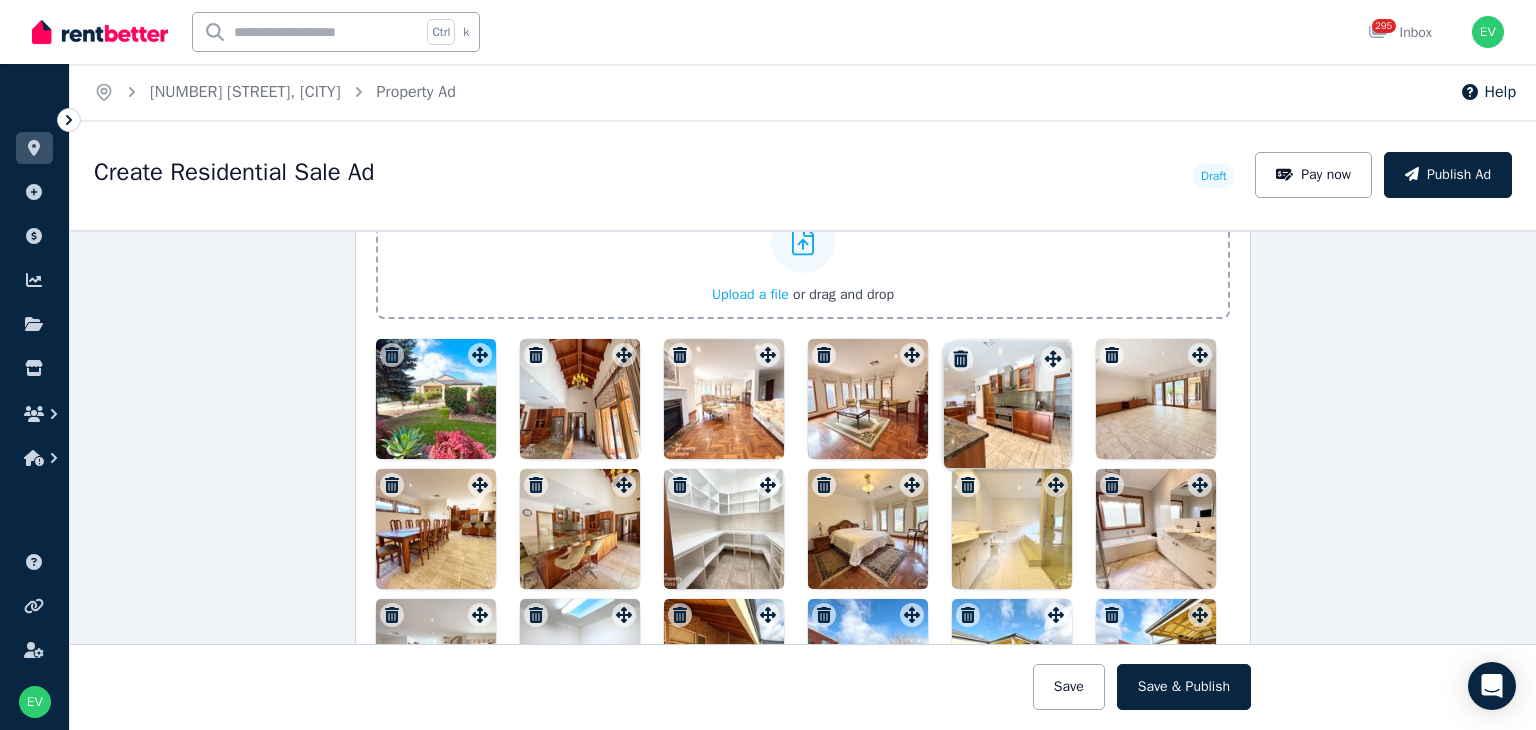 click on "Floor plans Upload a file   or drag and drop Uploaded   " IMG_3134.jpg " Uploaded   " IMG_3135.jpg " Uploaded   " IMG_3137.jpg " Uploaded   " IMG_3139.jpg " Uploaded   " IMG_3130.jpg " Uploaded   " IMG_3133.jpg " Uploaded   " IMG_3127.jpg " Uploaded   " IMG_3126.jpg " Uploaded   " IMG_3124.jpg " Uploaded   " IMG_3119.jpg " Uploaded   " IMG_3120.jpg " Uploaded   " IMG_3121.jpg " Uploaded   " IMG_3122.jpg " Uploaded   " IMG_3111.jpg " Uploaded   " IMG_3113.jpg " Uploaded   " IMG_3115.jpg " Uploaded   " IMG_3116.jpg "
To pick up a draggable item, press the space bar.
While dragging, use the arrow keys to move the item.
Press space again to drop the item in its new position, or press escape to cancel.
Draggable item 3a6975be-eacf-4a03-8ff5-184edba3d6a2 was moved over droppable area 9e91a966-a277-4ed1-982d-255ba88980ff." at bounding box center [803, 437] 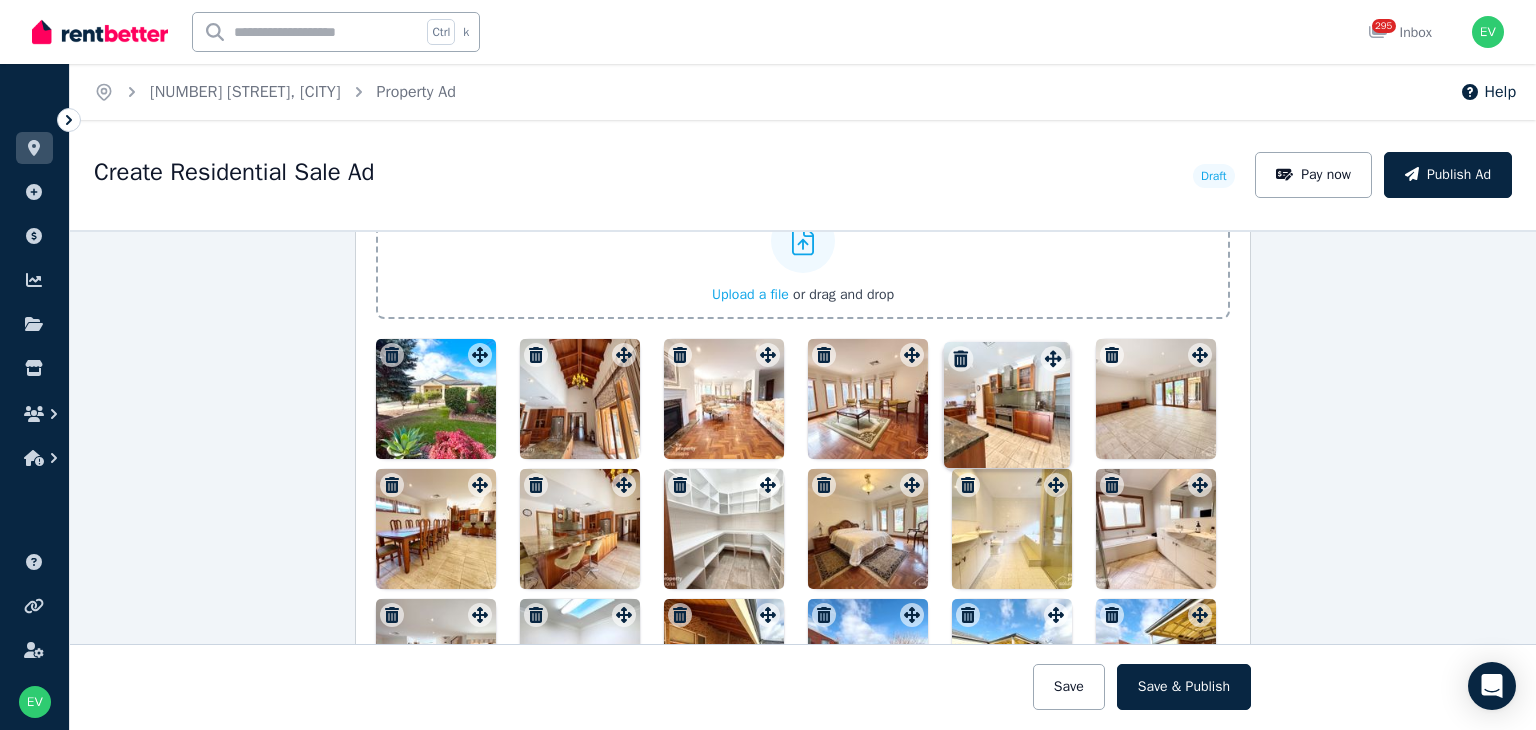 scroll, scrollTop: 2719, scrollLeft: 0, axis: vertical 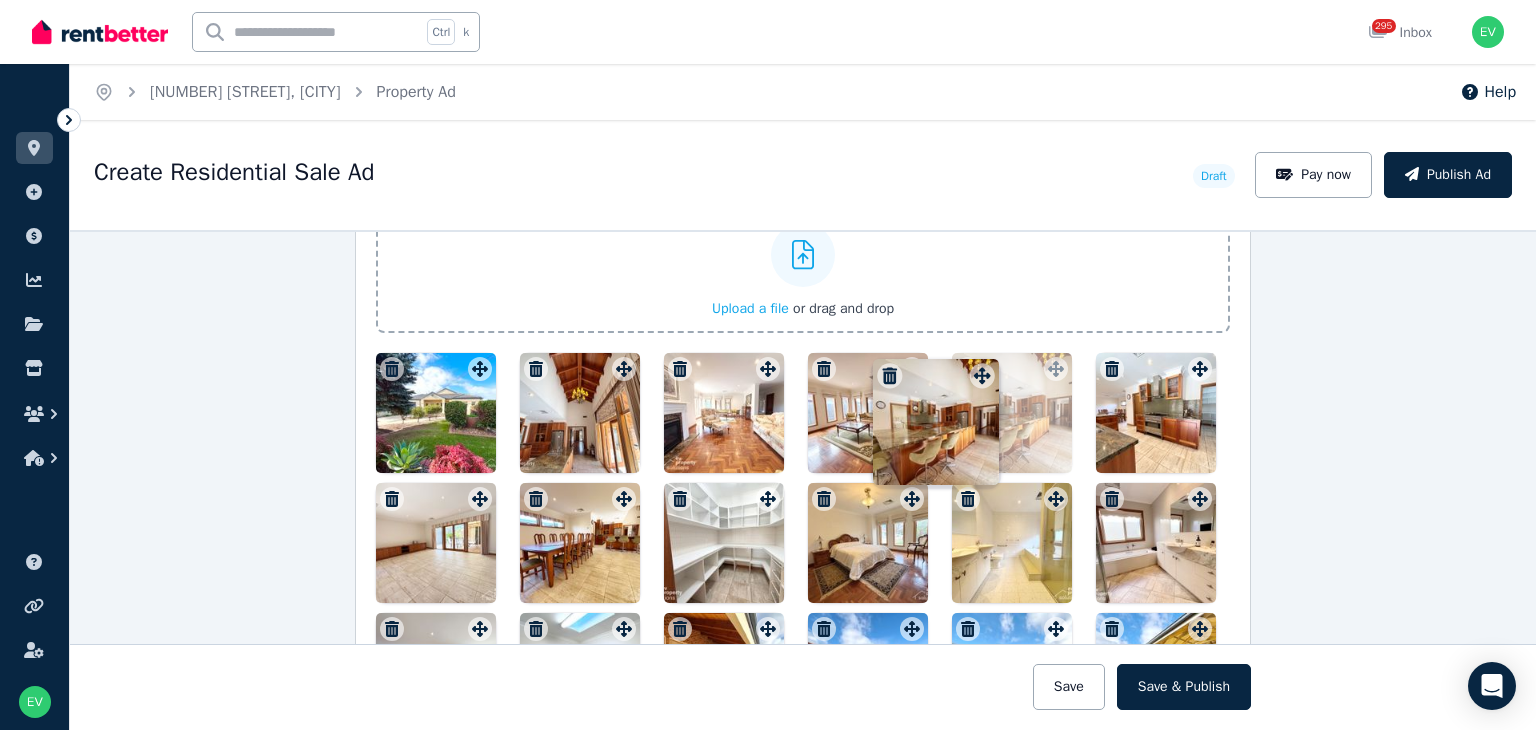drag, startPoint x: 615, startPoint y: 490, endPoint x: 979, endPoint y: 360, distance: 386.5178 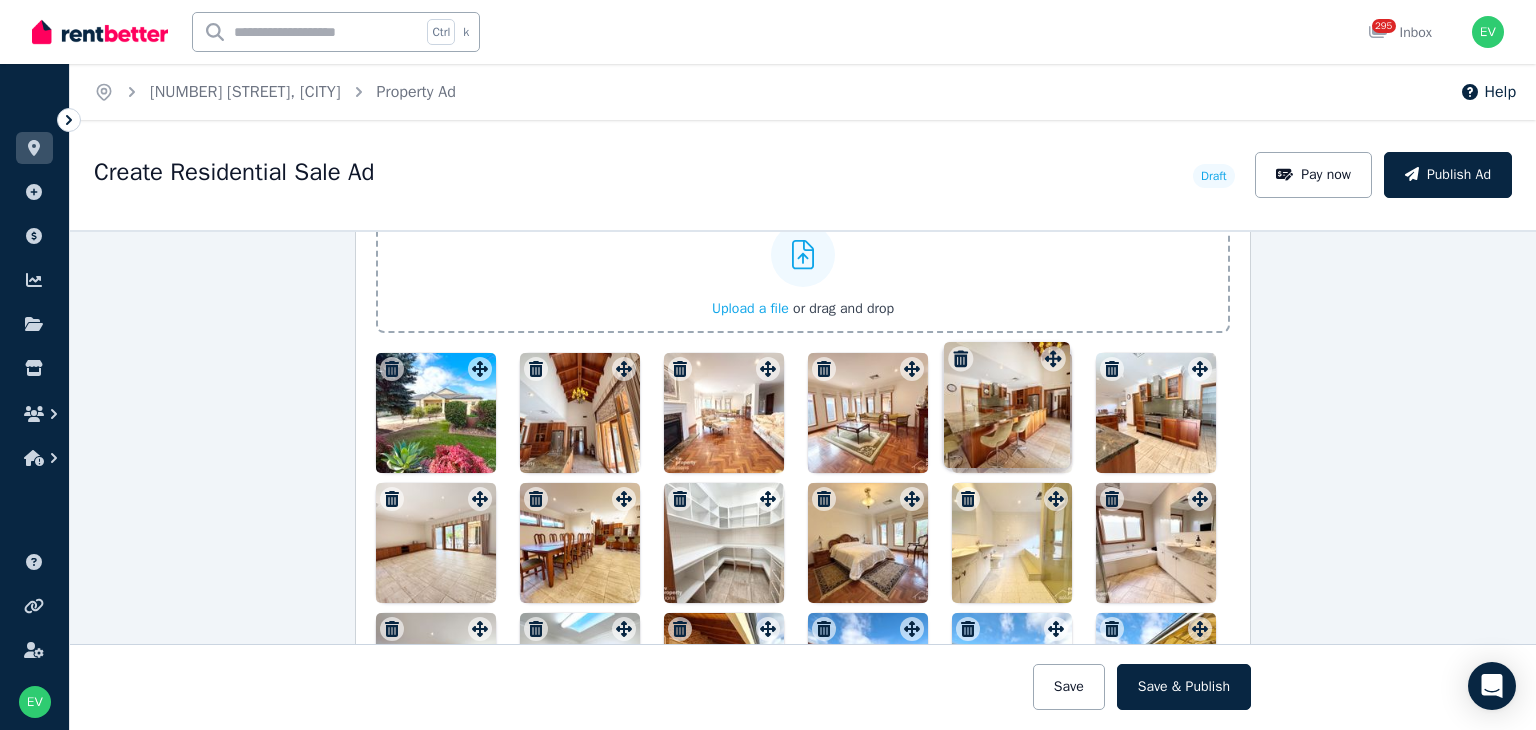 click on "Floor plans Upload a file   or drag and drop Uploaded   " IMG_3134.jpg " Uploaded   " IMG_3135.jpg " Uploaded   " IMG_3137.jpg " Uploaded   " IMG_3139.jpg " Uploaded   " IMG_3130.jpg " Uploaded   " IMG_3133.jpg " Uploaded   " IMG_3127.jpg " Uploaded   " IMG_3126.jpg " Uploaded   " IMG_3124.jpg " Uploaded   " IMG_3119.jpg " Uploaded   " IMG_3120.jpg " Uploaded   " IMG_3121.jpg " Uploaded   " IMG_3122.jpg " Uploaded   " IMG_3111.jpg " Uploaded   " IMG_3113.jpg " Uploaded   " IMG_3115.jpg " Uploaded   " IMG_3116.jpg "
To pick up a draggable item, press the space bar.
While dragging, use the arrow keys to move the item.
Press space again to drop the item in its new position, or press escape to cancel.
Draggable item 6a049493-41c6-42fa-92fd-bf25d6a7f60a was moved over droppable area 3a6975be-eacf-4a03-8ff5-184edba3d6a2." at bounding box center (803, 451) 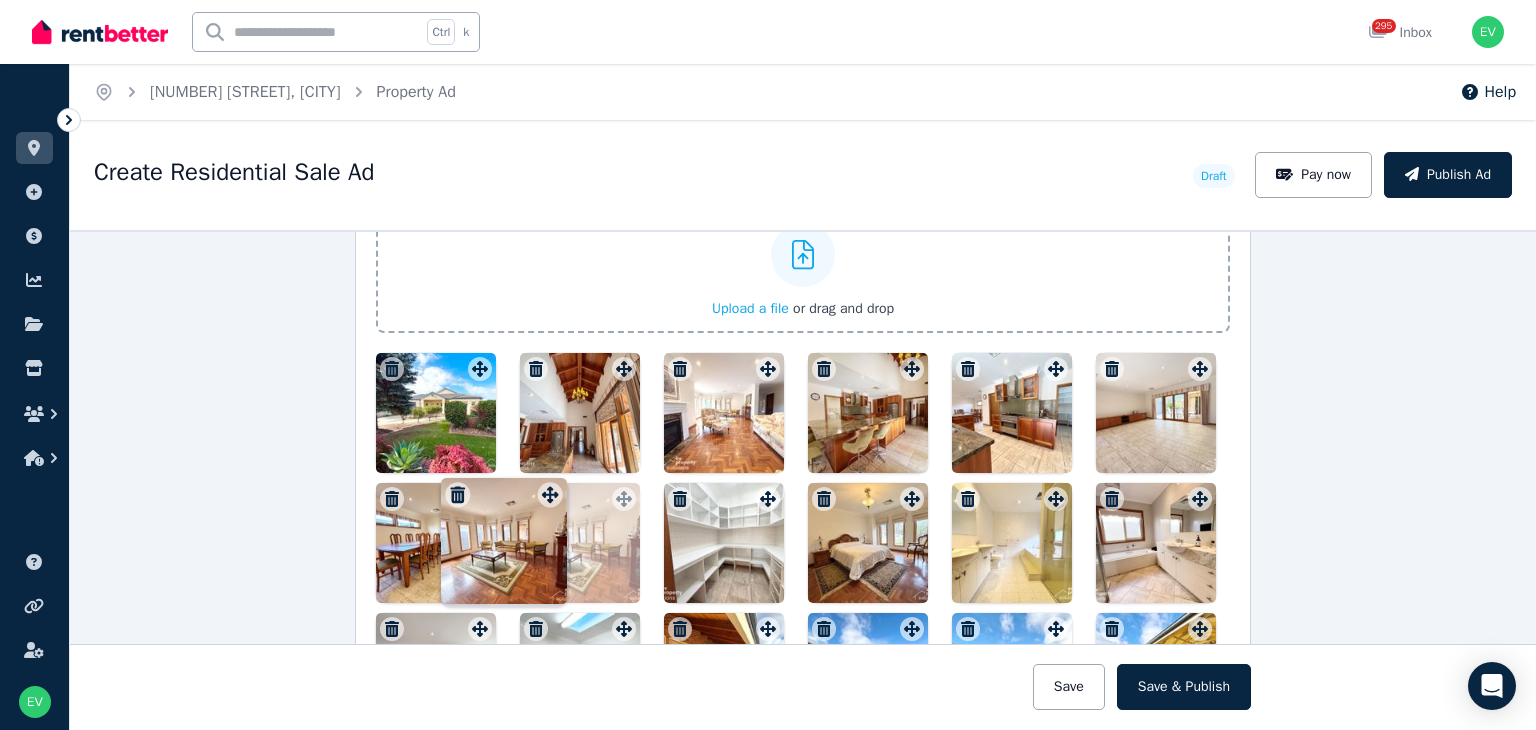 drag, startPoint x: 908, startPoint y: 362, endPoint x: 548, endPoint y: 481, distance: 379.15826 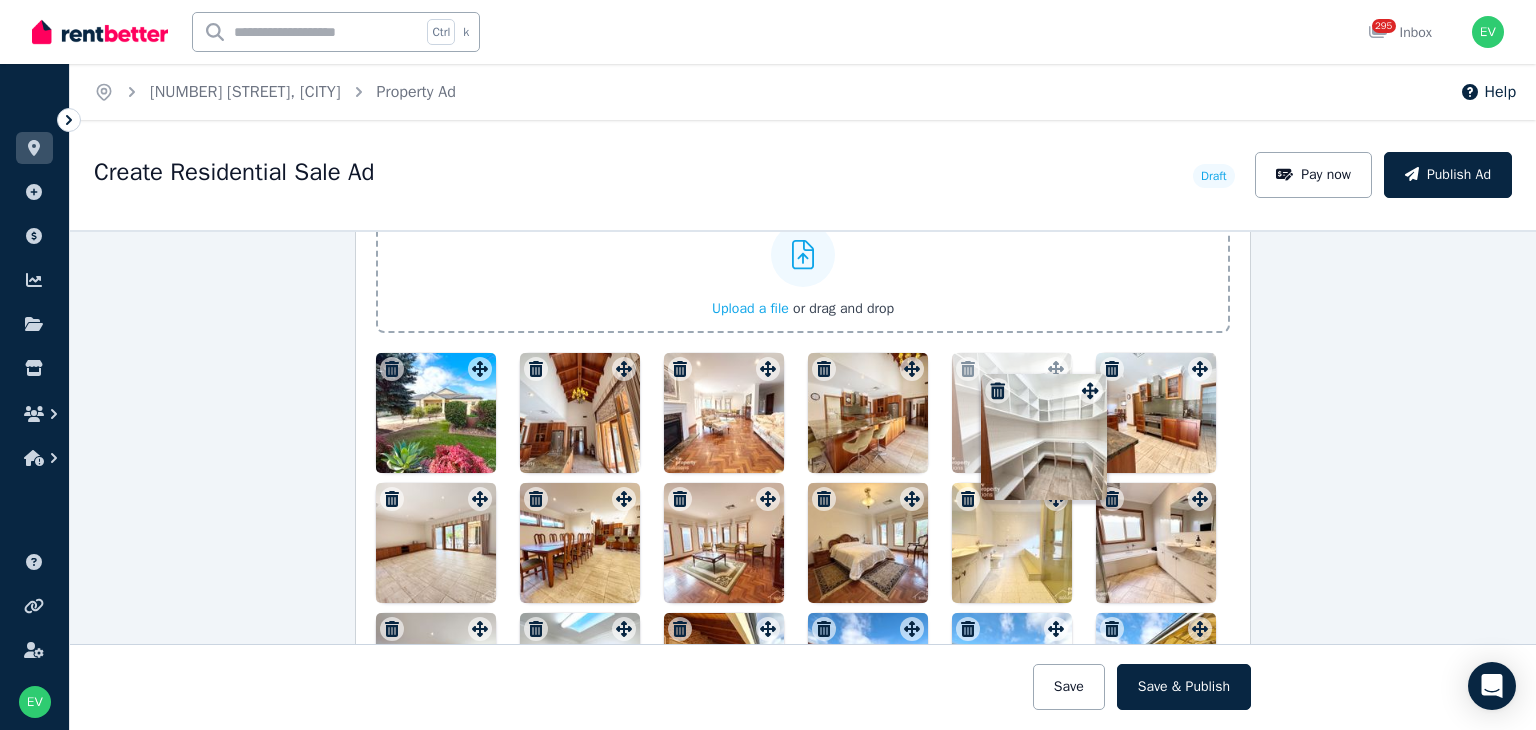 drag, startPoint x: 756, startPoint y: 492, endPoint x: 1084, endPoint y: 377, distance: 347.5759 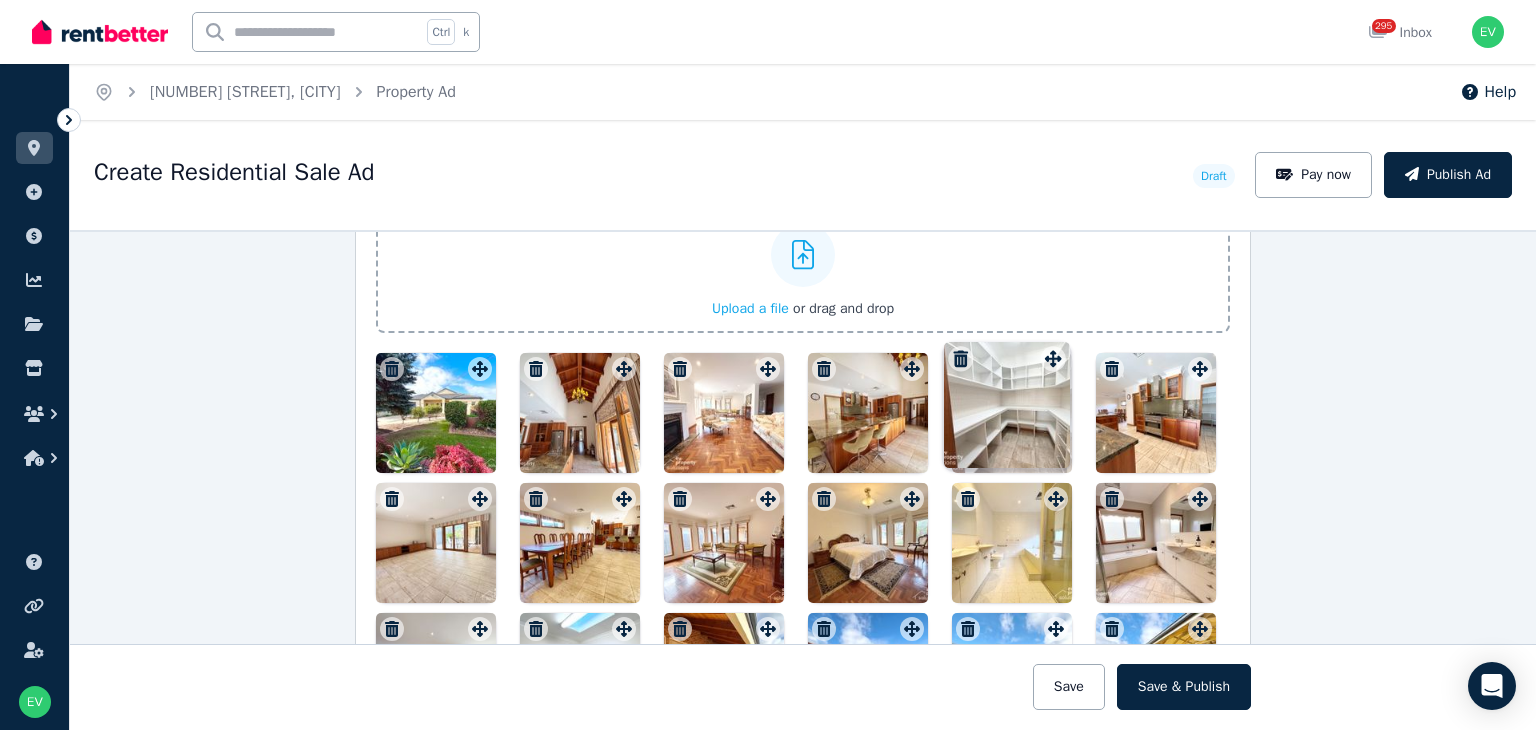 click on "Floor plans Upload a file   or drag and drop Uploaded   " IMG_3134.jpg " Uploaded   " IMG_3135.jpg " Uploaded   " IMG_3137.jpg " Uploaded   " IMG_3139.jpg " Uploaded   " IMG_3130.jpg " Uploaded   " IMG_3133.jpg " Uploaded   " IMG_3127.jpg " Uploaded   " IMG_3126.jpg " Uploaded   " IMG_3124.jpg " Uploaded   " IMG_3119.jpg " Uploaded   " IMG_3120.jpg " Uploaded   " IMG_3121.jpg " Uploaded   " IMG_3122.jpg " Uploaded   " IMG_3111.jpg " Uploaded   " IMG_3113.jpg " Uploaded   " IMG_3115.jpg " Uploaded   " IMG_3116.jpg "
To pick up a draggable item, press the space bar.
While dragging, use the arrow keys to move the item.
Press space again to drop the item in its new position, or press escape to cancel.
Draggable item 51f891ff-5fb6-4356-a760-8aacaa9138e2 was moved over droppable area 3a6975be-eacf-4a03-8ff5-184edba3d6a2." at bounding box center [803, 451] 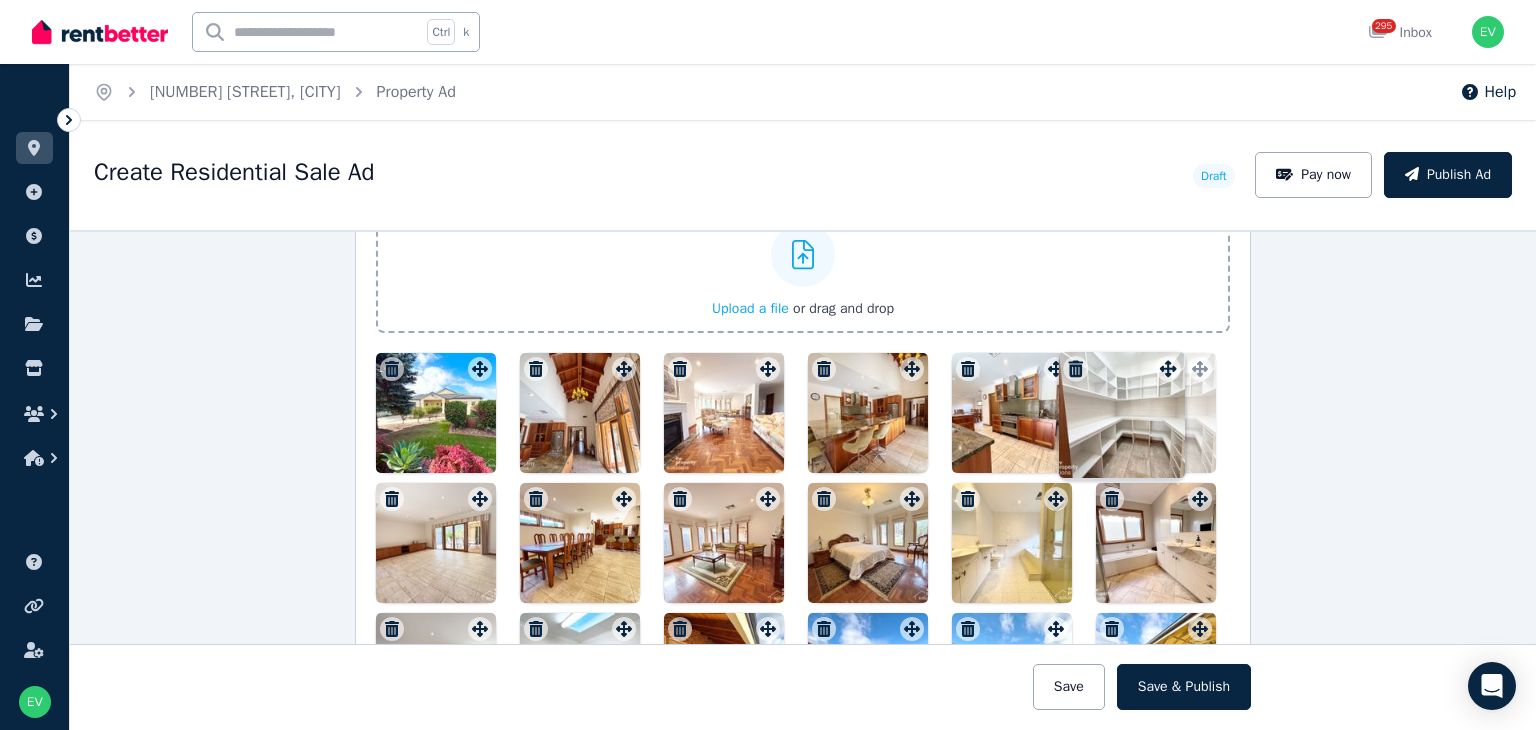 drag, startPoint x: 1048, startPoint y: 362, endPoint x: 1166, endPoint y: 355, distance: 118.20744 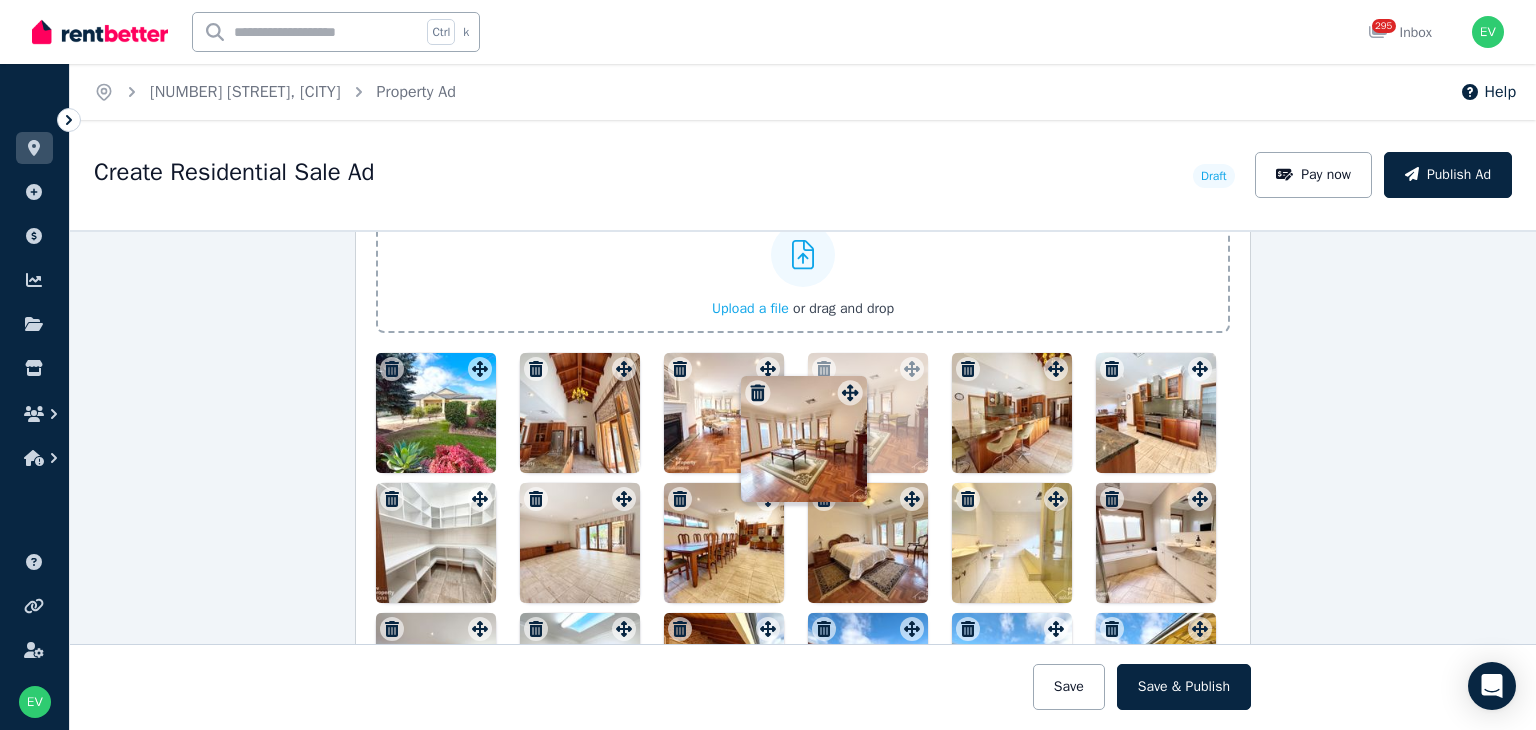drag, startPoint x: 760, startPoint y: 494, endPoint x: 855, endPoint y: 371, distance: 155.41557 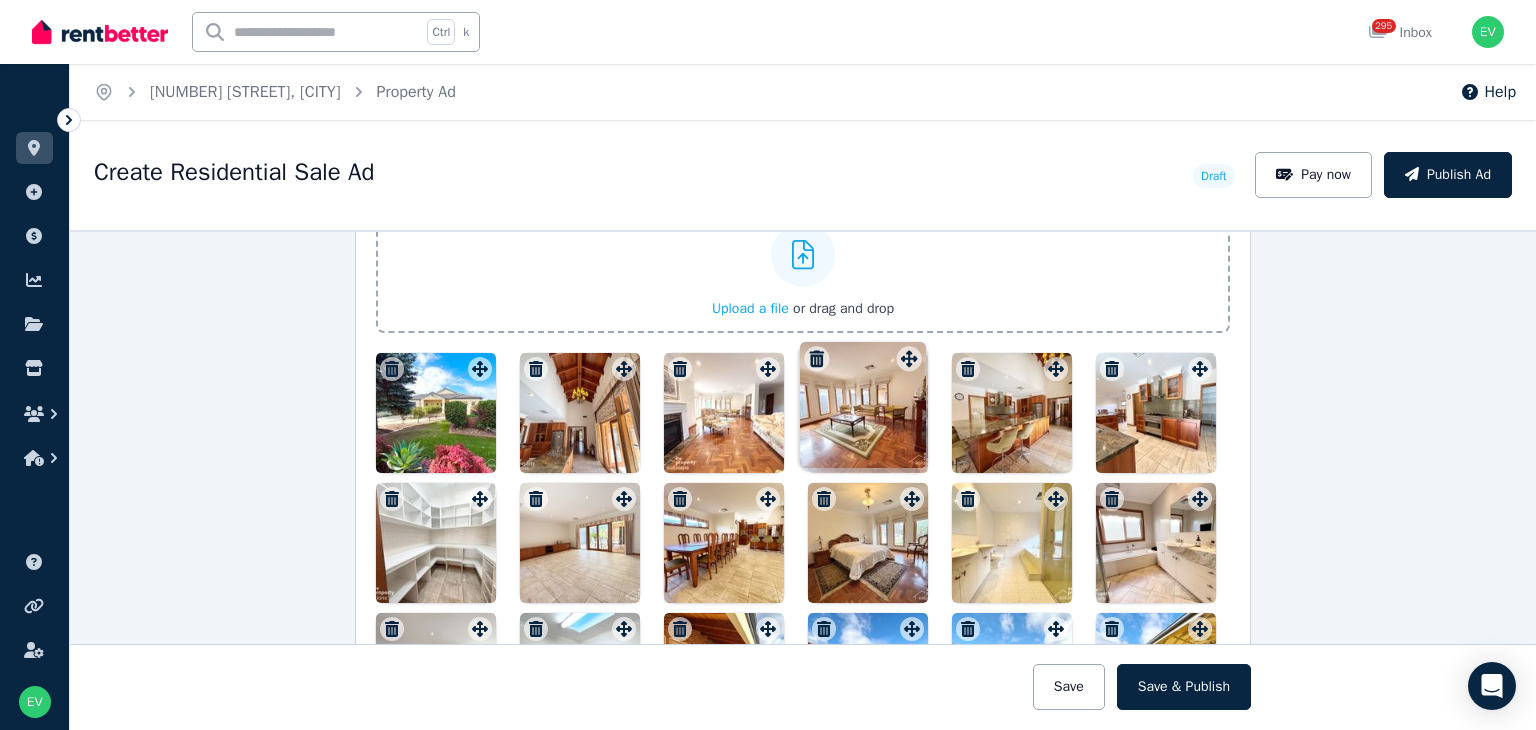 click on "Floor plans Upload a file   or drag and drop Uploaded   " IMG_3134.jpg " Uploaded   " IMG_3135.jpg " Uploaded   " IMG_3137.jpg " Uploaded   " IMG_3139.jpg " Uploaded   " IMG_3130.jpg " Uploaded   " IMG_3133.jpg " Uploaded   " IMG_3127.jpg " Uploaded   " IMG_3126.jpg " Uploaded   " IMG_3124.jpg " Uploaded   " IMG_3119.jpg " Uploaded   " IMG_3120.jpg " Uploaded   " IMG_3121.jpg " Uploaded   " IMG_3122.jpg " Uploaded   " IMG_3111.jpg " Uploaded   " IMG_3113.jpg " Uploaded   " IMG_3115.jpg " Uploaded   " IMG_3116.jpg "
To pick up a draggable item, press the space bar.
While dragging, use the arrow keys to move the item.
Press space again to drop the item in its new position, or press escape to cancel.
Draggable item a54171f6-f2bc-40c3-99ce-26ddd65e3a0e was moved over droppable area 6a049493-41c6-42fa-92fd-bf25d6a7f60a." at bounding box center (803, 451) 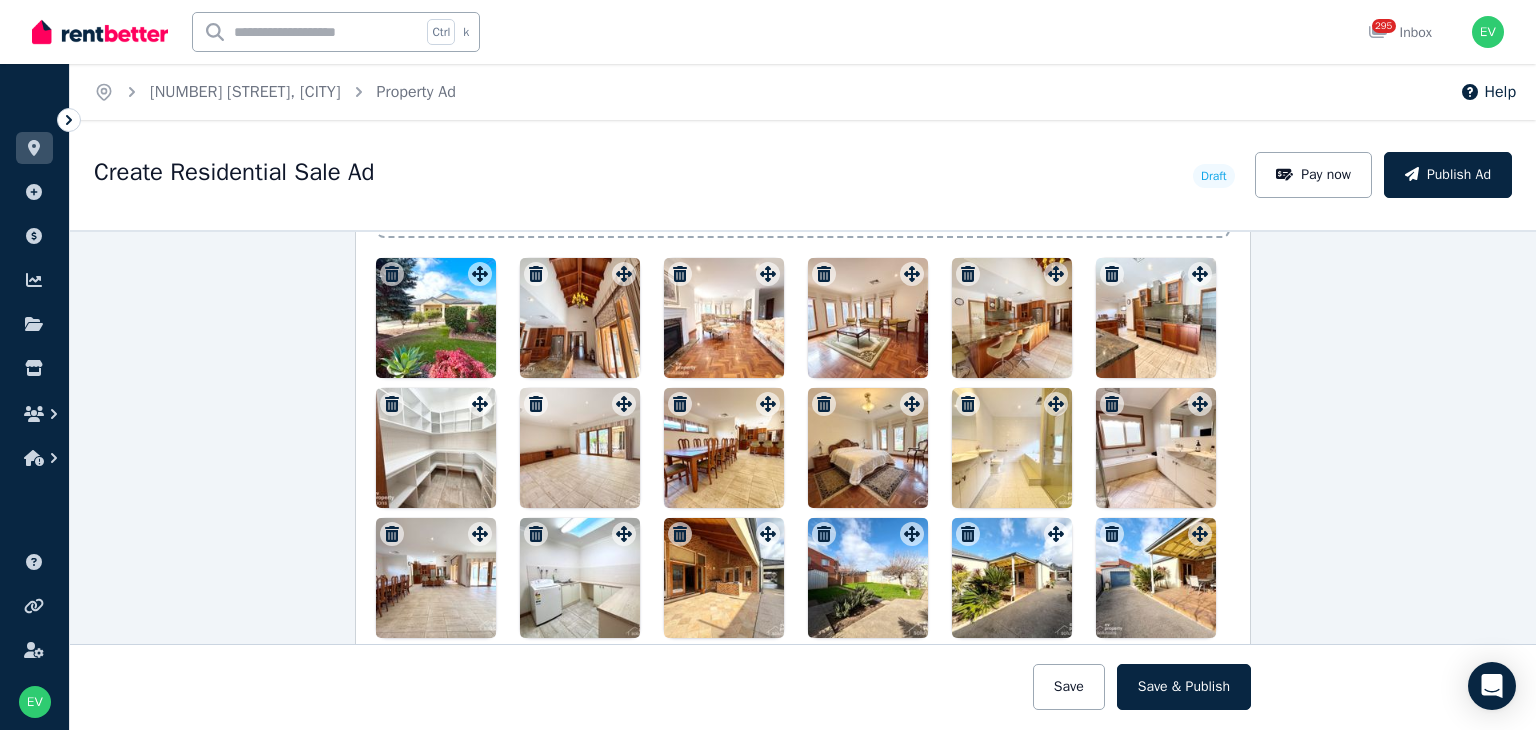 scroll, scrollTop: 2819, scrollLeft: 0, axis: vertical 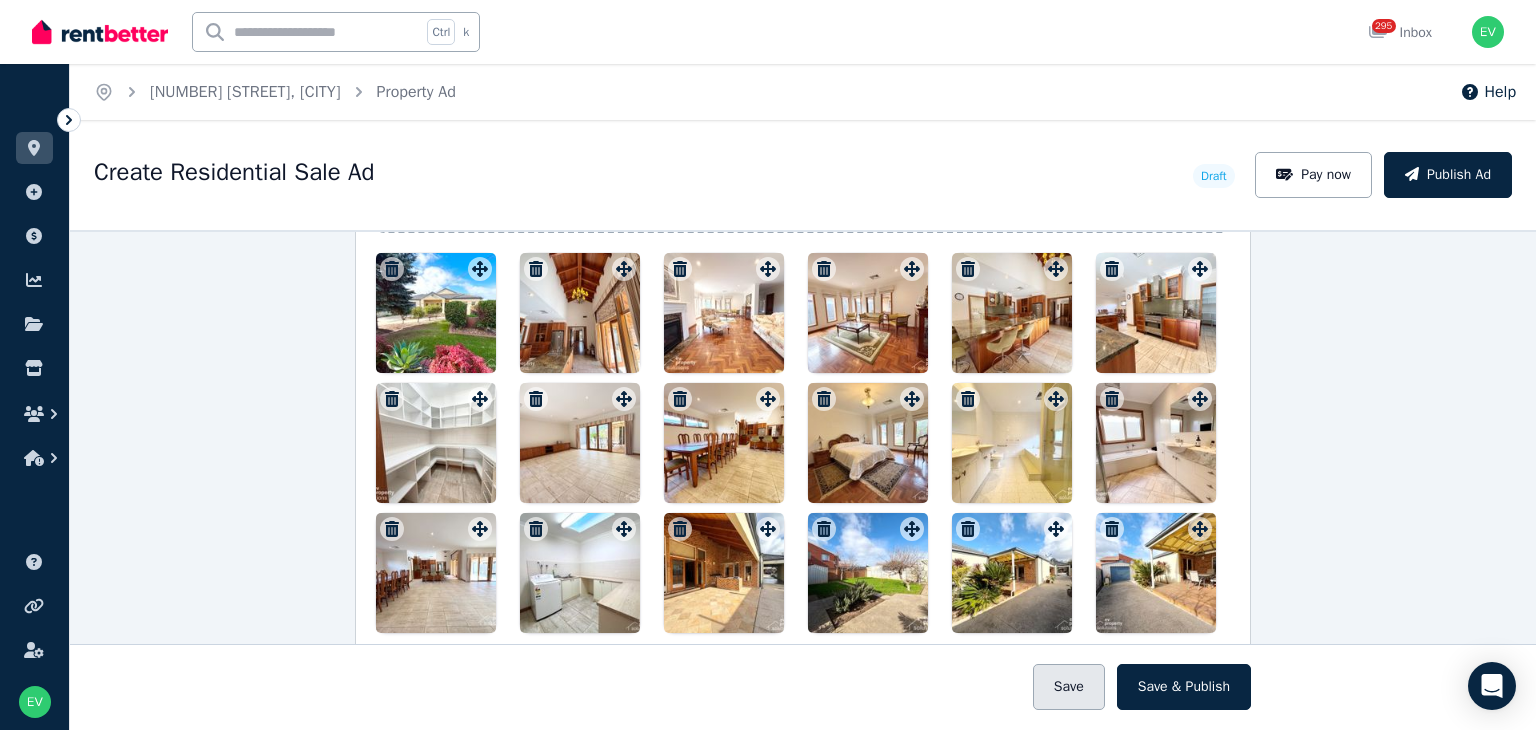 click on "Save" at bounding box center (1069, 687) 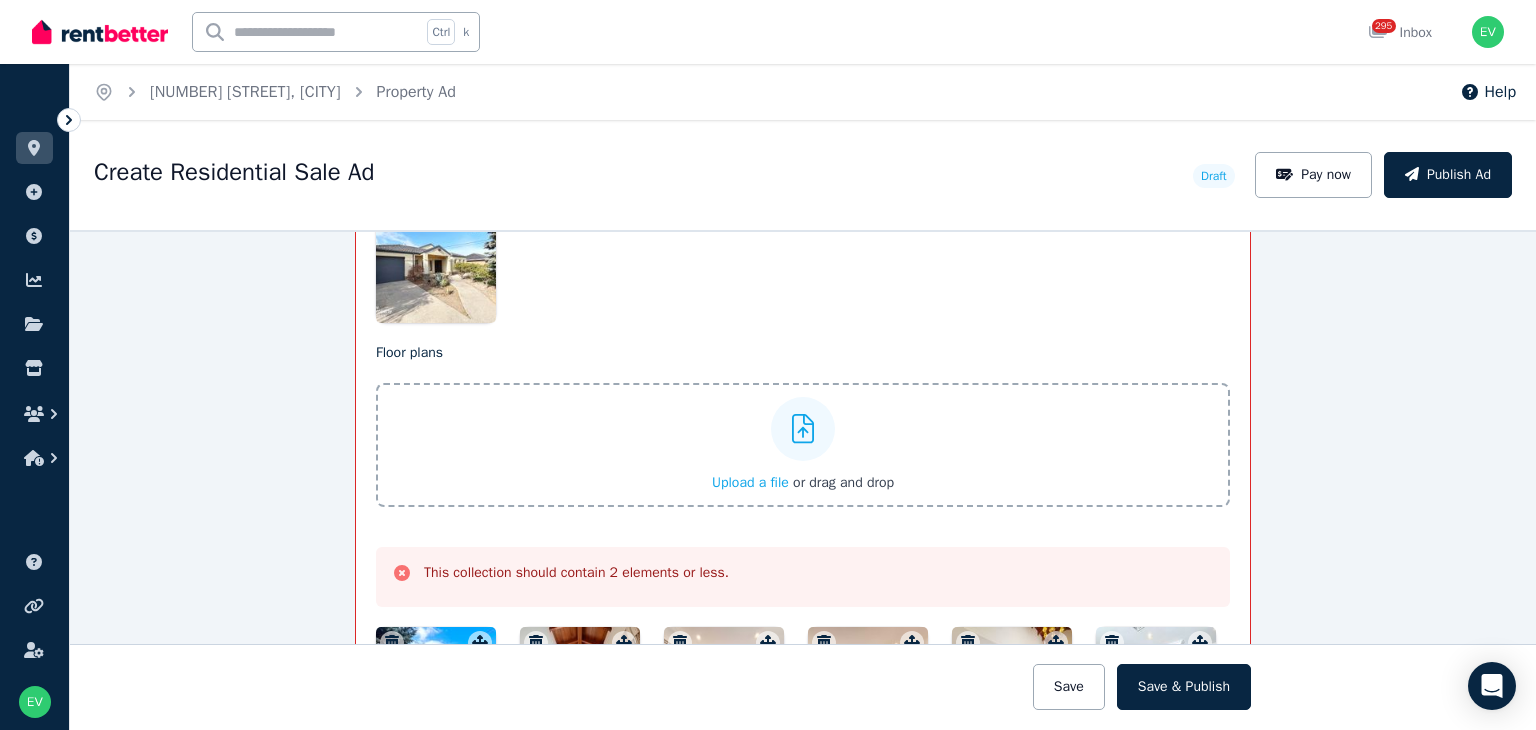 scroll, scrollTop: 2748, scrollLeft: 0, axis: vertical 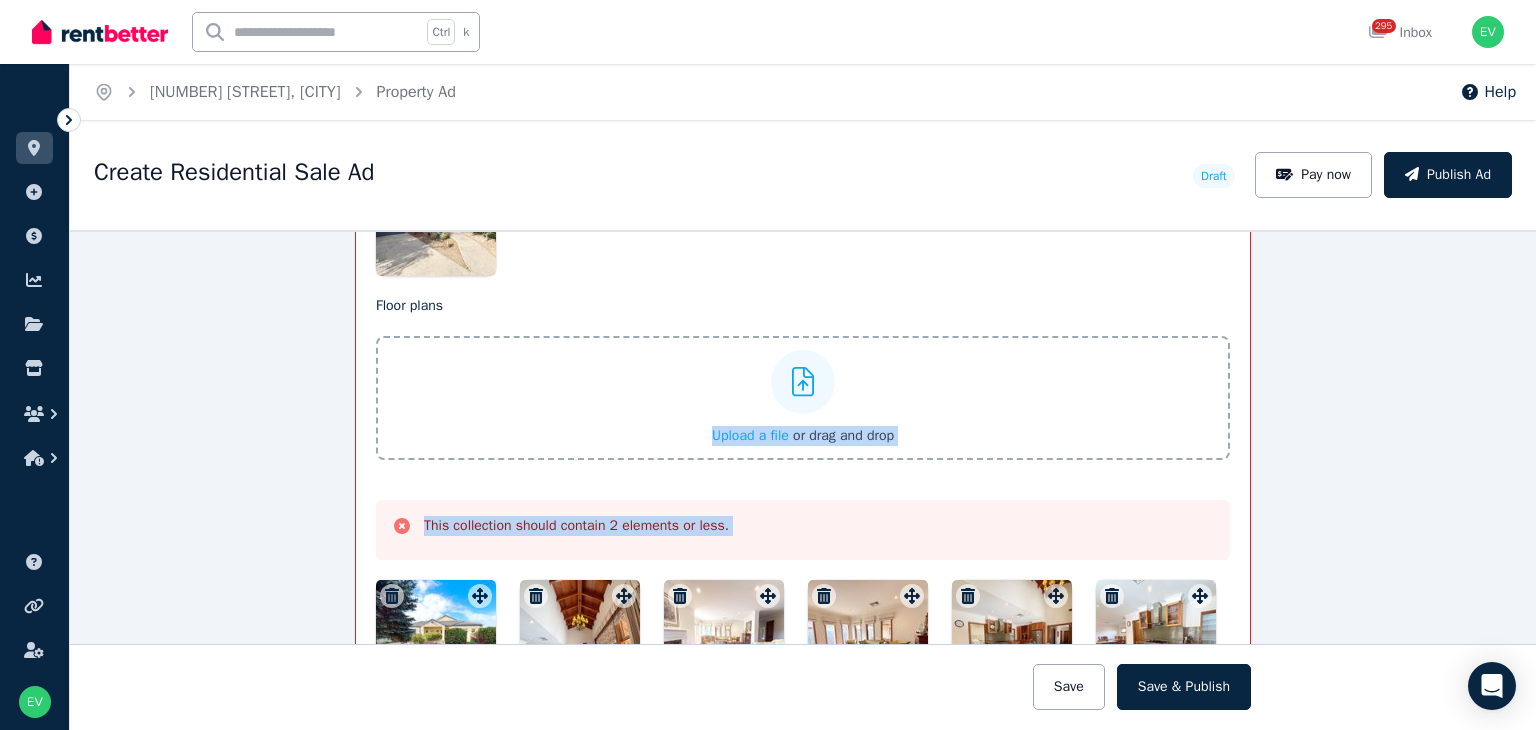 drag, startPoint x: 429, startPoint y: 612, endPoint x: 590, endPoint y: 395, distance: 270.2036 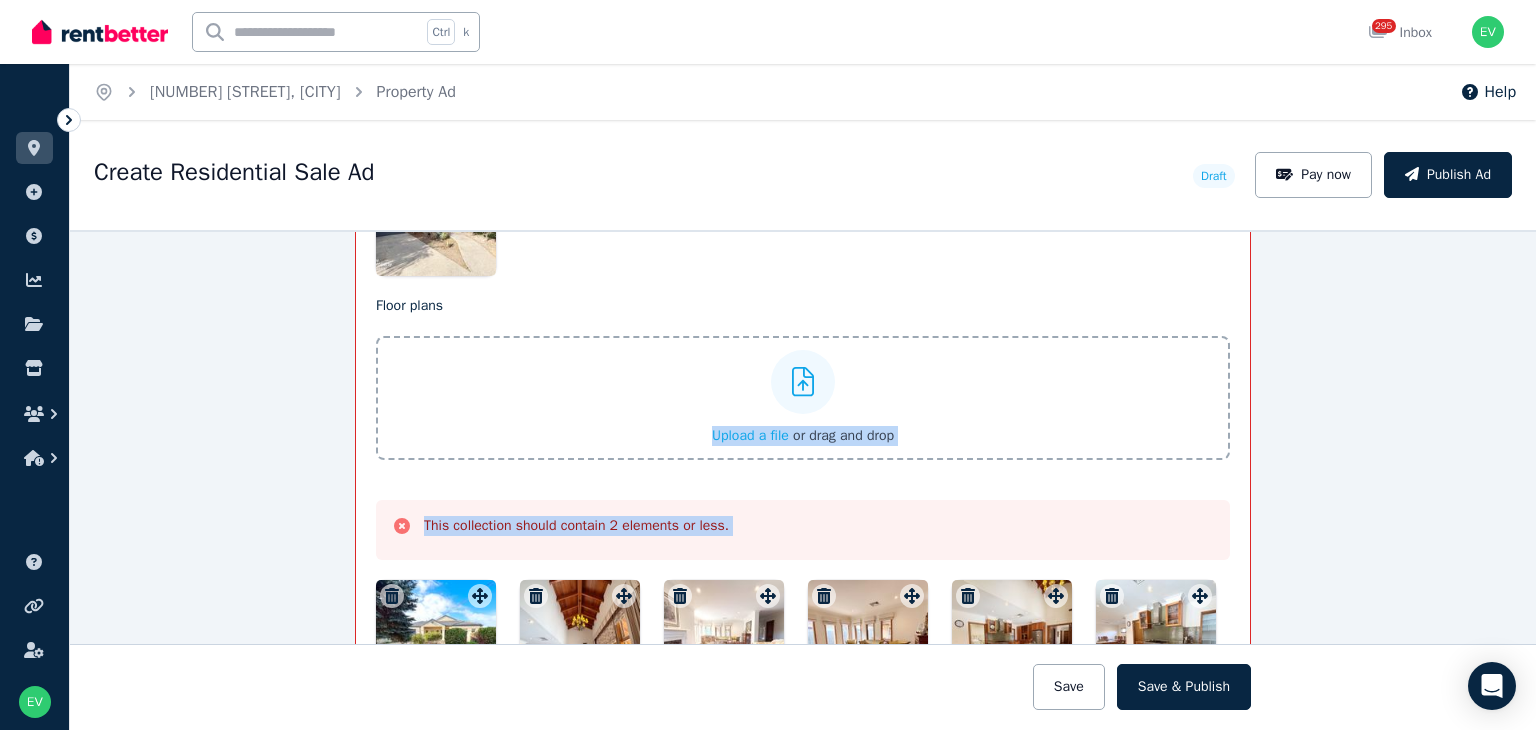 click on "Floor plans Upload a file   or drag and drop Uploaded   " IMG_3134.jpg " Uploaded   " IMG_3135.jpg " Uploaded   " IMG_3137.jpg " Uploaded   " IMG_3139.jpg " Uploaded   " IMG_3130.jpg " Uploaded   " IMG_3133.jpg " Uploaded   " IMG_3127.jpg " Uploaded   " IMG_3126.jpg " Uploaded   " IMG_3124.jpg " Uploaded   " IMG_3119.jpg " Uploaded   " IMG_3120.jpg " Uploaded   " IMG_3121.jpg " Uploaded   " IMG_3122.jpg " Uploaded   " IMG_3111.jpg " Uploaded   " IMG_3113.jpg " Uploaded   " IMG_3115.jpg " Uploaded   " IMG_3116.jpg " This collection should contain 2 elements or less.
To pick up a draggable item, press the space bar.
While dragging, use the arrow keys to move the item.
Press space again to drop the item in its new position, or press escape to cancel.
Draggable item a54171f6-f2bc-40c3-99ce-26ddd65e3a0e was dropped over droppable area 6a049493-41c6-42fa-92fd-bf25d6a7f60a" at bounding box center [803, 628] 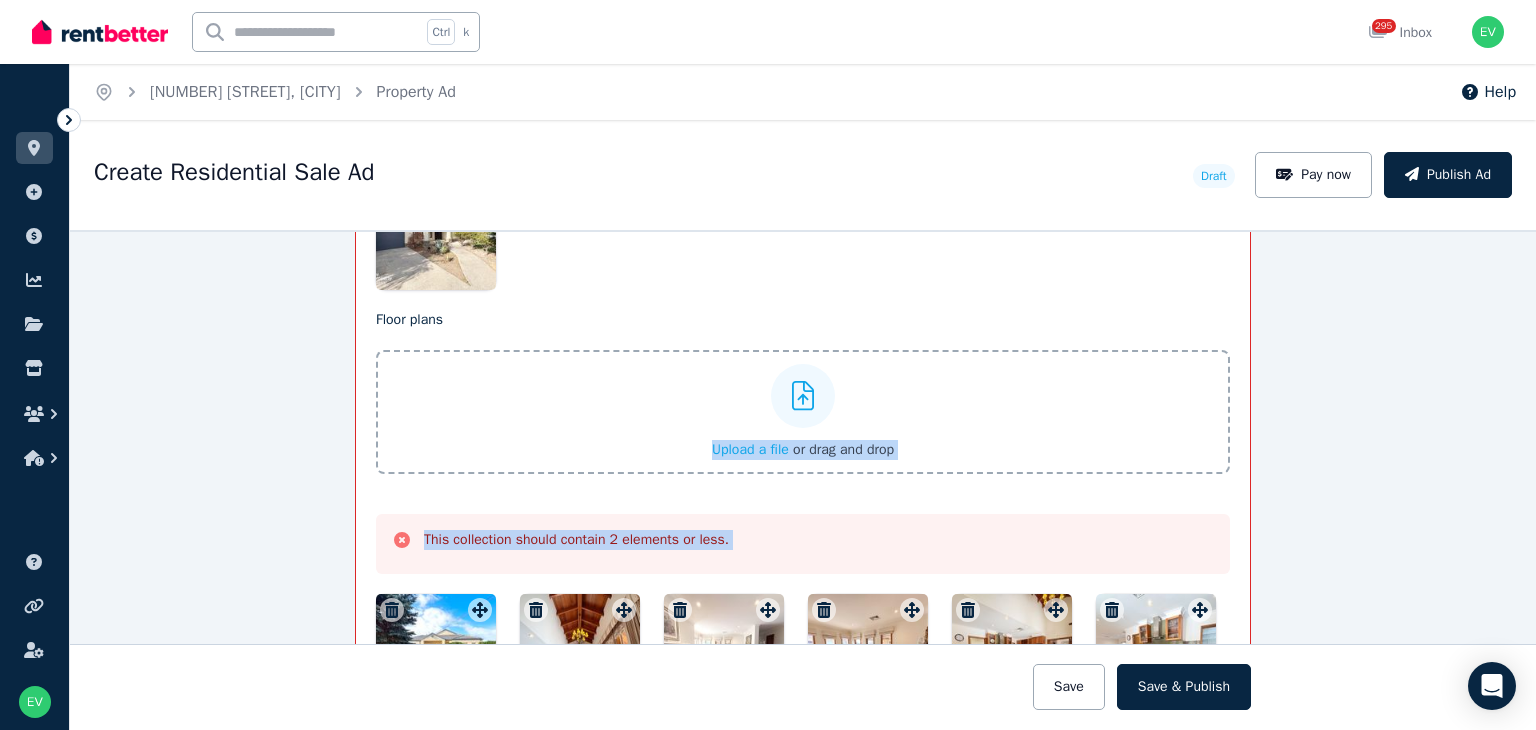 scroll, scrollTop: 2848, scrollLeft: 0, axis: vertical 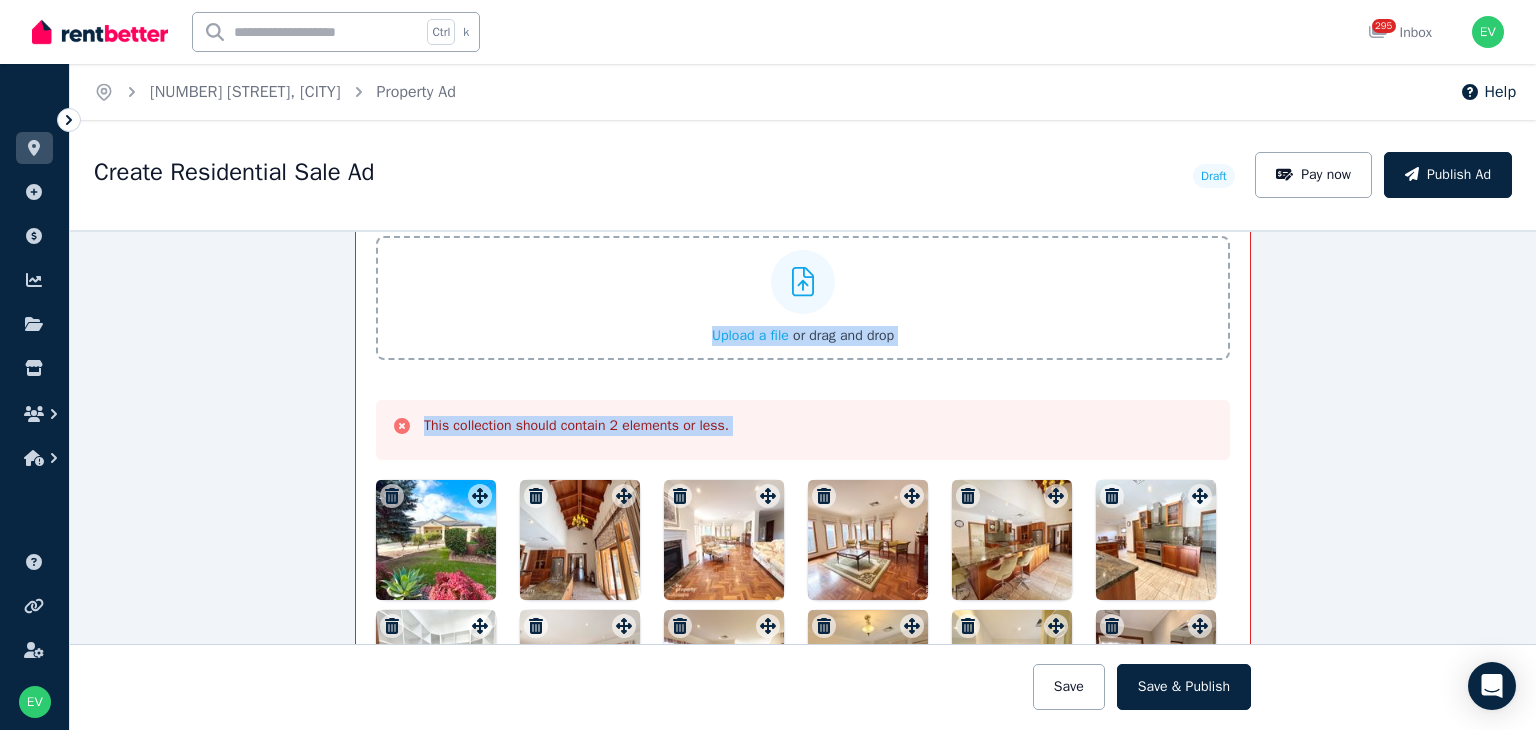 click 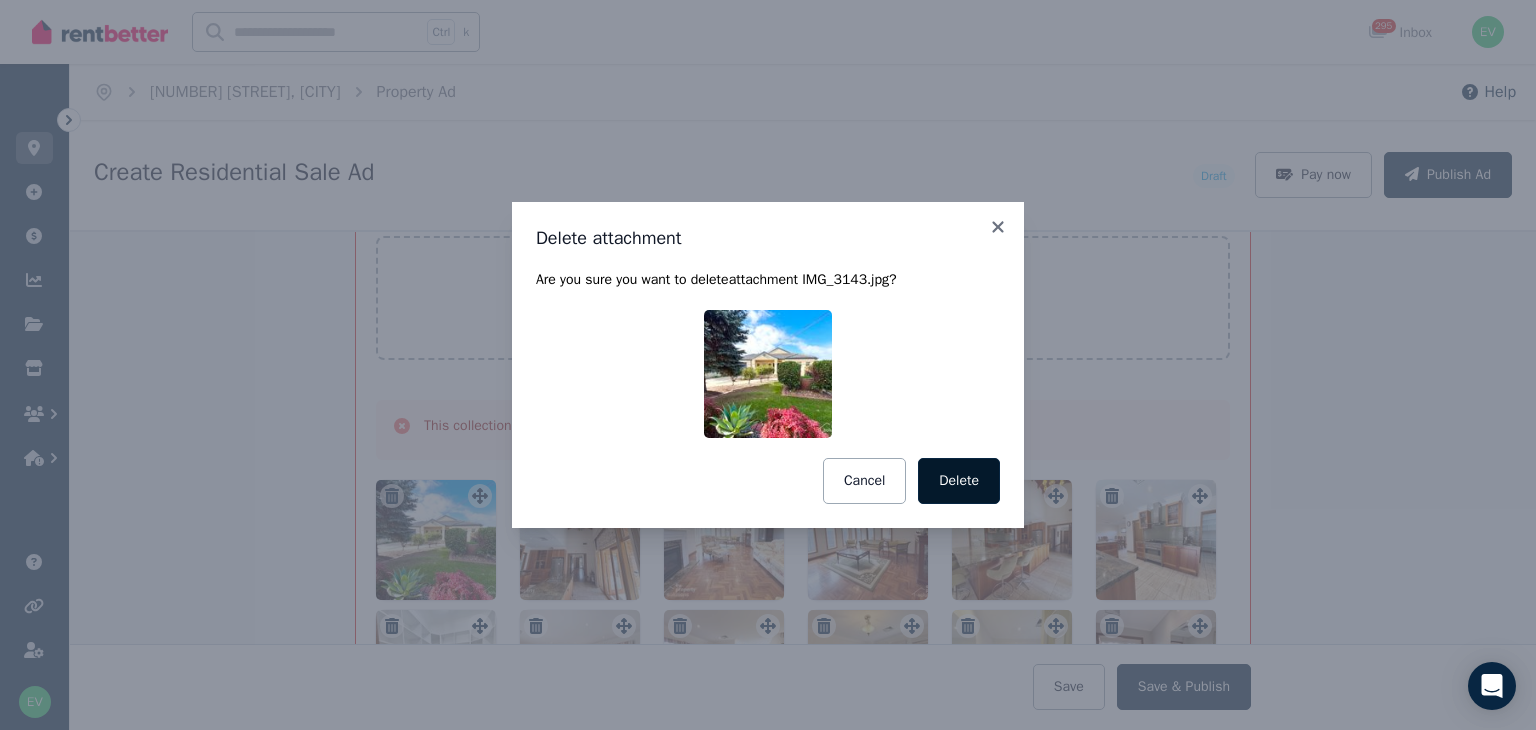 click on "Delete" at bounding box center (959, 481) 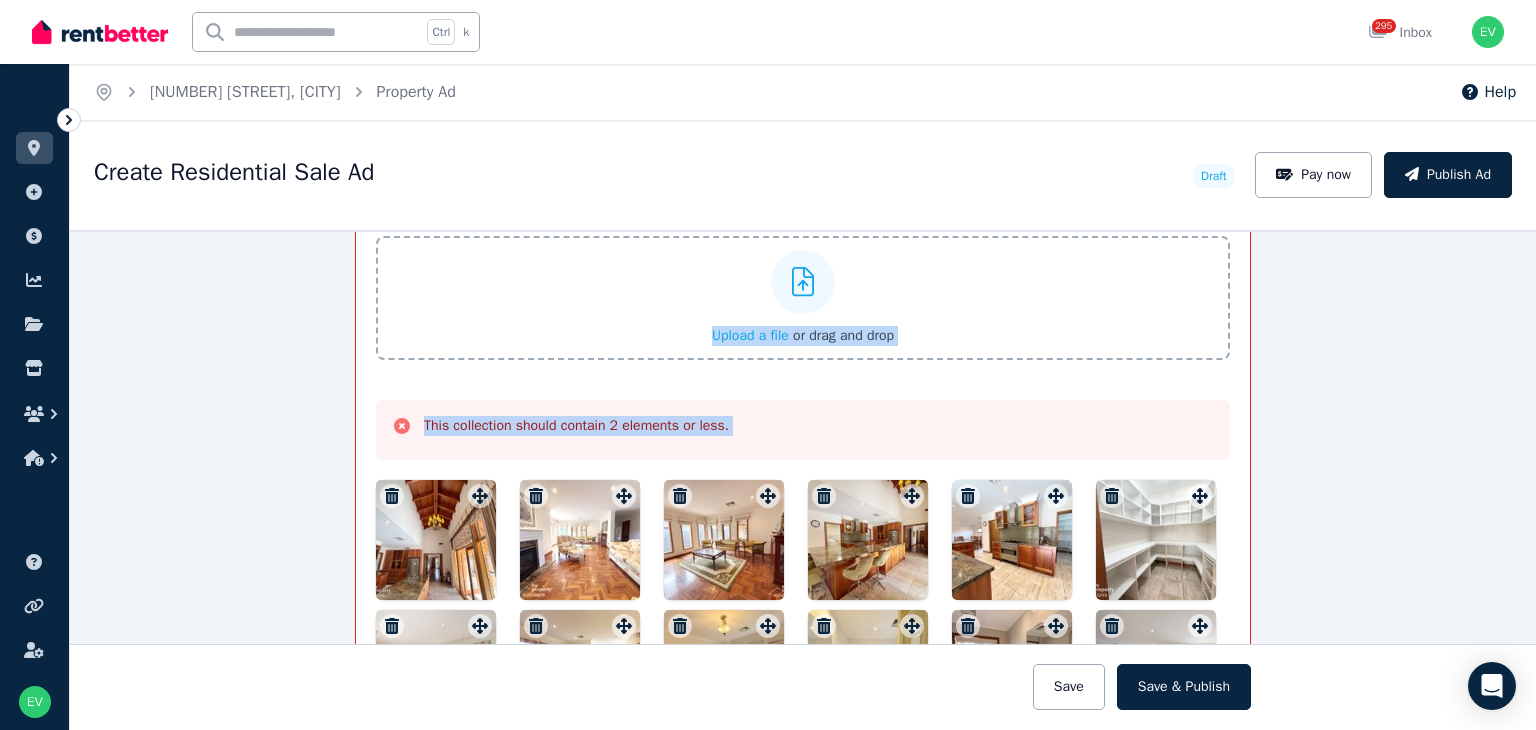 click 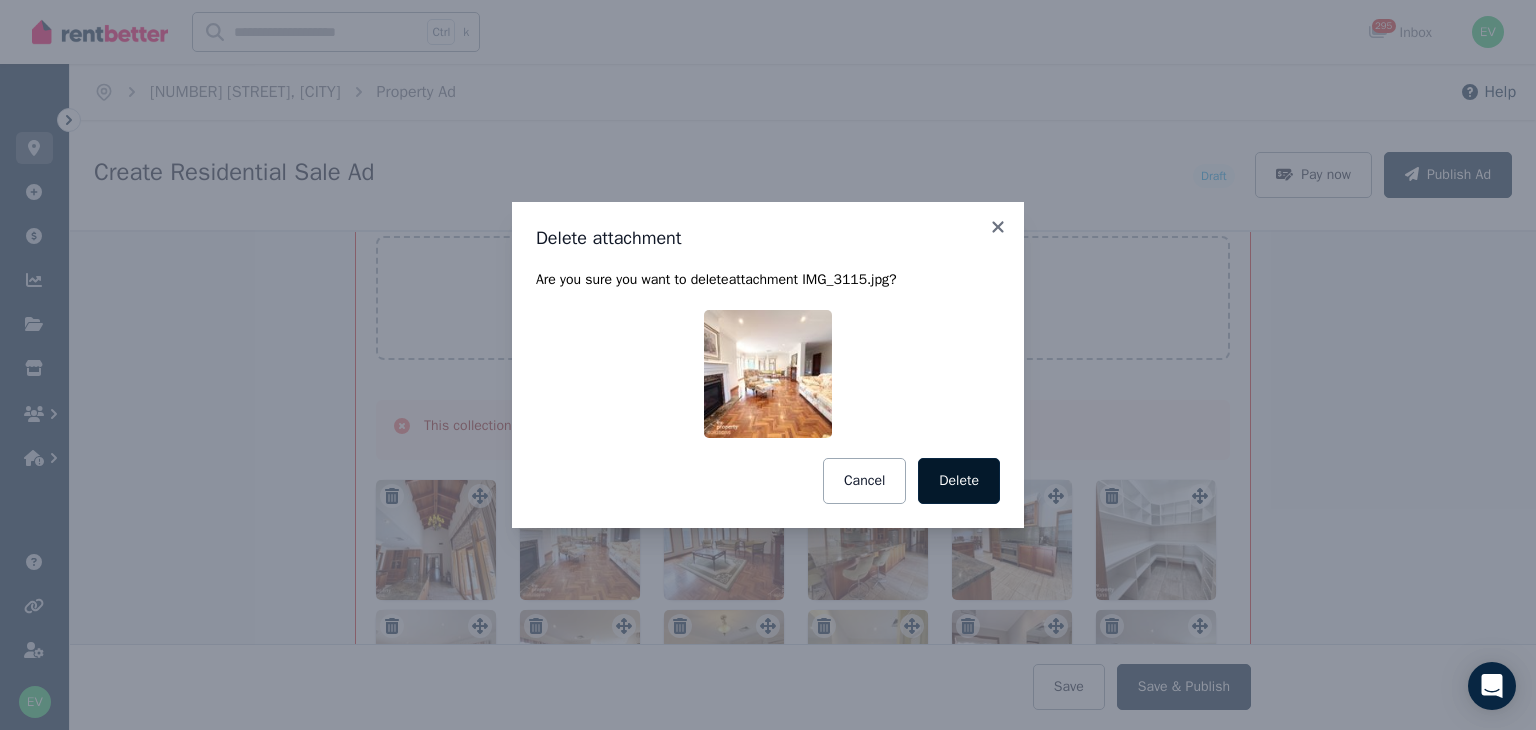 click on "Delete" at bounding box center [959, 481] 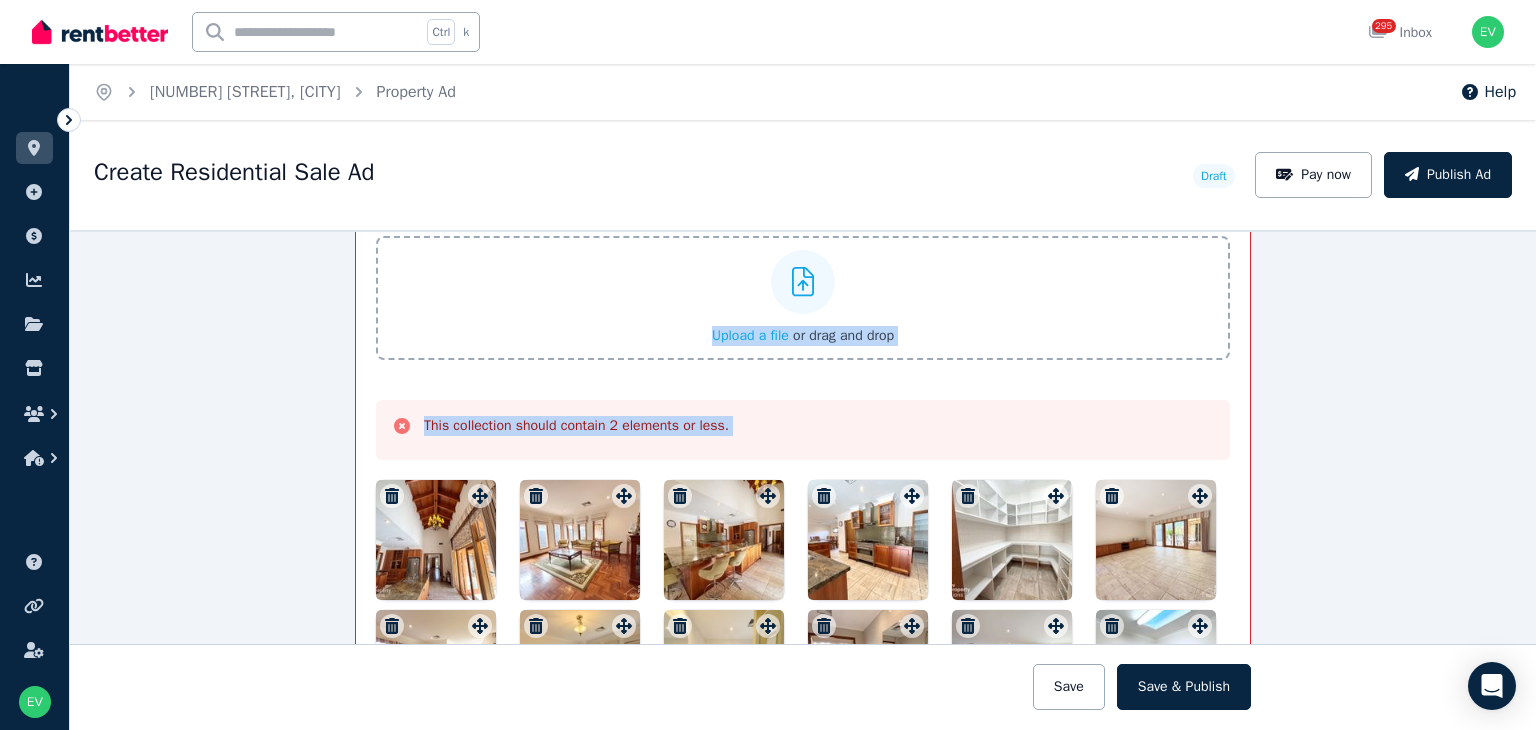 click at bounding box center [392, 496] 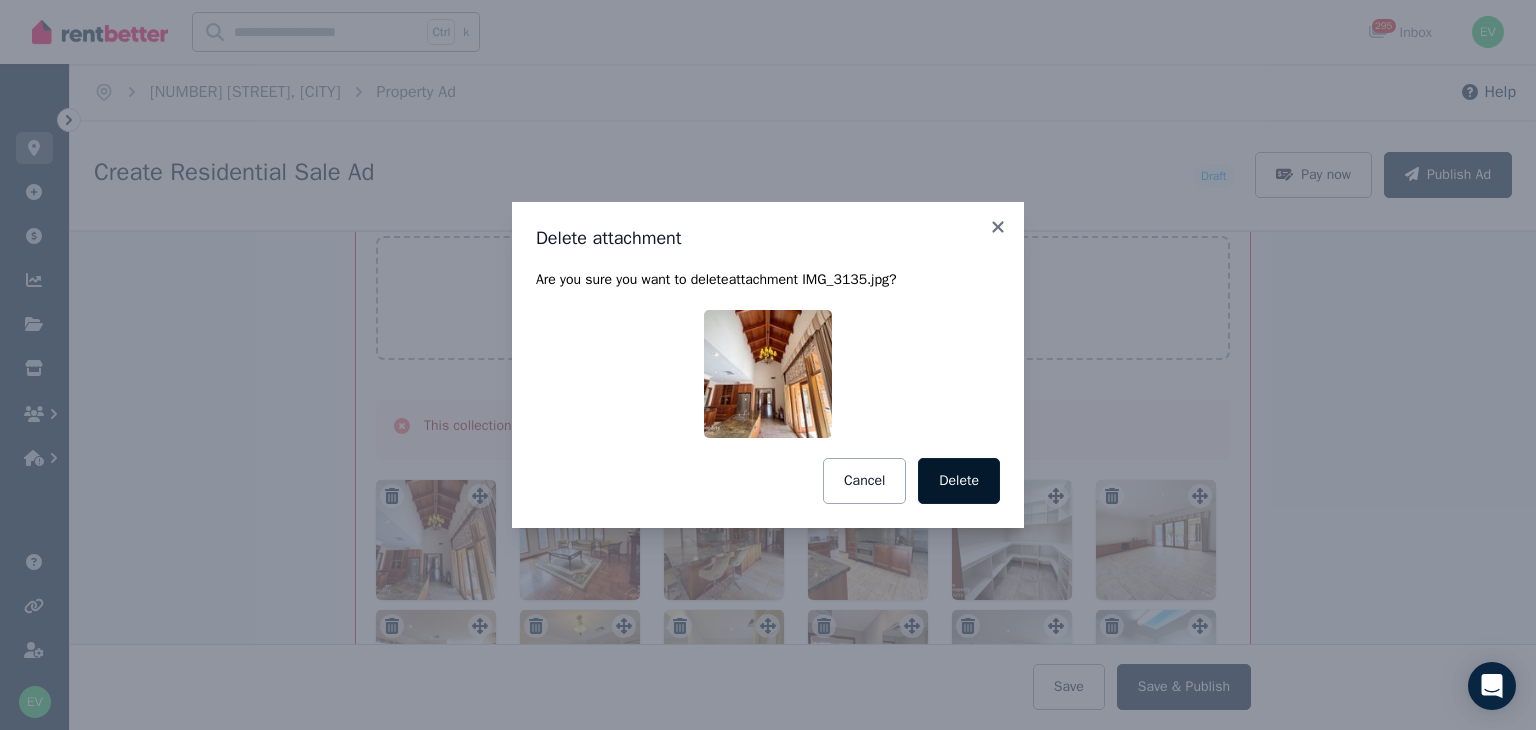 click on "Delete" at bounding box center [959, 481] 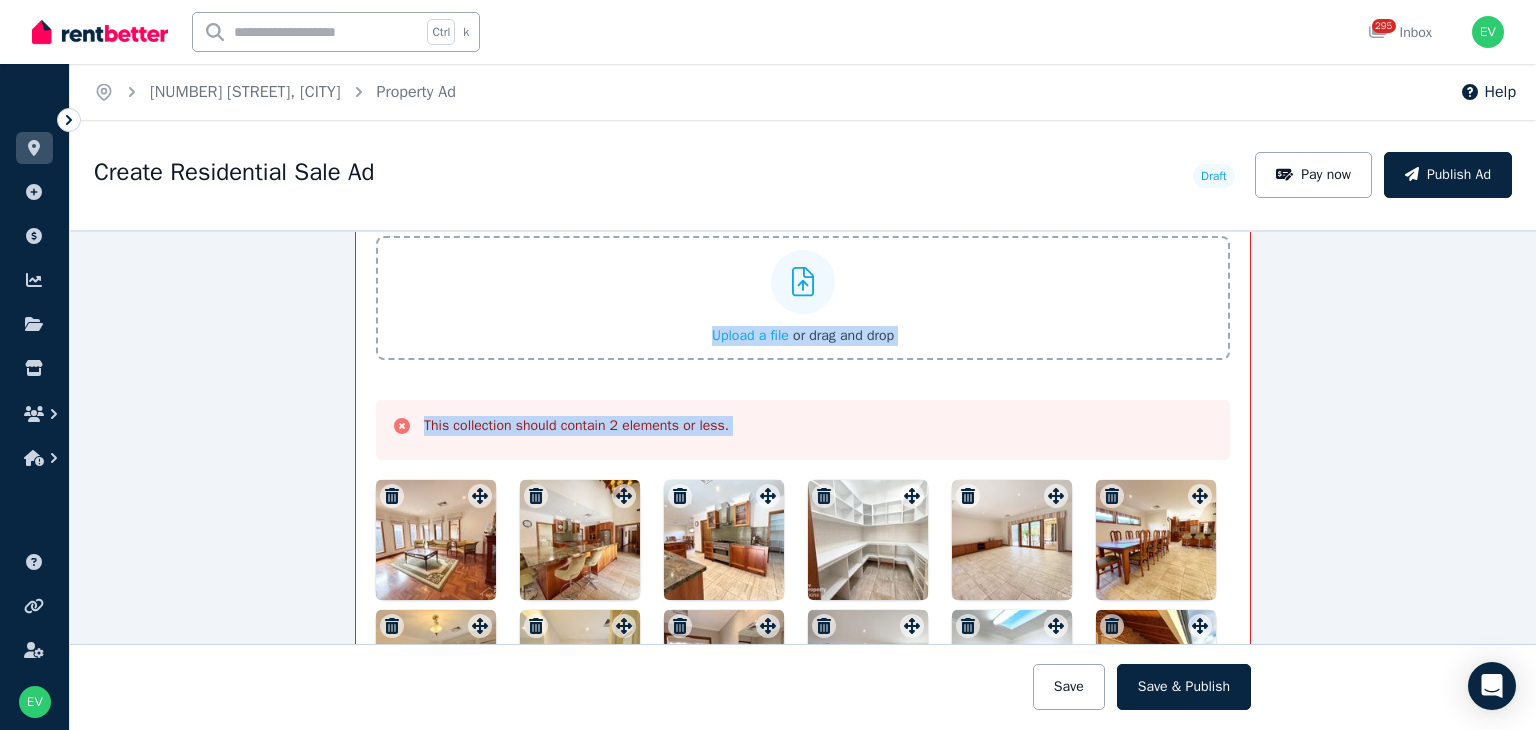 click 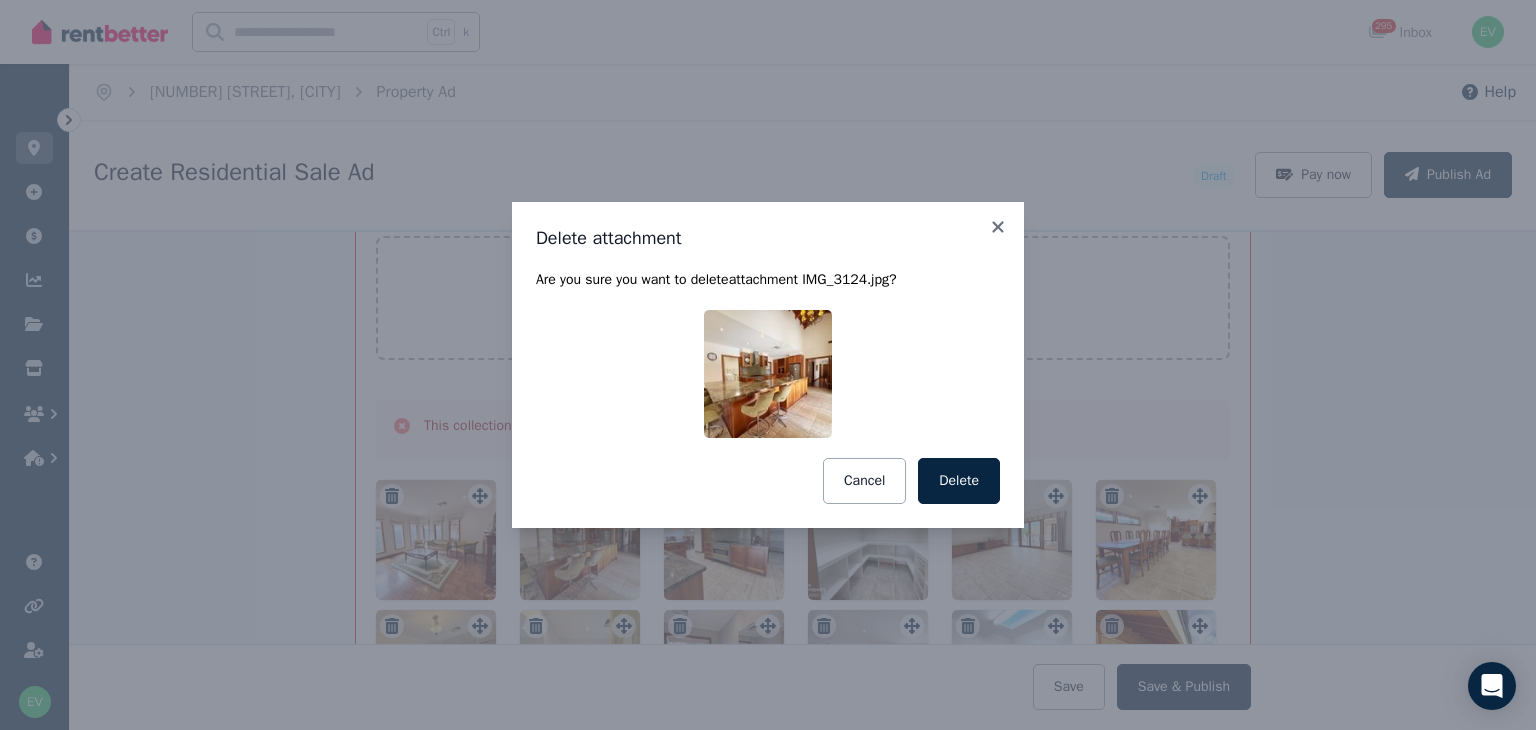 click on "Delete" at bounding box center [959, 481] 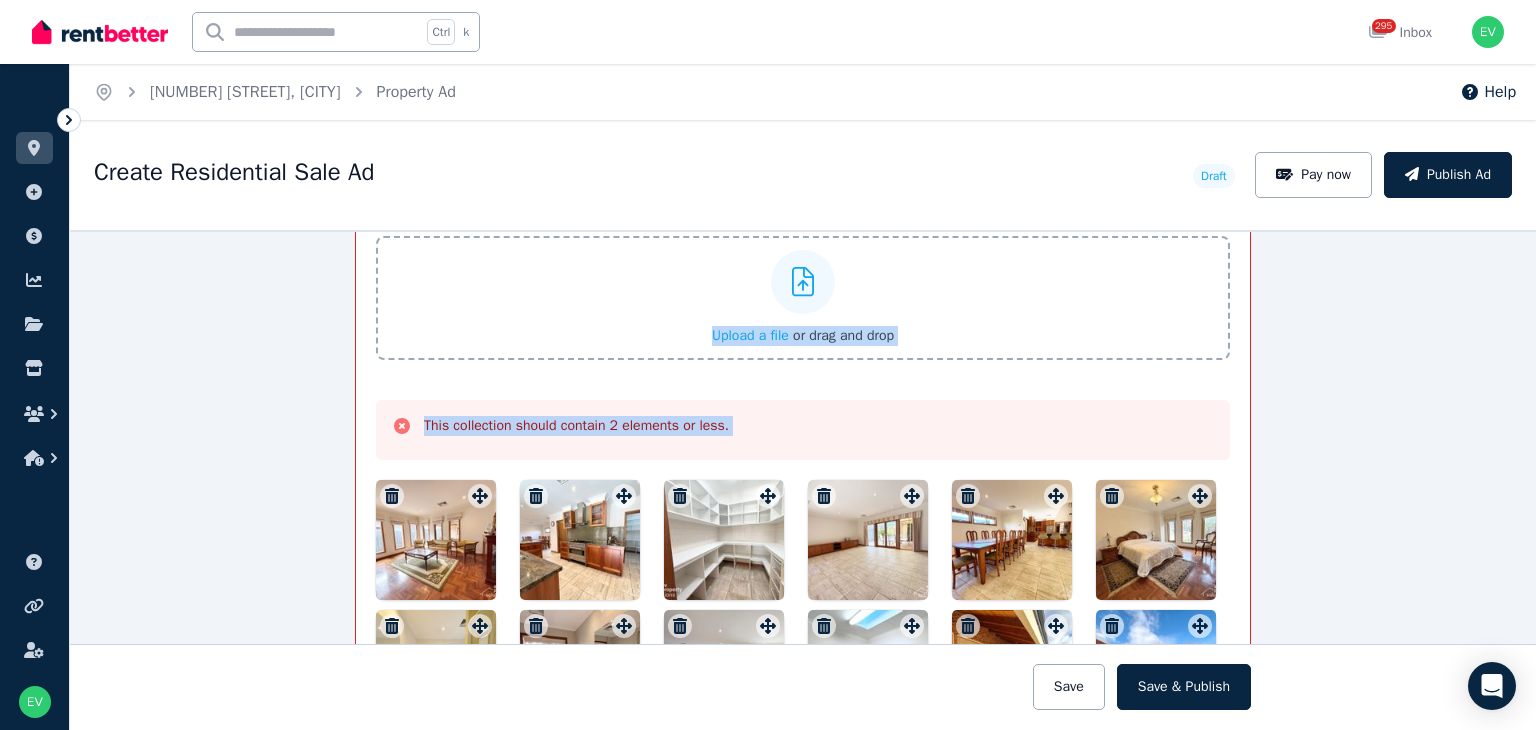 click 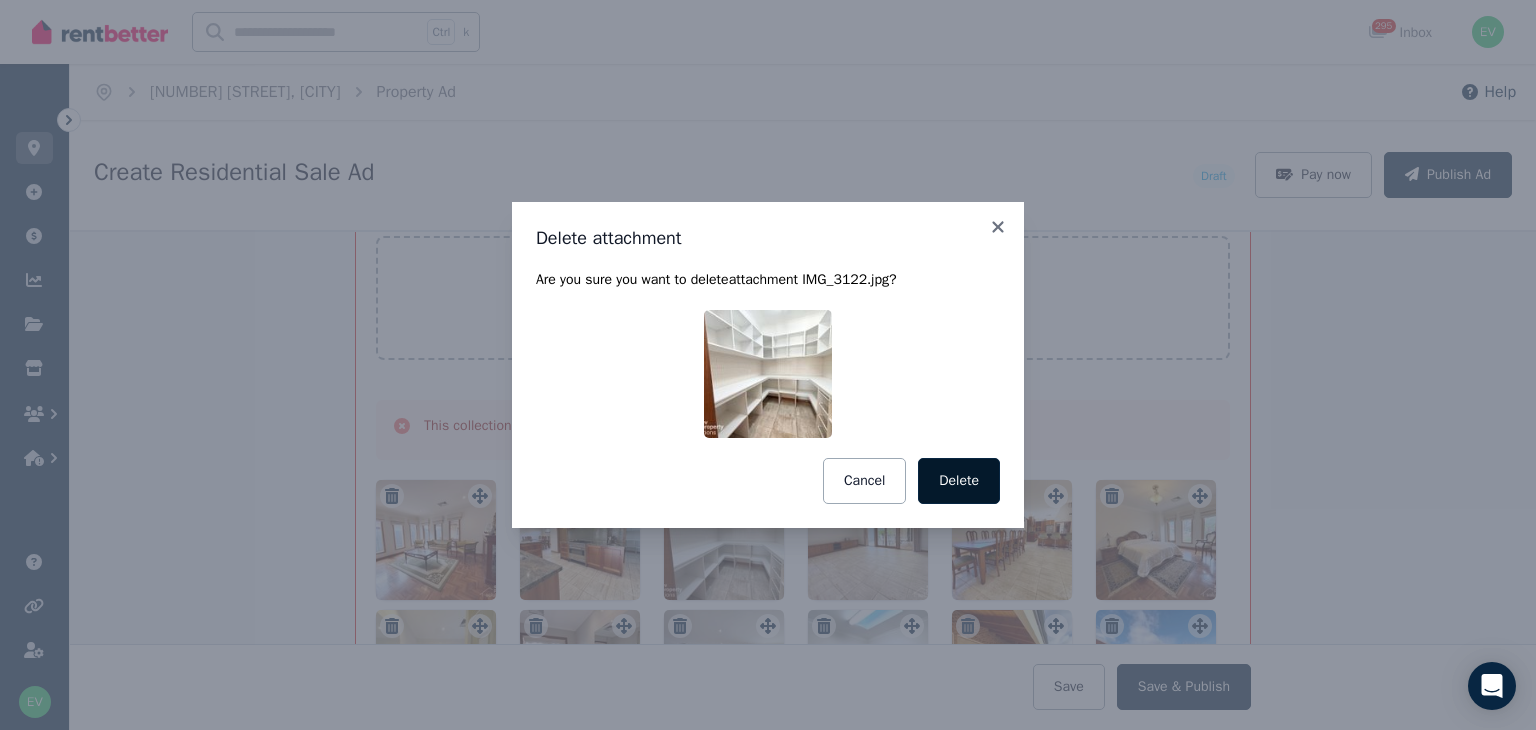 click on "Delete" at bounding box center (959, 481) 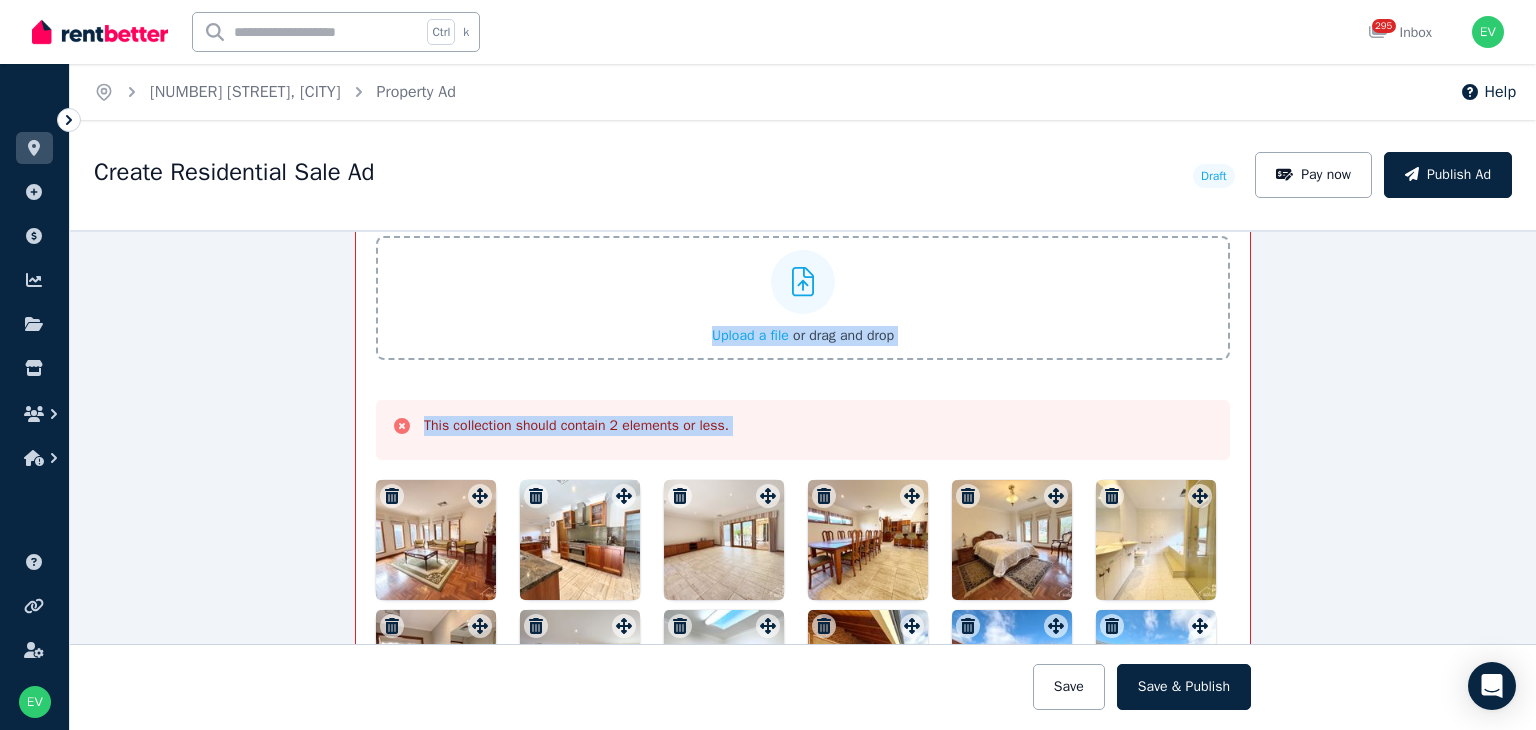 click 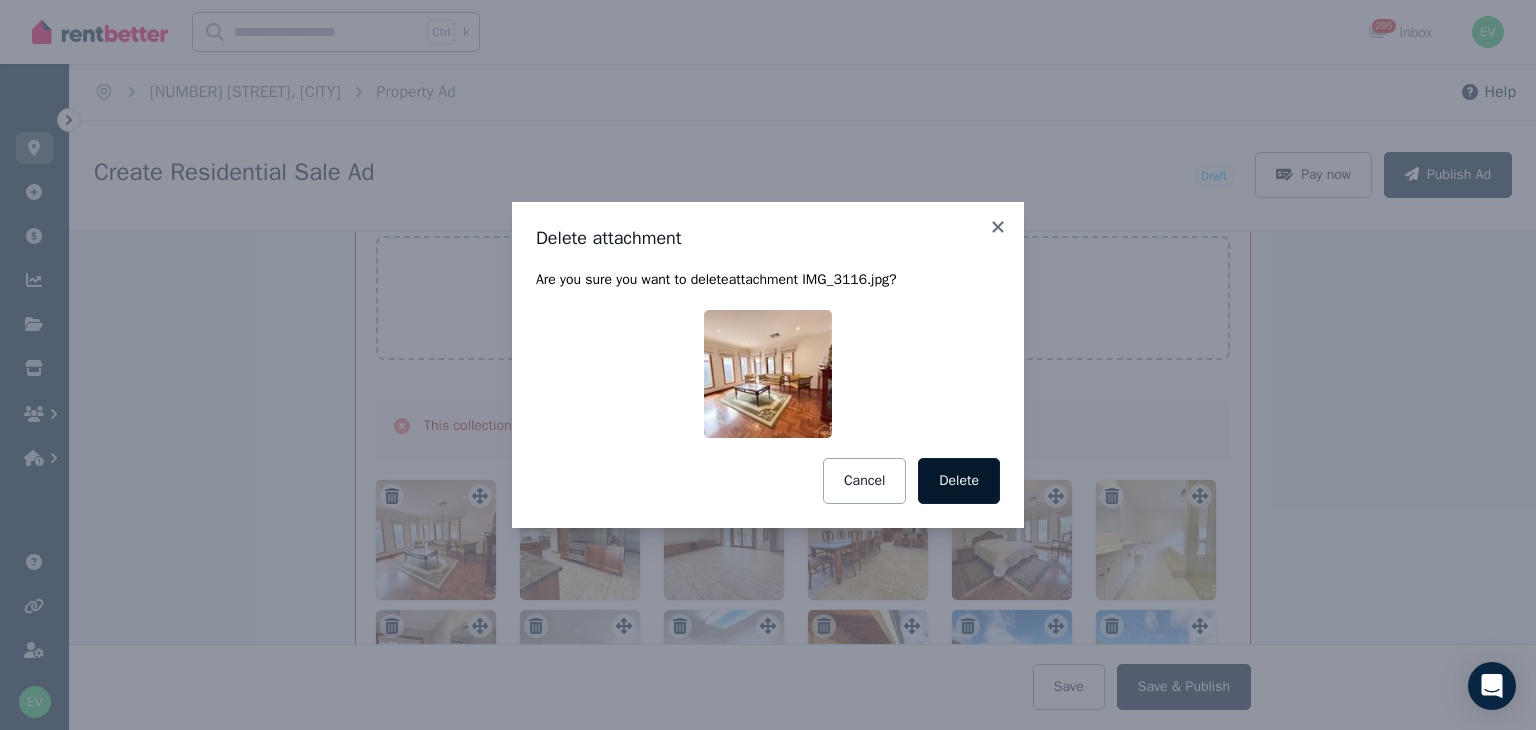 click on "Delete" at bounding box center [959, 481] 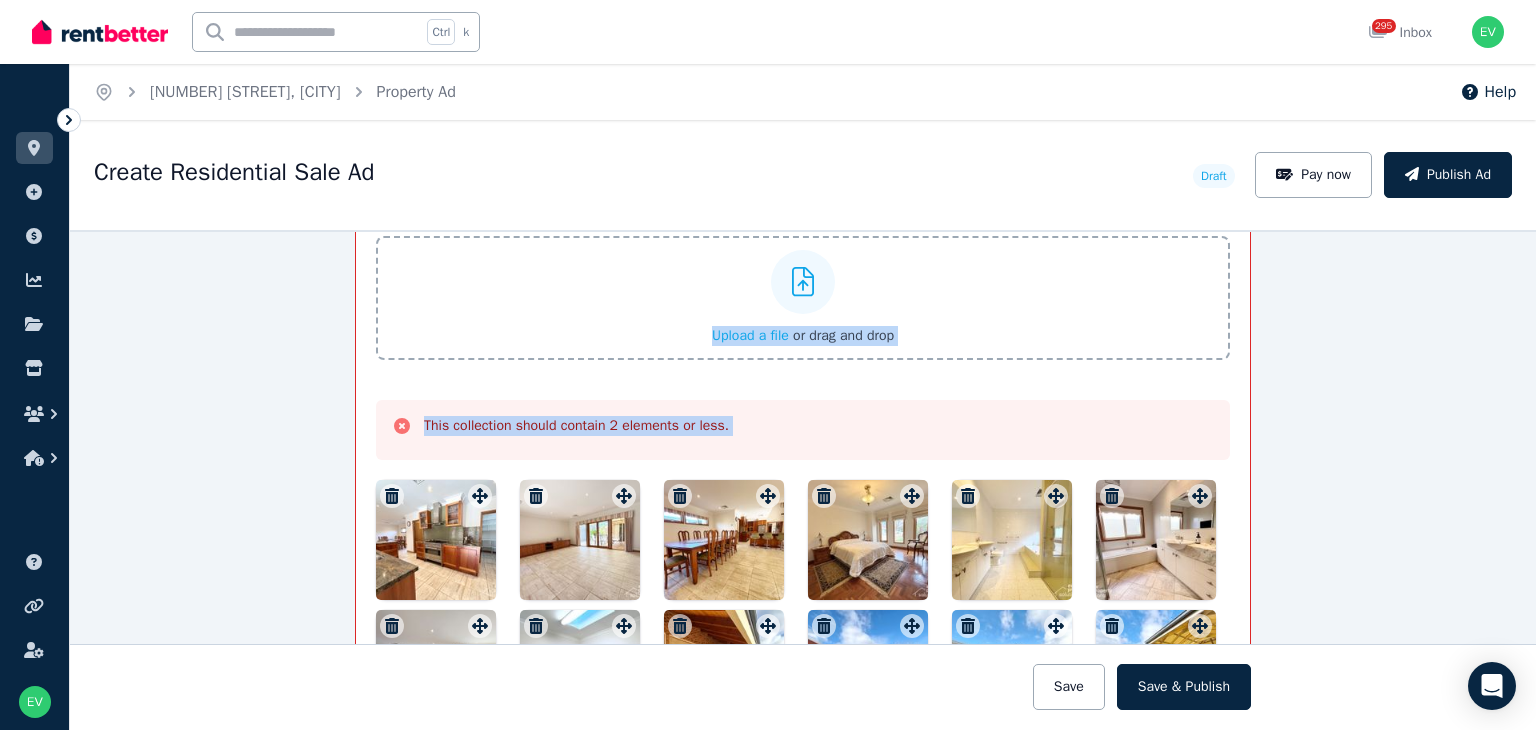 click 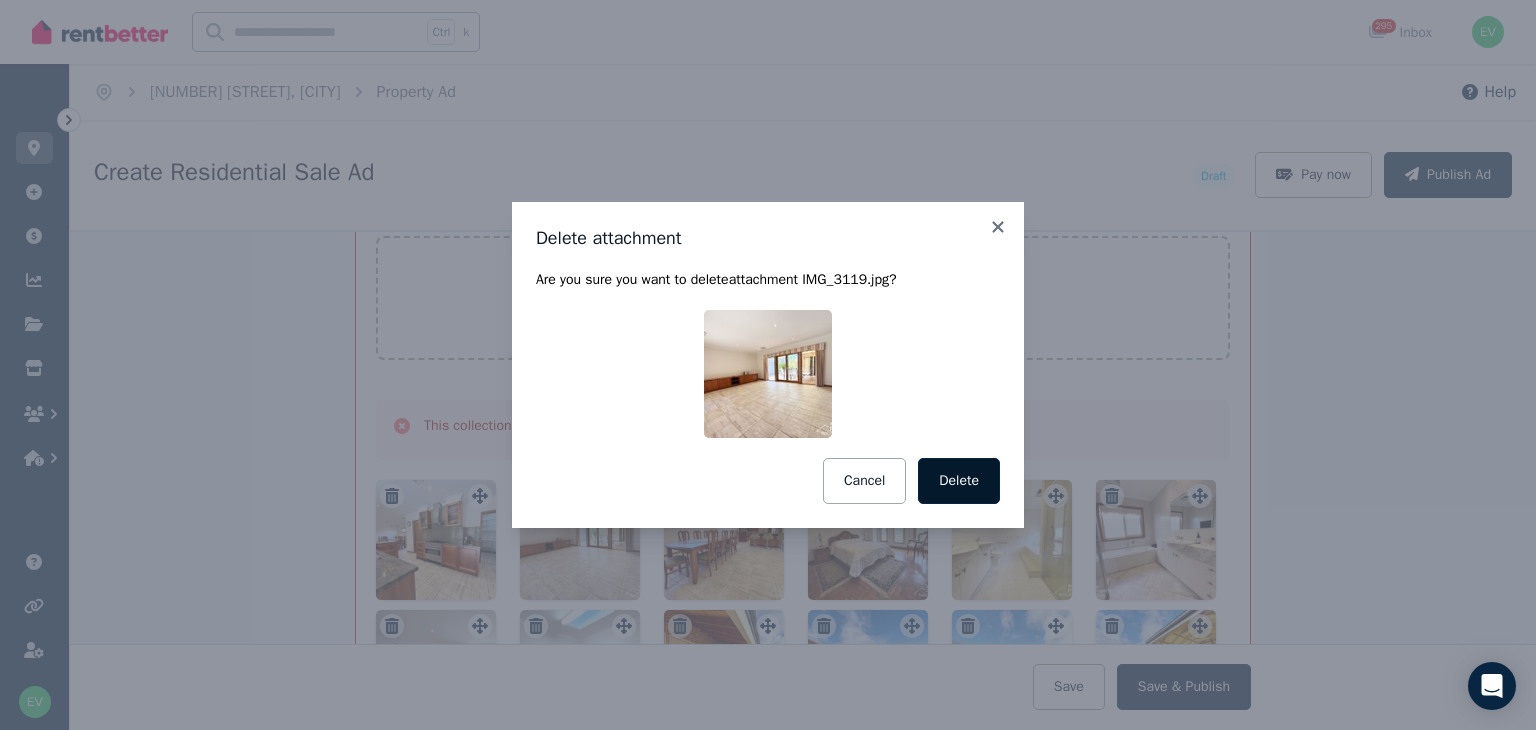 click on "Delete" at bounding box center (959, 481) 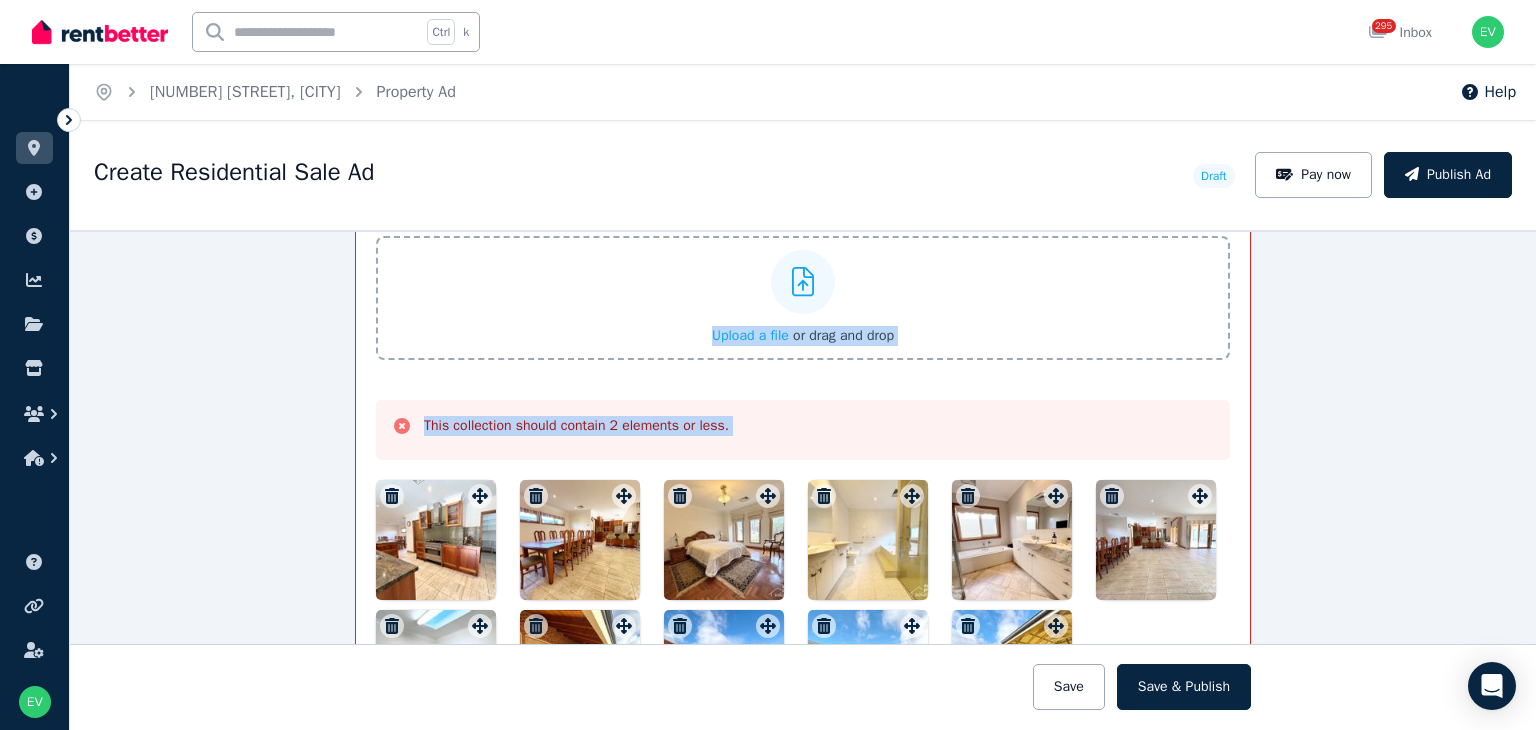 click 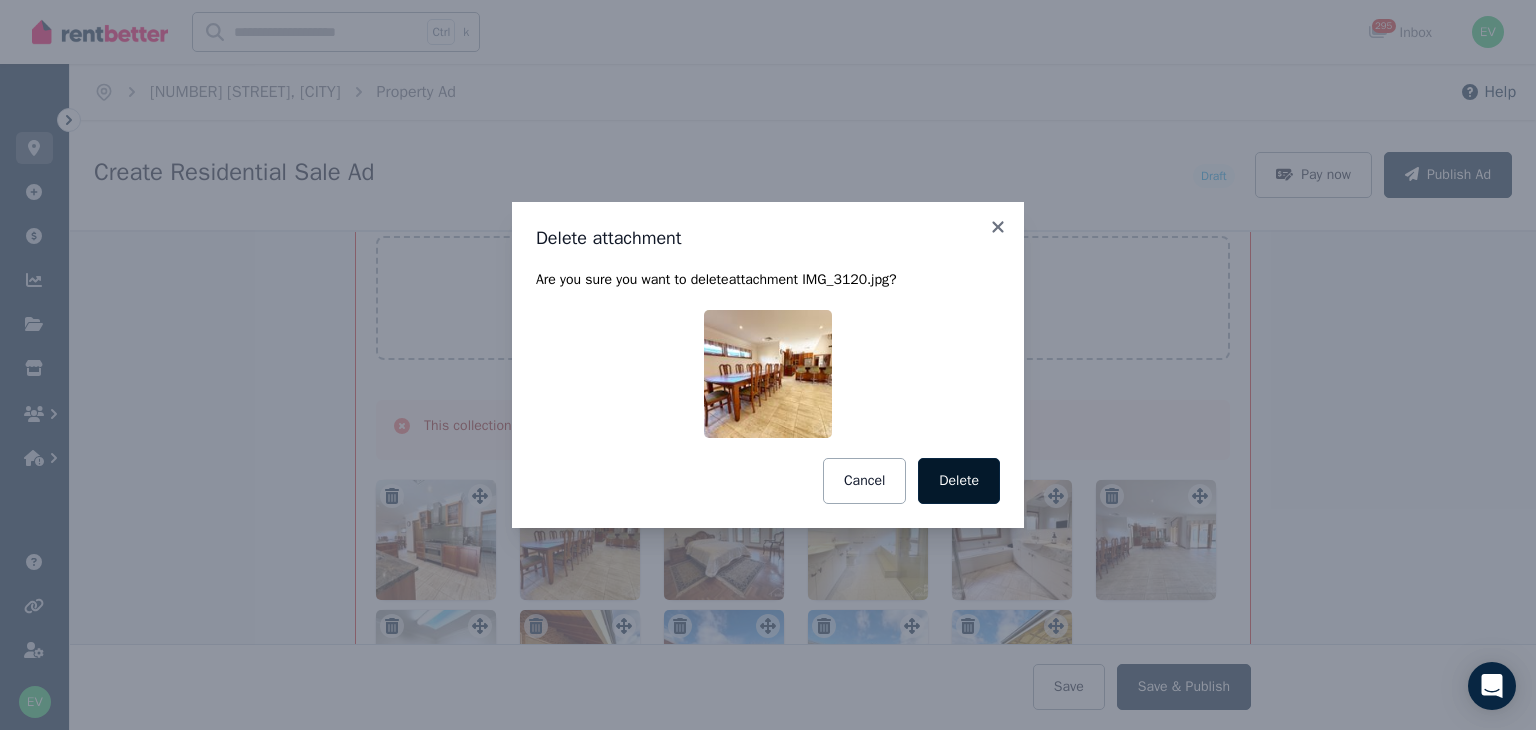 click on "Delete" at bounding box center [959, 481] 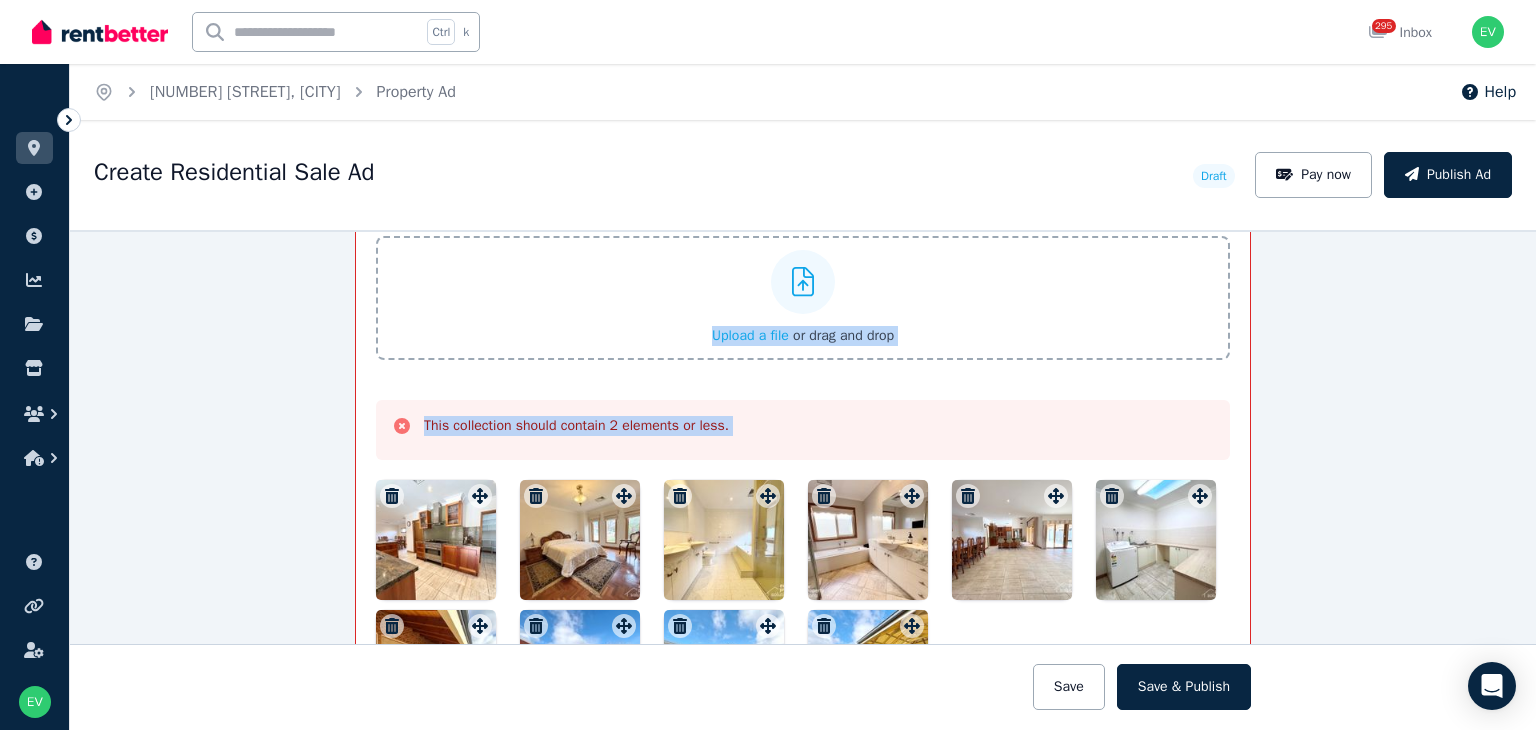 click 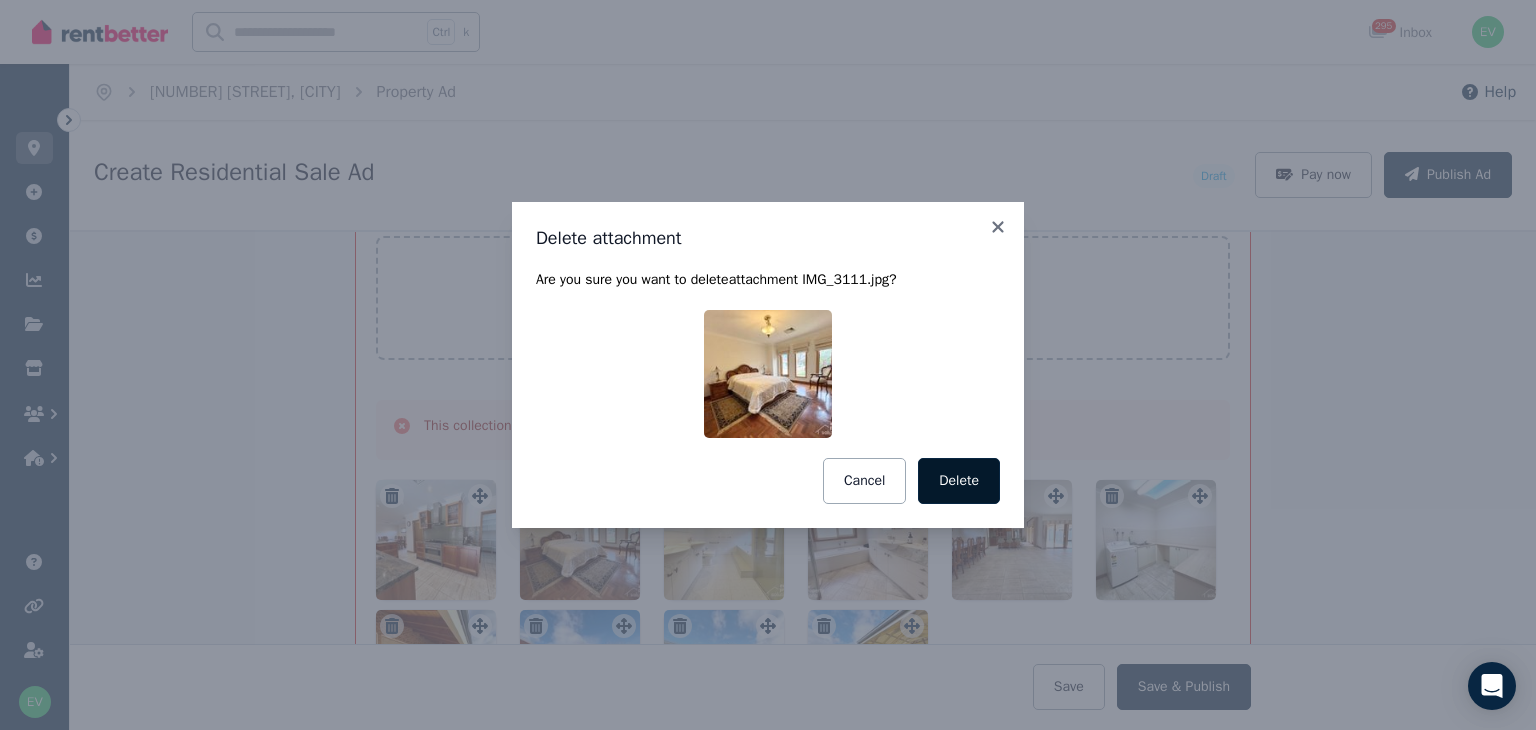 click on "Delete" at bounding box center (959, 481) 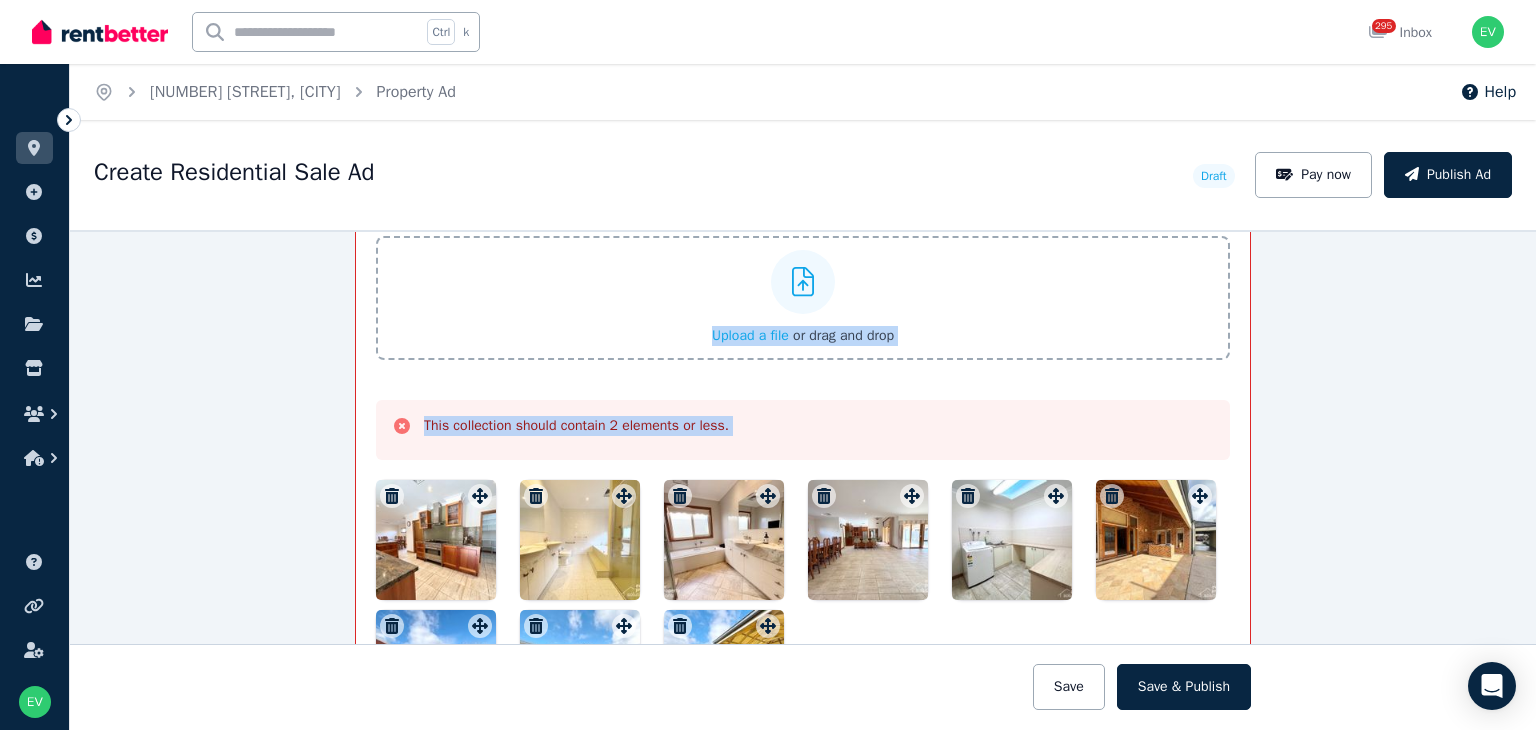 click 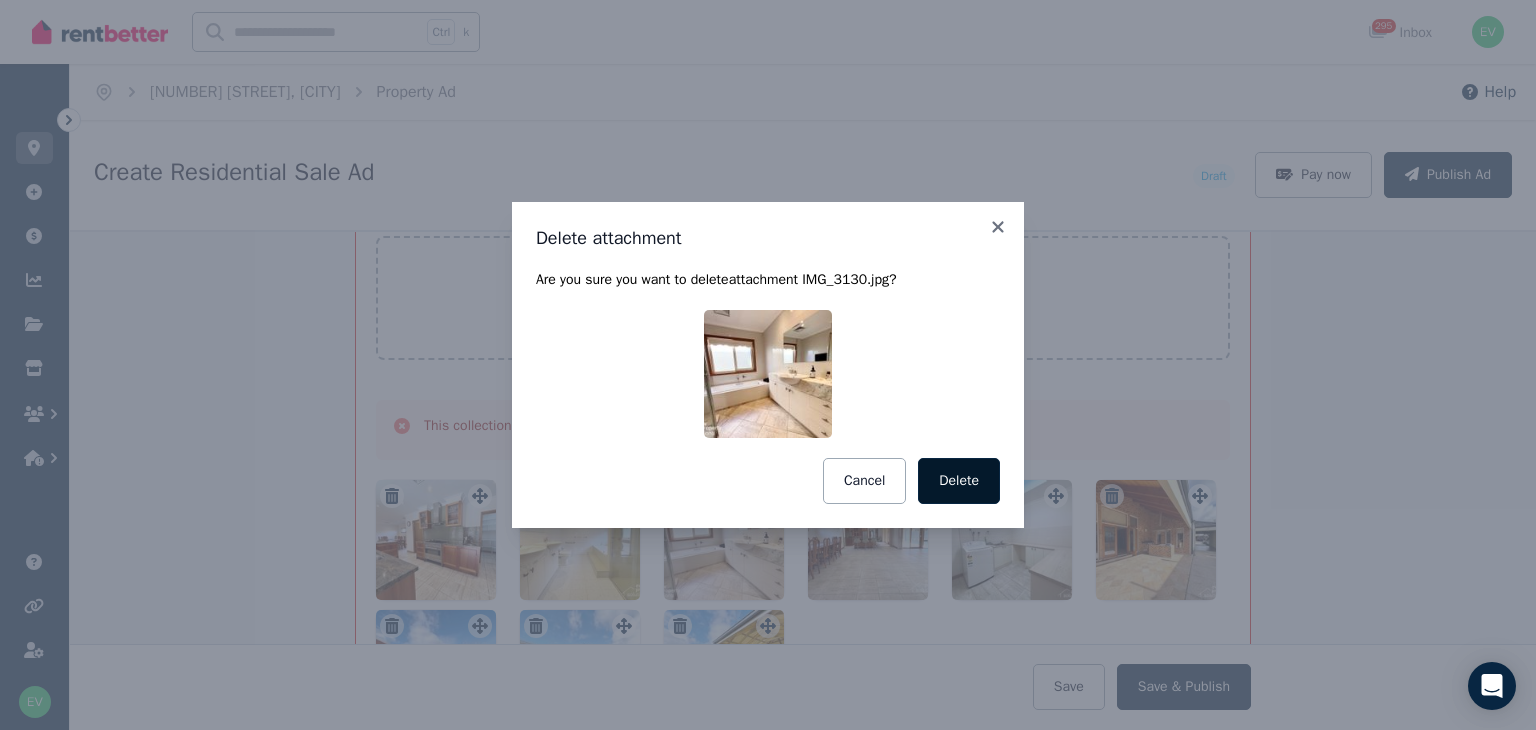 click on "Delete" at bounding box center (959, 481) 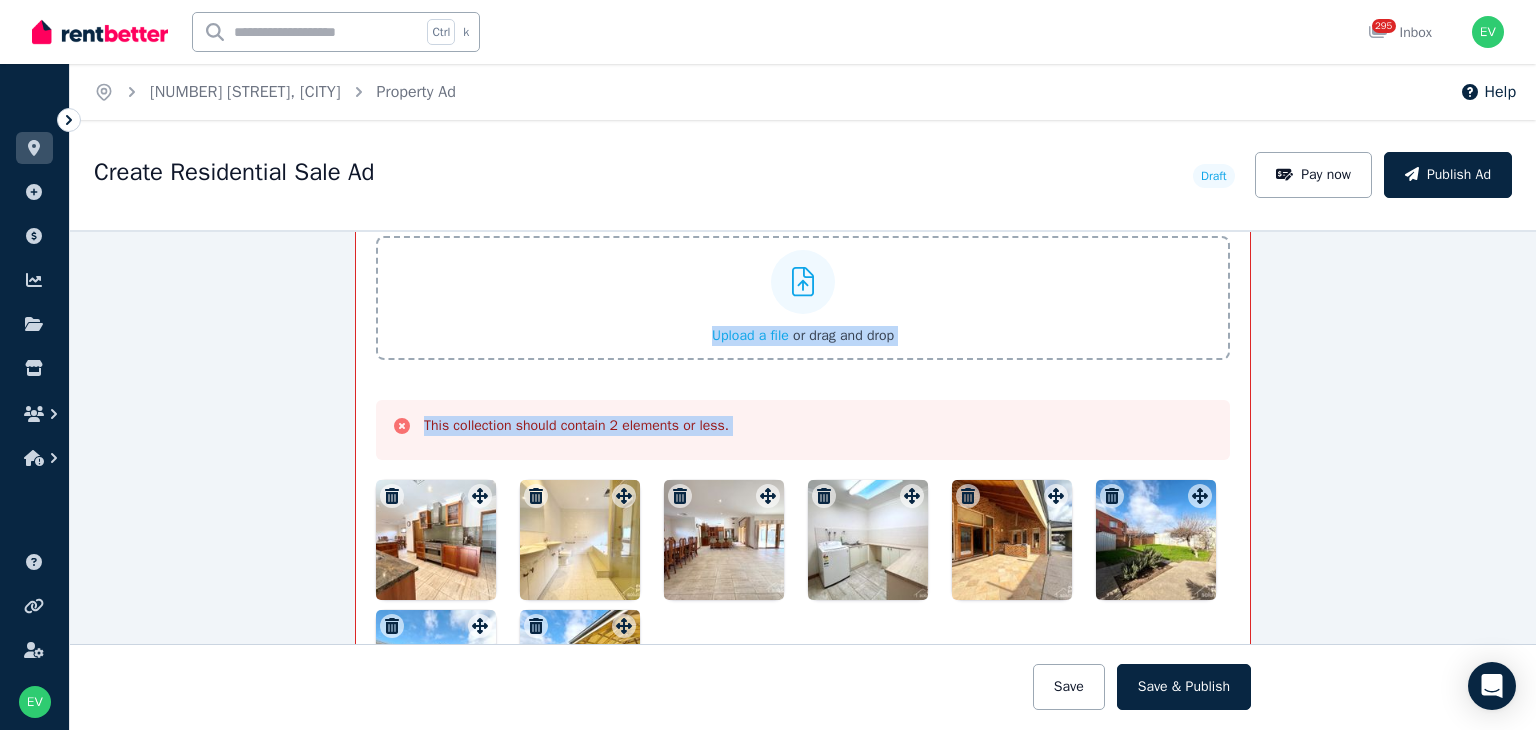 click 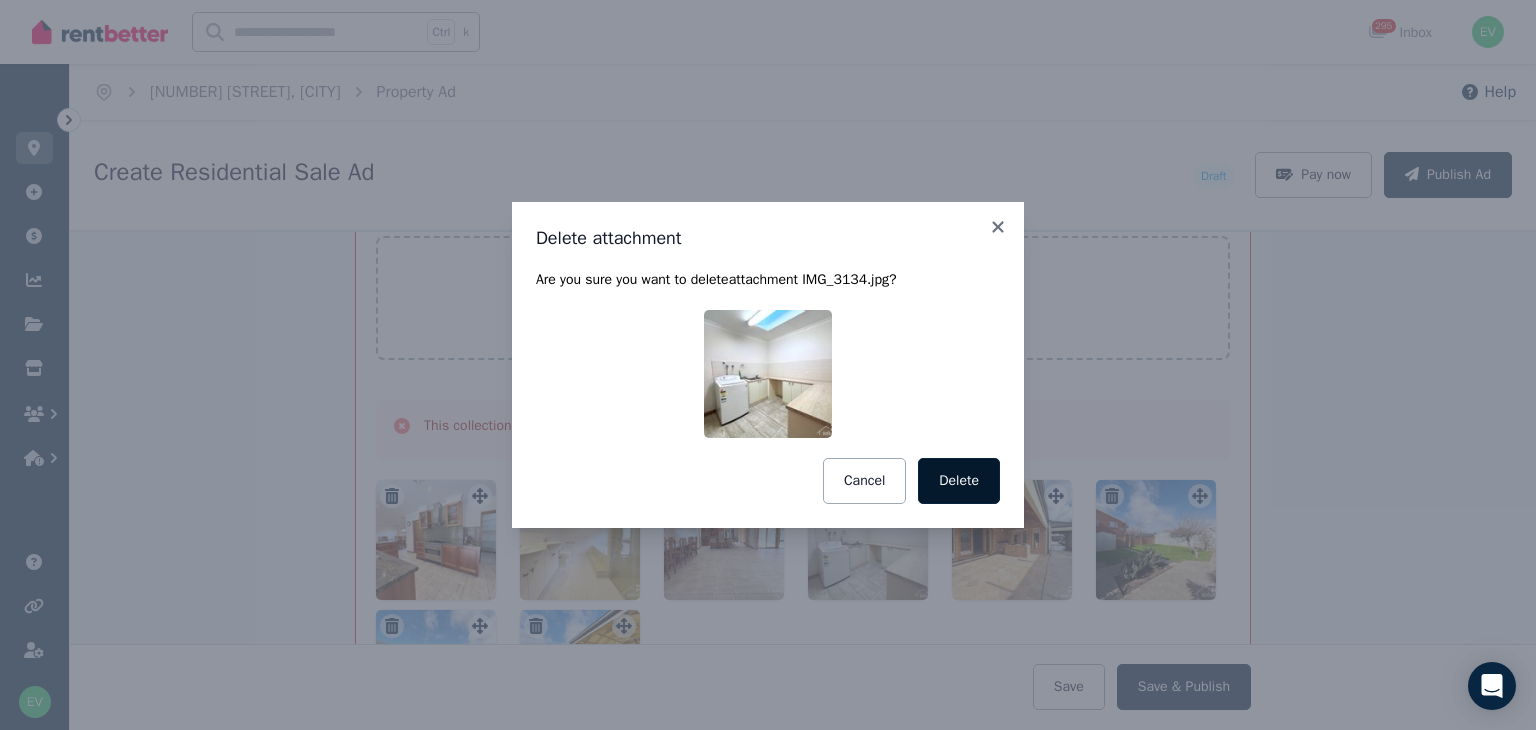 click on "Delete" at bounding box center [959, 481] 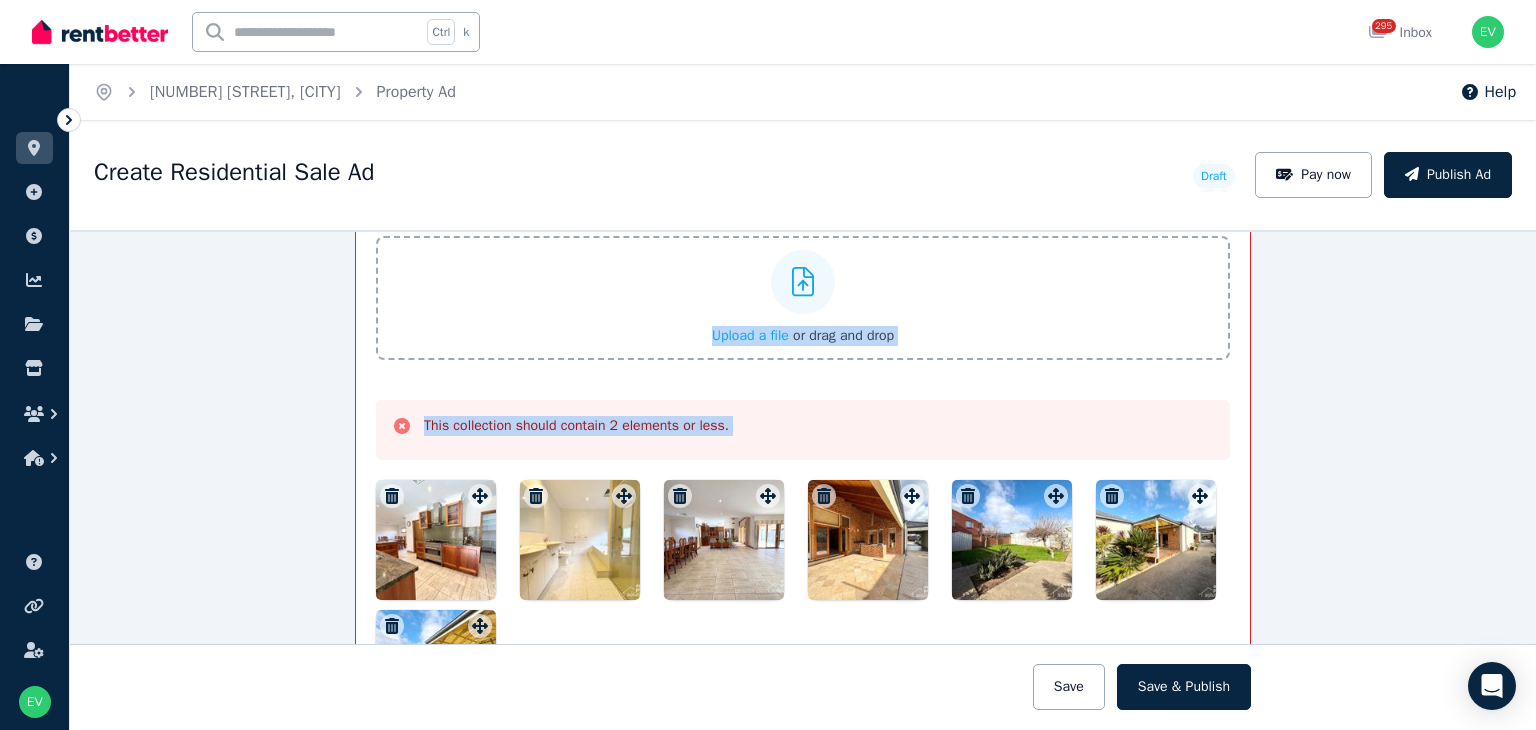 click at bounding box center [724, 540] 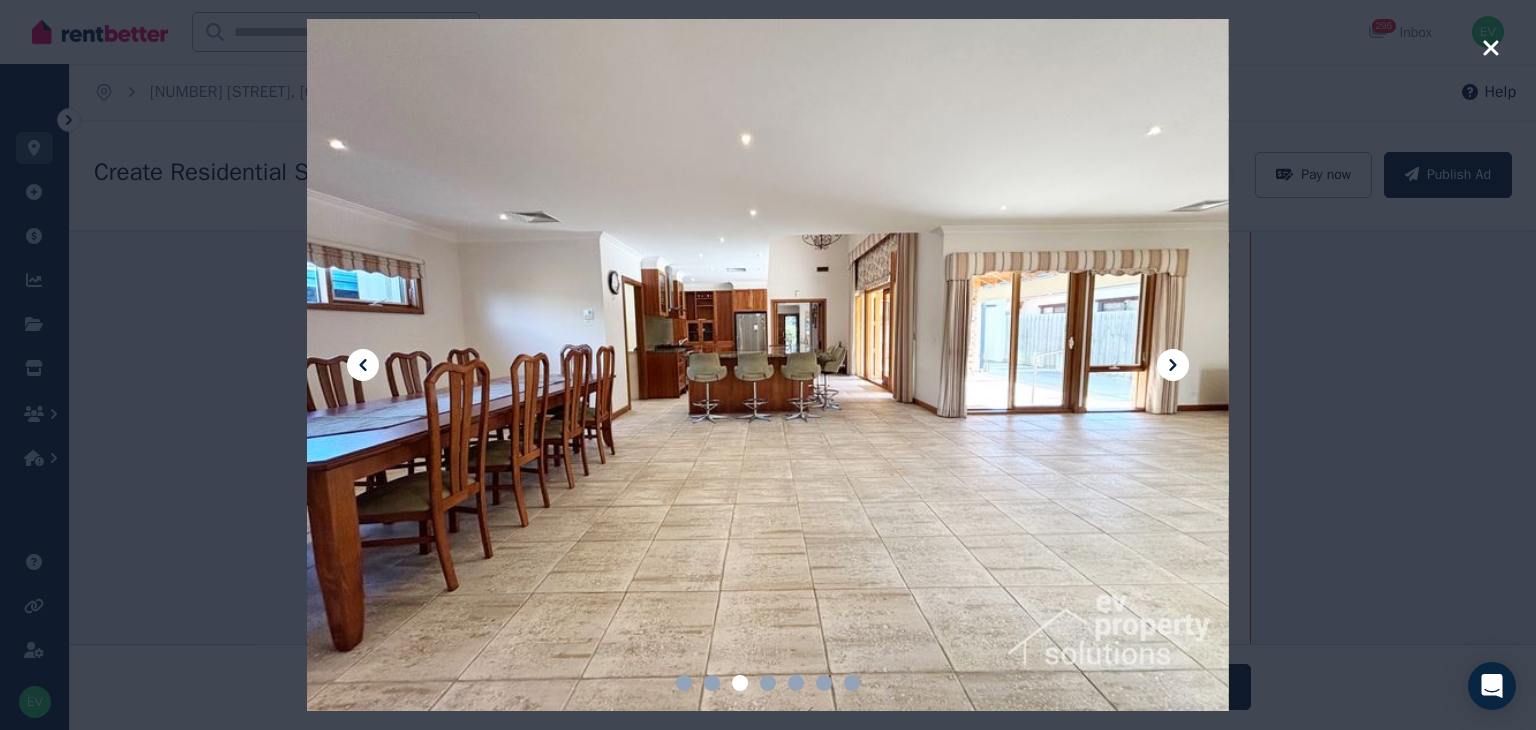 click 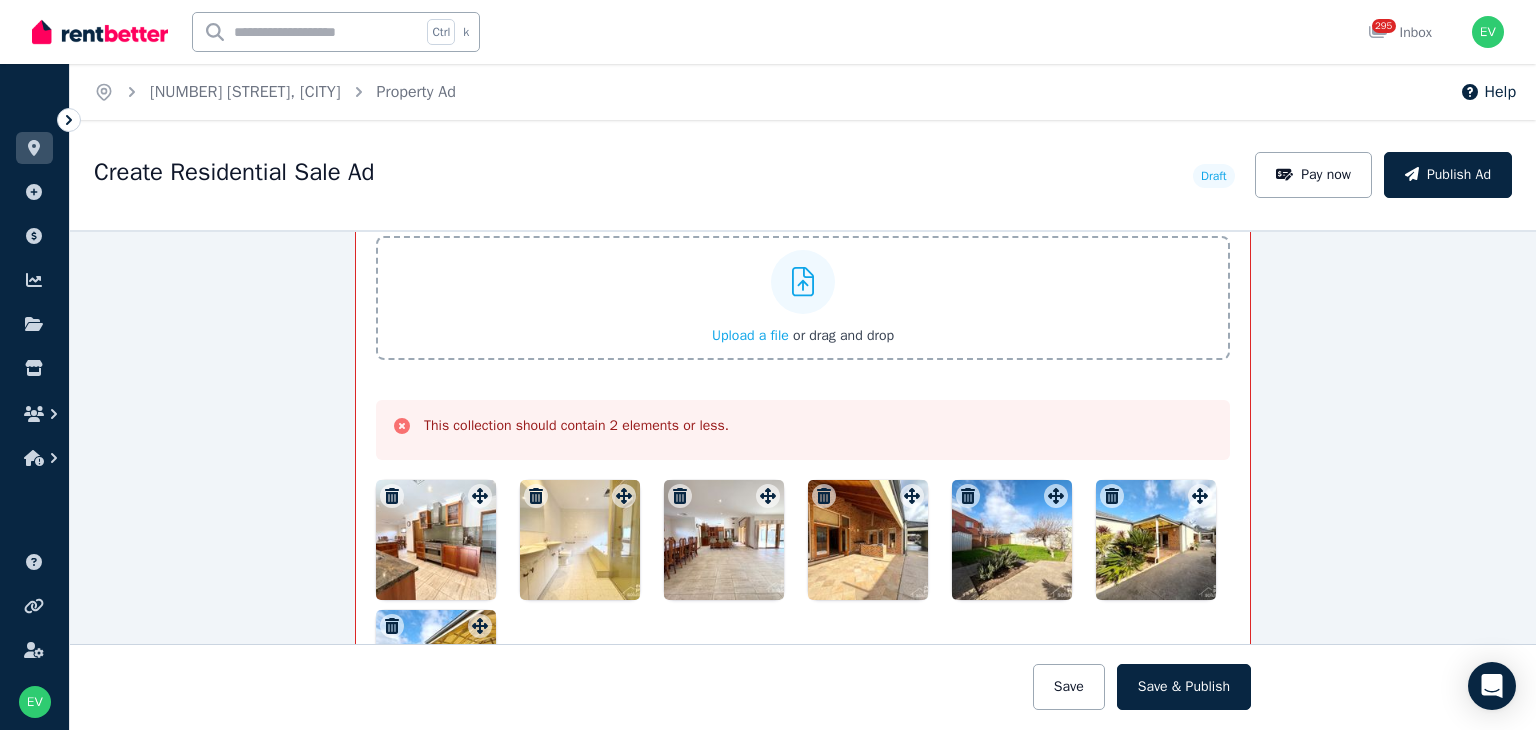 click 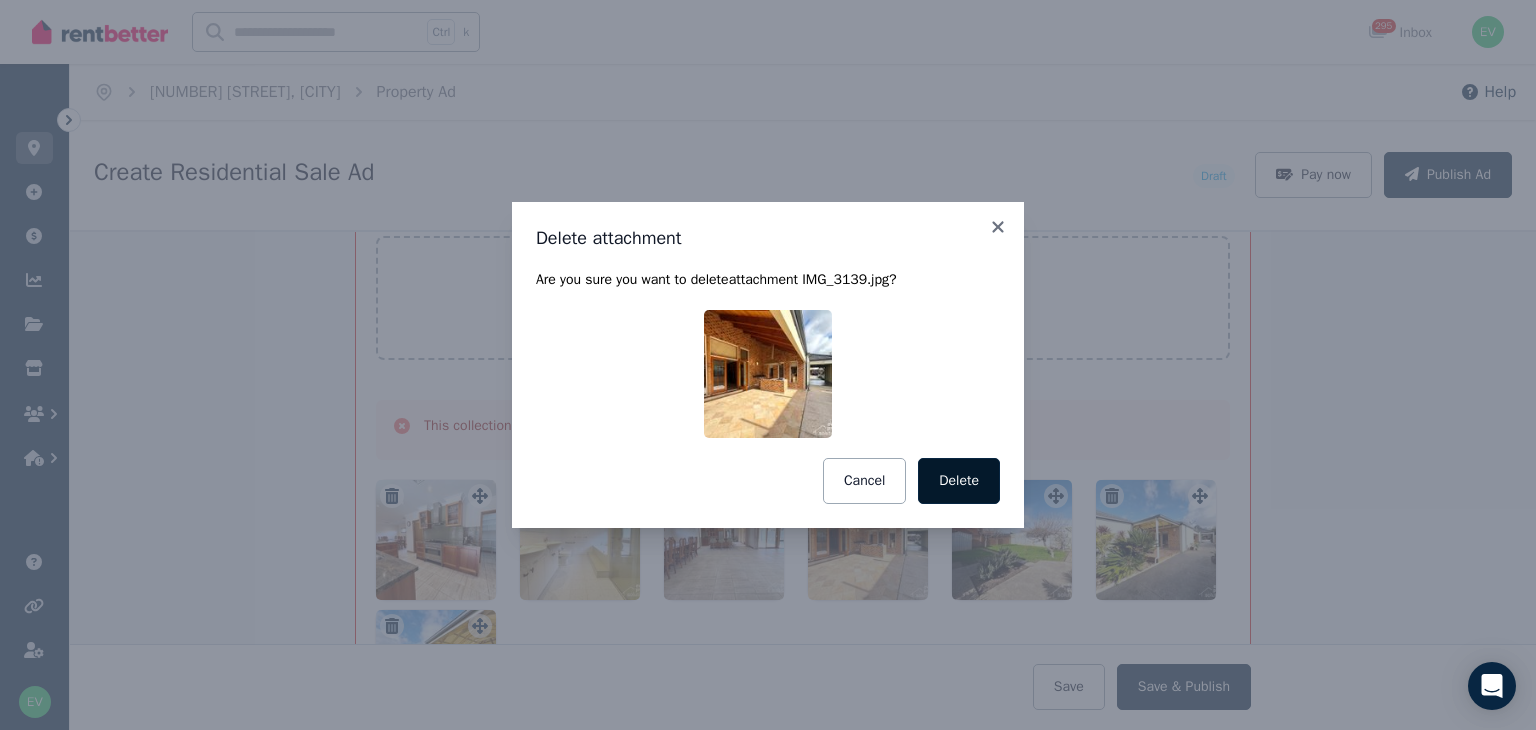 click on "Delete" at bounding box center (959, 481) 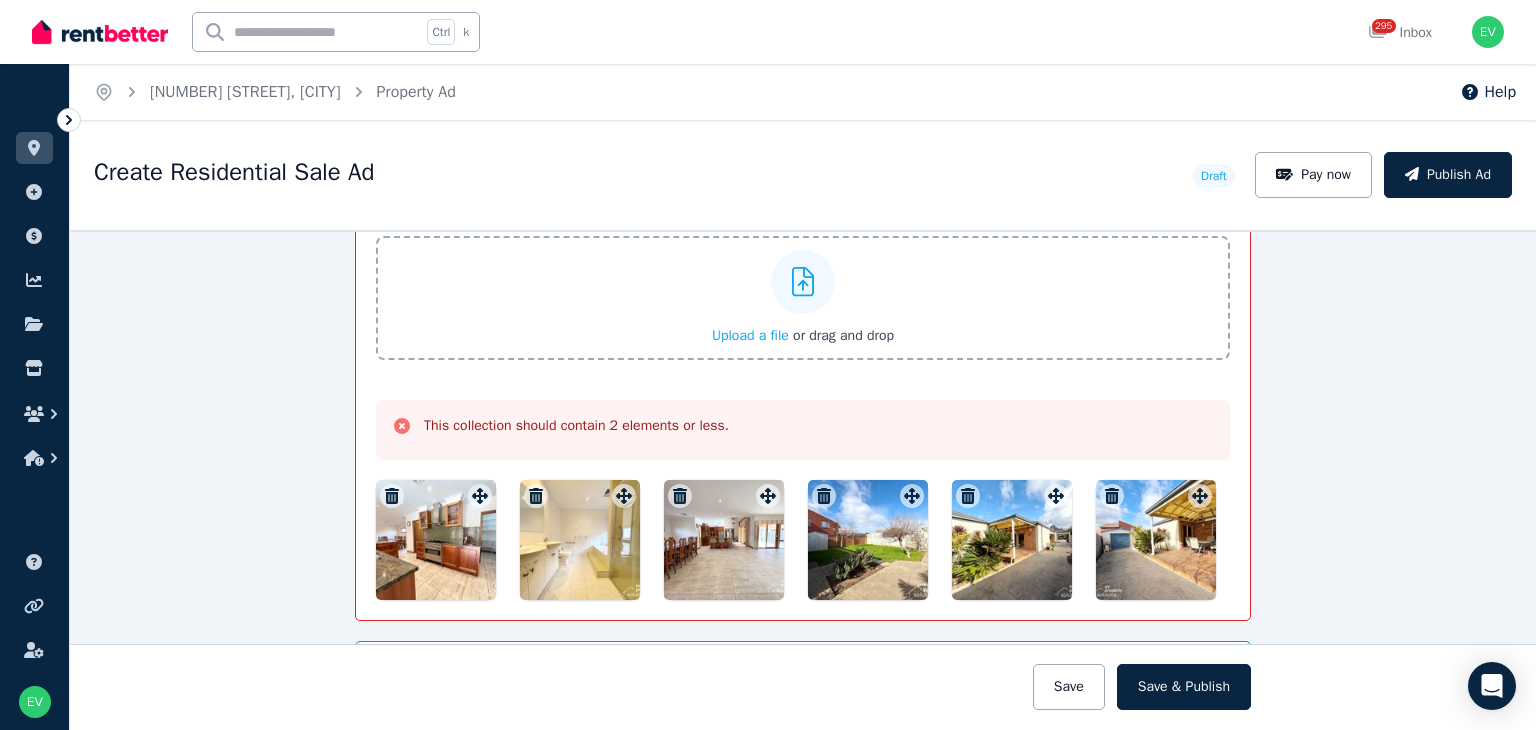 click 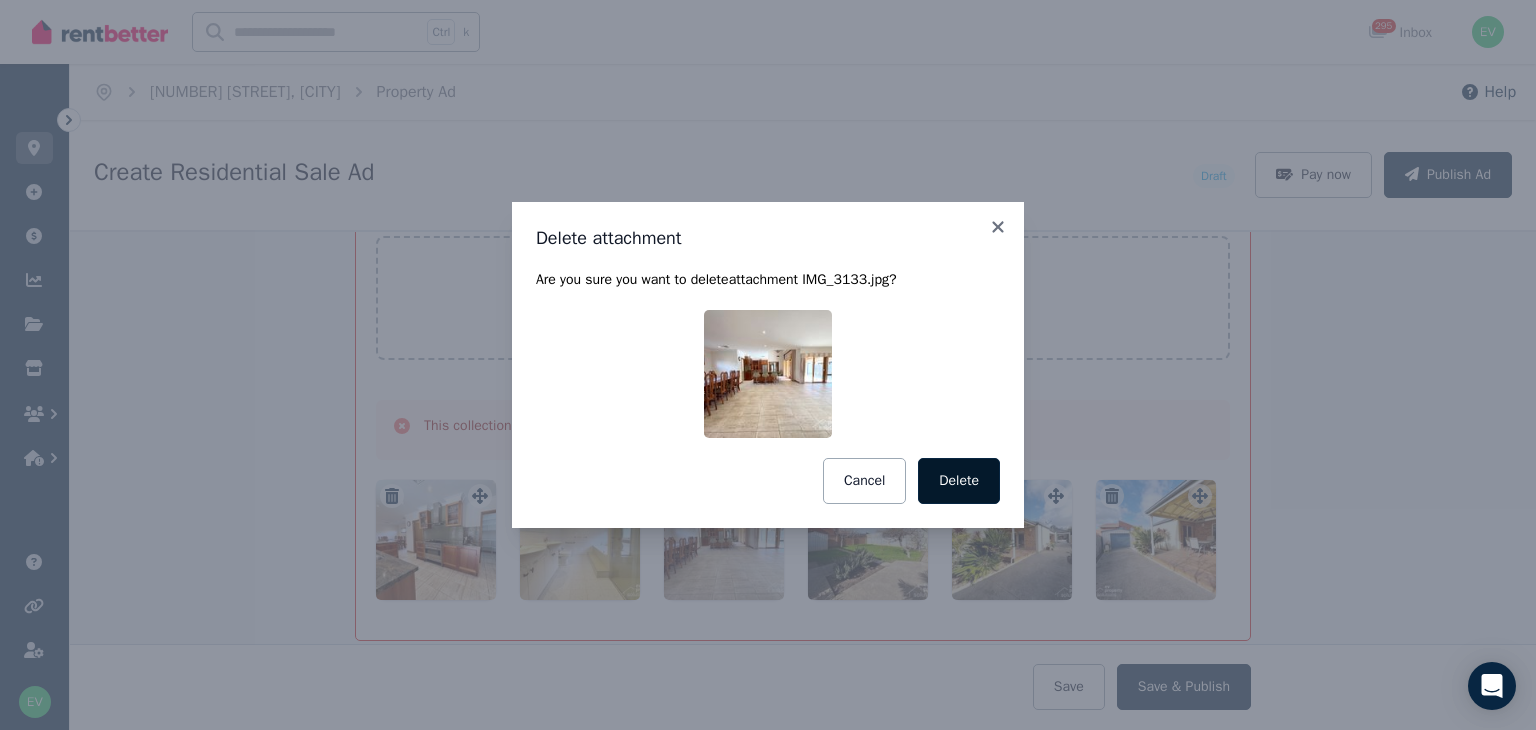 click on "Delete" at bounding box center [959, 481] 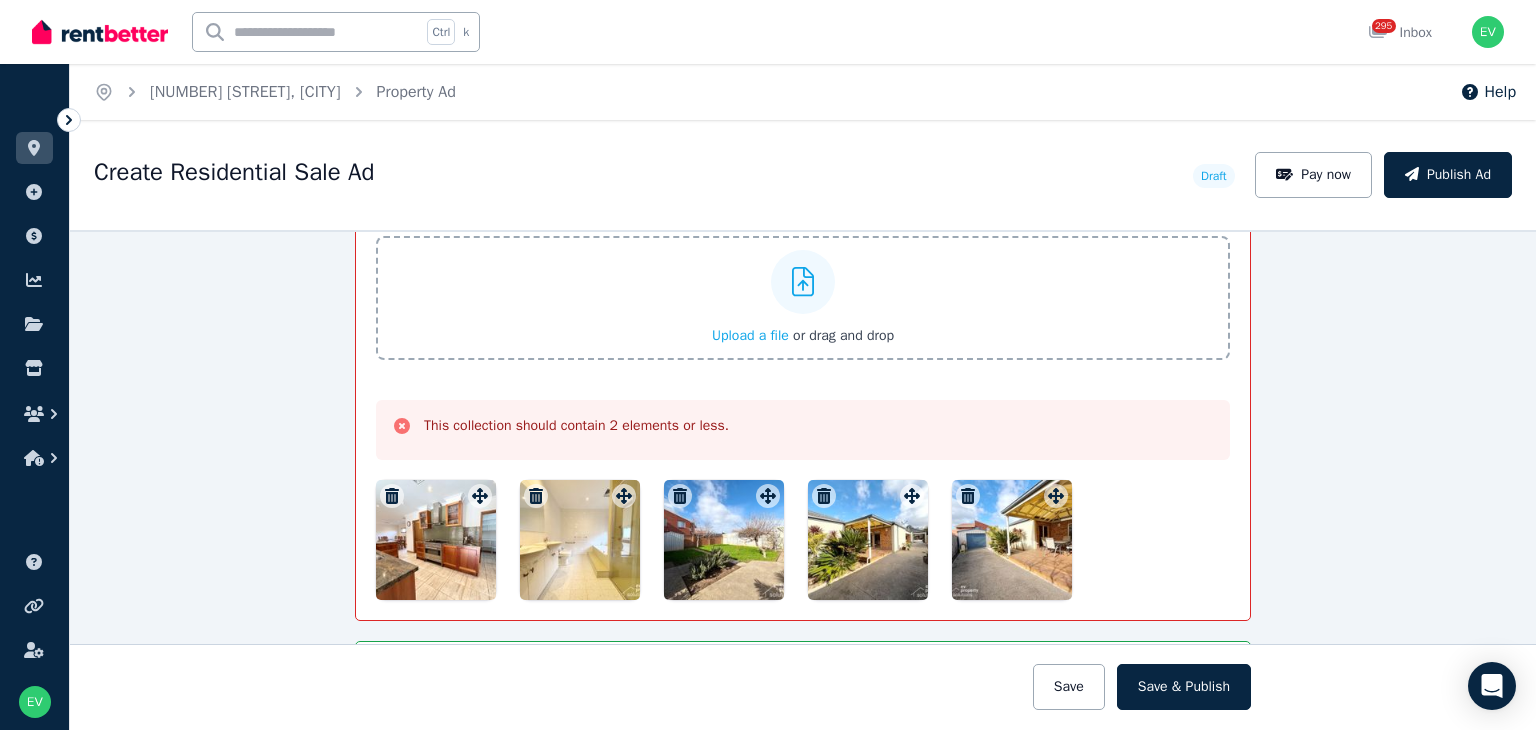 click 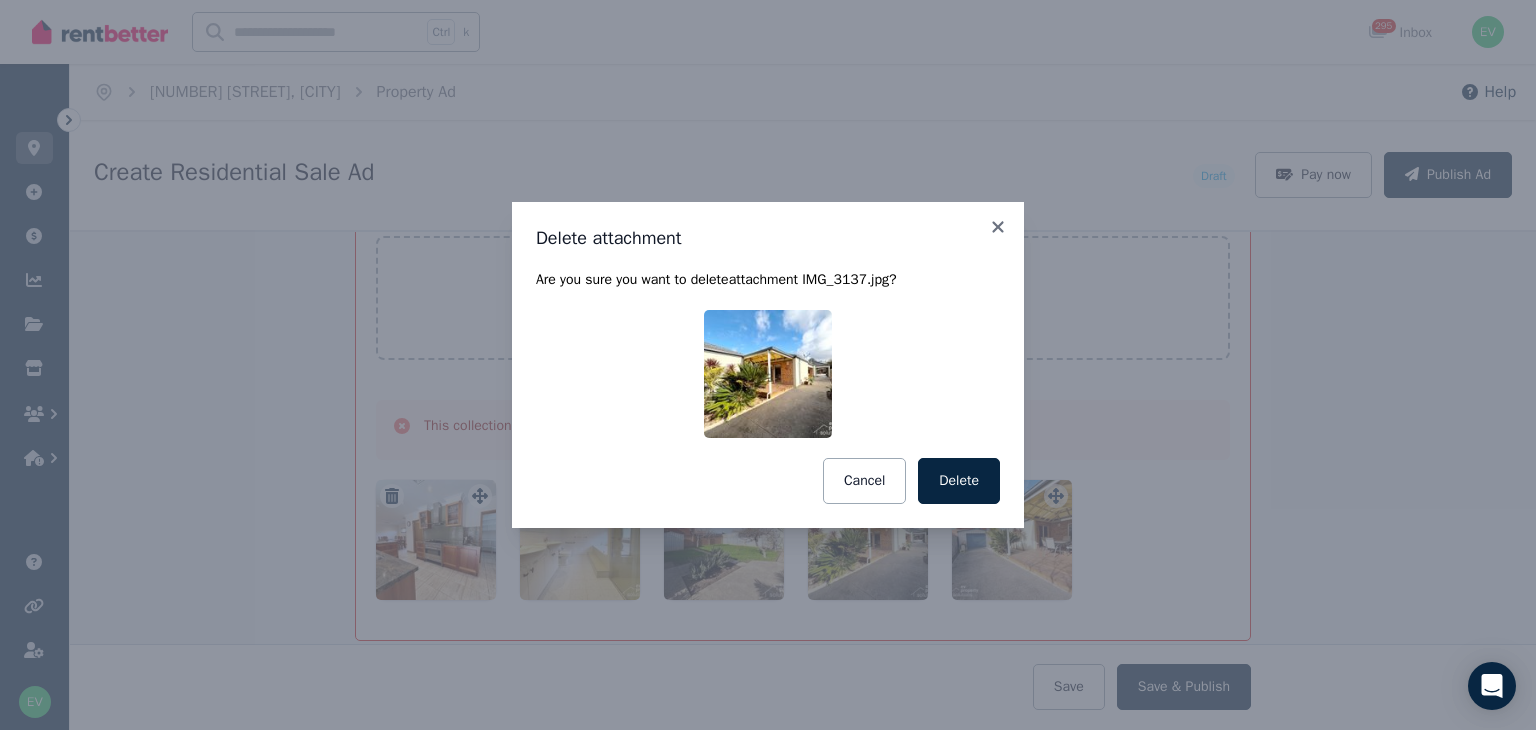 click on "Delete" at bounding box center (959, 481) 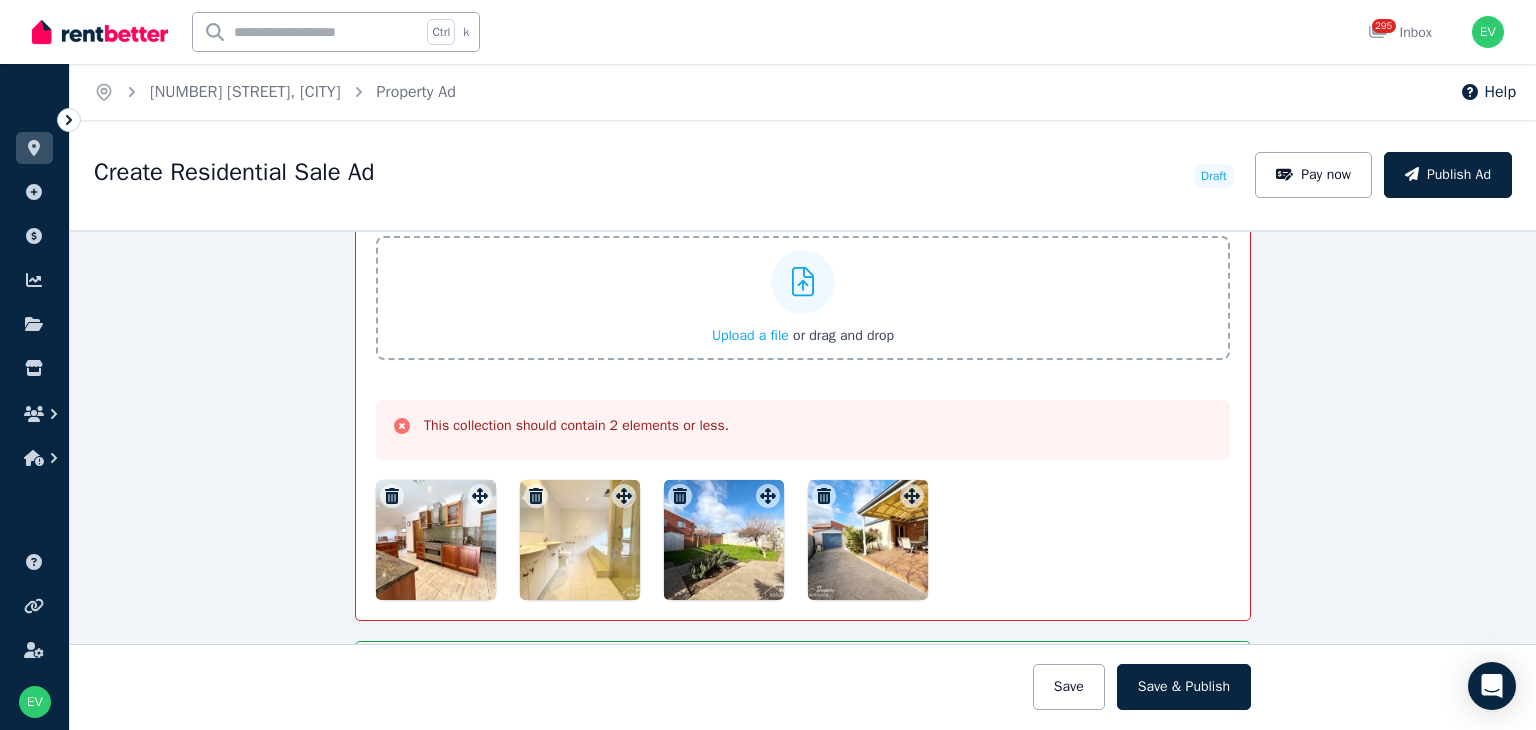 click 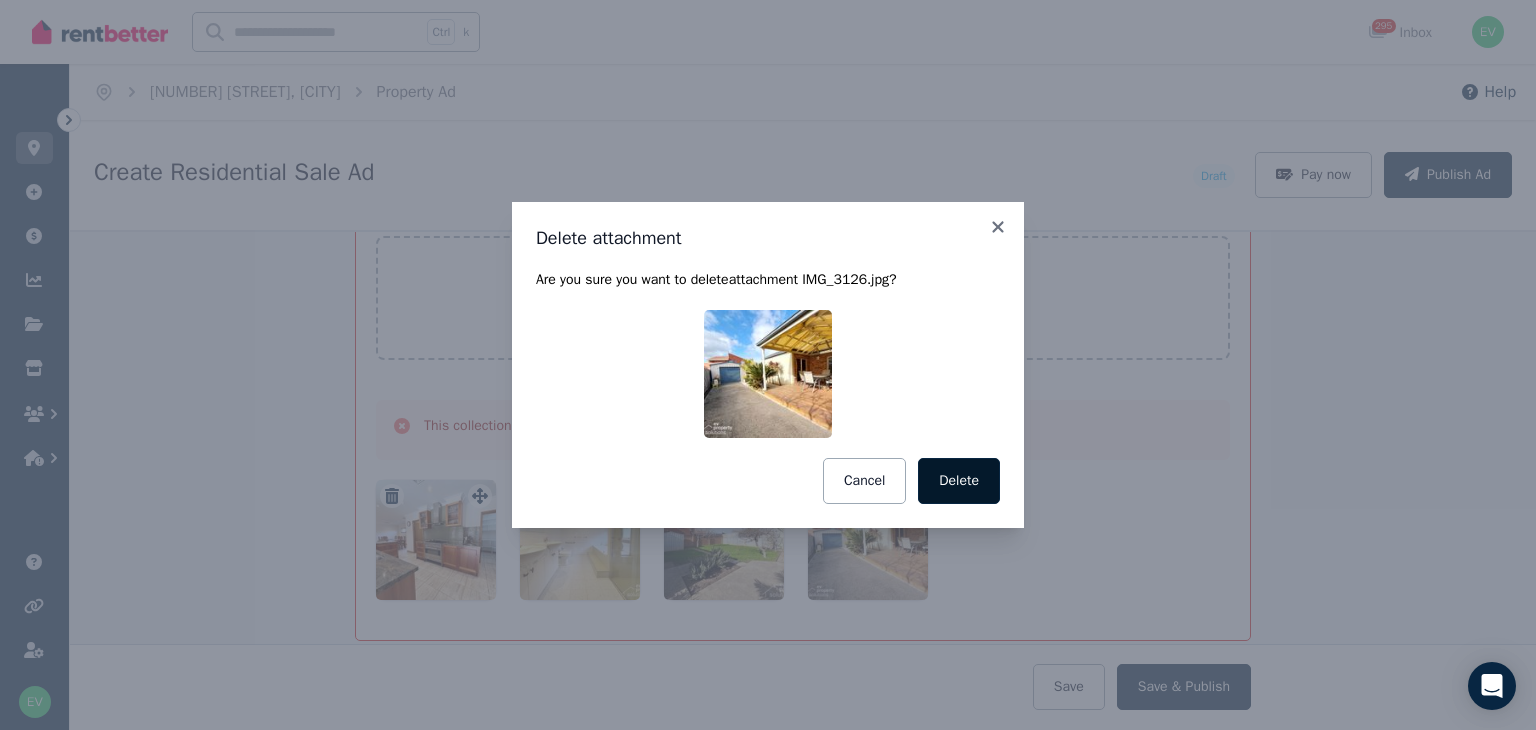 click on "Delete attachment Are you sure you want to delete  attachment   IMG_3126.jpg ? Cancel Delete" at bounding box center (768, 365) 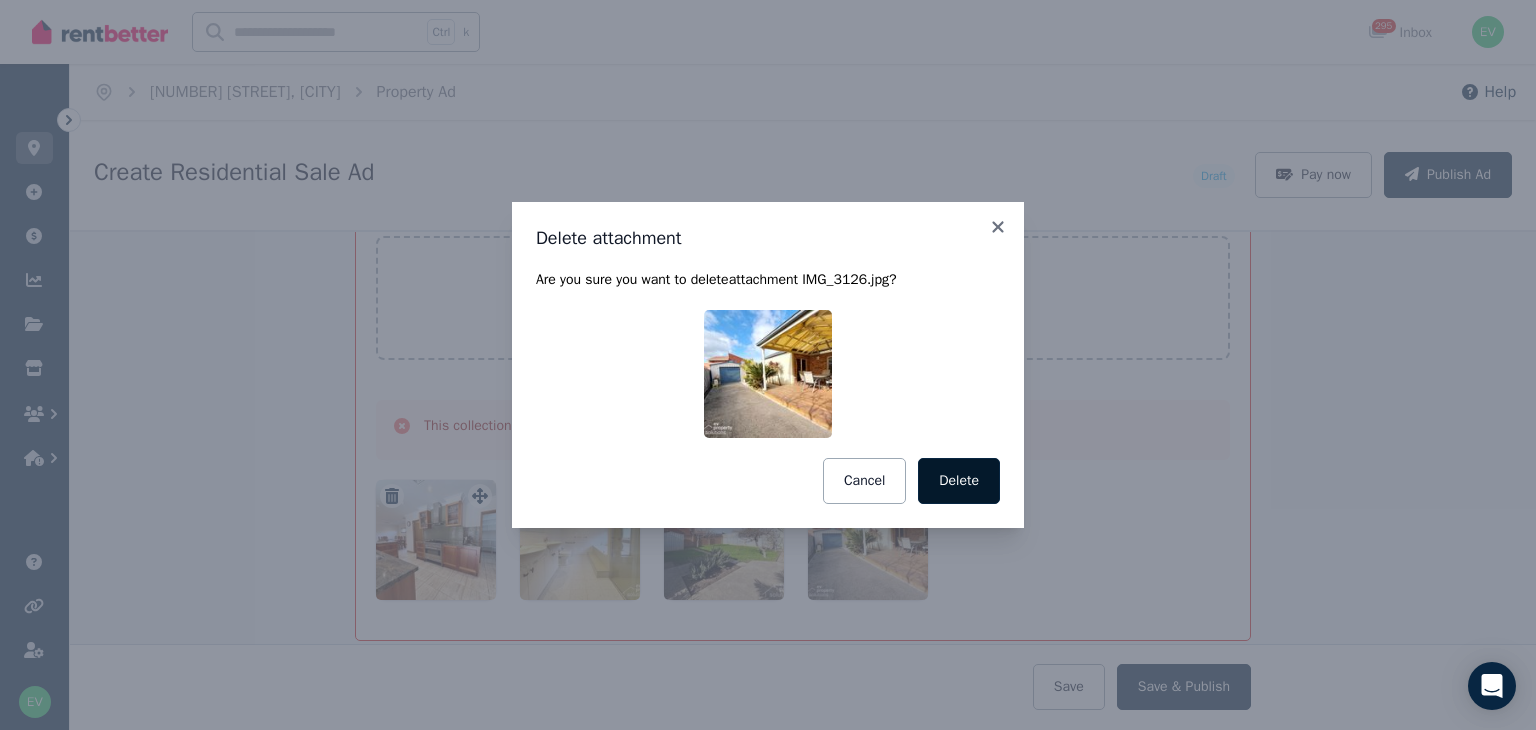 click on "Delete" at bounding box center [959, 481] 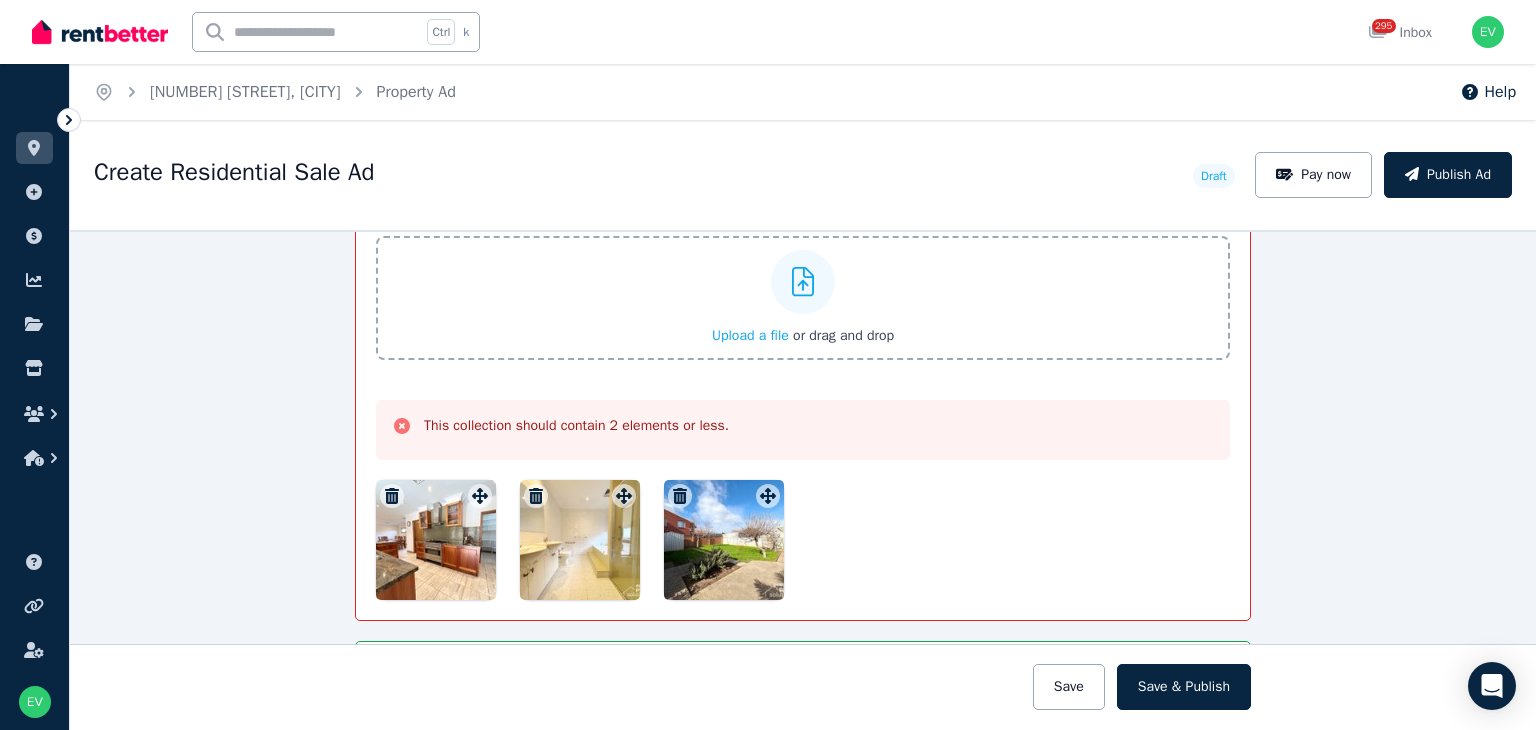 click 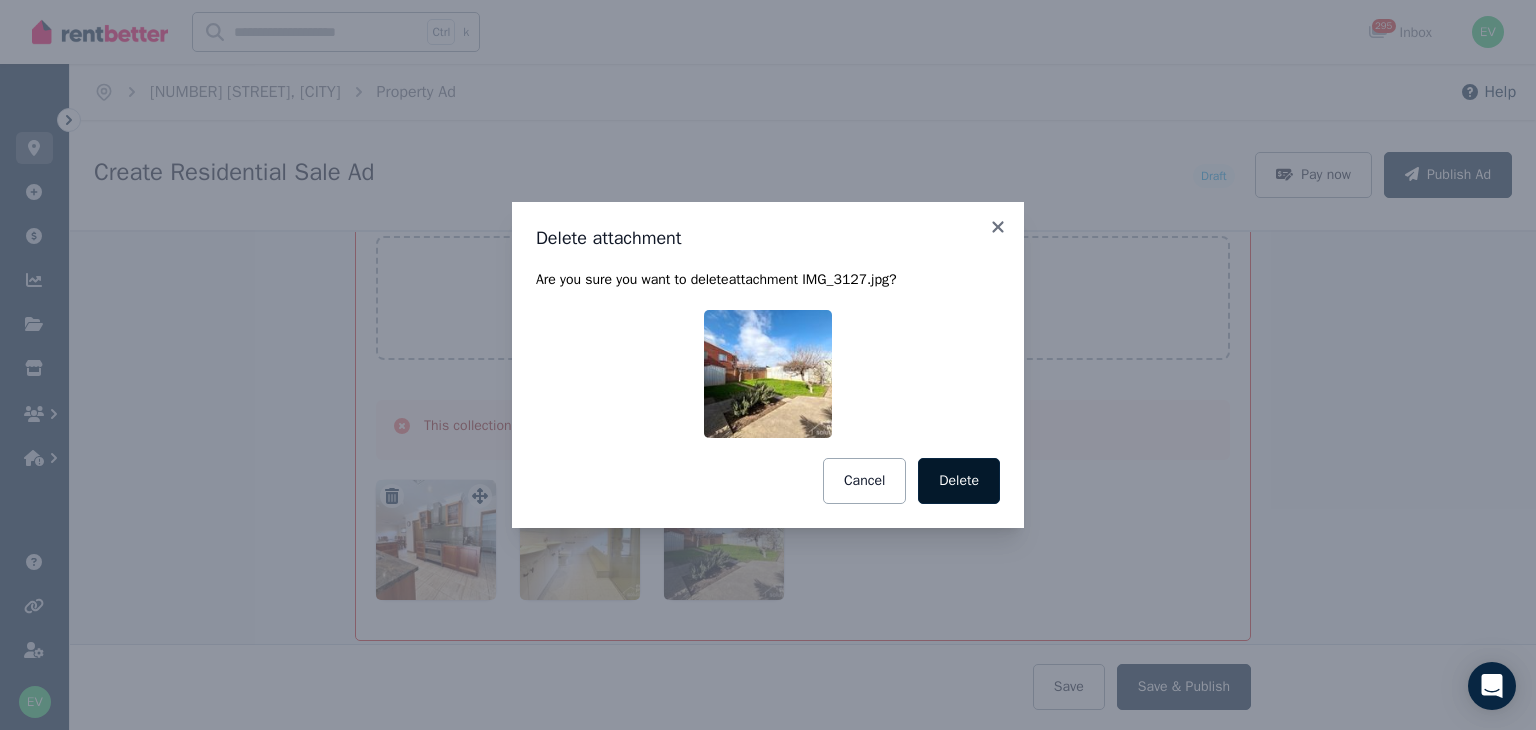click on "Delete" at bounding box center [959, 481] 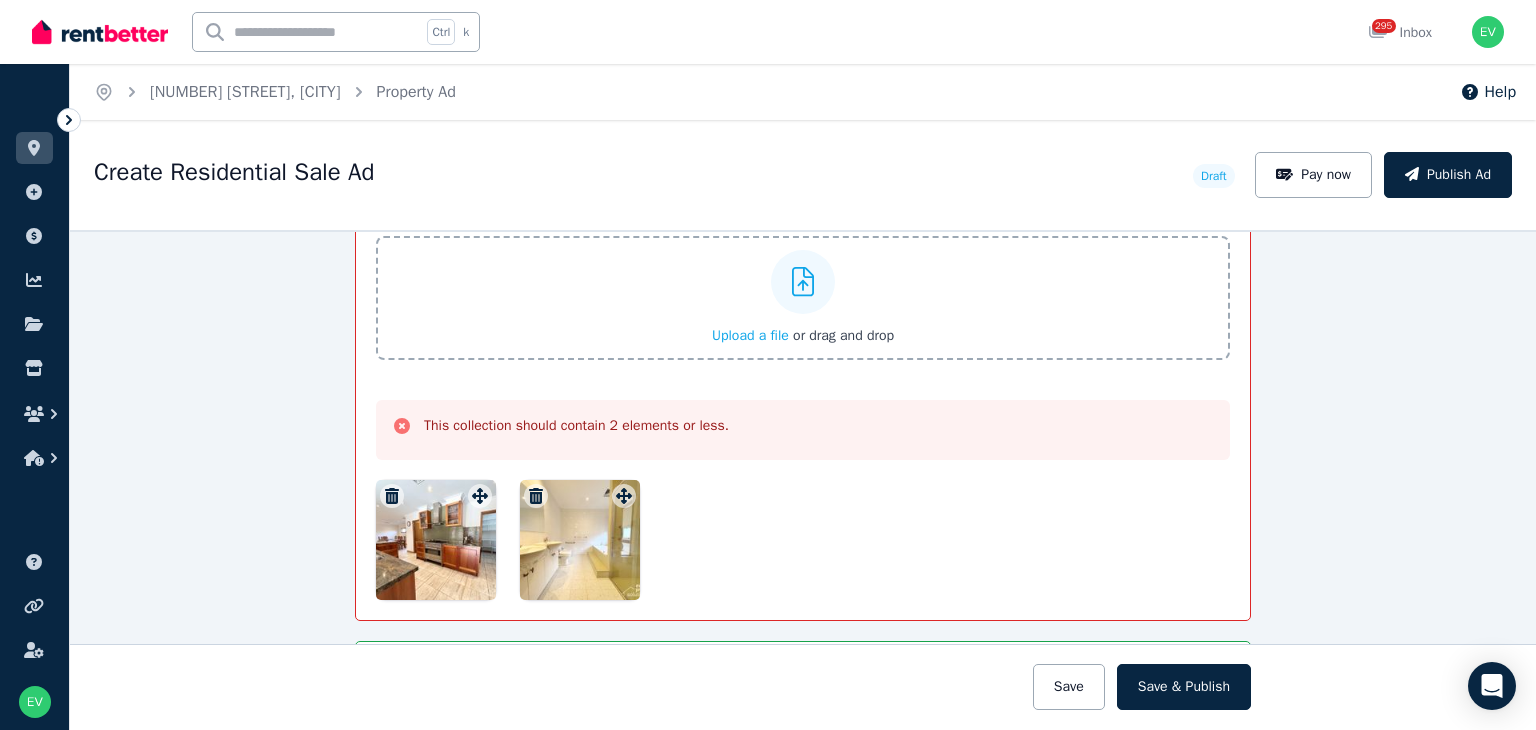 click at bounding box center (536, 496) 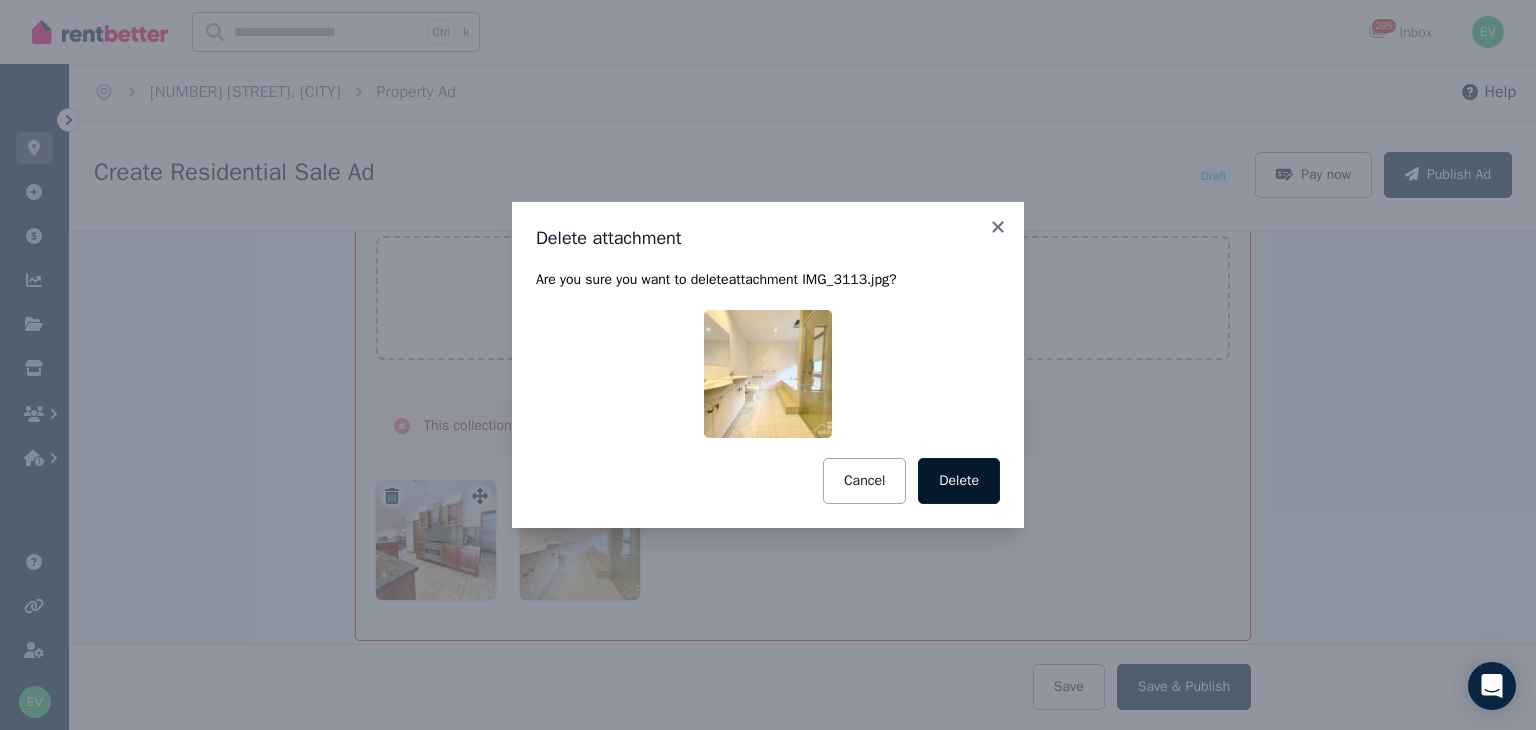 click on "Delete" at bounding box center [959, 481] 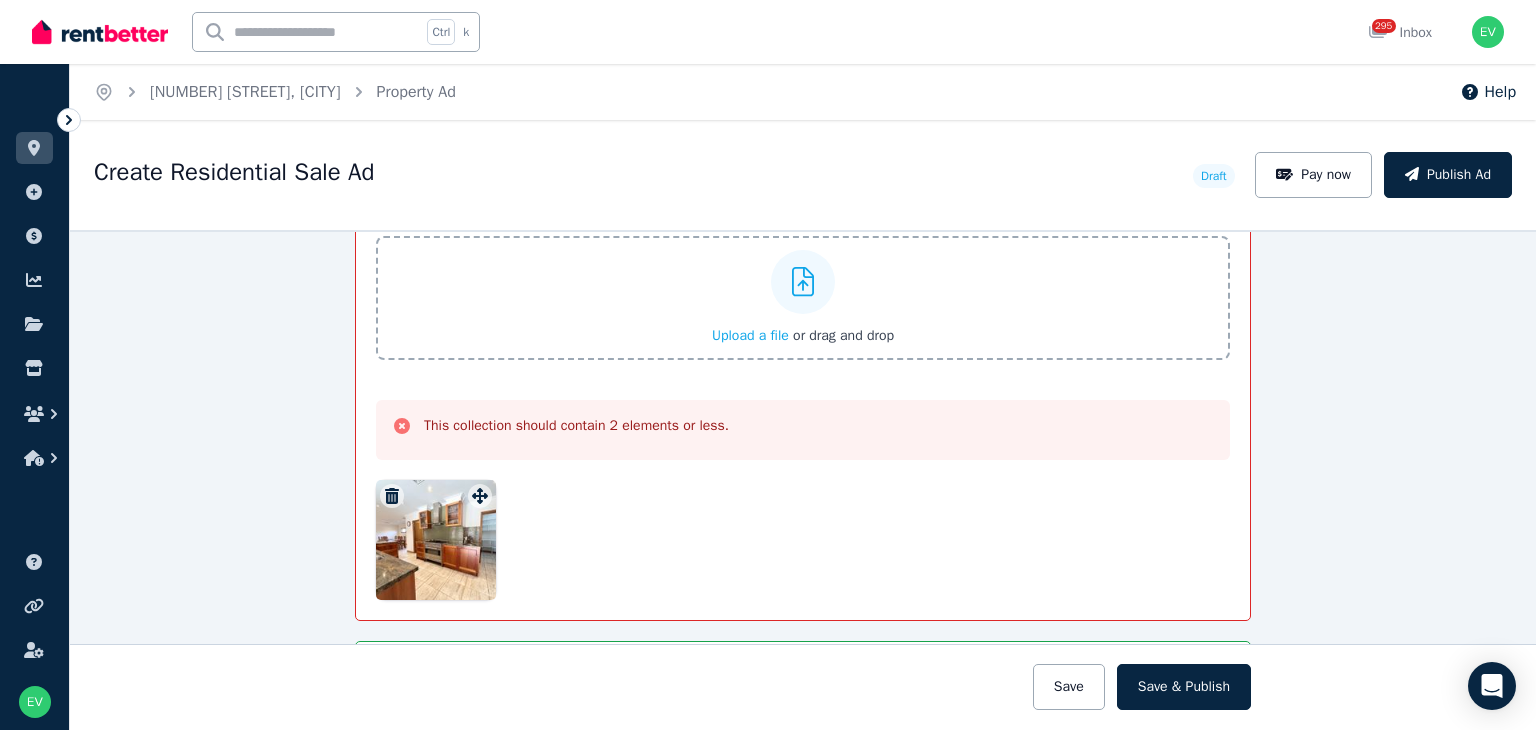 click 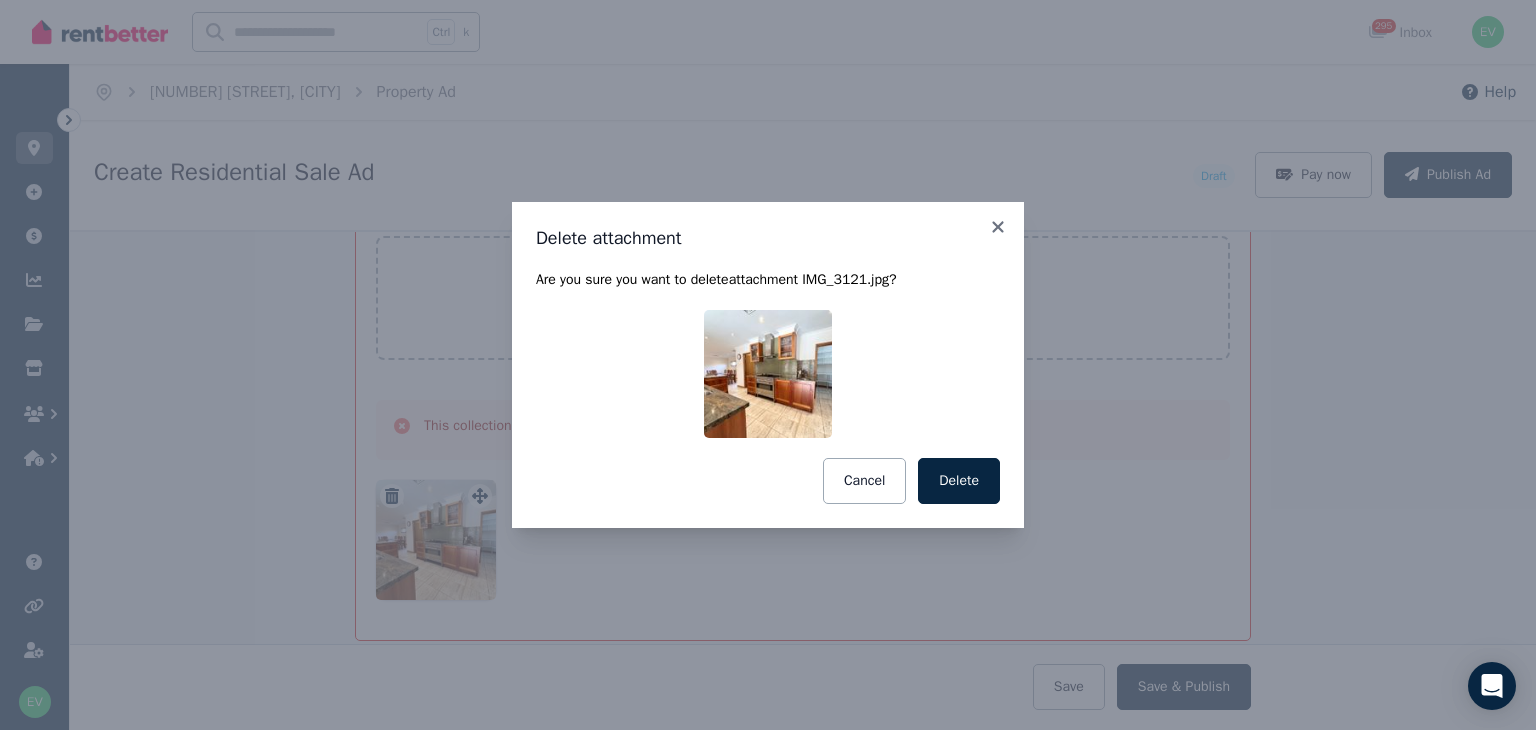 click on "Delete" at bounding box center [959, 481] 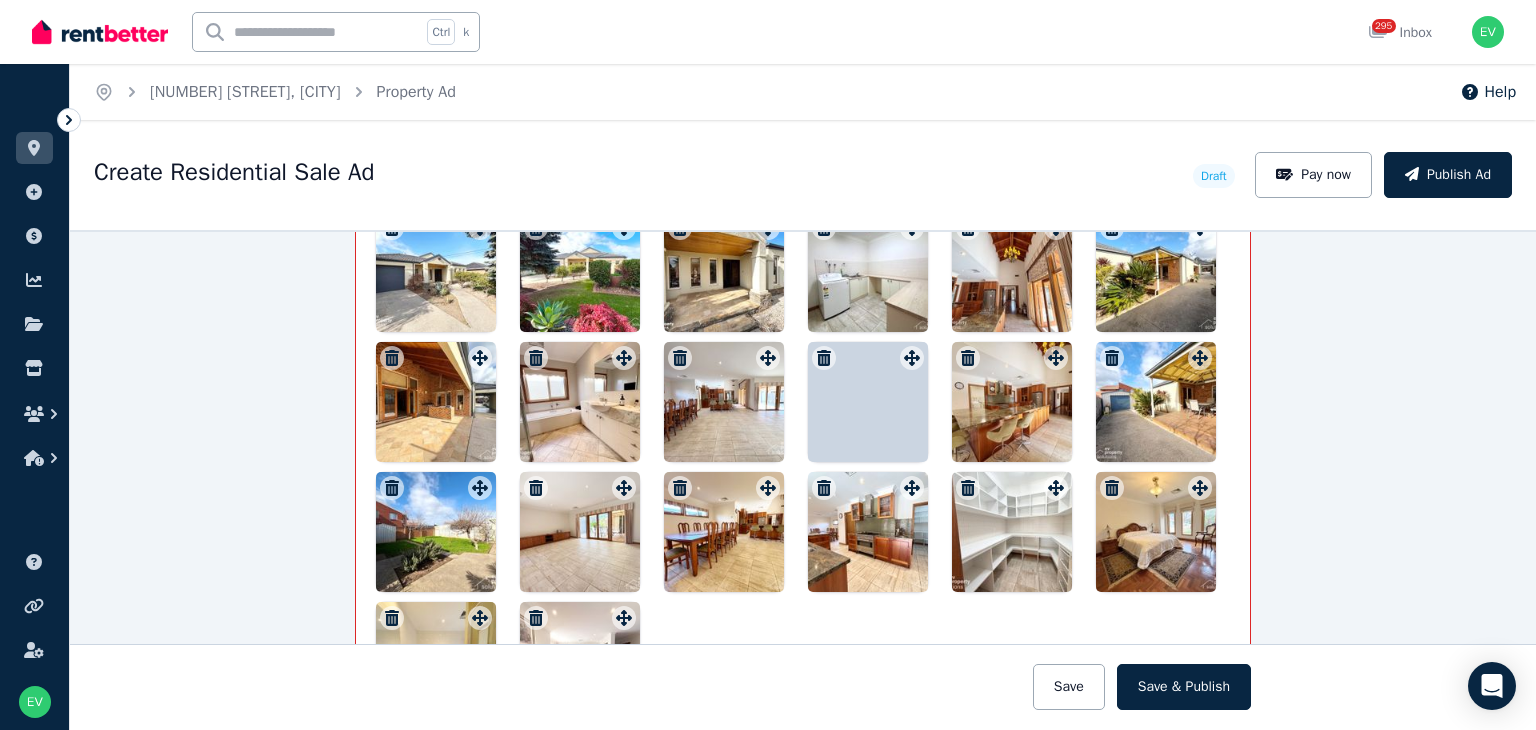 scroll, scrollTop: 2788, scrollLeft: 0, axis: vertical 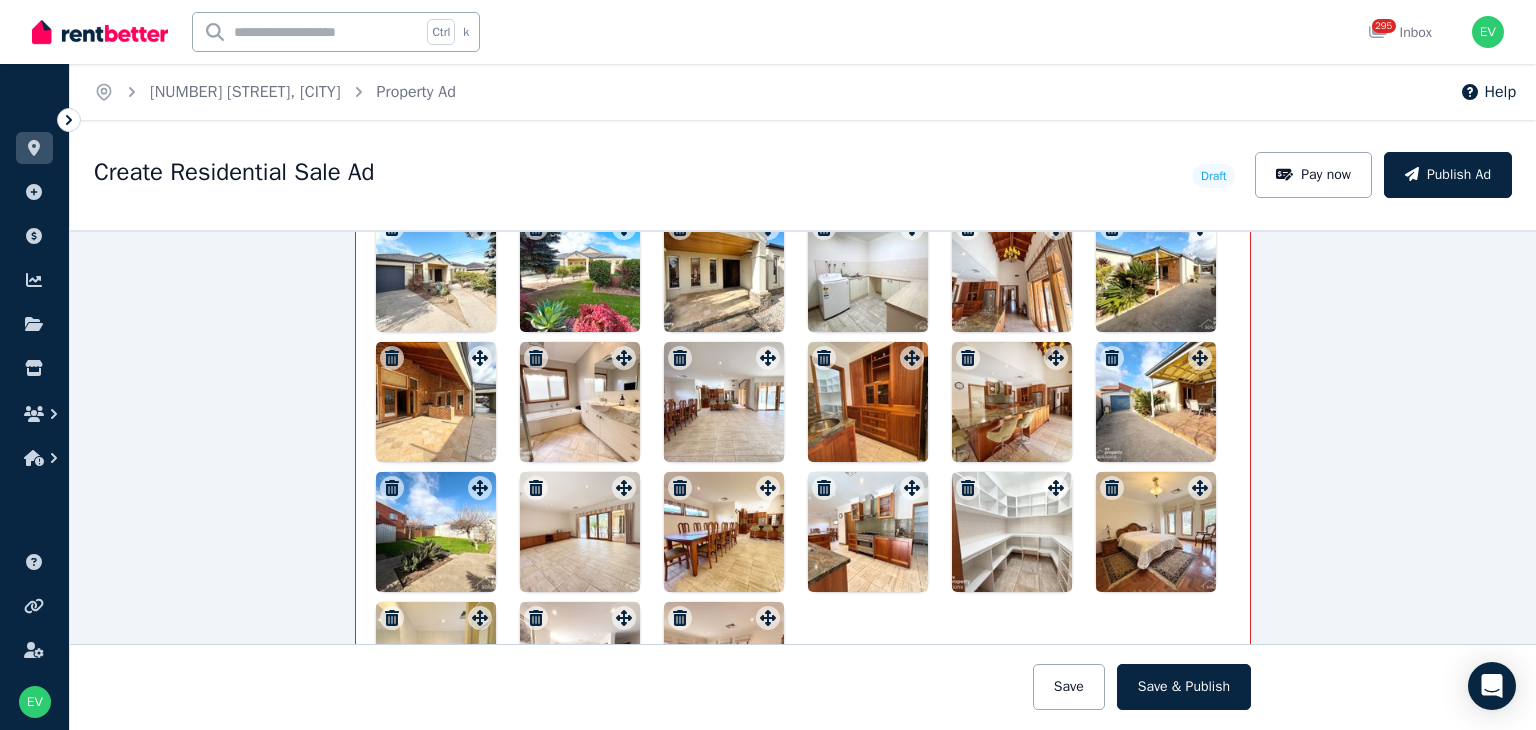 drag, startPoint x: 581, startPoint y: 281, endPoint x: 476, endPoint y: 281, distance: 105 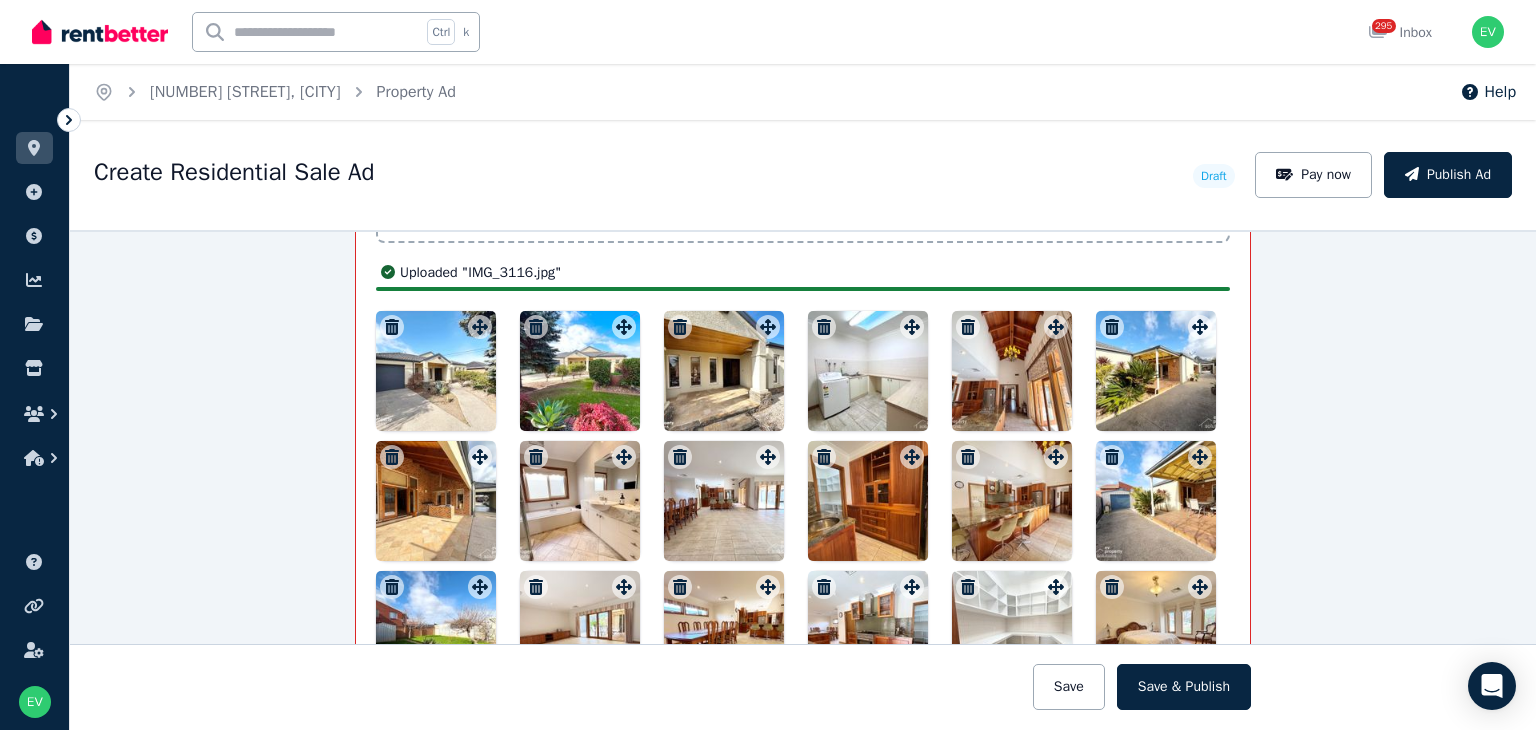 scroll, scrollTop: 2640, scrollLeft: 0, axis: vertical 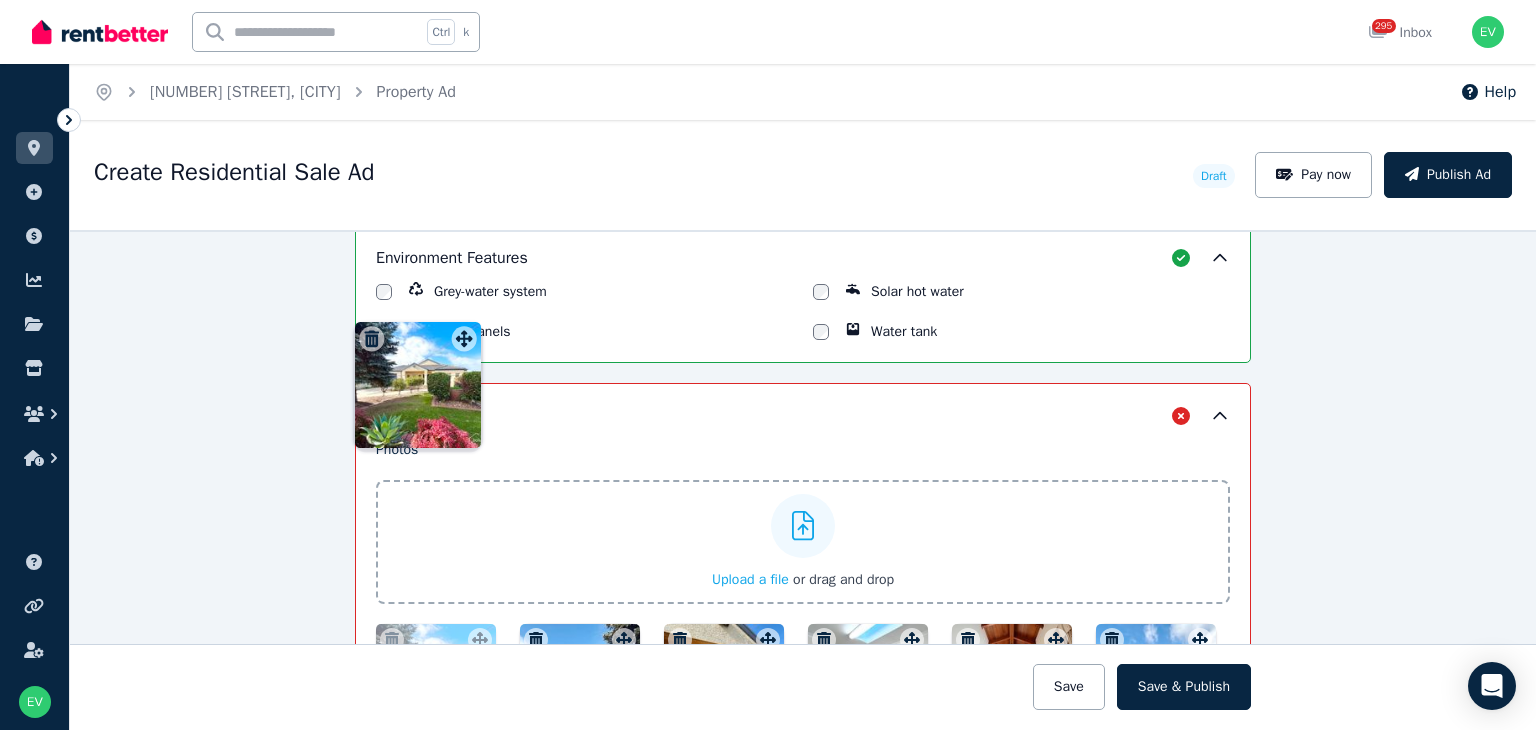 drag, startPoint x: 614, startPoint y: 273, endPoint x: 501, endPoint y: 447, distance: 207.47289 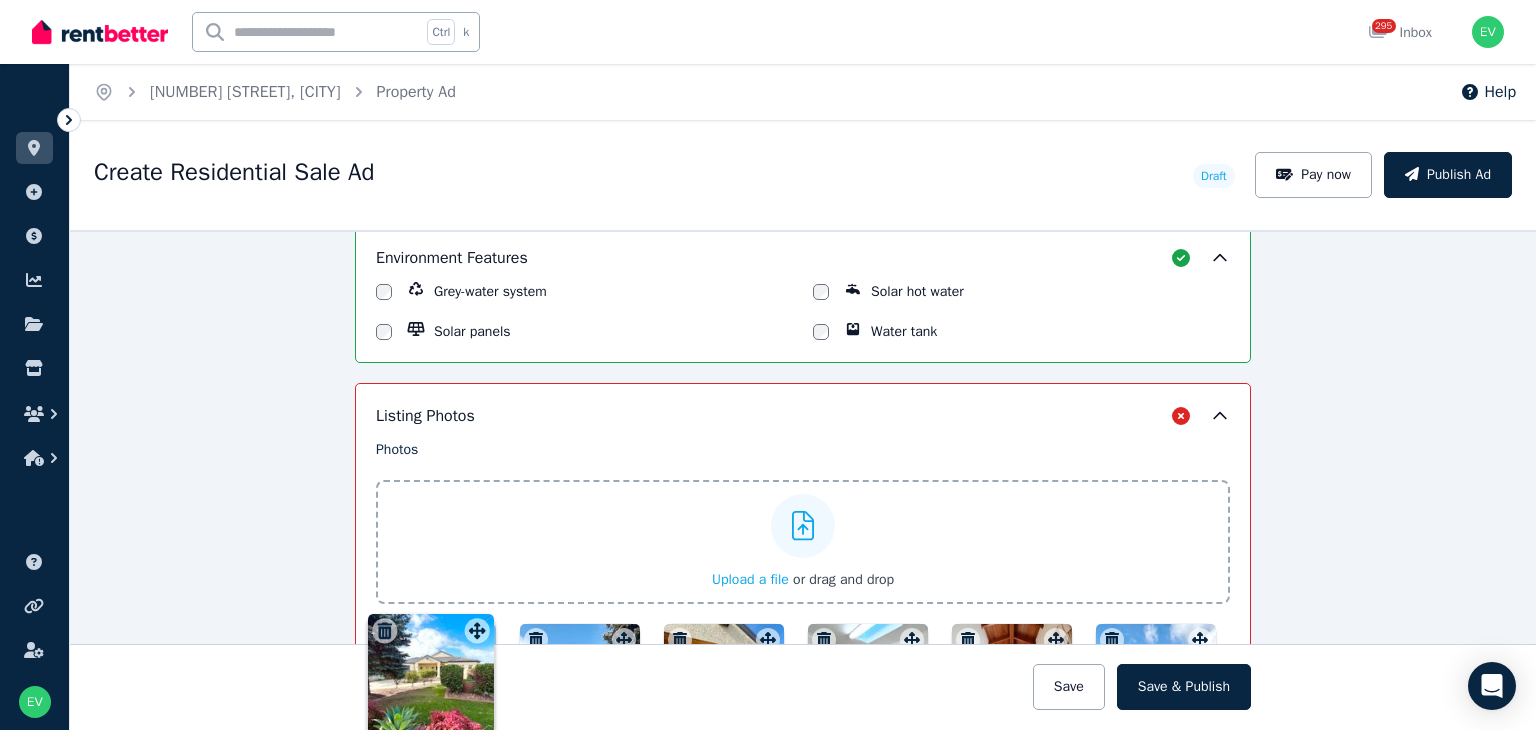 click on "Photos Upload a file   or drag and drop Uploaded   " IMG_3143.jpg " Uploaded   " IMG_3145.jpg " Uploaded   " IMG_3134.jpg " Uploaded   " IMG_3135.jpg " Uploaded   " IMG_3137.jpg " Uploaded   " IMG_3139.jpg " Uploaded   " IMG_3130.jpg " Uploaded   " IMG_3133.jpg " Uploaded   " IMG_3123.jpg " Uploaded   " IMG_3124.jpg " Uploaded   " IMG_3126.jpg " Uploaded   " IMG_3127.jpg " Uploaded   " IMG_3119.jpg " Uploaded   " IMG_3120.jpg " Uploaded   " IMG_3121.jpg " Uploaded   " IMG_3122.jpg " Uploaded   " IMG_3111.jpg " Uploaded   " IMG_3113.jpg " Uploaded   " IMG_3115.jpg " Uploaded   " IMG_3116.jpg "
To pick up a draggable item, press the space bar.
While dragging, use the arrow keys to move the item.
Press space again to drop the item in its new position, or press escape to cancel.
Draggable item a480accd-fb5b-4396-a442-eae4a3081899 was moved over droppable area 83f398e9-82ad-4174-8367-093fd7e61408." at bounding box center (803, 787) 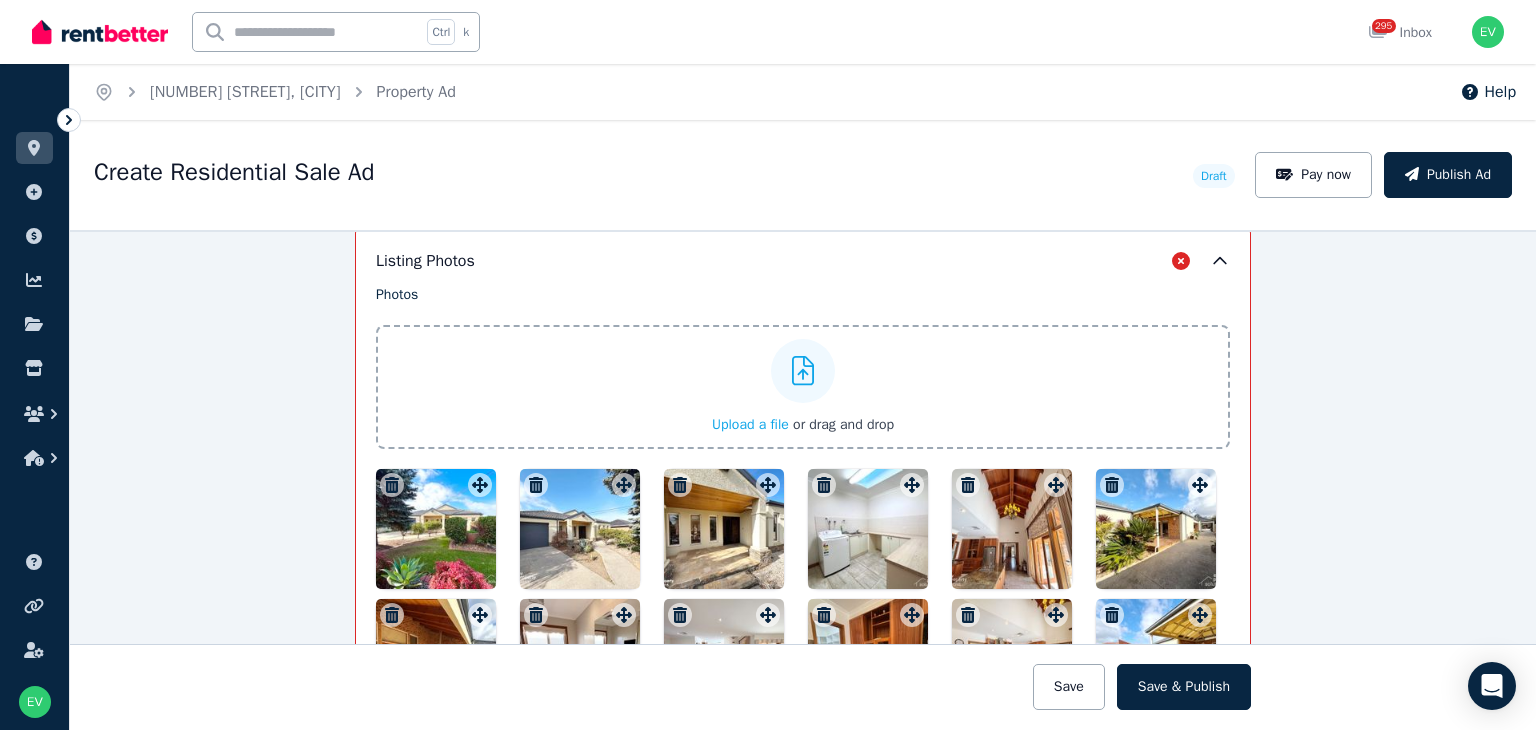 scroll, scrollTop: 2480, scrollLeft: 0, axis: vertical 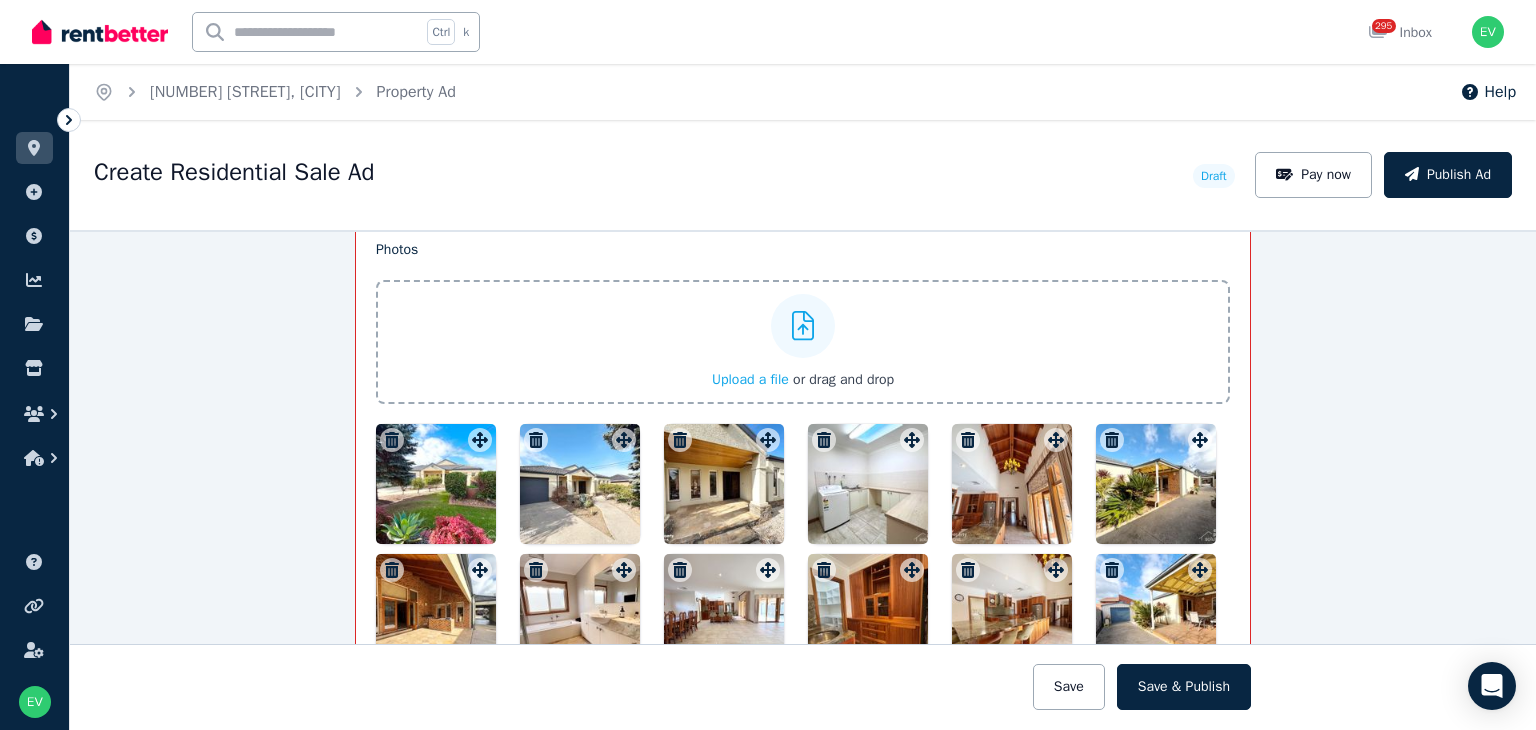 click at bounding box center (724, 484) 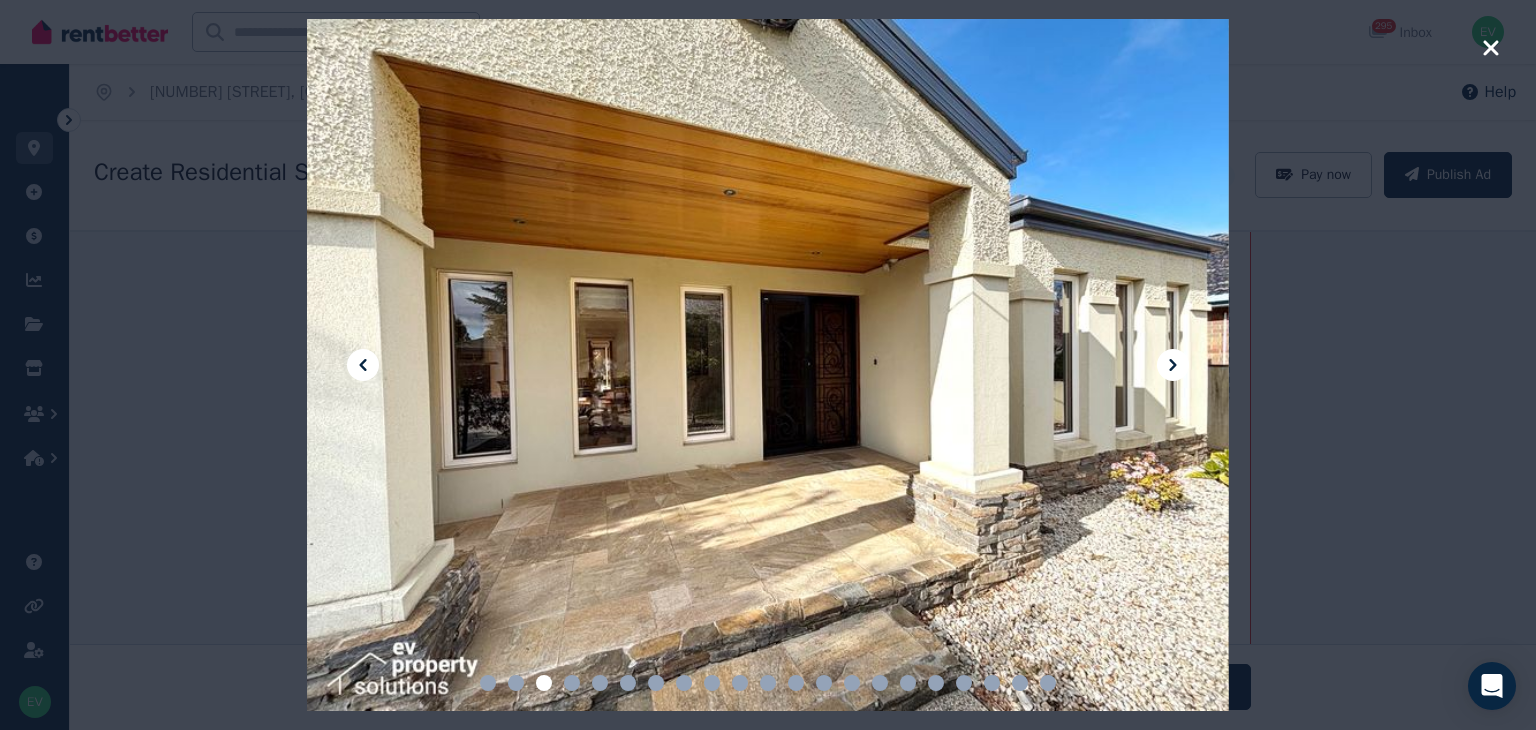 click 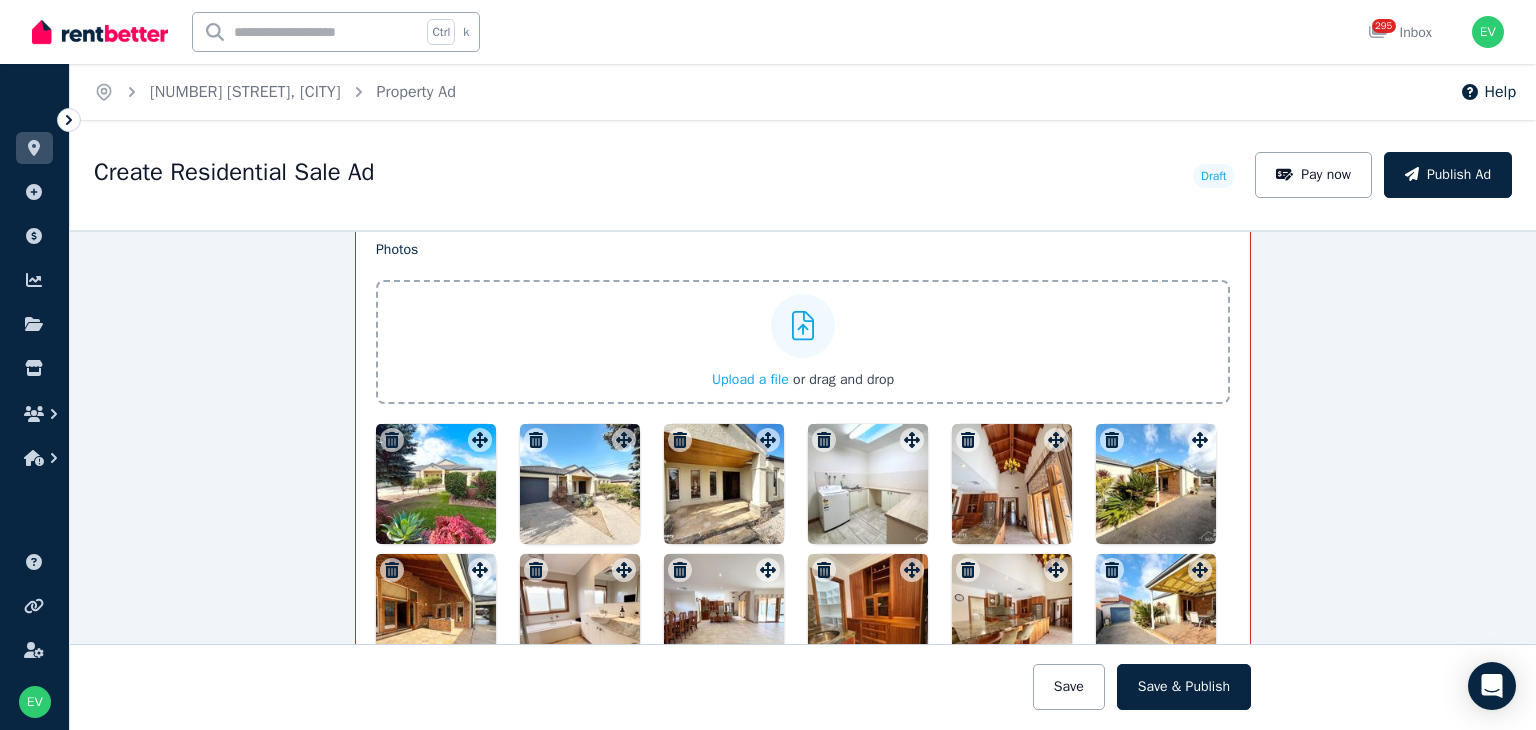 click at bounding box center (580, 484) 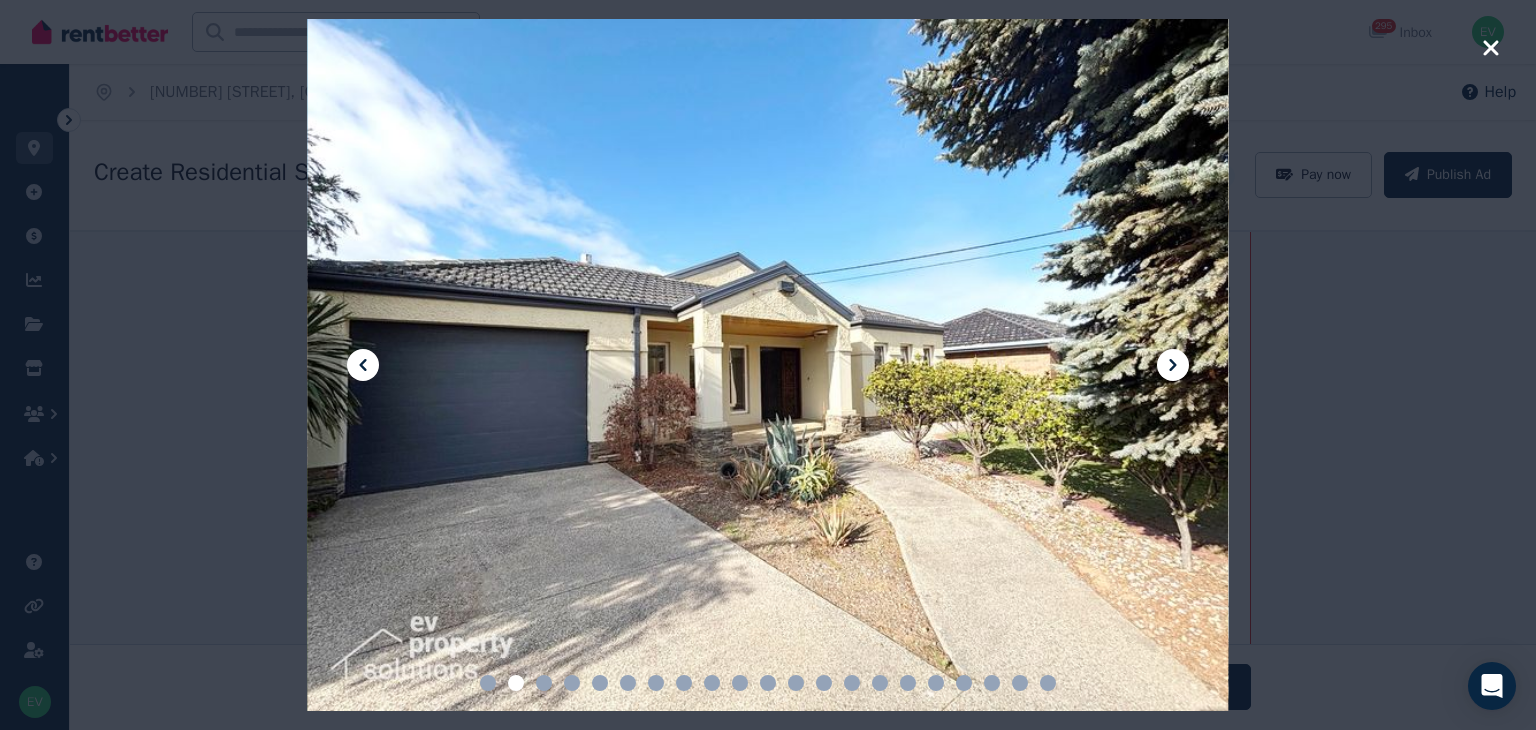 click 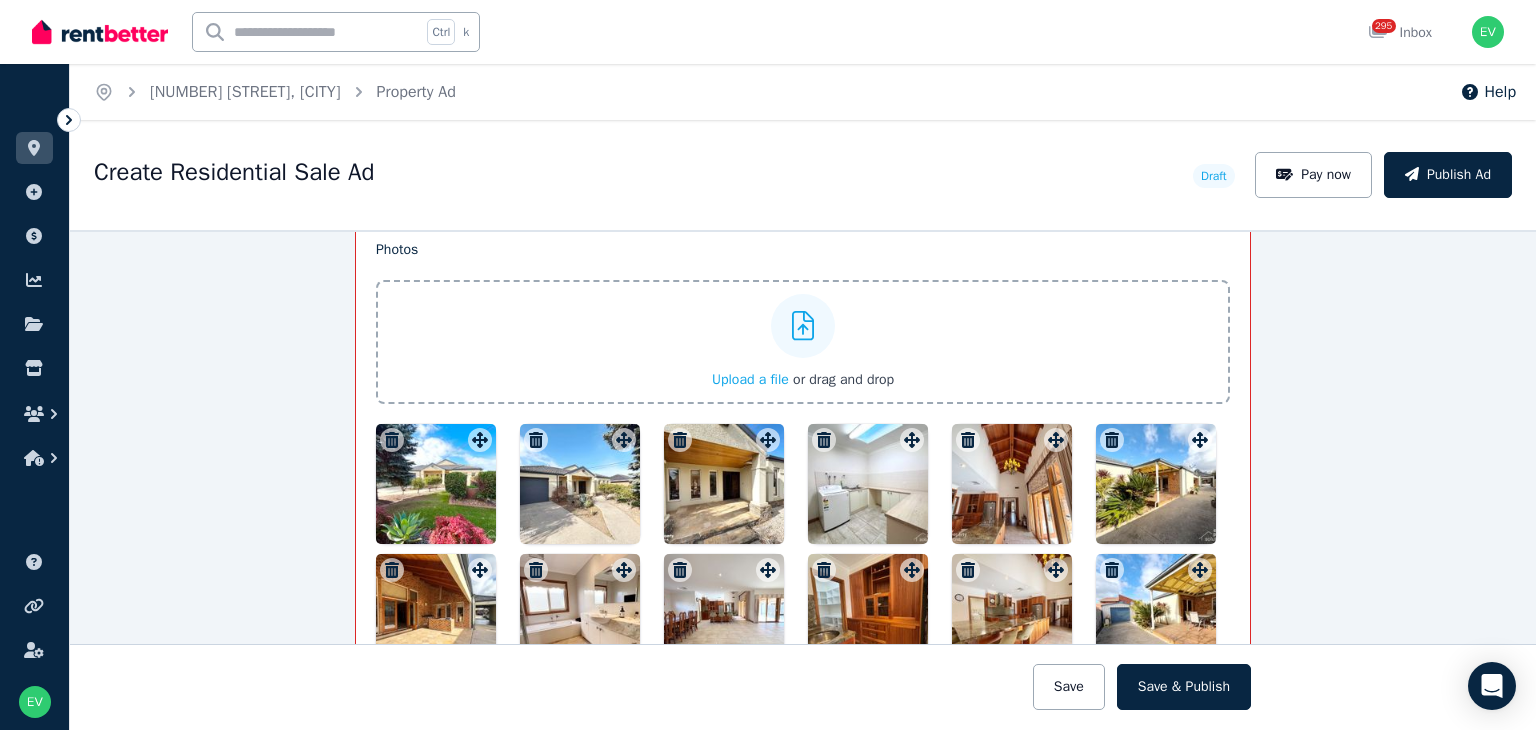 click at bounding box center [436, 484] 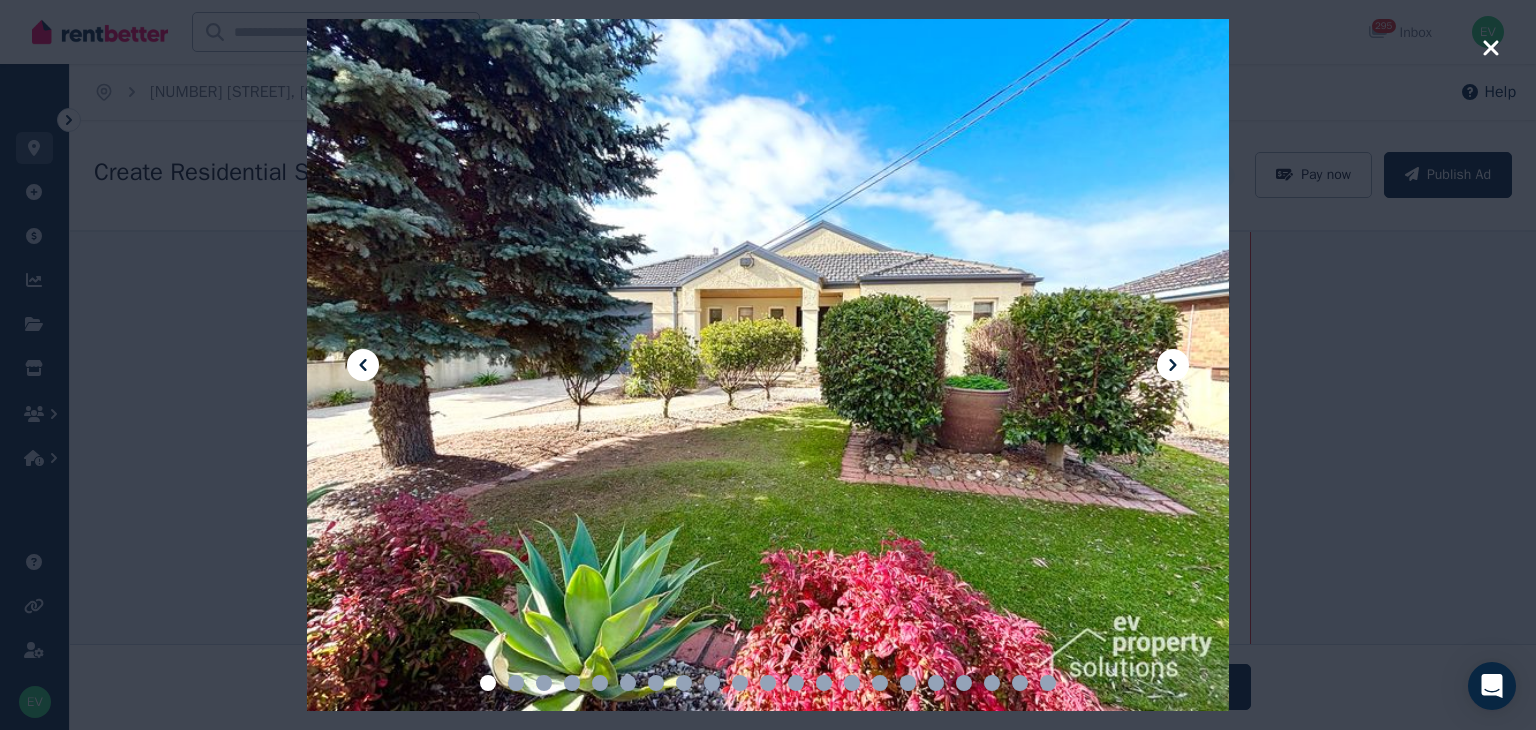 click 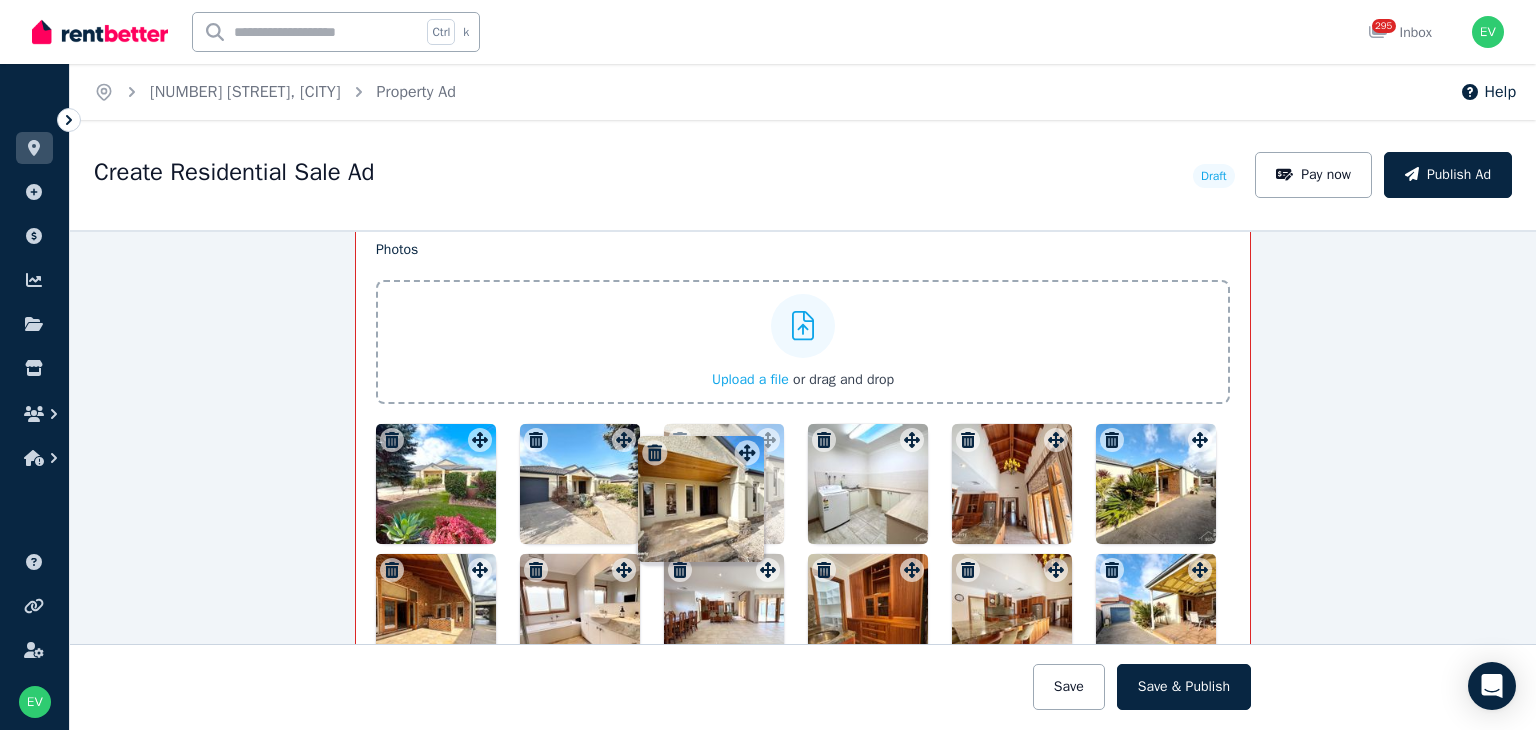 drag, startPoint x: 756, startPoint y: 433, endPoint x: 746, endPoint y: 423, distance: 14.142136 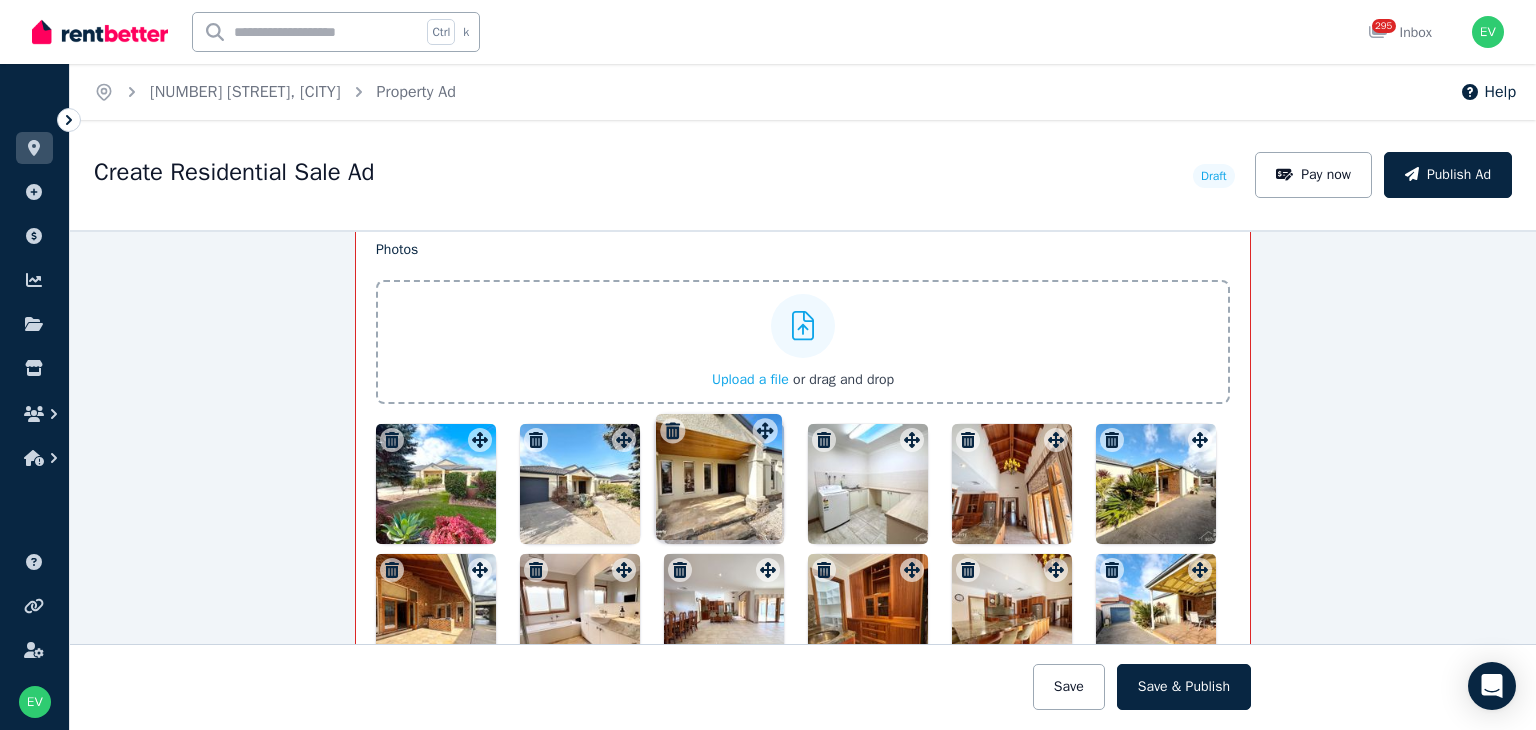 click on "Photos Upload a file   or drag and drop Uploaded   " IMG_3143.jpg " Uploaded   " IMG_3145.jpg " Uploaded   " IMG_3134.jpg " Uploaded   " IMG_3135.jpg " Uploaded   " IMG_3137.jpg " Uploaded   " IMG_3139.jpg " Uploaded   " IMG_3130.jpg " Uploaded   " IMG_3133.jpg " Uploaded   " IMG_3123.jpg " Uploaded   " IMG_3124.jpg " Uploaded   " IMG_3126.jpg " Uploaded   " IMG_3127.jpg " Uploaded   " IMG_3119.jpg " Uploaded   " IMG_3120.jpg " Uploaded   " IMG_3121.jpg " Uploaded   " IMG_3122.jpg " Uploaded   " IMG_3111.jpg " Uploaded   " IMG_3113.jpg " Uploaded   " IMG_3115.jpg " Uploaded   " IMG_3116.jpg "
To pick up a draggable item, press the space bar.
While dragging, use the arrow keys to move the item.
Press space again to drop the item in its new position, or press escape to cancel.
Draggable item 03925082-22a1-4cc3-8a12-96093e7746bf was moved over droppable area 03925082-22a1-4cc3-8a12-96093e7746bf." at bounding box center (803, 587) 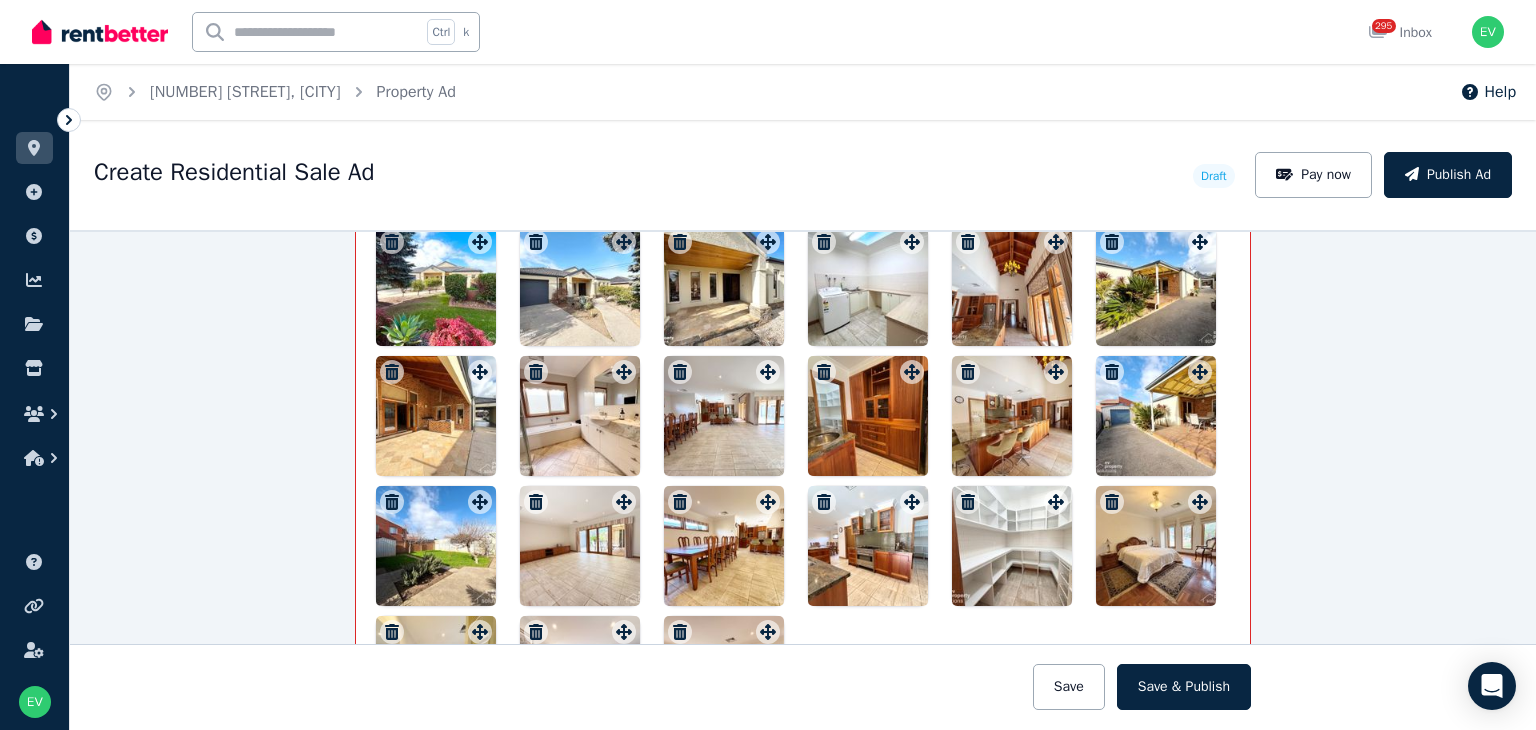 scroll, scrollTop: 2680, scrollLeft: 0, axis: vertical 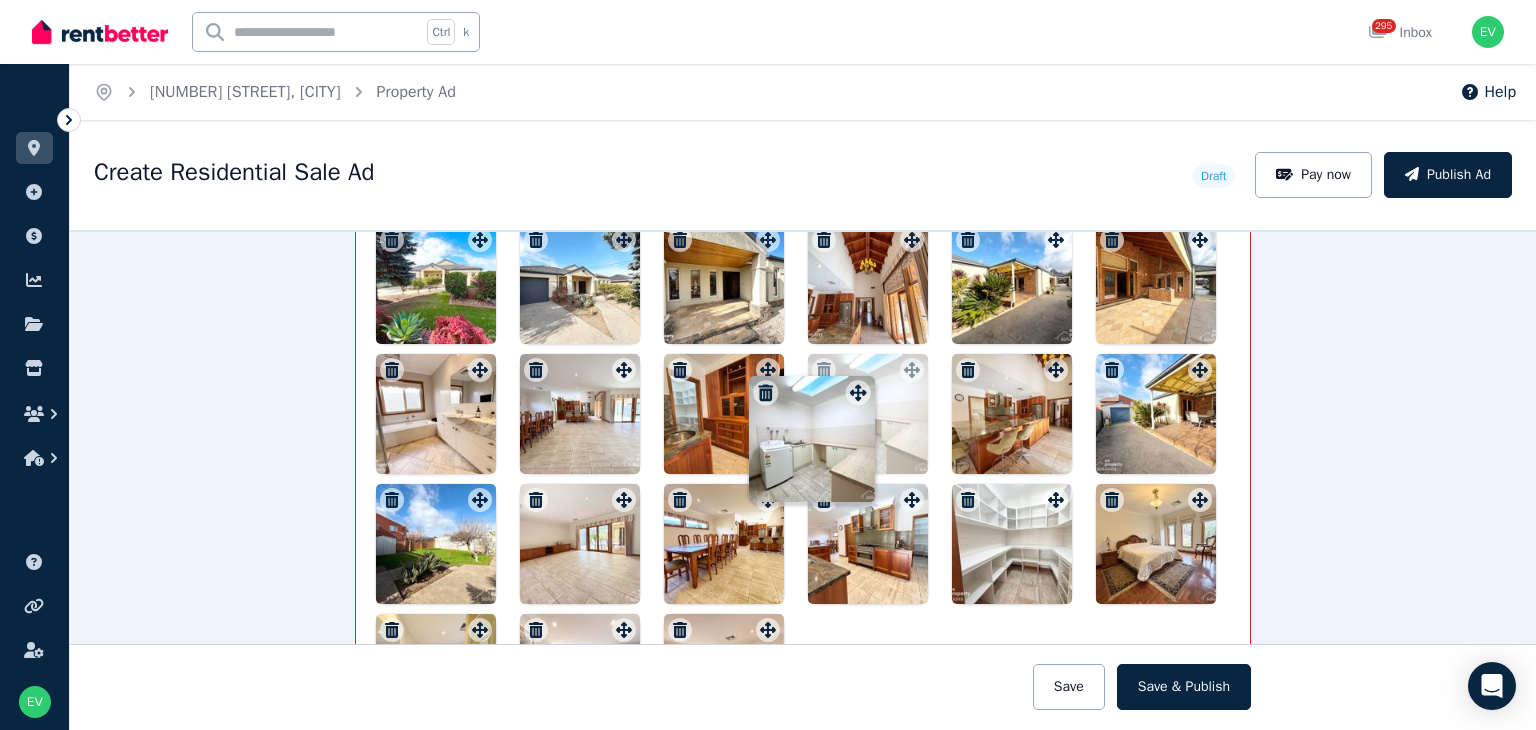 drag, startPoint x: 903, startPoint y: 237, endPoint x: 847, endPoint y: 469, distance: 238.66295 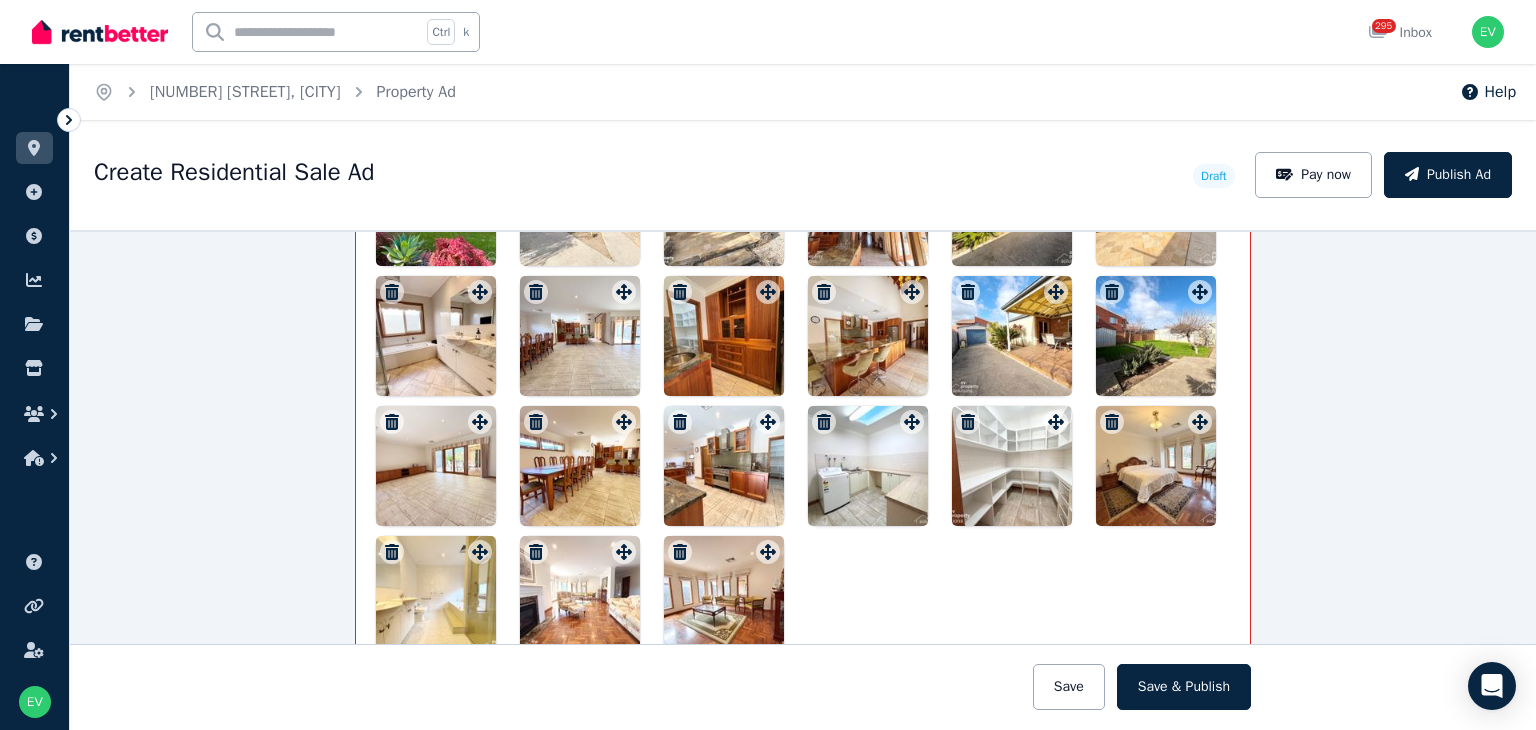 scroll, scrollTop: 2780, scrollLeft: 0, axis: vertical 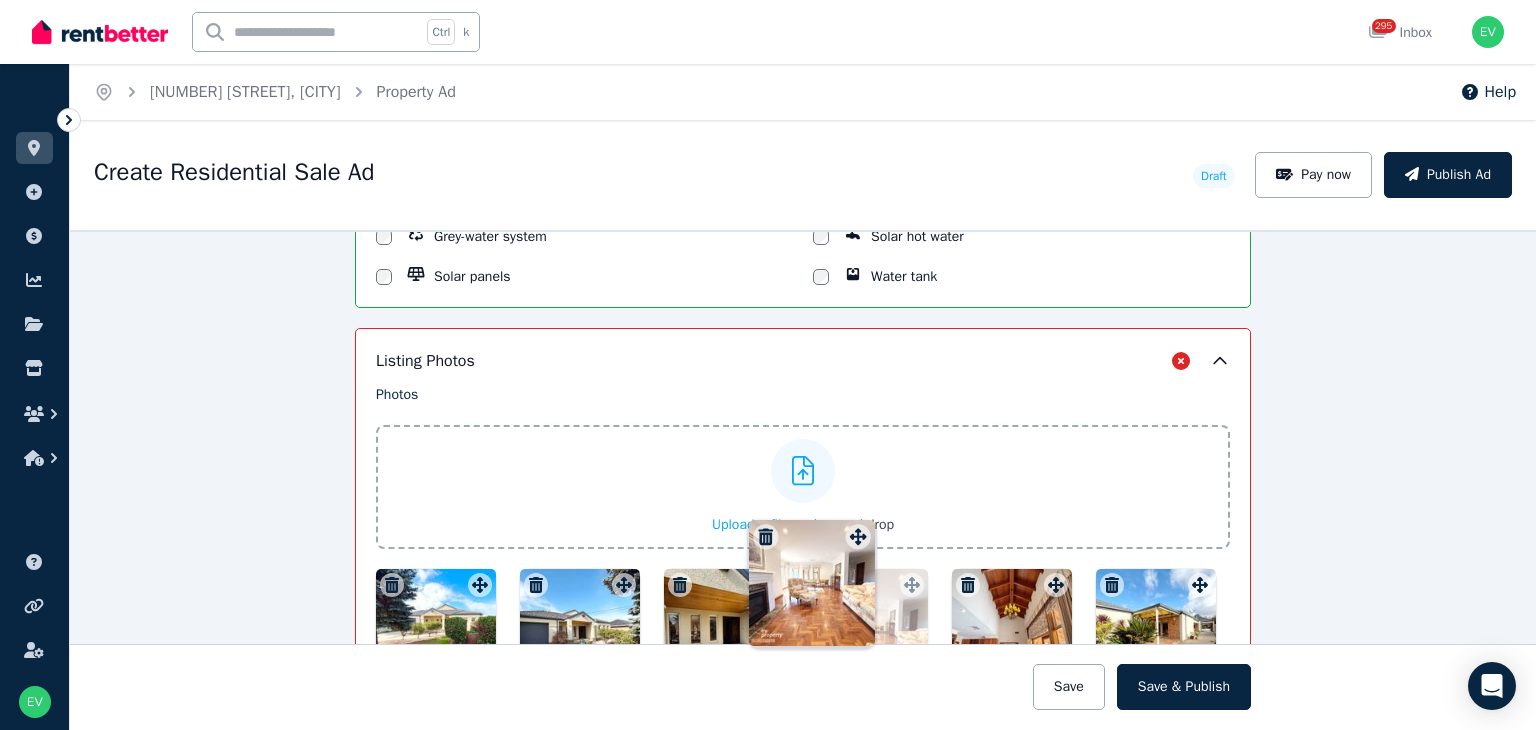 drag, startPoint x: 612, startPoint y: 524, endPoint x: 851, endPoint y: 525, distance: 239.00209 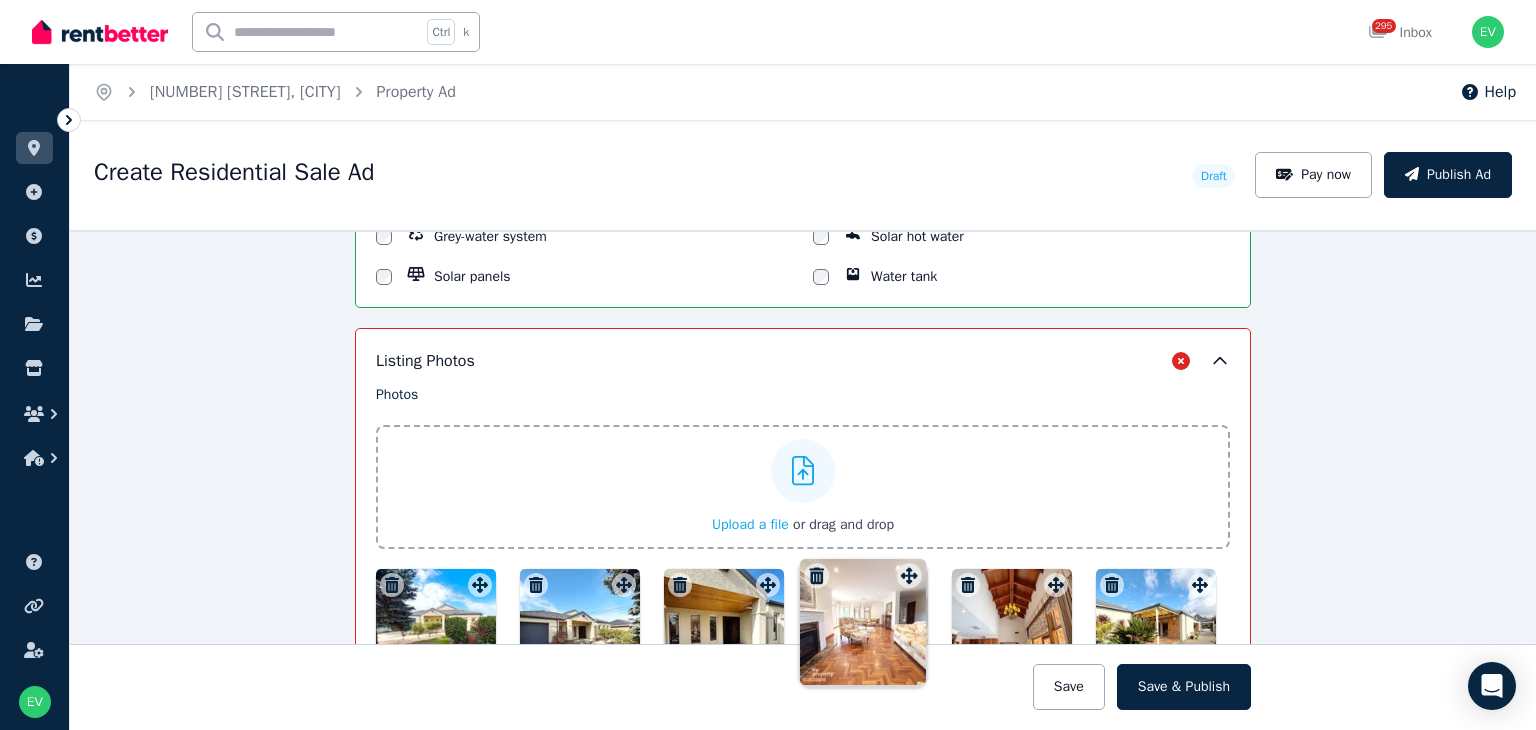 click on "Photos Upload a file   or drag and drop Uploaded   " IMG_3143.jpg " Uploaded   " IMG_3145.jpg " Uploaded   " IMG_3134.jpg " Uploaded   " IMG_3135.jpg " Uploaded   " IMG_3137.jpg " Uploaded   " IMG_3139.jpg " Uploaded   " IMG_3130.jpg " Uploaded   " IMG_3133.jpg " Uploaded   " IMG_3123.jpg " Uploaded   " IMG_3124.jpg " Uploaded   " IMG_3126.jpg " Uploaded   " IMG_3127.jpg " Uploaded   " IMG_3119.jpg " Uploaded   " IMG_3120.jpg " Uploaded   " IMG_3121.jpg " Uploaded   " IMG_3122.jpg " Uploaded   " IMG_3111.jpg " Uploaded   " IMG_3113.jpg " Uploaded   " IMG_3115.jpg " Uploaded   " IMG_3116.jpg "
To pick up a draggable item, press the space bar.
While dragging, use the arrow keys to move the item.
Press space again to drop the item in its new position, or press escape to cancel.
Draggable item e802c85a-ac98-4ccf-b112-00a855cc048d was moved over droppable area ce244a2e-27fb-485d-b2f3-abf12caa7211." at bounding box center [803, 732] 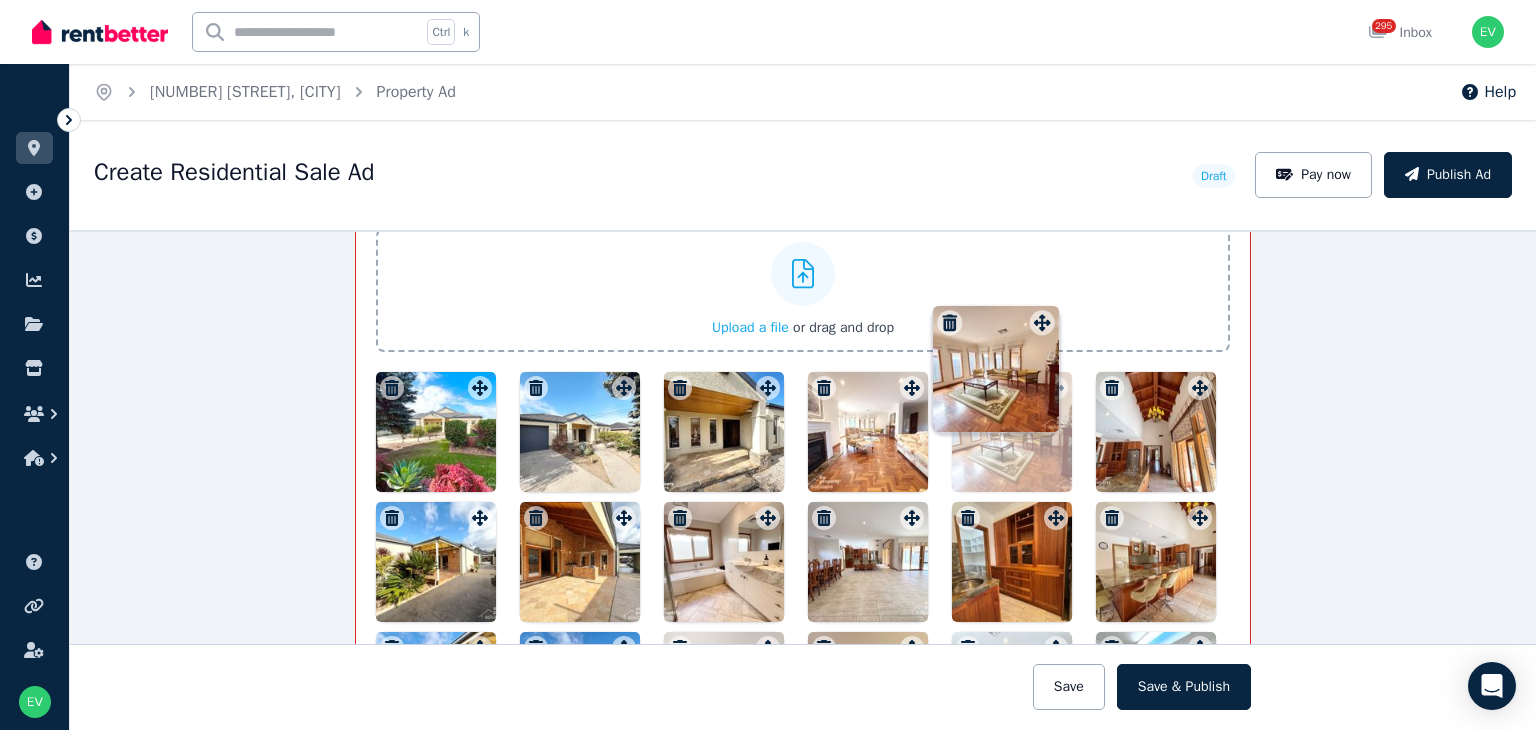drag, startPoint x: 756, startPoint y: 371, endPoint x: 1036, endPoint y: 311, distance: 286.3564 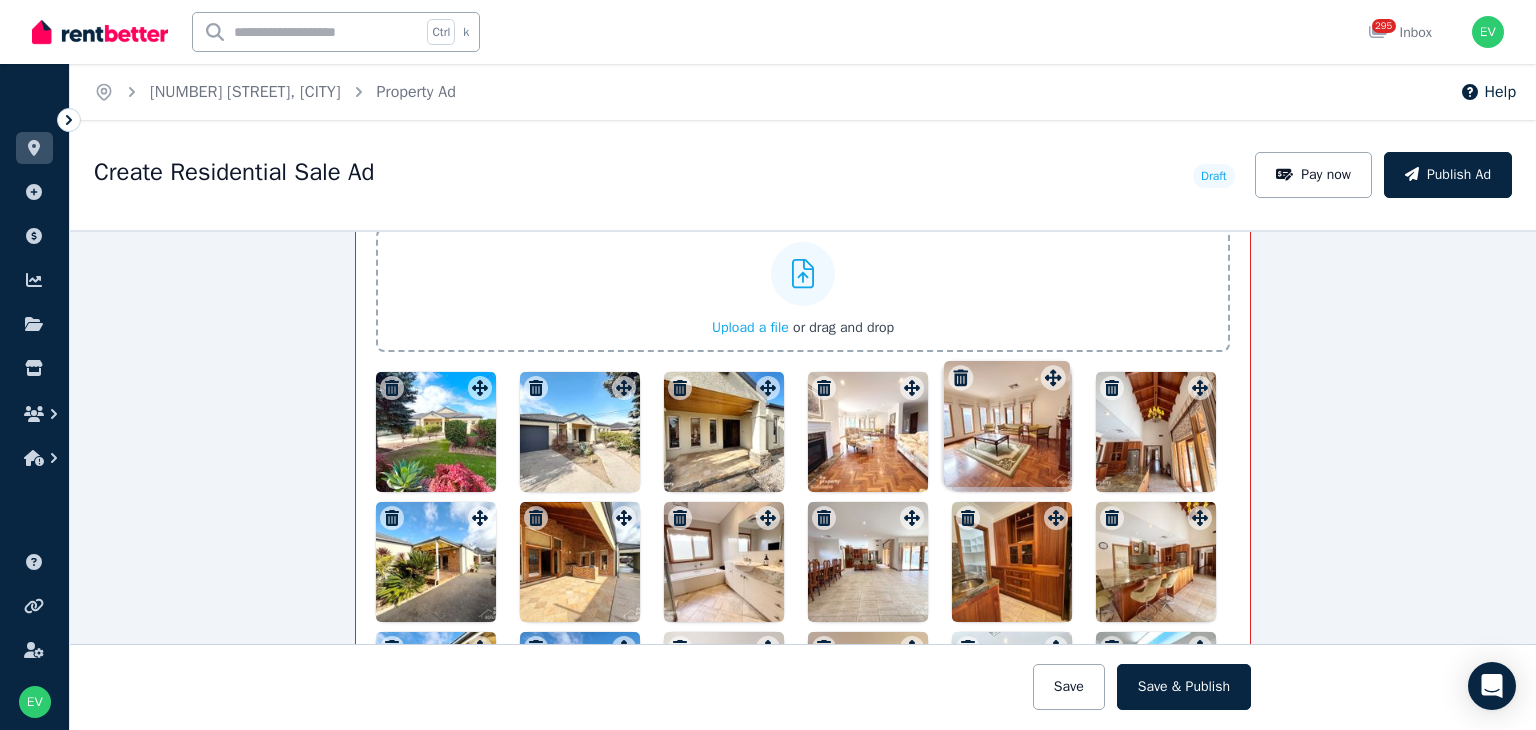 click on "Photos Upload a file   or drag and drop Uploaded   " IMG_3143.jpg " Uploaded   " IMG_3145.jpg " Uploaded   " IMG_3134.jpg " Uploaded   " IMG_3135.jpg " Uploaded   " IMG_3137.jpg " Uploaded   " IMG_3139.jpg " Uploaded   " IMG_3130.jpg " Uploaded   " IMG_3133.jpg " Uploaded   " IMG_3123.jpg " Uploaded   " IMG_3124.jpg " Uploaded   " IMG_3126.jpg " Uploaded   " IMG_3127.jpg " Uploaded   " IMG_3119.jpg " Uploaded   " IMG_3120.jpg " Uploaded   " IMG_3121.jpg " Uploaded   " IMG_3122.jpg " Uploaded   " IMG_3111.jpg " Uploaded   " IMG_3113.jpg " Uploaded   " IMG_3115.jpg " Uploaded   " IMG_3116.jpg "
To pick up a draggable item, press the space bar.
While dragging, use the arrow keys to move the item.
Press space again to drop the item in its new position, or press escape to cancel.
Draggable item 1658aeea-5ac3-448a-b6ca-0d6cc965e588 was moved over droppable area ce244a2e-27fb-485d-b2f3-abf12caa7211." at bounding box center (803, 535) 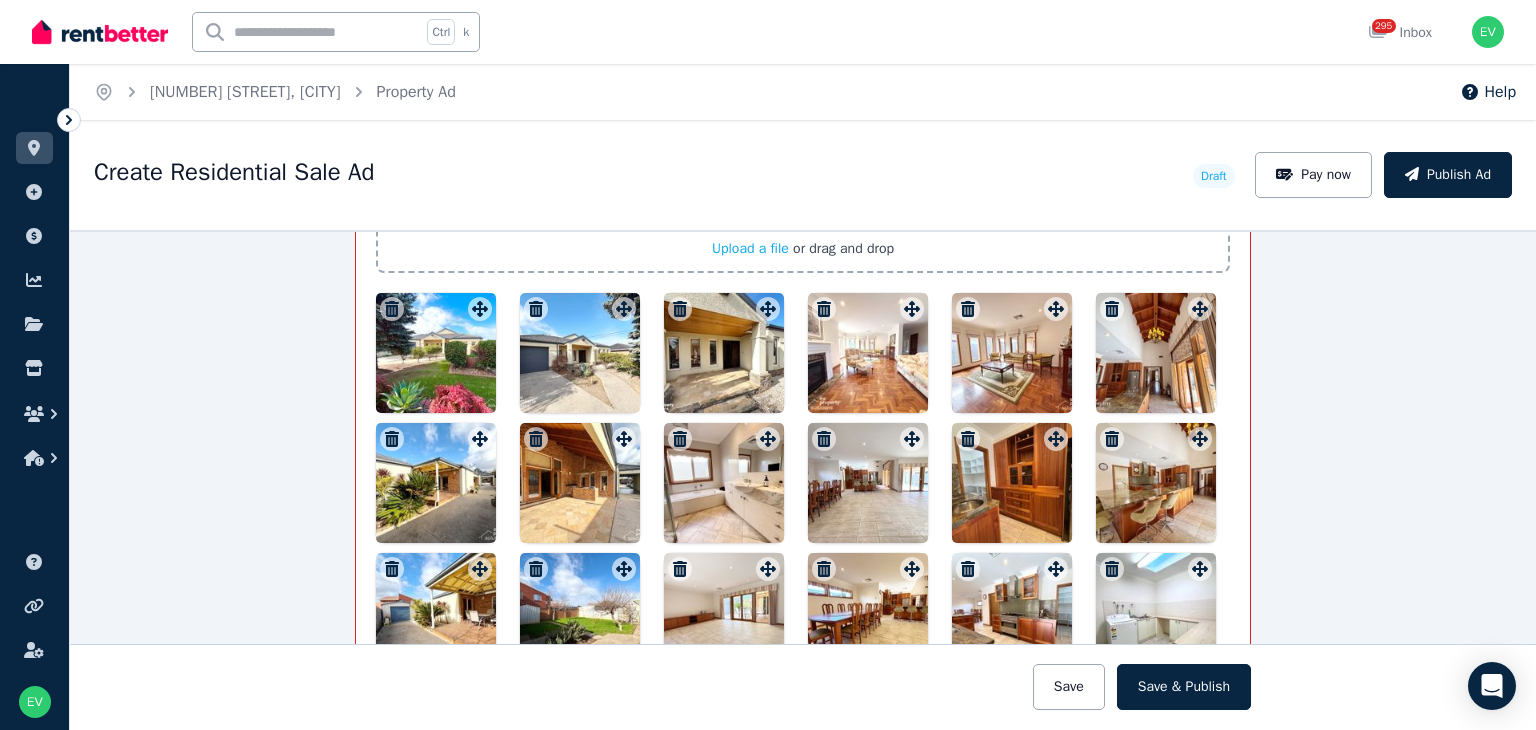 scroll, scrollTop: 2632, scrollLeft: 0, axis: vertical 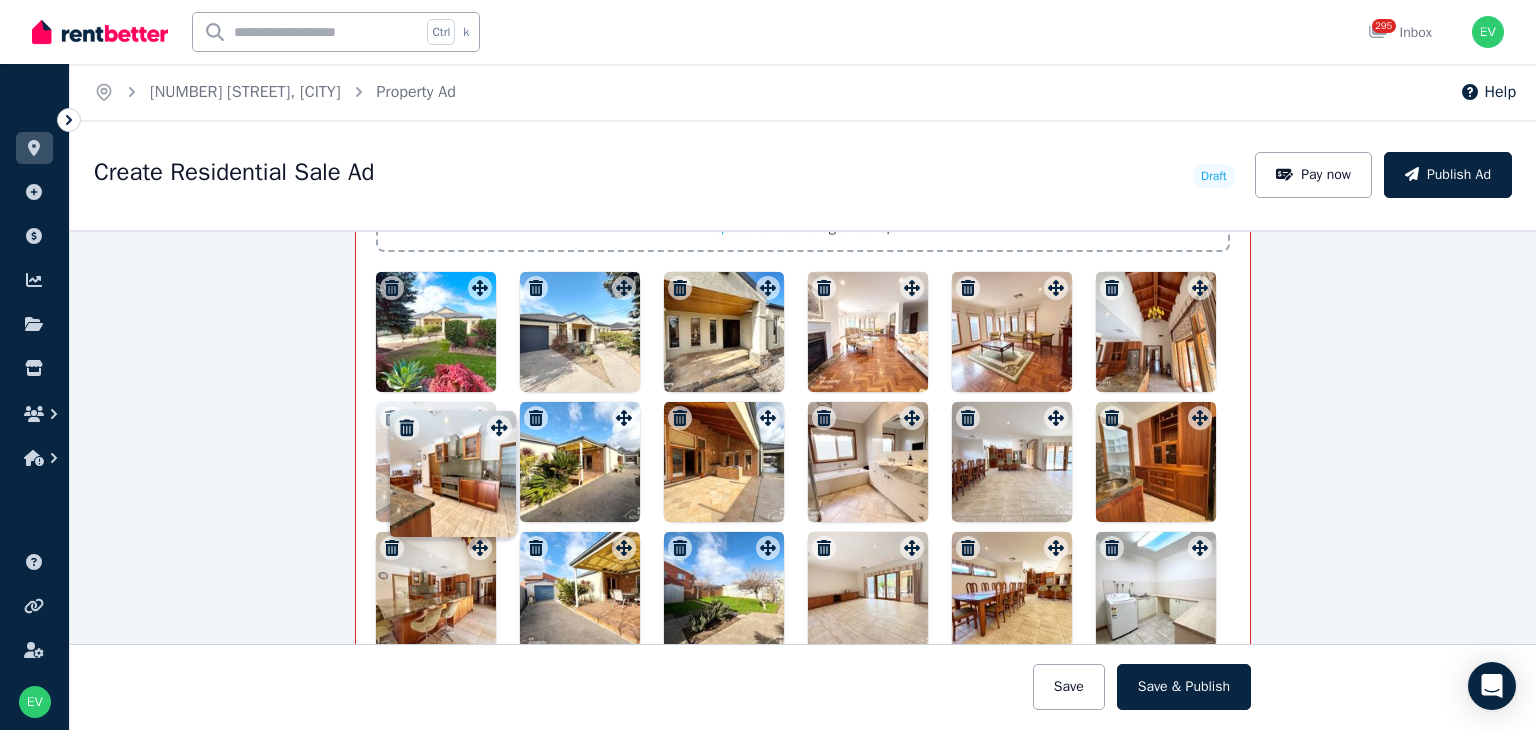 drag, startPoint x: 1044, startPoint y: 536, endPoint x: 493, endPoint y: 409, distance: 565.4467 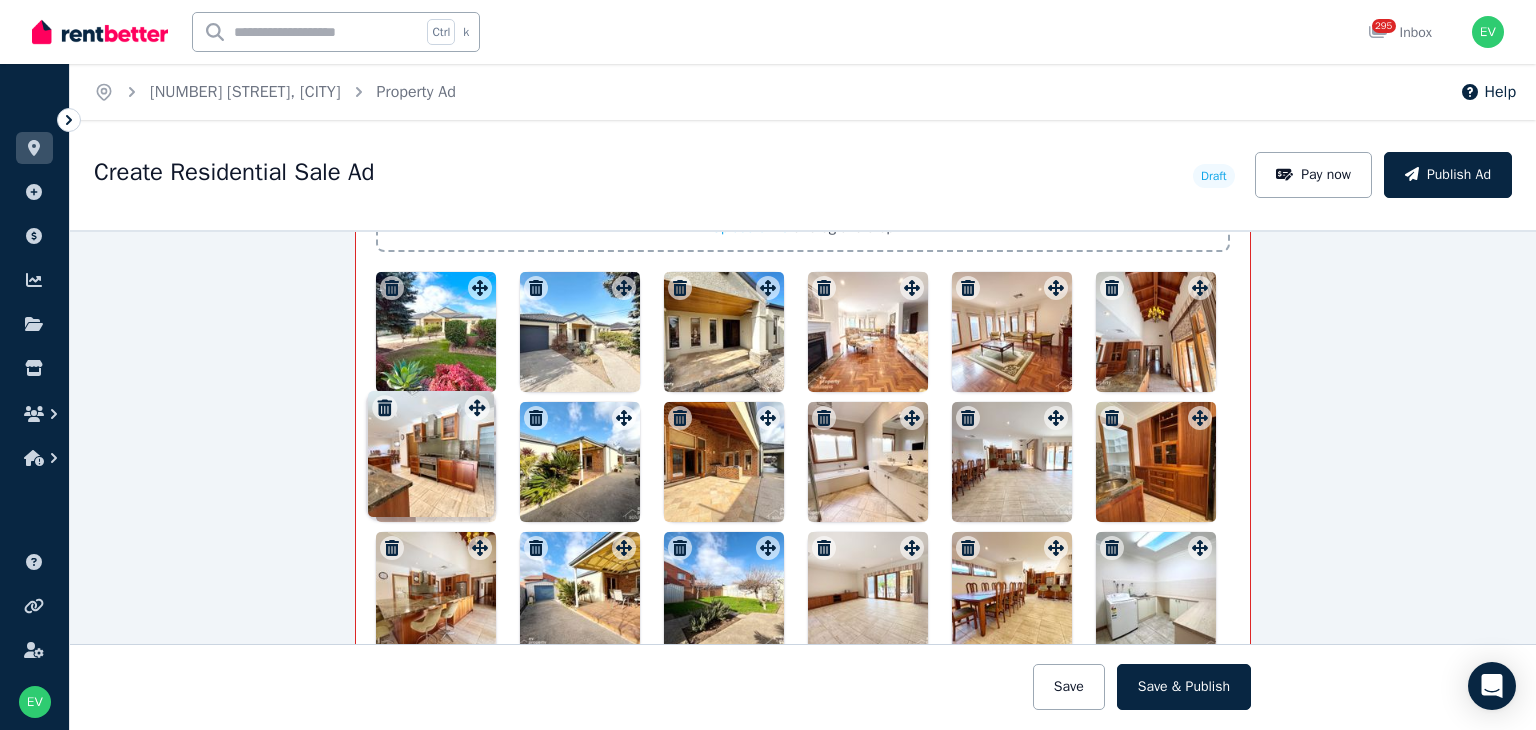 click at bounding box center [803, 527] 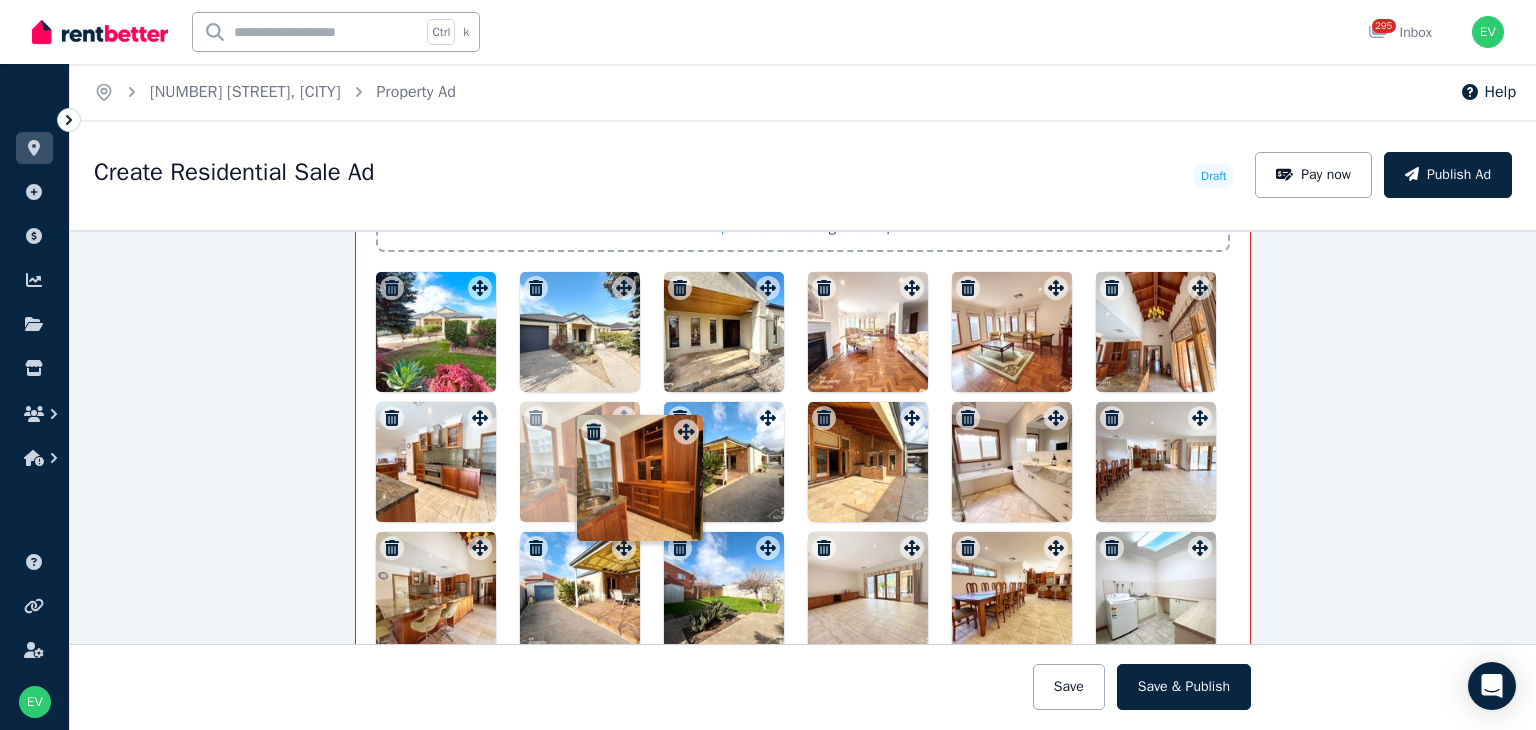 drag, startPoint x: 1192, startPoint y: 409, endPoint x: 569, endPoint y: 405, distance: 623.0128 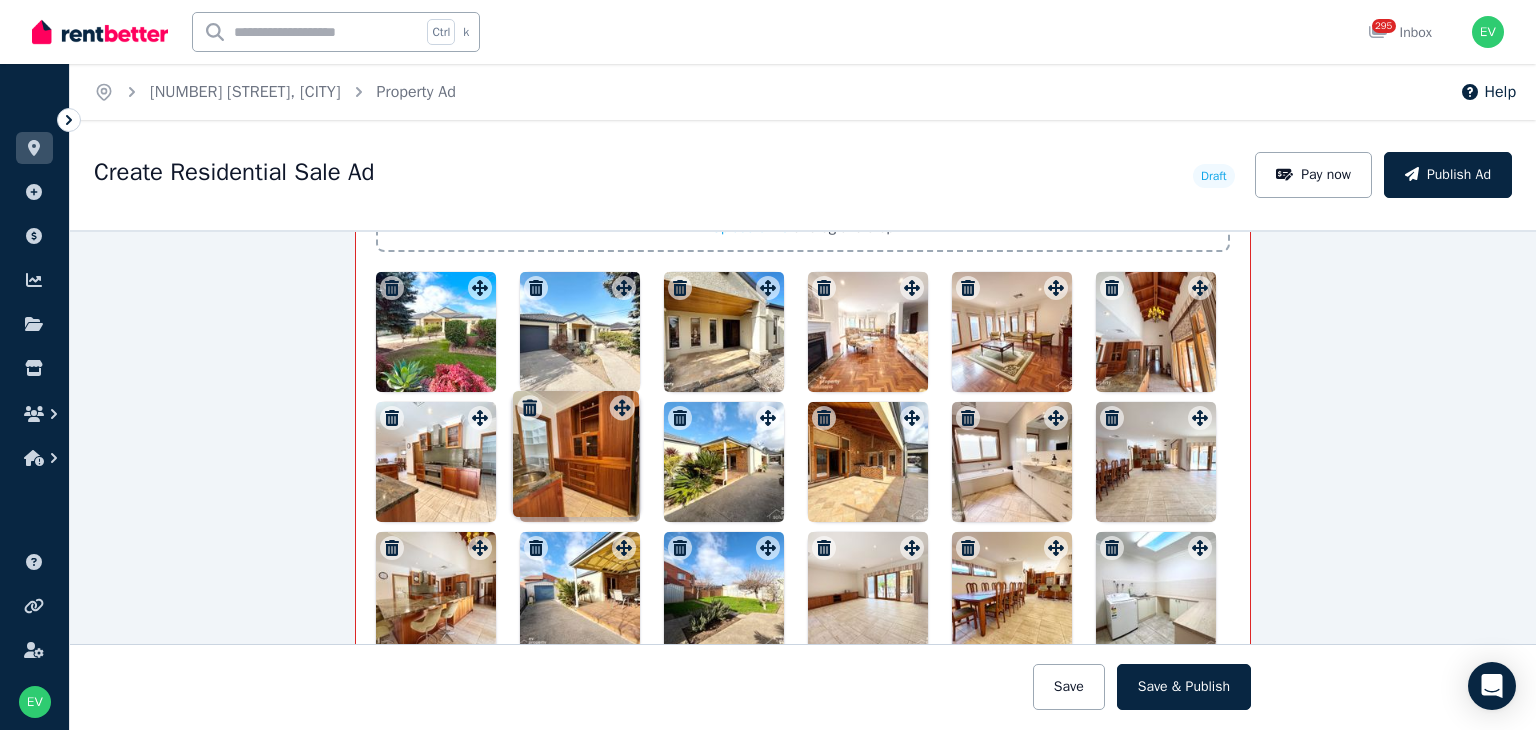 click on "Photos Upload a file   or drag and drop Uploaded   " IMG_3143.jpg " Uploaded   " IMG_3145.jpg " Uploaded   " IMG_3134.jpg " Uploaded   " IMG_3135.jpg " Uploaded   " IMG_3137.jpg " Uploaded   " IMG_3139.jpg " Uploaded   " IMG_3130.jpg " Uploaded   " IMG_3133.jpg " Uploaded   " IMG_3123.jpg " Uploaded   " IMG_3124.jpg " Uploaded   " IMG_3126.jpg " Uploaded   " IMG_3127.jpg " Uploaded   " IMG_3119.jpg " Uploaded   " IMG_3120.jpg " Uploaded   " IMG_3121.jpg " Uploaded   " IMG_3122.jpg " Uploaded   " IMG_3111.jpg " Uploaded   " IMG_3113.jpg " Uploaded   " IMG_3115.jpg " Uploaded   " IMG_3116.jpg "
To pick up a draggable item, press the space bar.
While dragging, use the arrow keys to move the item.
Press space again to drop the item in its new position, or press escape to cancel.
Draggable item 2615493b-e368-49b5-b2a6-0c42ae53cb94 was moved over droppable area 5b349b23-8615-4f09-a131-41476f5c2a2b." at bounding box center (803, 435) 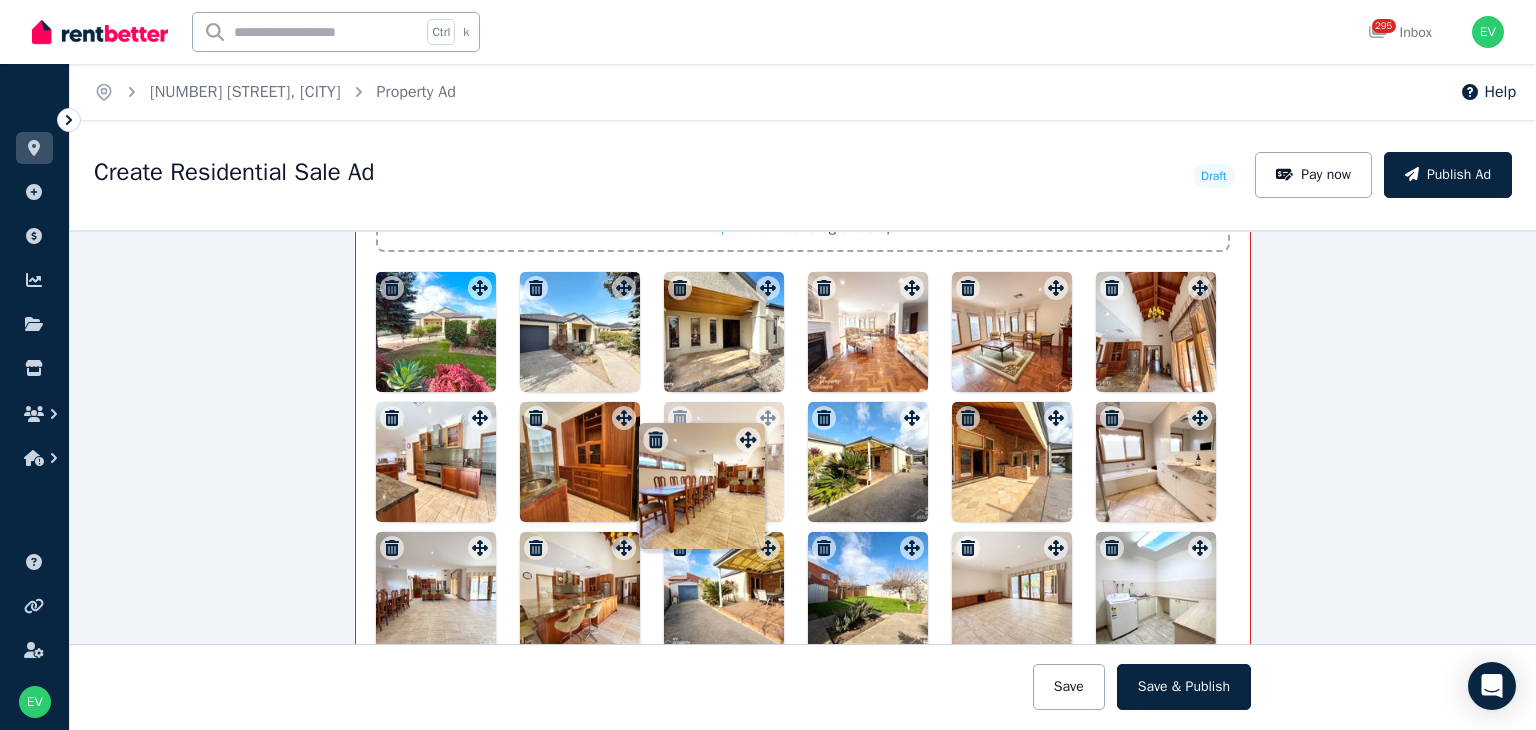drag, startPoint x: 1047, startPoint y: 539, endPoint x: 777, endPoint y: 421, distance: 294.65912 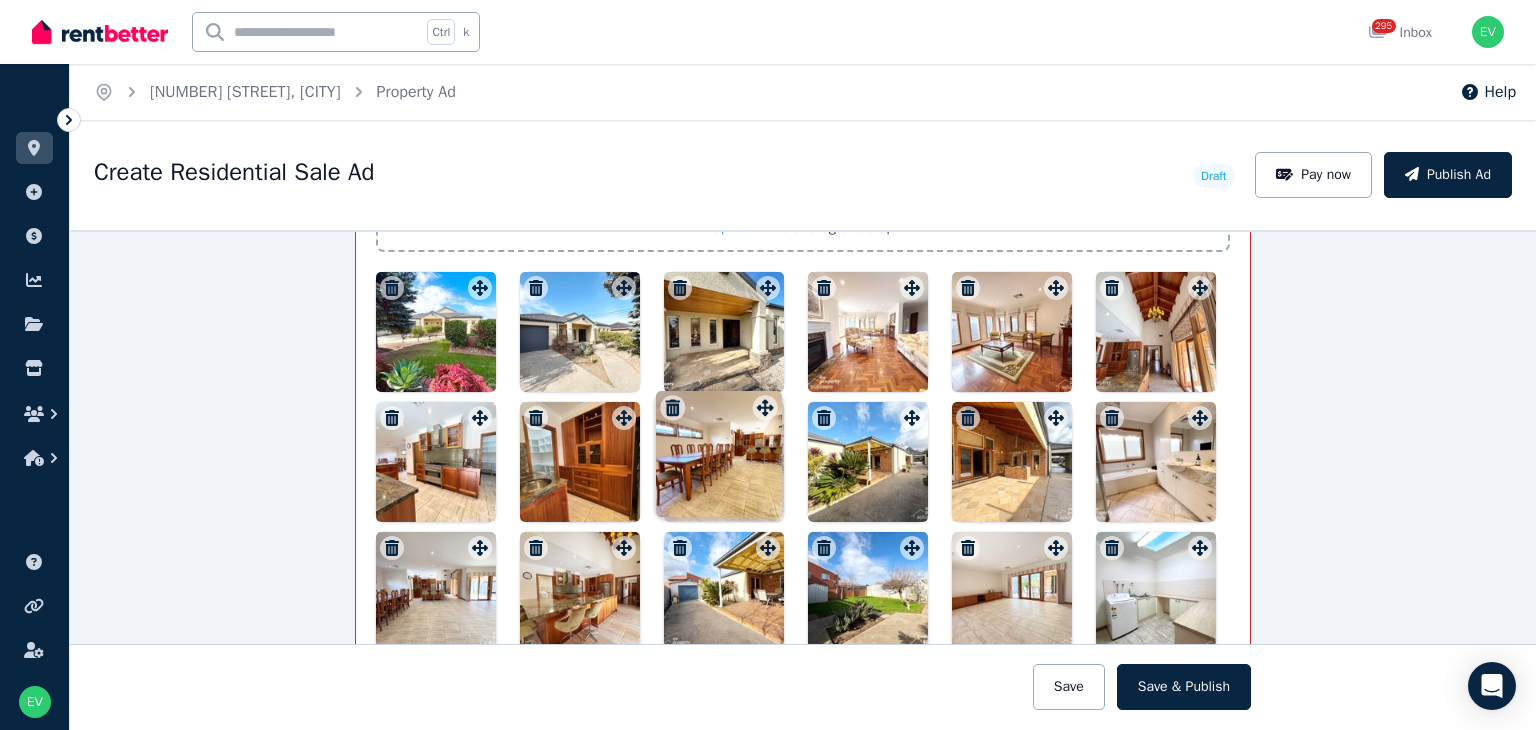 click on "Photos Upload a file   or drag and drop Uploaded   " IMG_3143.jpg " Uploaded   " IMG_3145.jpg " Uploaded   " IMG_3134.jpg " Uploaded   " IMG_3135.jpg " Uploaded   " IMG_3137.jpg " Uploaded   " IMG_3139.jpg " Uploaded   " IMG_3130.jpg " Uploaded   " IMG_3133.jpg " Uploaded   " IMG_3123.jpg " Uploaded   " IMG_3124.jpg " Uploaded   " IMG_3126.jpg " Uploaded   " IMG_3127.jpg " Uploaded   " IMG_3119.jpg " Uploaded   " IMG_3120.jpg " Uploaded   " IMG_3121.jpg " Uploaded   " IMG_3122.jpg " Uploaded   " IMG_3111.jpg " Uploaded   " IMG_3113.jpg " Uploaded   " IMG_3115.jpg " Uploaded   " IMG_3116.jpg "
To pick up a draggable item, press the space bar.
While dragging, use the arrow keys to move the item.
Press space again to drop the item in its new position, or press escape to cancel.
Draggable item 5d475247-bd25-4856-9929-e837a68e581f was moved over droppable area 5b349b23-8615-4f09-a131-41476f5c2a2b." at bounding box center [803, 435] 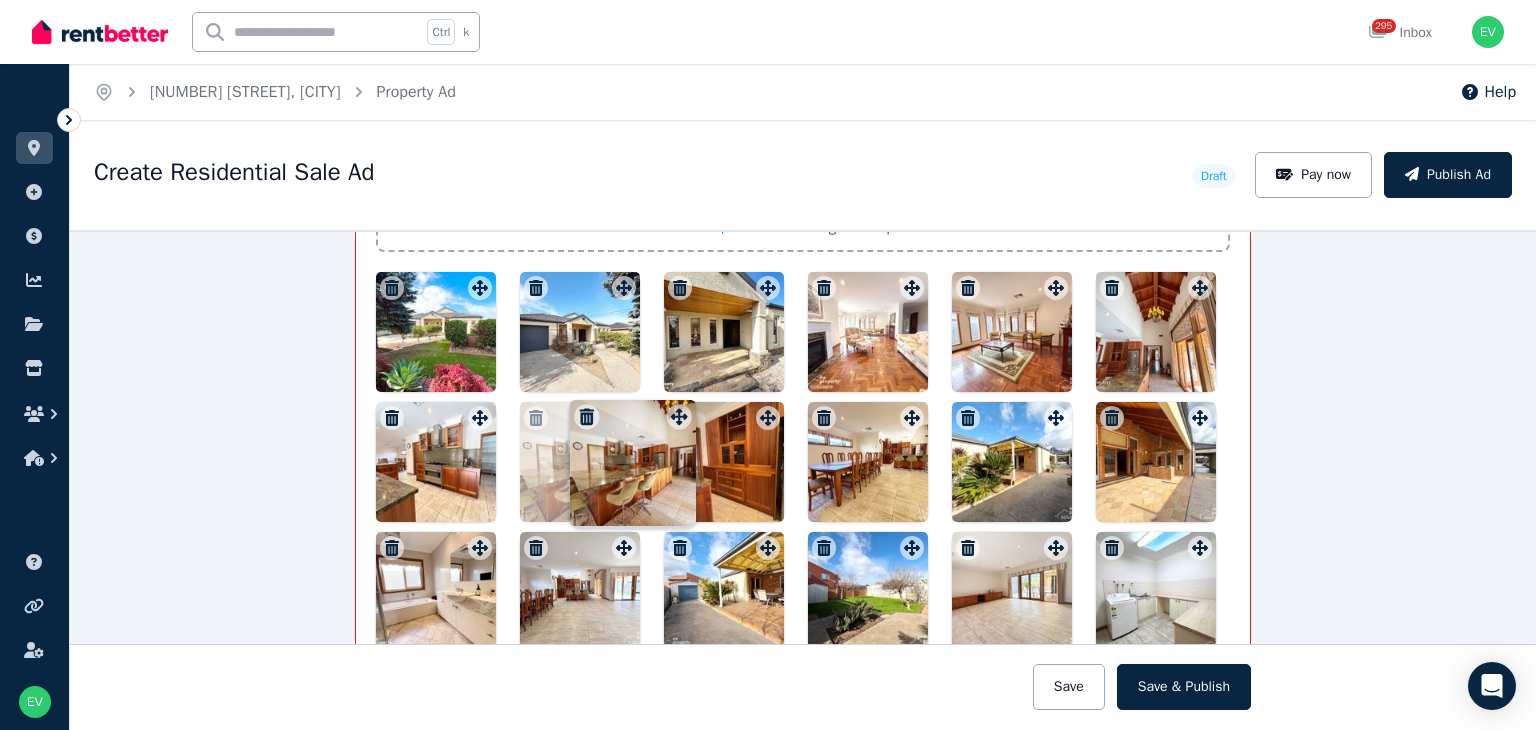 drag, startPoint x: 618, startPoint y: 547, endPoint x: 709, endPoint y: 417, distance: 158.68523 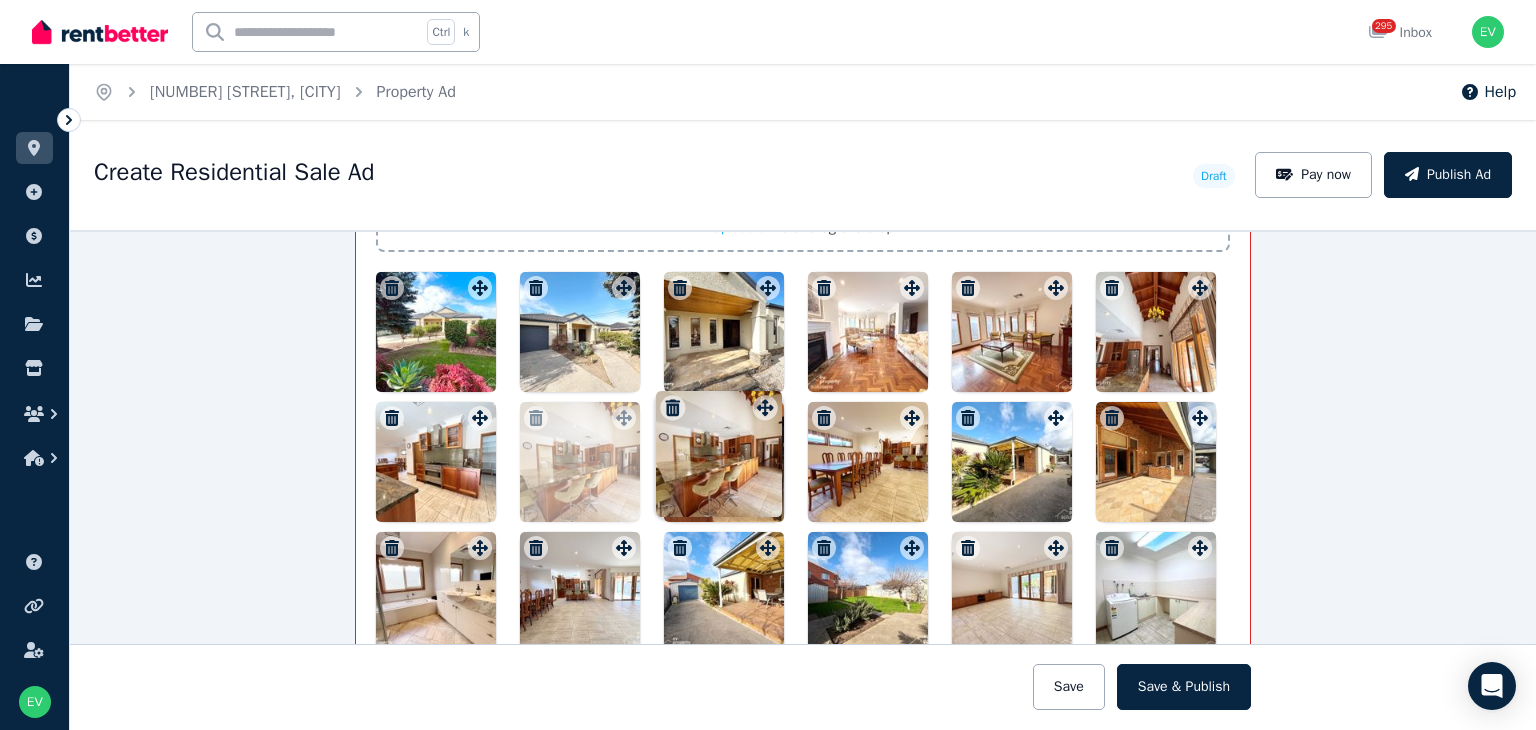 click on "Photos Upload a file   or drag and drop Uploaded   " IMG_3143.jpg " Uploaded   " IMG_3145.jpg " Uploaded   " IMG_3134.jpg " Uploaded   " IMG_3135.jpg " Uploaded   " IMG_3137.jpg " Uploaded   " IMG_3139.jpg " Uploaded   " IMG_3130.jpg " Uploaded   " IMG_3133.jpg " Uploaded   " IMG_3123.jpg " Uploaded   " IMG_3124.jpg " Uploaded   " IMG_3126.jpg " Uploaded   " IMG_3127.jpg " Uploaded   " IMG_3119.jpg " Uploaded   " IMG_3120.jpg " Uploaded   " IMG_3121.jpg " Uploaded   " IMG_3122.jpg " Uploaded   " IMG_3111.jpg " Uploaded   " IMG_3113.jpg " Uploaded   " IMG_3115.jpg " Uploaded   " IMG_3116.jpg "
To pick up a draggable item, press the space bar.
While dragging, use the arrow keys to move the item.
Press space again to drop the item in its new position, or press escape to cancel.
Draggable item e522c676-7b84-4a51-8940-8879b8701784 was moved over droppable area 2615493b-e368-49b5-b2a6-0c42ae53cb94." at bounding box center (803, 435) 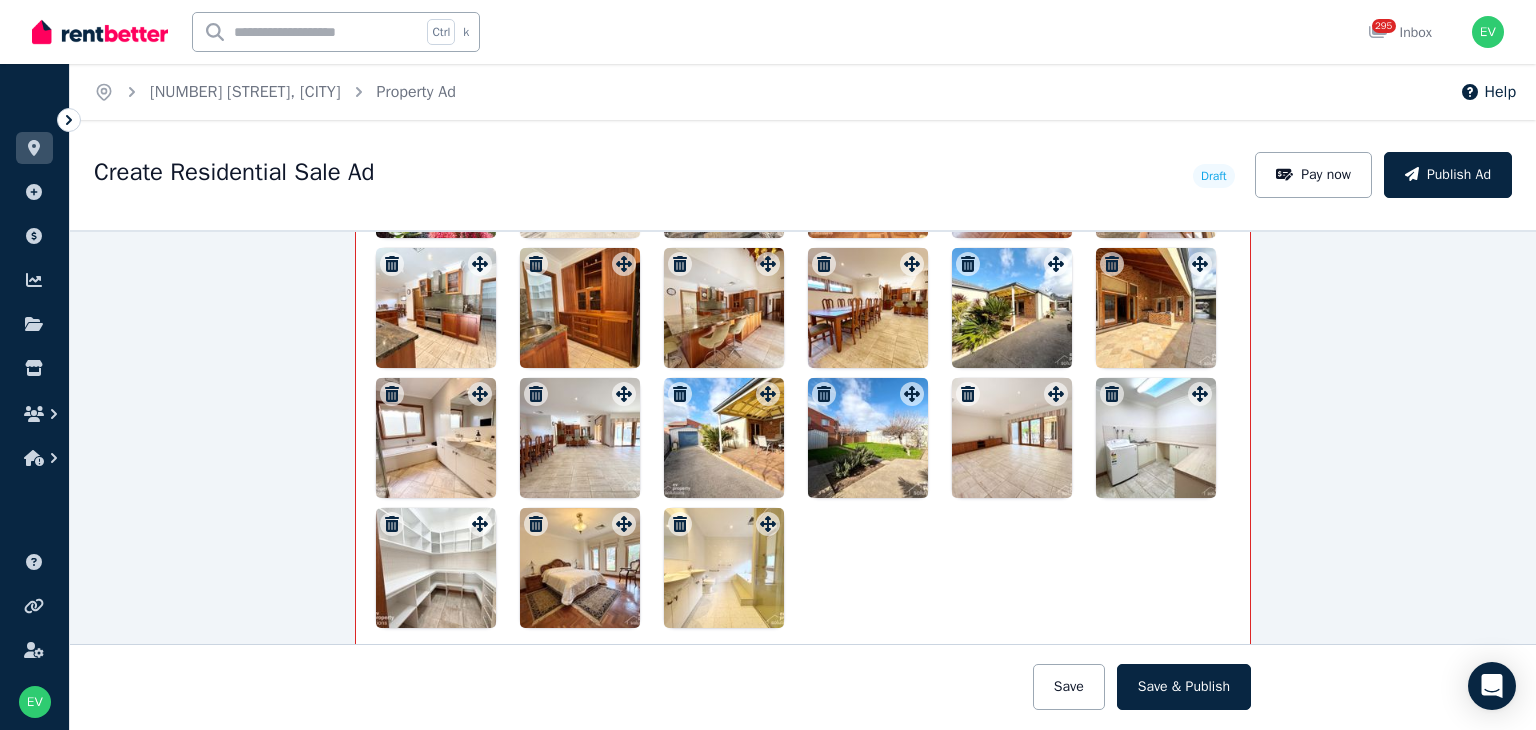 scroll, scrollTop: 2832, scrollLeft: 0, axis: vertical 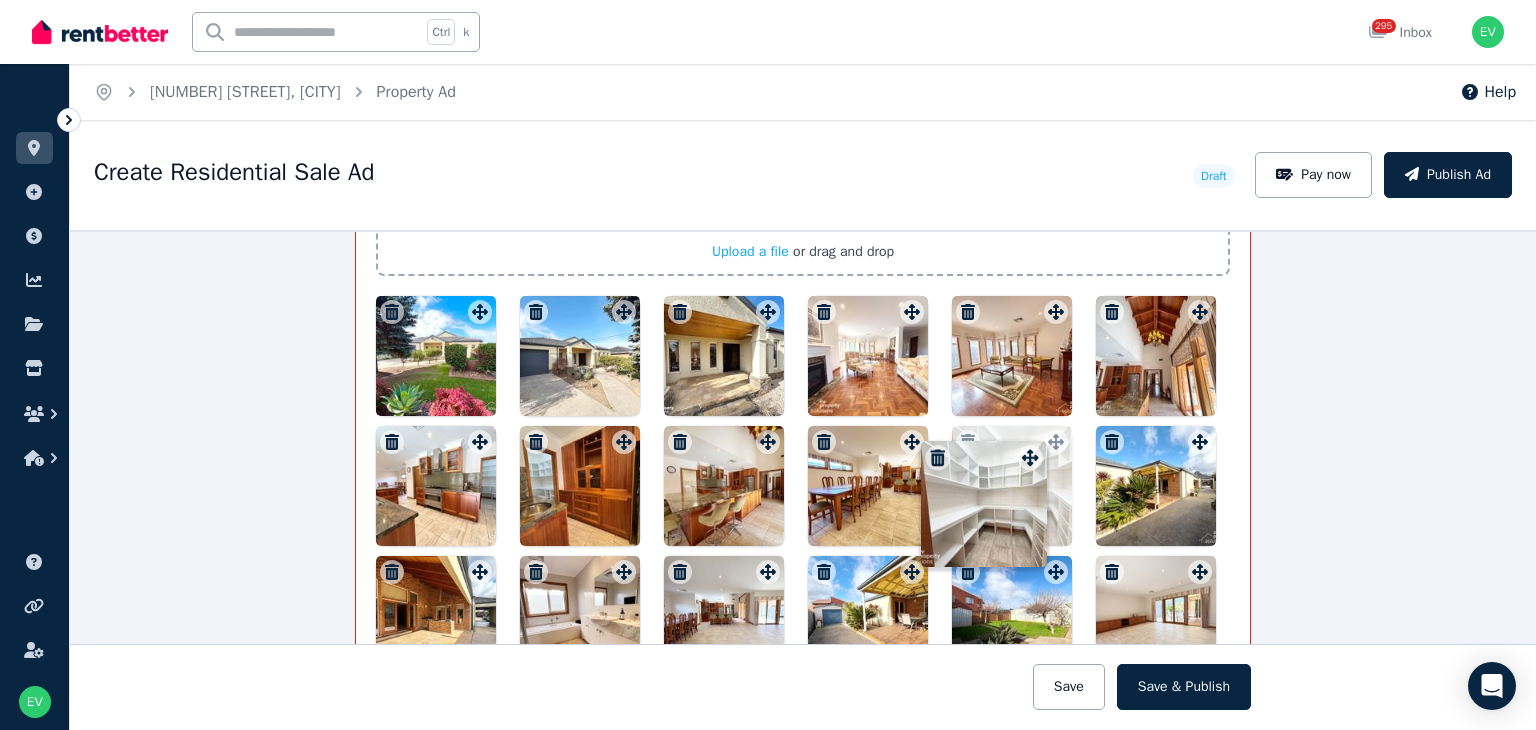drag, startPoint x: 472, startPoint y: 474, endPoint x: 1028, endPoint y: 447, distance: 556.6552 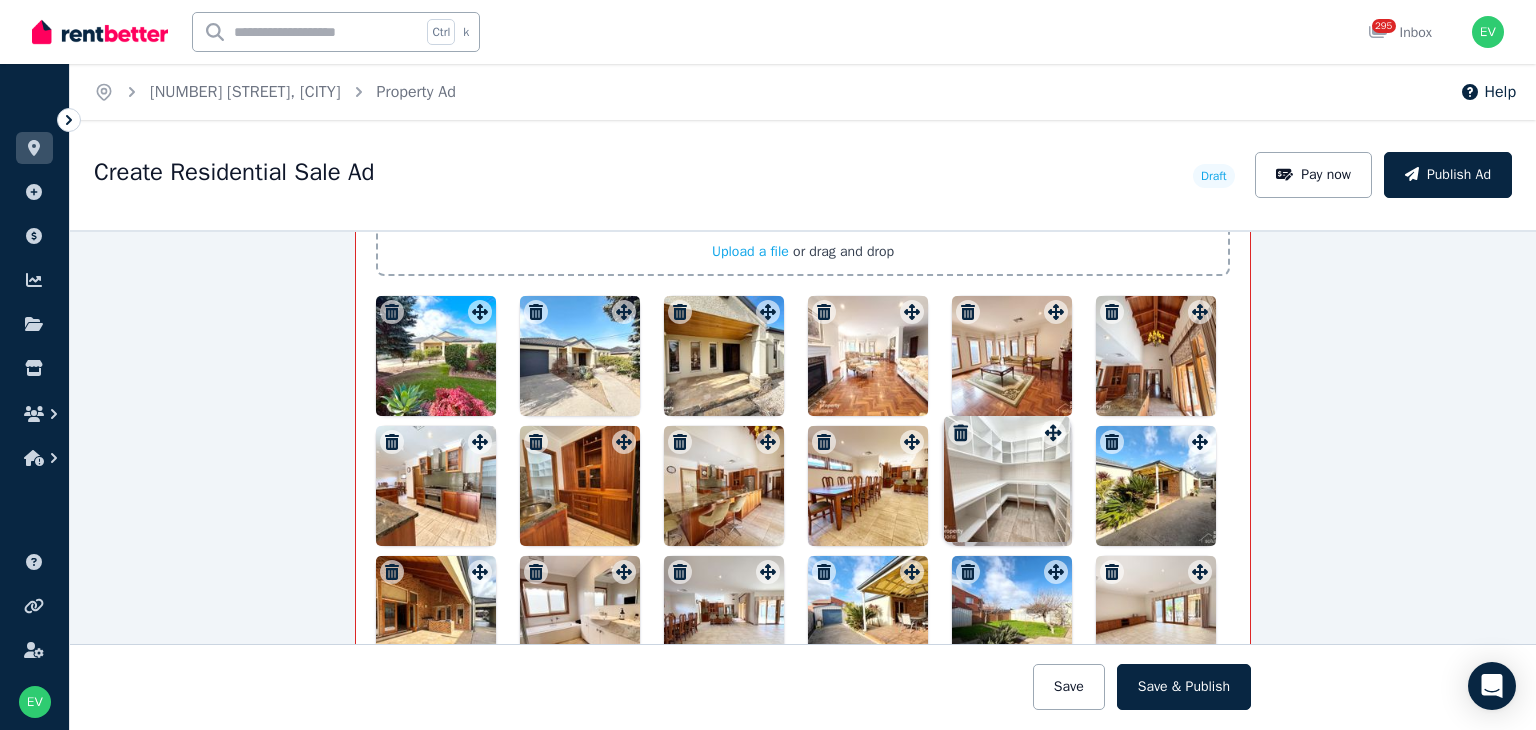 click on "Photos Upload a file   or drag and drop Uploaded   " IMG_3143.jpg " Uploaded   " IMG_3145.jpg " Uploaded   " IMG_3134.jpg " Uploaded   " IMG_3135.jpg " Uploaded   " IMG_3137.jpg " Uploaded   " IMG_3139.jpg " Uploaded   " IMG_3130.jpg " Uploaded   " IMG_3133.jpg " Uploaded   " IMG_3123.jpg " Uploaded   " IMG_3124.jpg " Uploaded   " IMG_3126.jpg " Uploaded   " IMG_3127.jpg " Uploaded   " IMG_3119.jpg " Uploaded   " IMG_3120.jpg " Uploaded   " IMG_3121.jpg " Uploaded   " IMG_3122.jpg " Uploaded   " IMG_3111.jpg " Uploaded   " IMG_3113.jpg " Uploaded   " IMG_3115.jpg " Uploaded   " IMG_3116.jpg "
To pick up a draggable item, press the space bar.
While dragging, use the arrow keys to move the item.
Press space again to drop the item in its new position, or press escape to cancel.
Draggable item 8154797a-dd04-4d13-a467-954e8284578e was moved over droppable area 5b349b23-8615-4f09-a131-41476f5c2a2b." at bounding box center (803, 459) 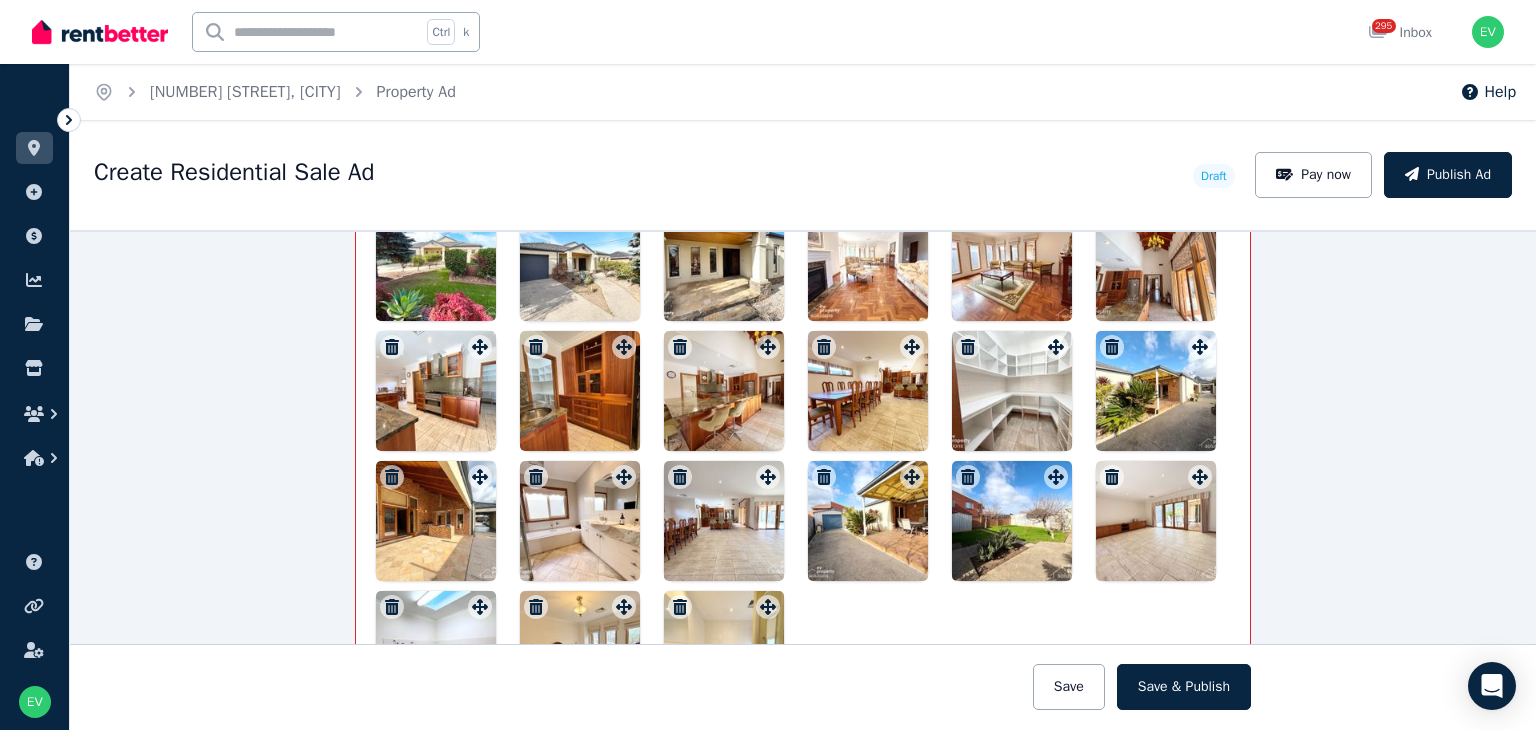 scroll, scrollTop: 2708, scrollLeft: 0, axis: vertical 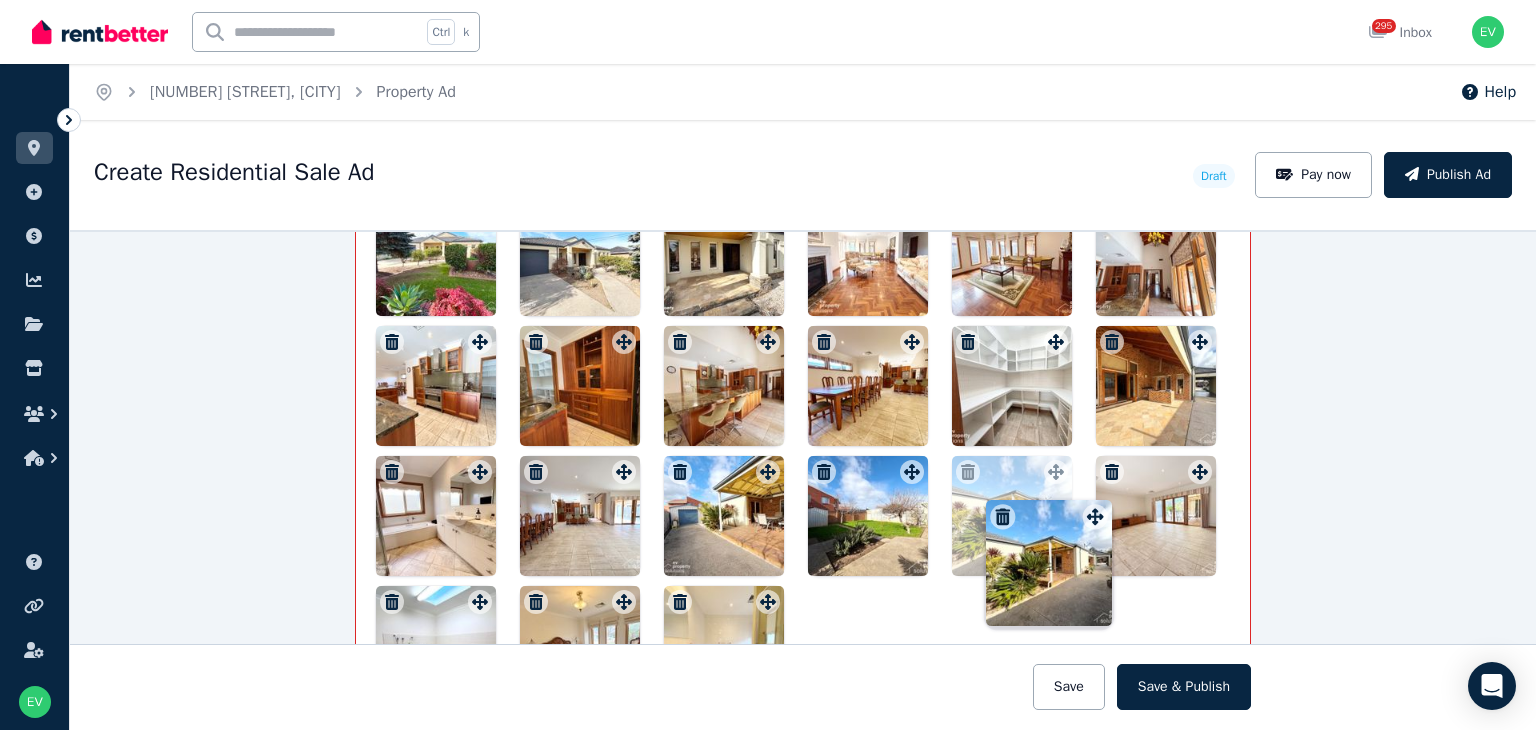 drag, startPoint x: 1187, startPoint y: 339, endPoint x: 1075, endPoint y: 512, distance: 206.08978 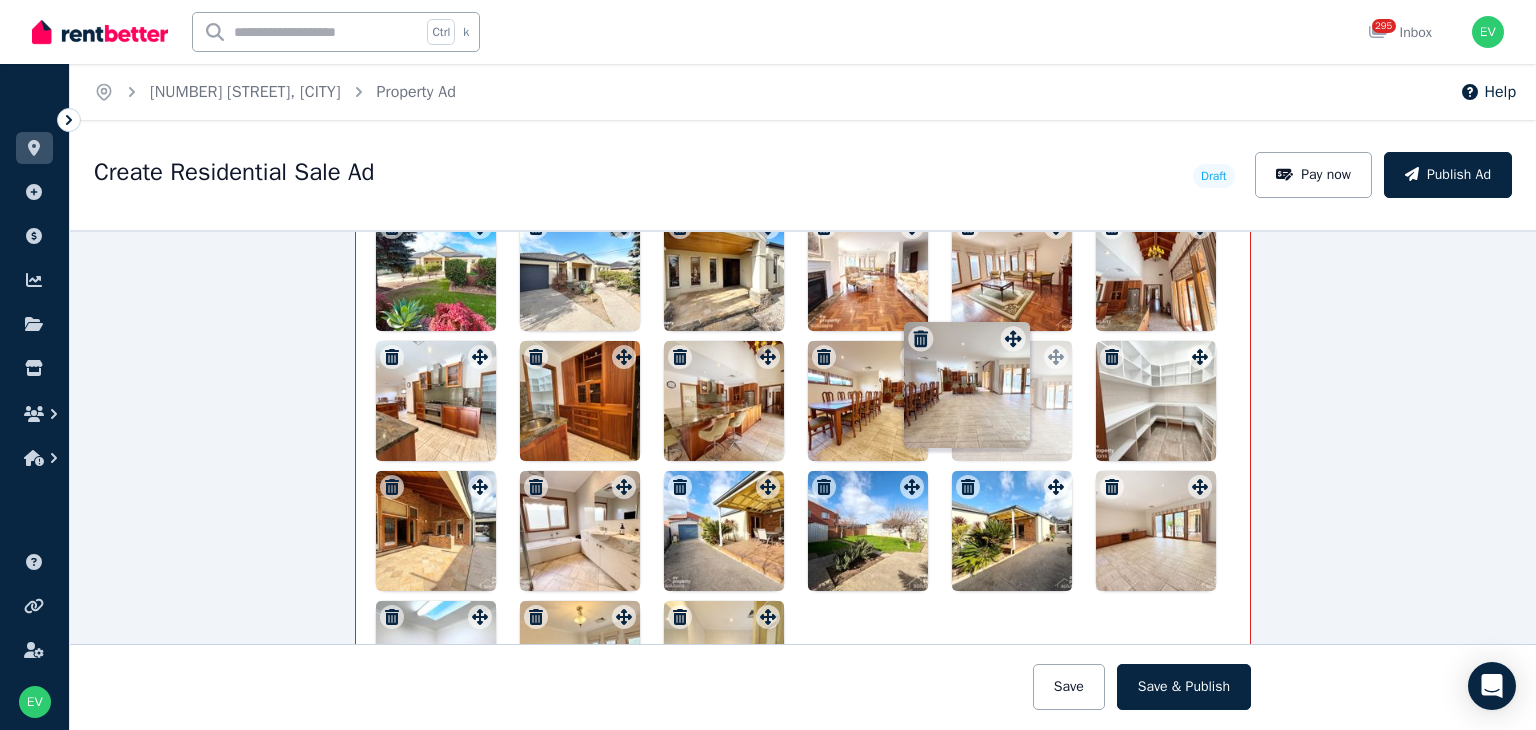 drag, startPoint x: 615, startPoint y: 470, endPoint x: 1024, endPoint y: 324, distance: 434.27756 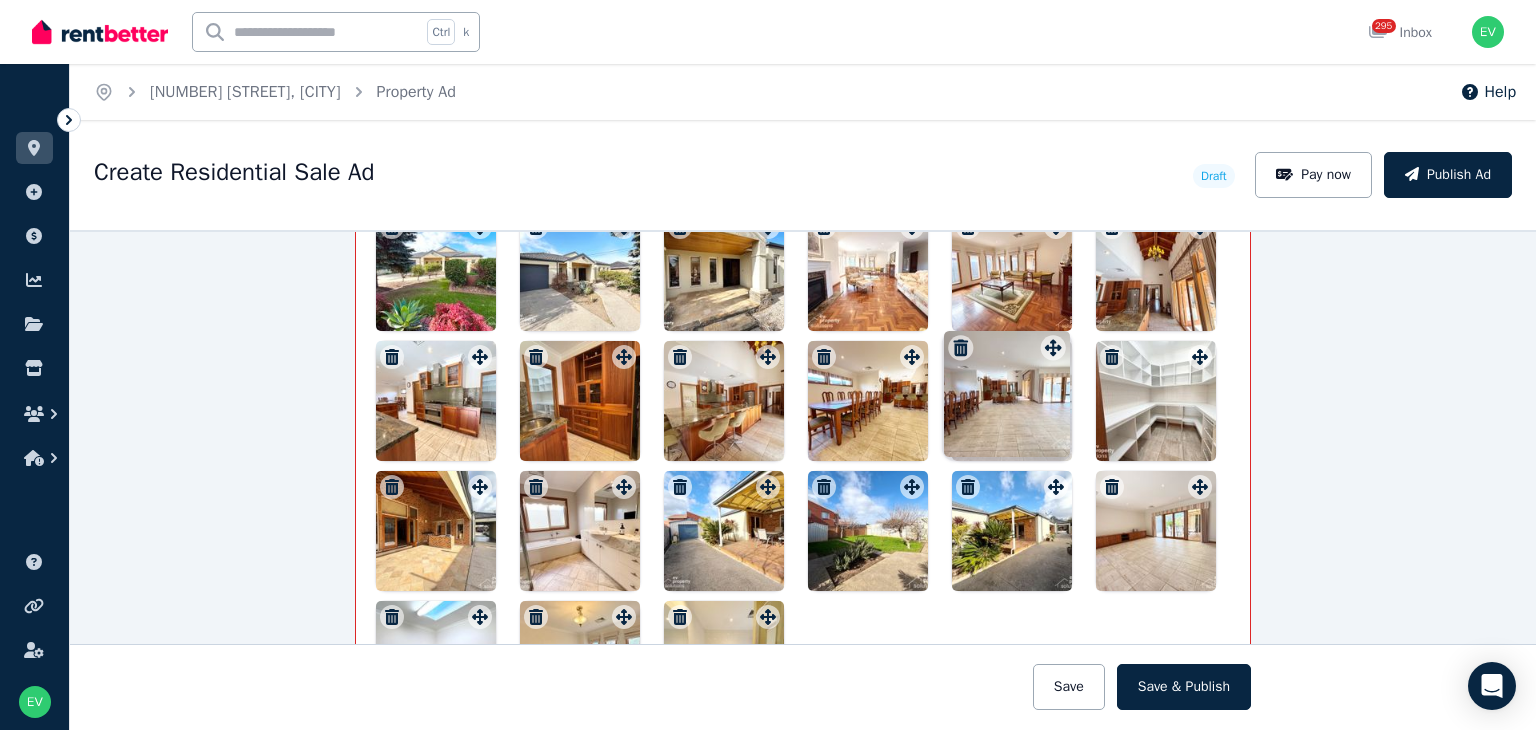 click on "Photos Upload a file   or drag and drop Uploaded   " IMG_3143.jpg " Uploaded   " IMG_3145.jpg " Uploaded   " IMG_3134.jpg " Uploaded   " IMG_3135.jpg " Uploaded   " IMG_3137.jpg " Uploaded   " IMG_3139.jpg " Uploaded   " IMG_3130.jpg " Uploaded   " IMG_3133.jpg " Uploaded   " IMG_3123.jpg " Uploaded   " IMG_3124.jpg " Uploaded   " IMG_3126.jpg " Uploaded   " IMG_3127.jpg " Uploaded   " IMG_3119.jpg " Uploaded   " IMG_3120.jpg " Uploaded   " IMG_3121.jpg " Uploaded   " IMG_3122.jpg " Uploaded   " IMG_3111.jpg " Uploaded   " IMG_3113.jpg " Uploaded   " IMG_3115.jpg " Uploaded   " IMG_3116.jpg "
To pick up a draggable item, press the space bar.
While dragging, use the arrow keys to move the item.
Press space again to drop the item in its new position, or press escape to cancel.
Draggable item a4c7af6c-af15-48eb-9b64-b4763e70a1cb was moved over droppable area 8154797a-dd04-4d13-a467-954e8284578e." at bounding box center [803, 374] 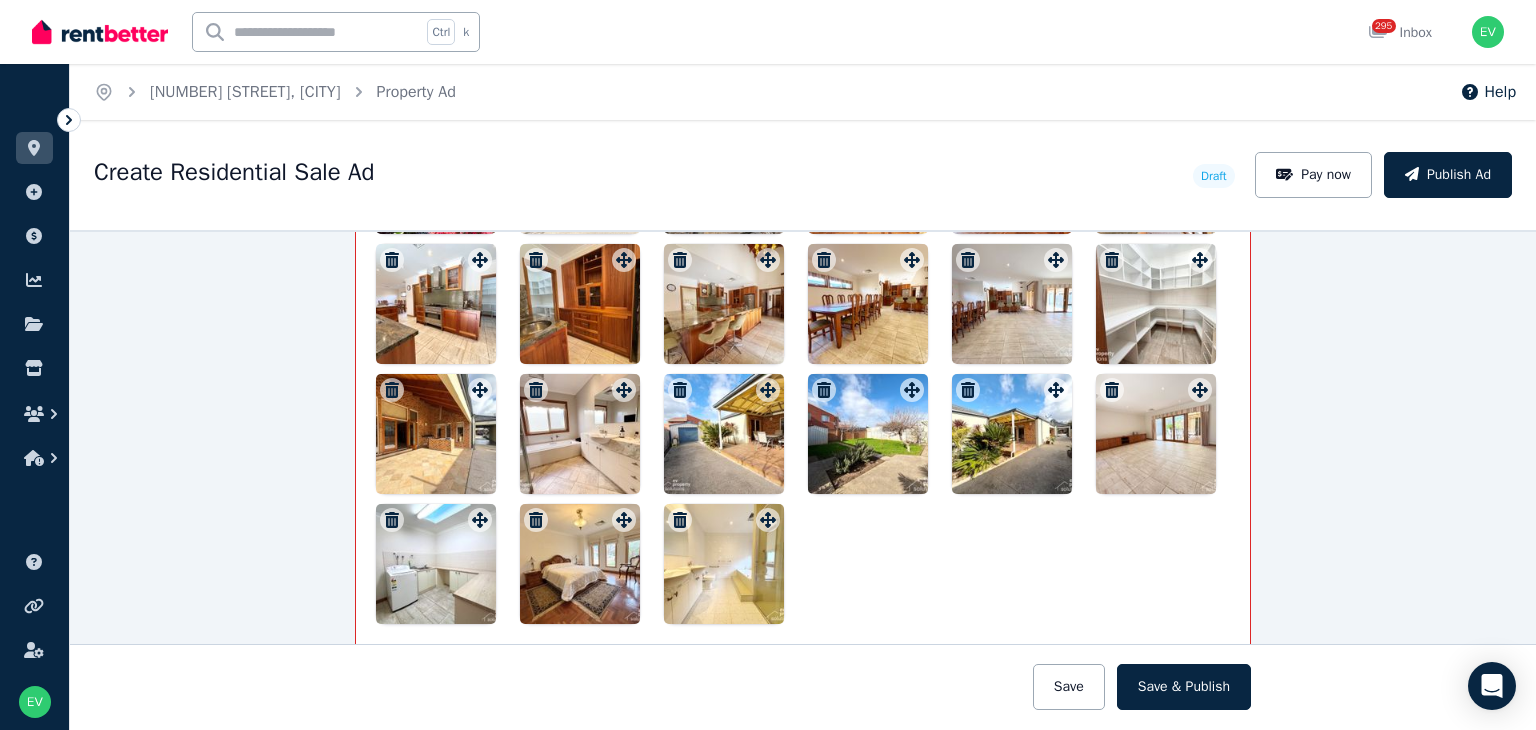 scroll, scrollTop: 2792, scrollLeft: 0, axis: vertical 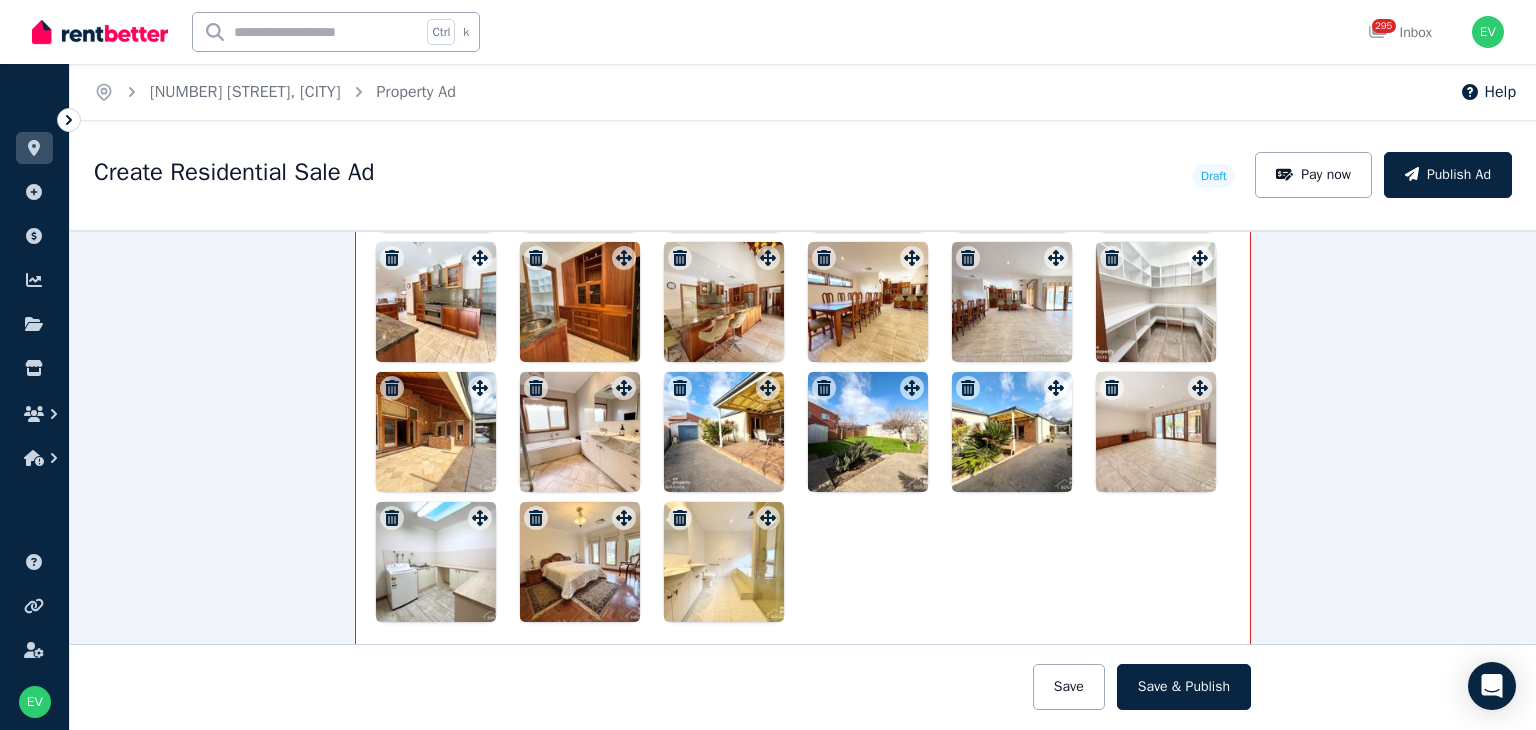 drag, startPoint x: 481, startPoint y: 392, endPoint x: 771, endPoint y: 412, distance: 290.68884 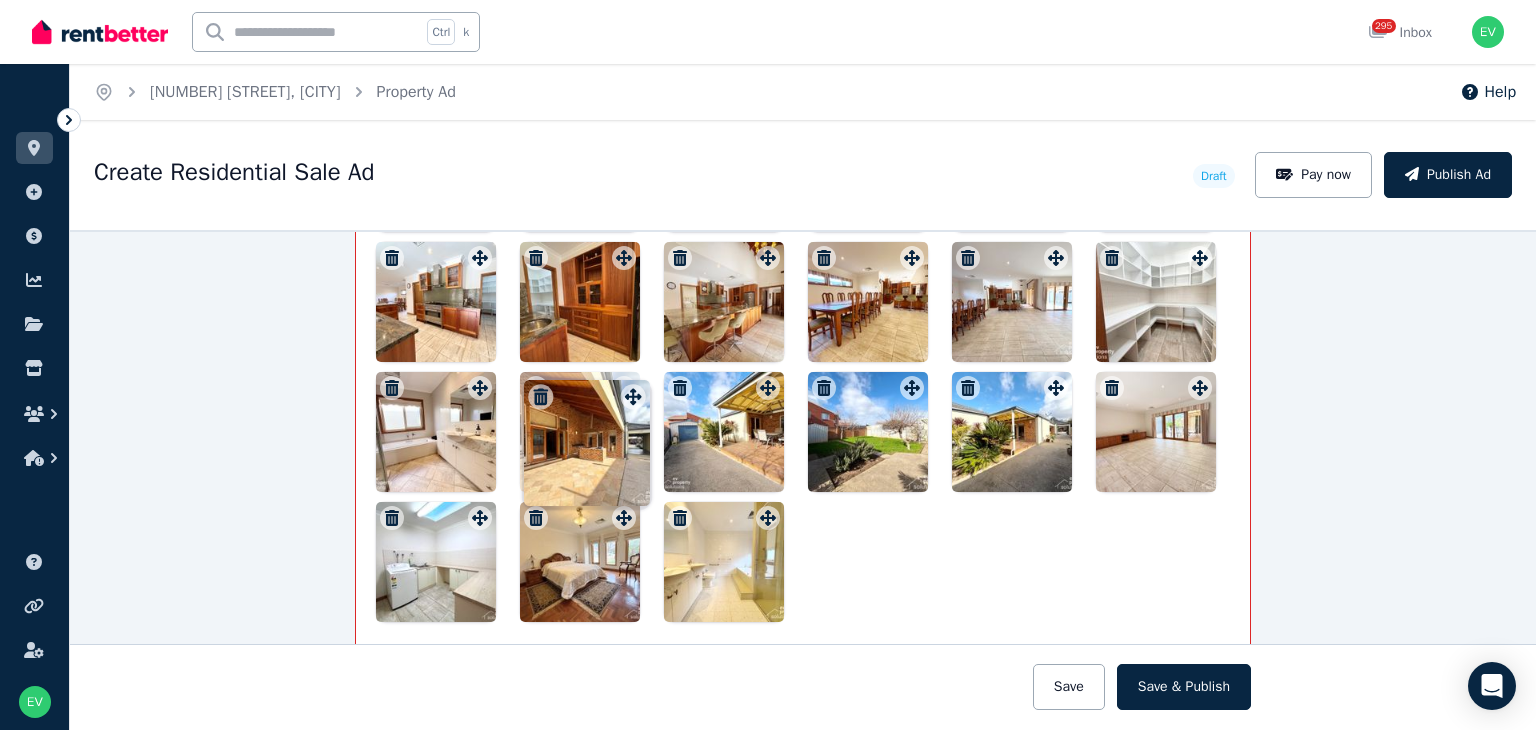 drag, startPoint x: 473, startPoint y: 380, endPoint x: 632, endPoint y: 382, distance: 159.01257 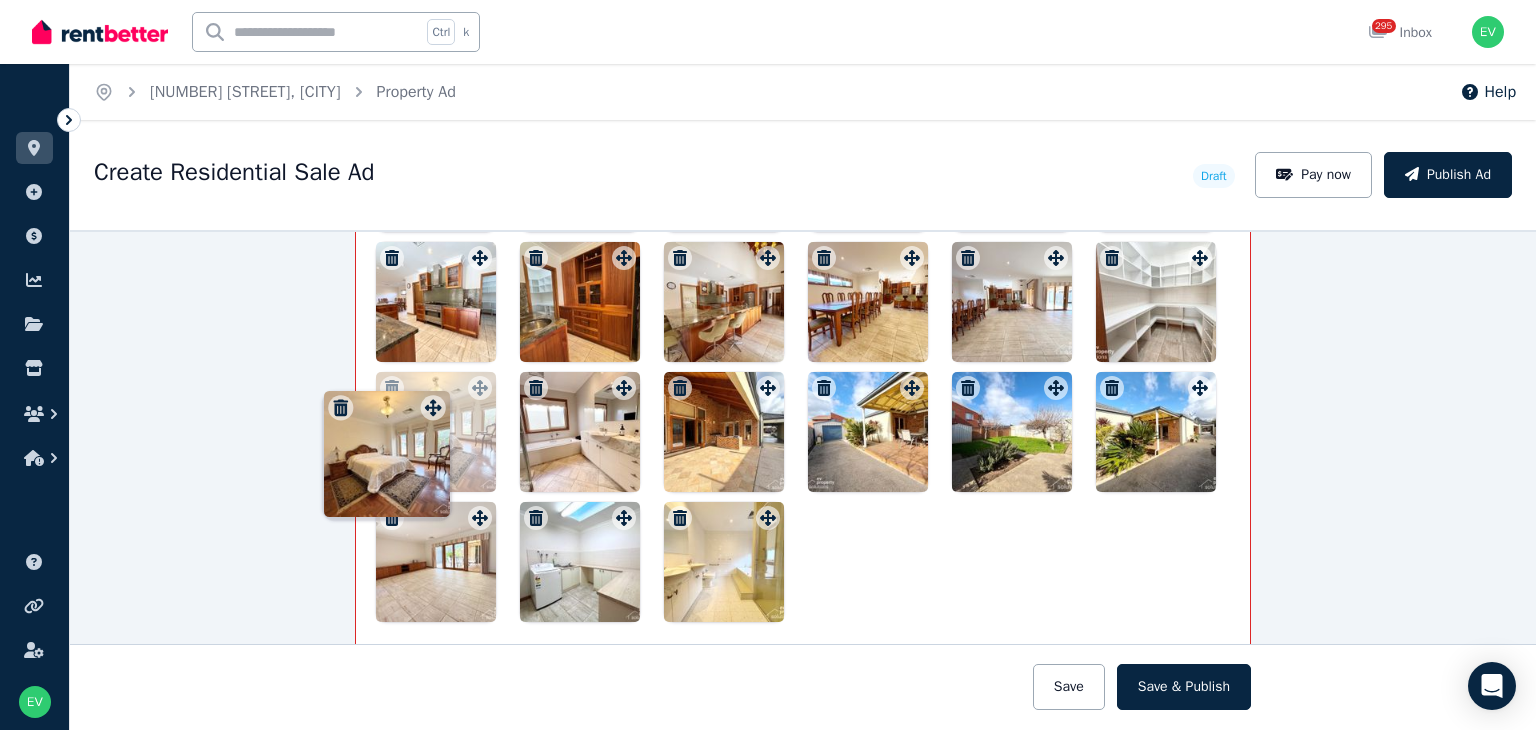 drag, startPoint x: 613, startPoint y: 508, endPoint x: 450, endPoint y: 377, distance: 209.11719 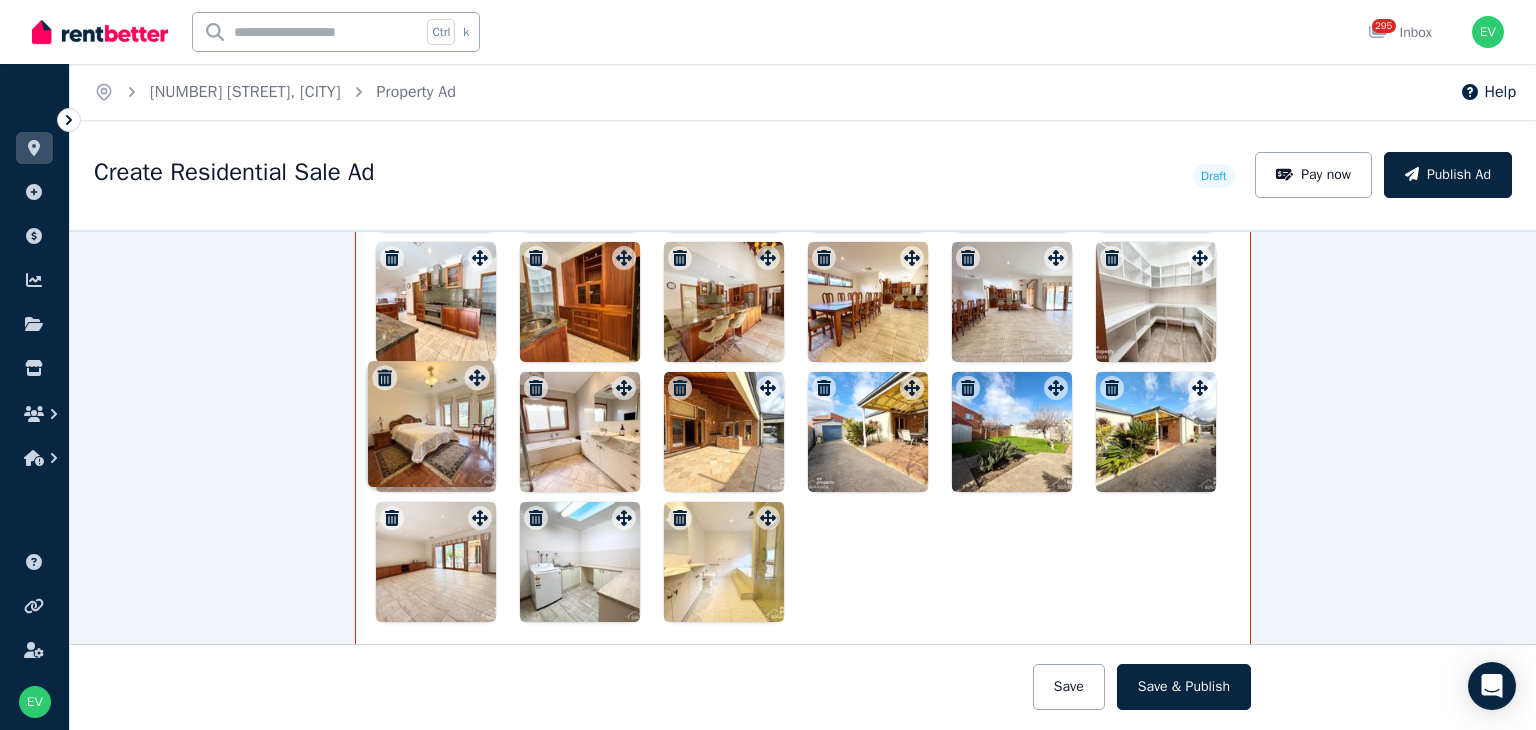 click on "Photos Upload a file   or drag and drop Uploaded   " IMG_3143.jpg " Uploaded   " IMG_3145.jpg " Uploaded   " IMG_3134.jpg " Uploaded   " IMG_3135.jpg " Uploaded   " IMG_3137.jpg " Uploaded   " IMG_3139.jpg " Uploaded   " IMG_3130.jpg " Uploaded   " IMG_3133.jpg " Uploaded   " IMG_3123.jpg " Uploaded   " IMG_3124.jpg " Uploaded   " IMG_3126.jpg " Uploaded   " IMG_3127.jpg " Uploaded   " IMG_3119.jpg " Uploaded   " IMG_3120.jpg " Uploaded   " IMG_3121.jpg " Uploaded   " IMG_3122.jpg " Uploaded   " IMG_3111.jpg " Uploaded   " IMG_3113.jpg " Uploaded   " IMG_3115.jpg " Uploaded   " IMG_3116.jpg "
To pick up a draggable item, press the space bar.
While dragging, use the arrow keys to move the item.
Press space again to drop the item in its new position, or press escape to cancel.
Draggable item b955fa48-0bcc-4ee1-a98e-722bedece14e was moved over droppable area f2d31fb1-c1a4-4e5f-87d2-8fe3e513291b." at bounding box center [803, 275] 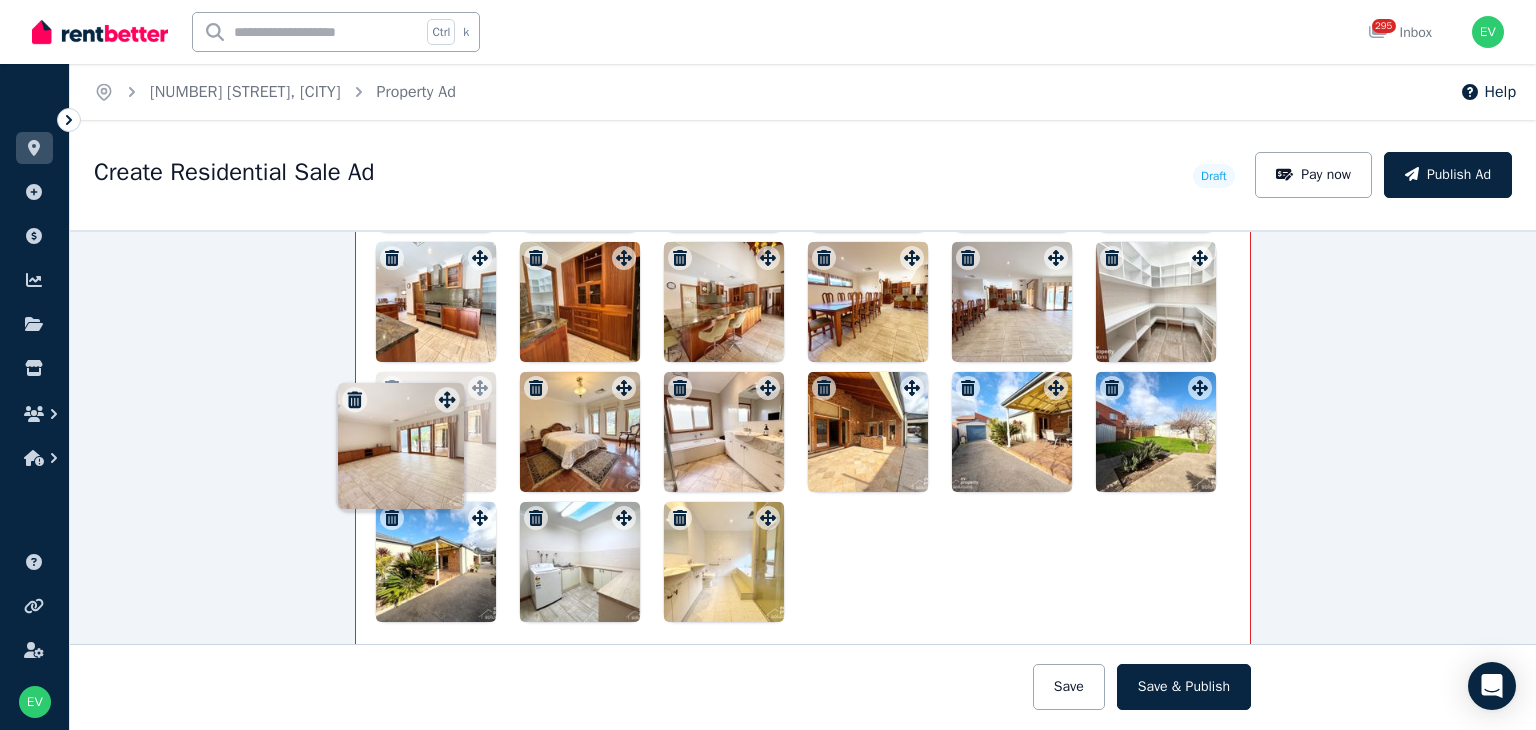 drag, startPoint x: 471, startPoint y: 514, endPoint x: 444, endPoint y: 389, distance: 127.88276 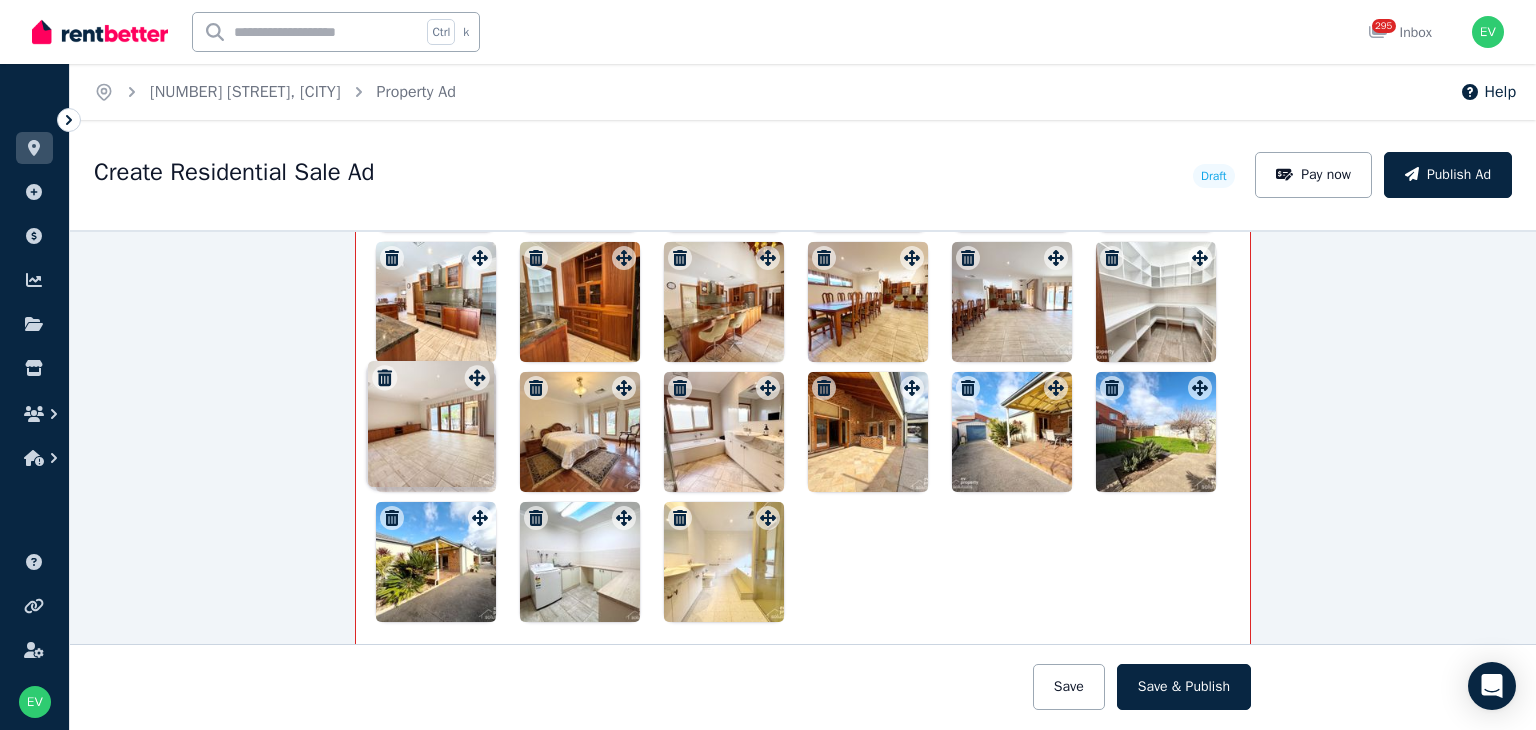 click on "Photos Upload a file   or drag and drop Uploaded   " IMG_3143.jpg " Uploaded   " IMG_3145.jpg " Uploaded   " IMG_3134.jpg " Uploaded   " IMG_3135.jpg " Uploaded   " IMG_3137.jpg " Uploaded   " IMG_3139.jpg " Uploaded   " IMG_3130.jpg " Uploaded   " IMG_3133.jpg " Uploaded   " IMG_3123.jpg " Uploaded   " IMG_3124.jpg " Uploaded   " IMG_3126.jpg " Uploaded   " IMG_3127.jpg " Uploaded   " IMG_3119.jpg " Uploaded   " IMG_3120.jpg " Uploaded   " IMG_3121.jpg " Uploaded   " IMG_3122.jpg " Uploaded   " IMG_3111.jpg " Uploaded   " IMG_3113.jpg " Uploaded   " IMG_3115.jpg " Uploaded   " IMG_3116.jpg "
To pick up a draggable item, press the space bar.
While dragging, use the arrow keys to move the item.
Press space again to drop the item in its new position, or press escape to cancel.
Draggable item 0fd1f5db-e90d-4453-a1d5-1644bd32bfed was moved over droppable area b955fa48-0bcc-4ee1-a98e-722bedece14e." at bounding box center (803, 275) 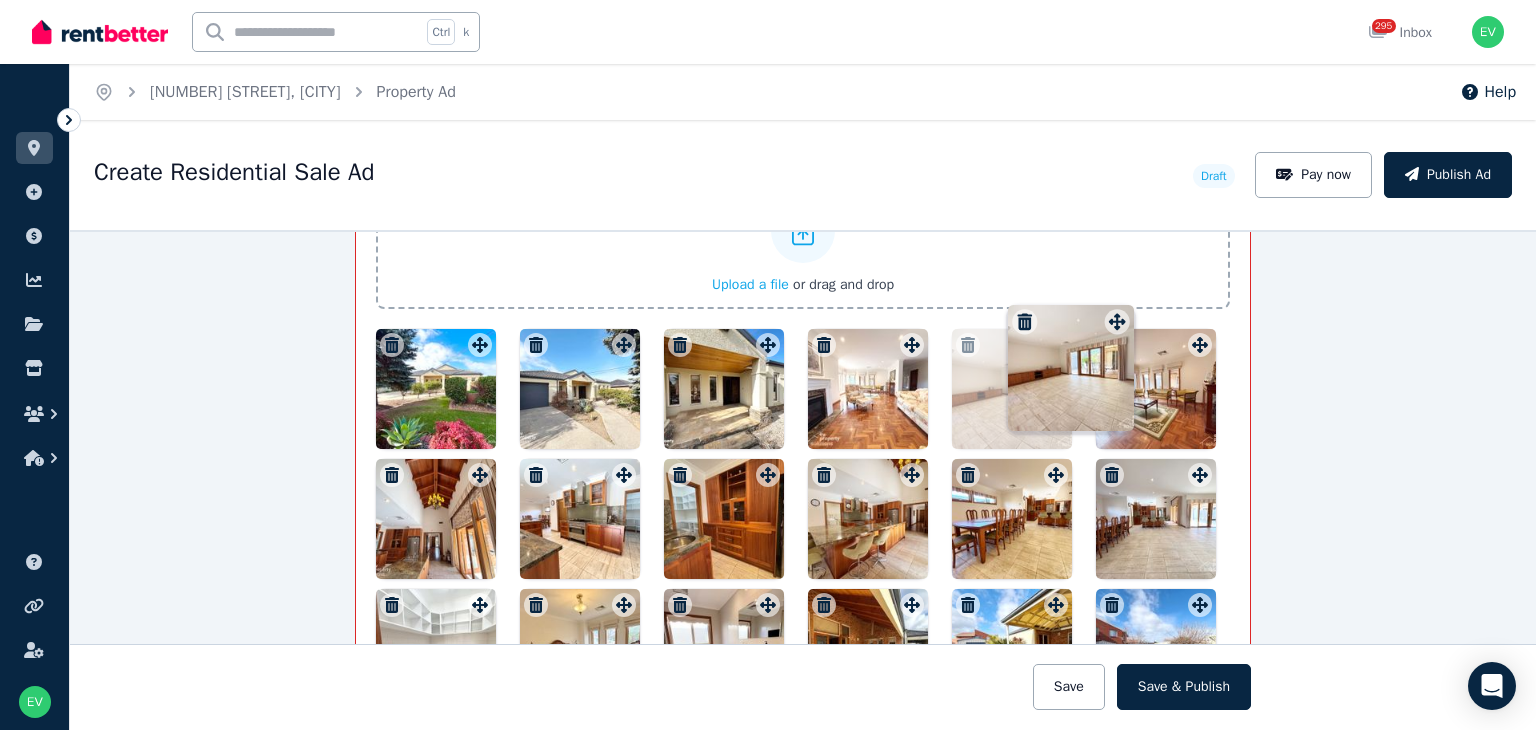 scroll, scrollTop: 2575, scrollLeft: 0, axis: vertical 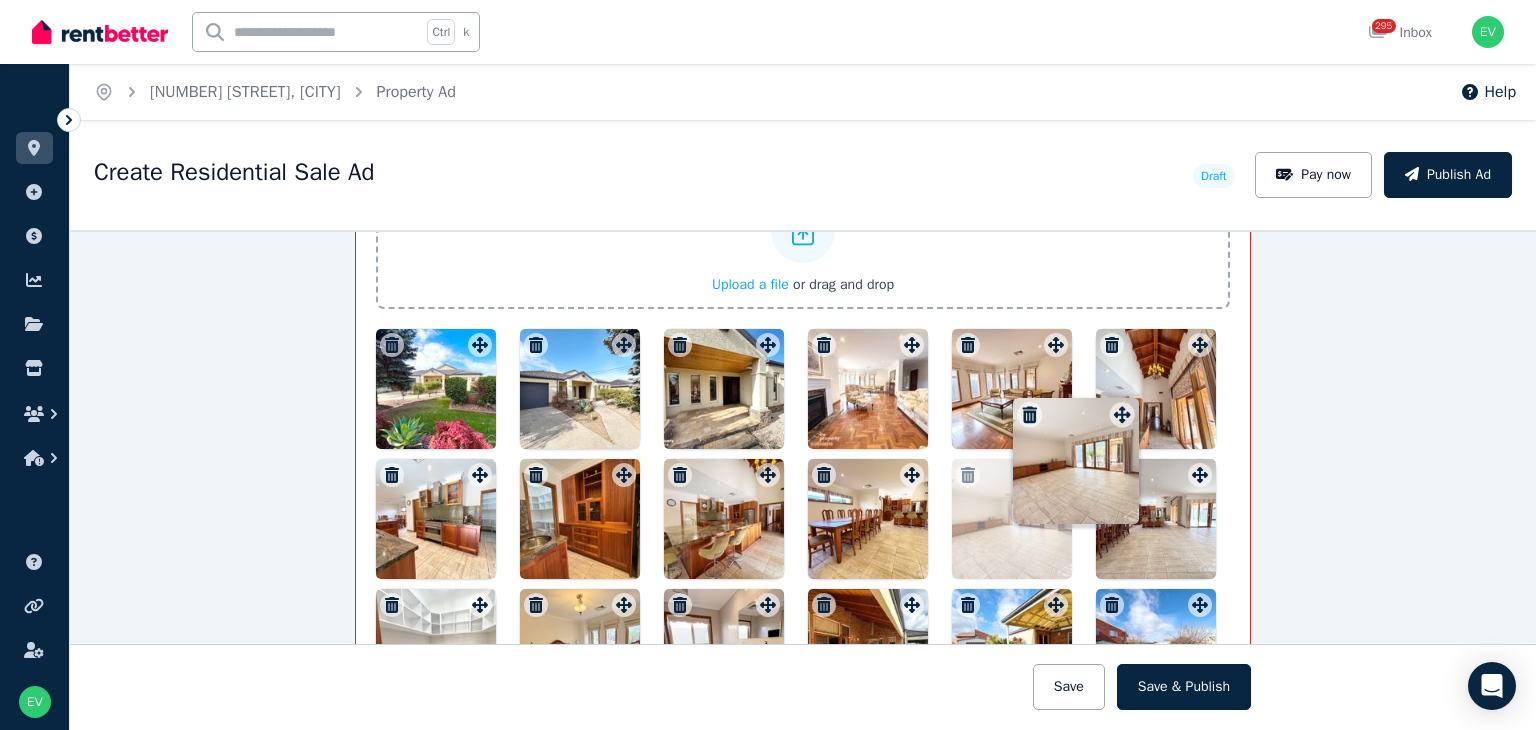 drag, startPoint x: 471, startPoint y: 384, endPoint x: 1121, endPoint y: 420, distance: 650.99615 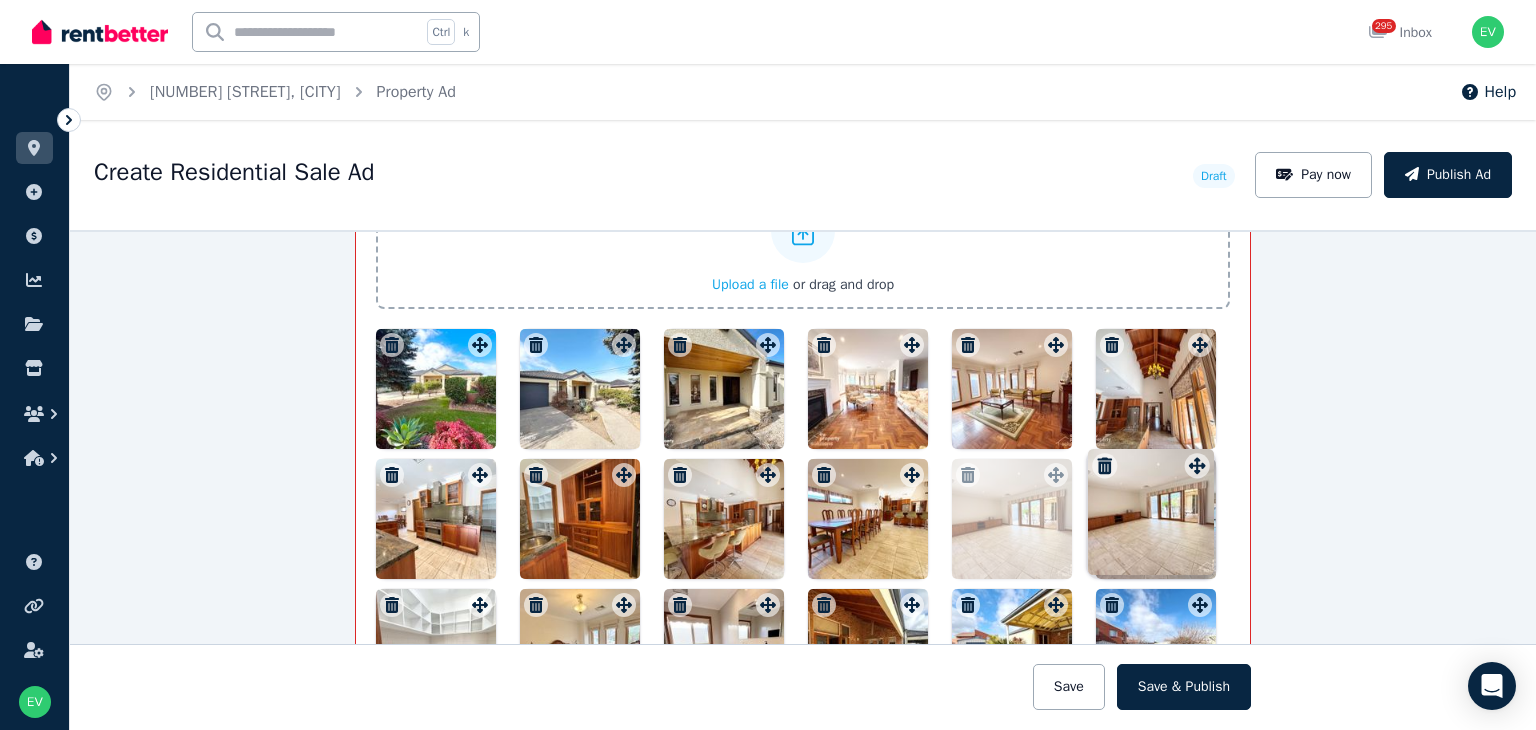 click on "Photos Upload a file   or drag and drop Uploaded   " IMG_3143.jpg " Uploaded   " IMG_3145.jpg " Uploaded   " IMG_3134.jpg " Uploaded   " IMG_3135.jpg " Uploaded   " IMG_3137.jpg " Uploaded   " IMG_3139.jpg " Uploaded   " IMG_3130.jpg " Uploaded   " IMG_3133.jpg " Uploaded   " IMG_3123.jpg " Uploaded   " IMG_3124.jpg " Uploaded   " IMG_3126.jpg " Uploaded   " IMG_3127.jpg " Uploaded   " IMG_3119.jpg " Uploaded   " IMG_3120.jpg " Uploaded   " IMG_3121.jpg " Uploaded   " IMG_3122.jpg " Uploaded   " IMG_3111.jpg " Uploaded   " IMG_3113.jpg " Uploaded   " IMG_3115.jpg " Uploaded   " IMG_3116.jpg "
To pick up a draggable item, press the space bar.
While dragging, use the arrow keys to move the item.
Press space again to drop the item in its new position, or press escape to cancel.
Draggable item 0fd1f5db-e90d-4453-a1d5-1644bd32bfed was moved over droppable area a4c7af6c-af15-48eb-9b64-b4763e70a1cb." at bounding box center [803, 492] 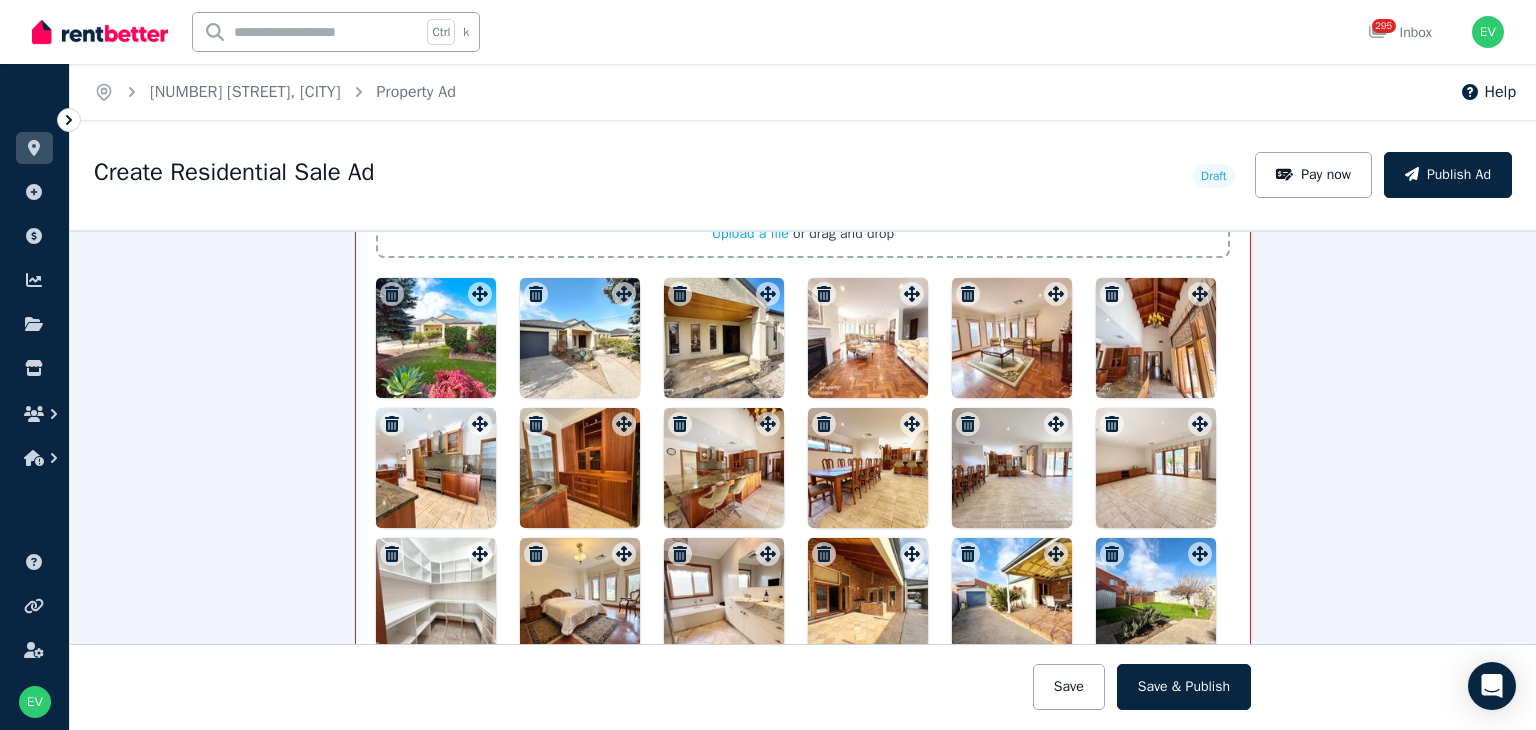 scroll, scrollTop: 2675, scrollLeft: 0, axis: vertical 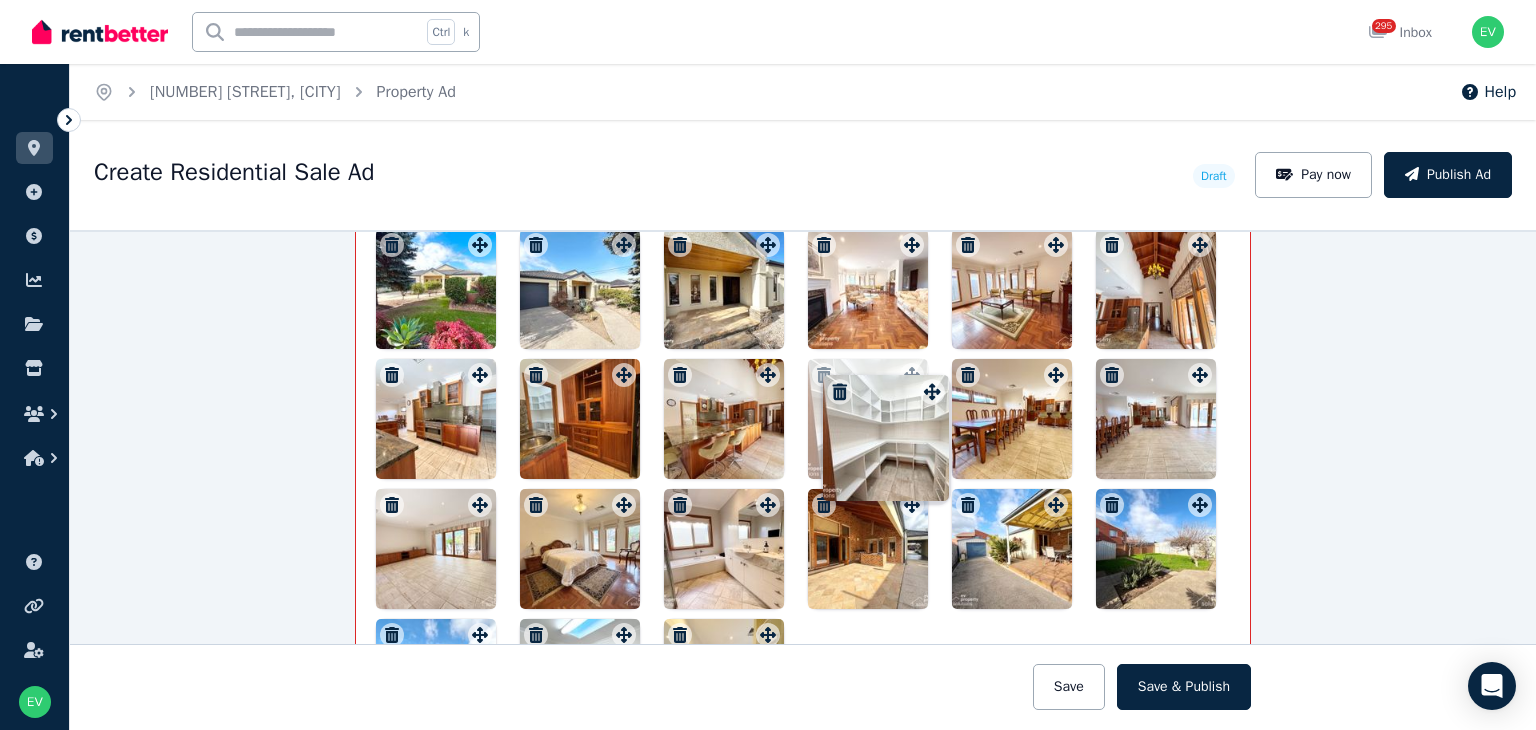 drag, startPoint x: 471, startPoint y: 498, endPoint x: 944, endPoint y: 367, distance: 490.80545 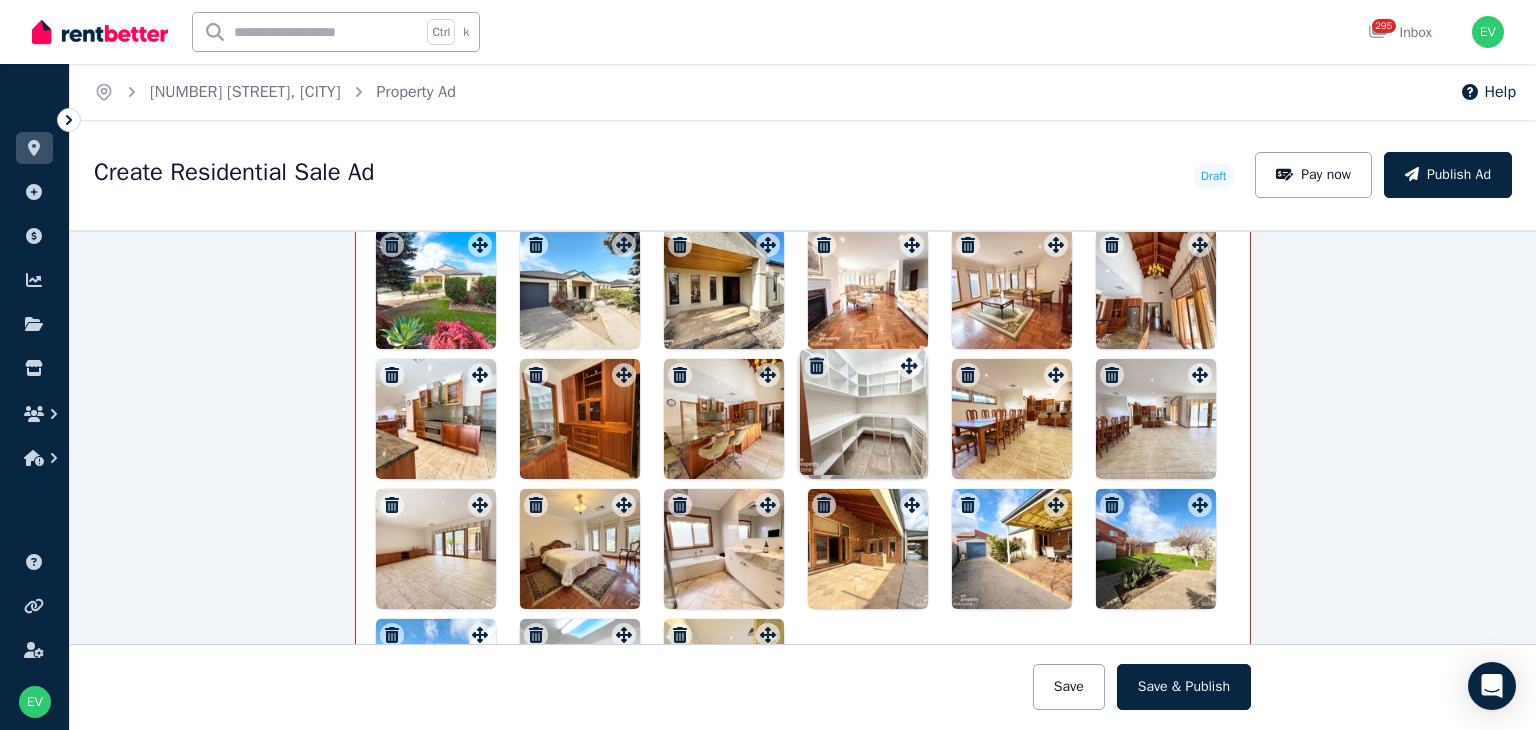 click on "Photos Upload a file   or drag and drop Uploaded   " IMG_3143.jpg " Uploaded   " IMG_3145.jpg " Uploaded   " IMG_3134.jpg " Uploaded   " IMG_3135.jpg " Uploaded   " IMG_3137.jpg " Uploaded   " IMG_3139.jpg " Uploaded   " IMG_3130.jpg " Uploaded   " IMG_3133.jpg " Uploaded   " IMG_3123.jpg " Uploaded   " IMG_3124.jpg " Uploaded   " IMG_3126.jpg " Uploaded   " IMG_3127.jpg " Uploaded   " IMG_3119.jpg " Uploaded   " IMG_3120.jpg " Uploaded   " IMG_3121.jpg " Uploaded   " IMG_3122.jpg " Uploaded   " IMG_3111.jpg " Uploaded   " IMG_3113.jpg " Uploaded   " IMG_3115.jpg " Uploaded   " IMG_3116.jpg "
To pick up a draggable item, press the space bar.
While dragging, use the arrow keys to move the item.
Press space again to drop the item in its new position, or press escape to cancel.
Draggable item 8154797a-dd04-4d13-a467-954e8284578e was moved over droppable area 5d475247-bd25-4856-9929-e837a68e581f." at bounding box center [803, 392] 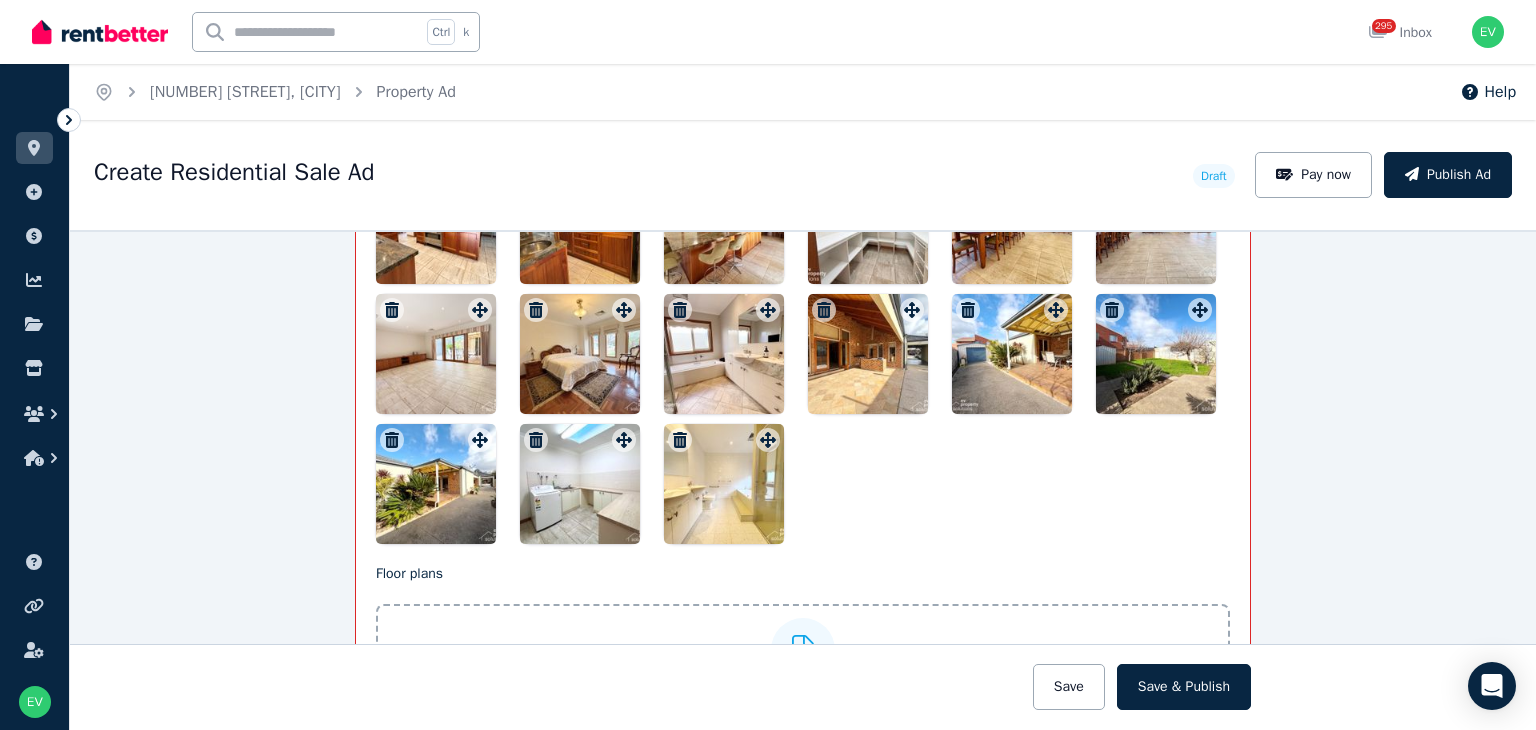 scroll, scrollTop: 2875, scrollLeft: 0, axis: vertical 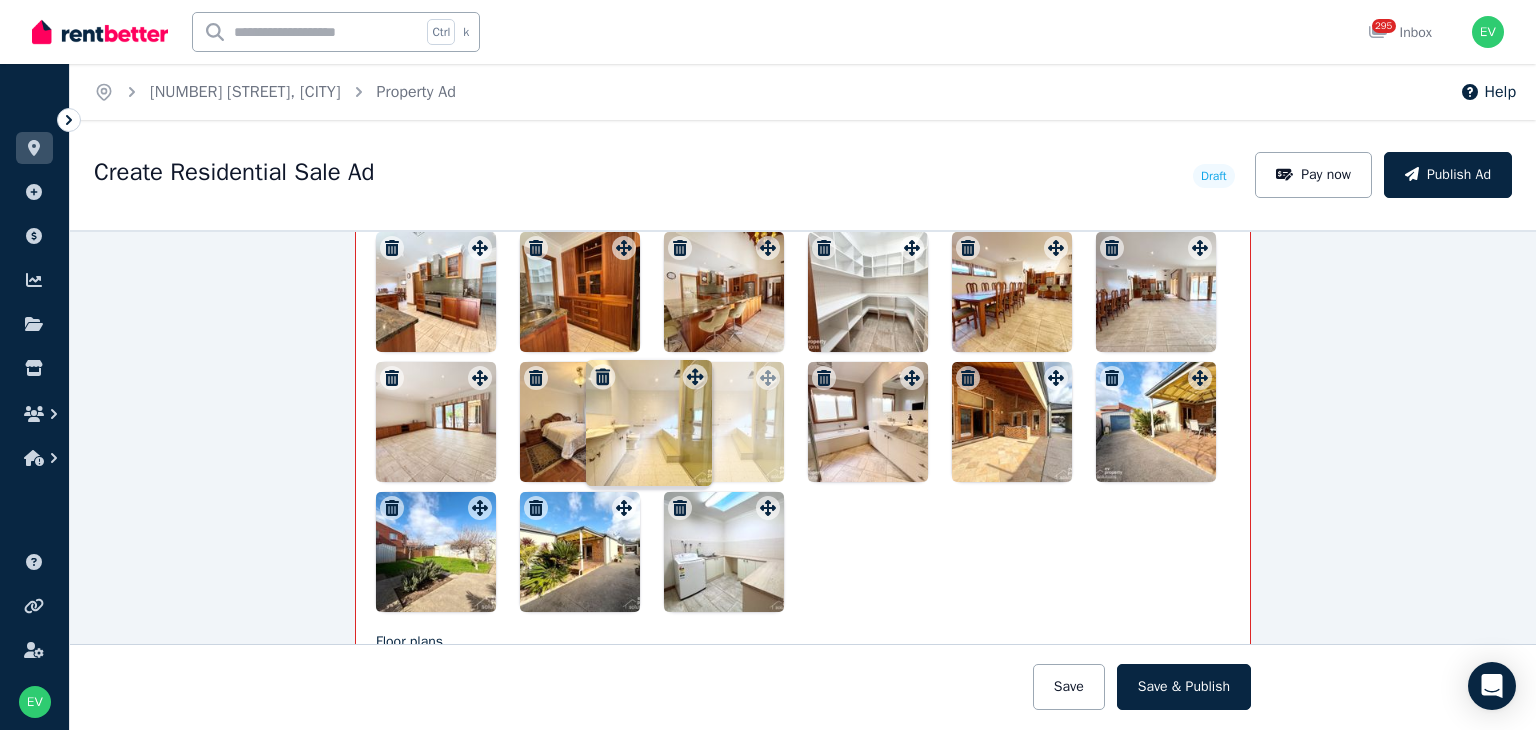 drag, startPoint x: 759, startPoint y: 431, endPoint x: 692, endPoint y: 365, distance: 94.04786 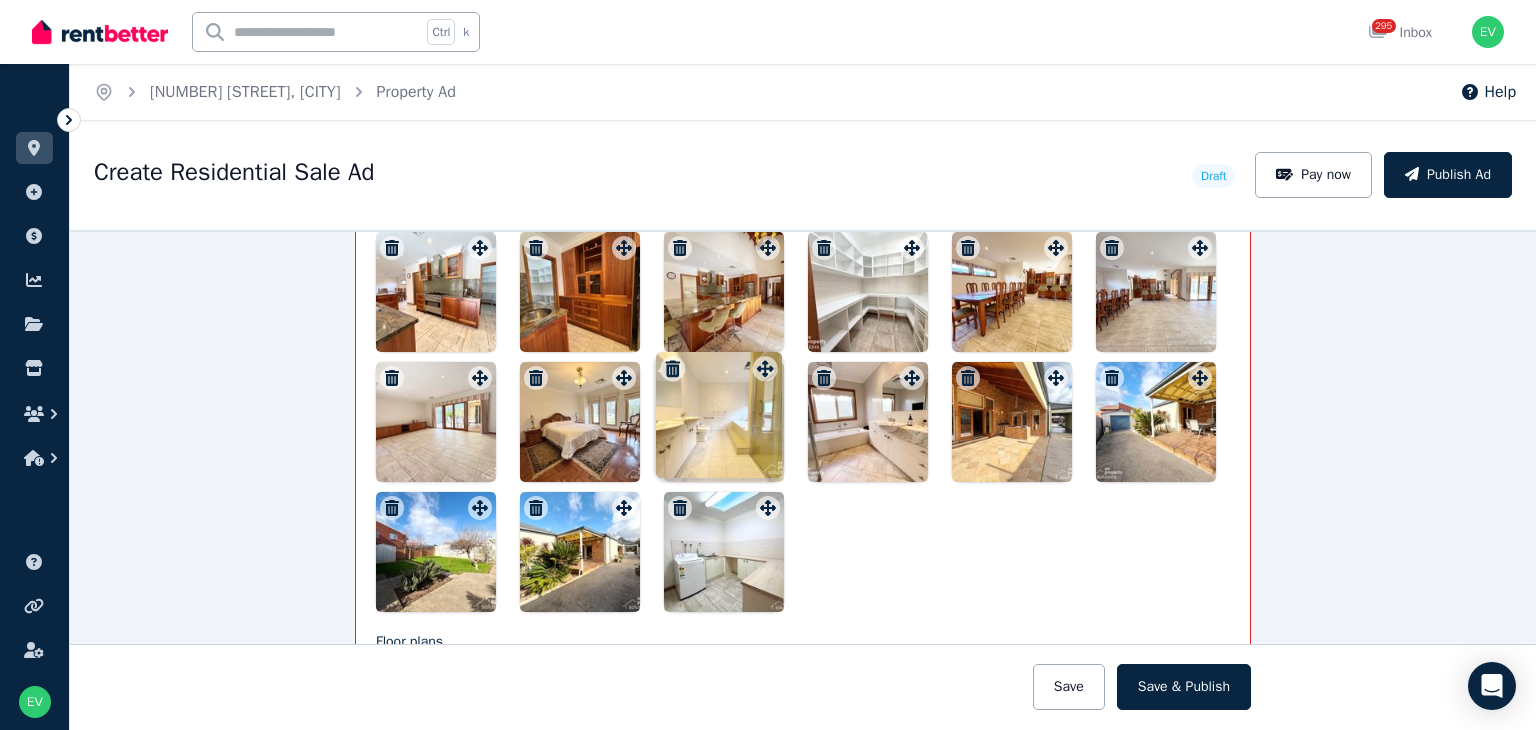 click on "Photos Upload a file   or drag and drop Uploaded   " IMG_3143.jpg " Uploaded   " IMG_3145.jpg " Uploaded   " IMG_3134.jpg " Uploaded   " IMG_3135.jpg " Uploaded   " IMG_3137.jpg " Uploaded   " IMG_3139.jpg " Uploaded   " IMG_3130.jpg " Uploaded   " IMG_3133.jpg " Uploaded   " IMG_3123.jpg " Uploaded   " IMG_3124.jpg " Uploaded   " IMG_3126.jpg " Uploaded   " IMG_3127.jpg " Uploaded   " IMG_3119.jpg " Uploaded   " IMG_3120.jpg " Uploaded   " IMG_3121.jpg " Uploaded   " IMG_3122.jpg " Uploaded   " IMG_3111.jpg " Uploaded   " IMG_3113.jpg " Uploaded   " IMG_3115.jpg " Uploaded   " IMG_3116.jpg "
To pick up a draggable item, press the space bar.
While dragging, use the arrow keys to move the item.
Press space again to drop the item in its new position, or press escape to cancel.
Draggable item 3dba5c88-ba7b-414e-9b6d-f144154fd7b6 was moved over droppable area f2d31fb1-c1a4-4e5f-87d2-8fe3e513291b." at bounding box center [803, 265] 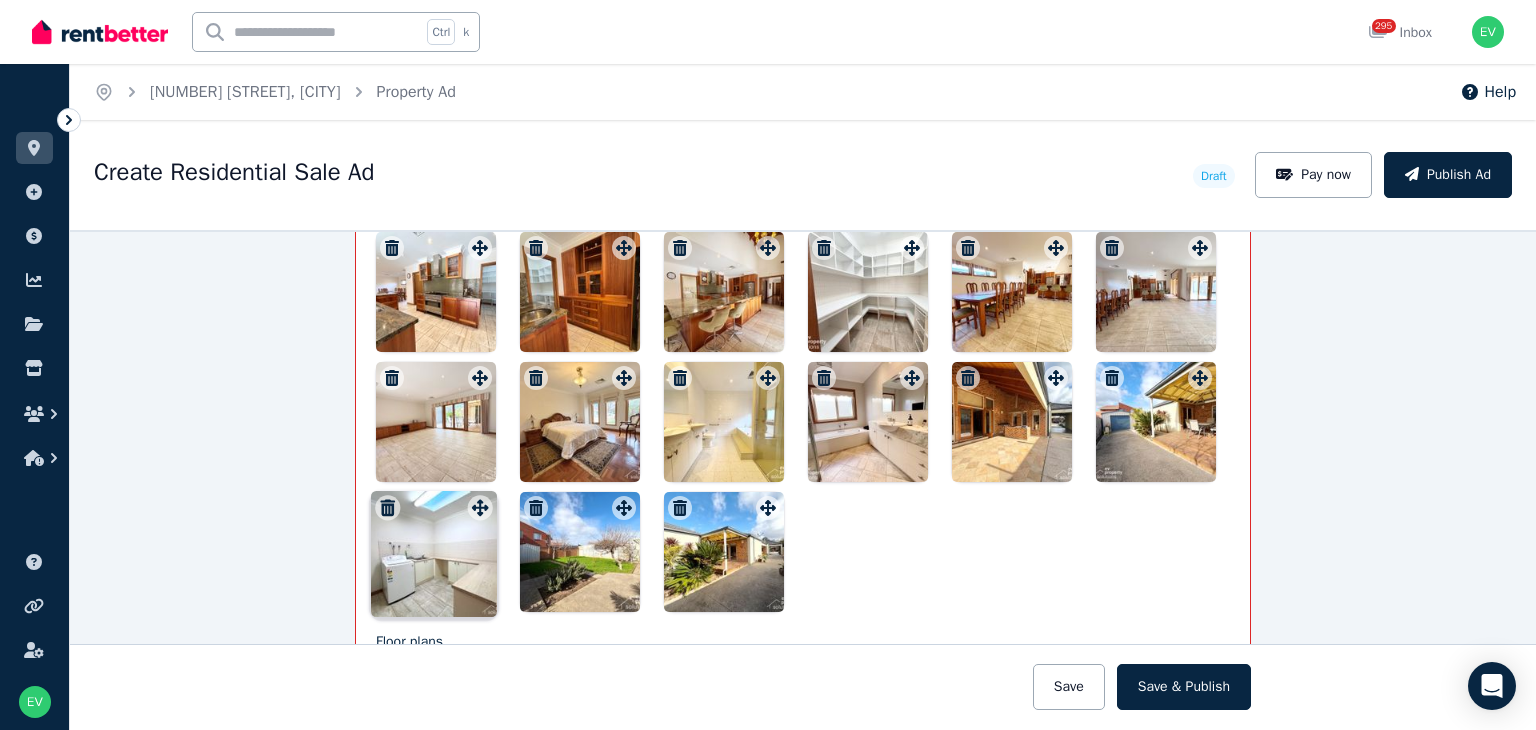 drag, startPoint x: 756, startPoint y: 504, endPoint x: 474, endPoint y: 496, distance: 282.11346 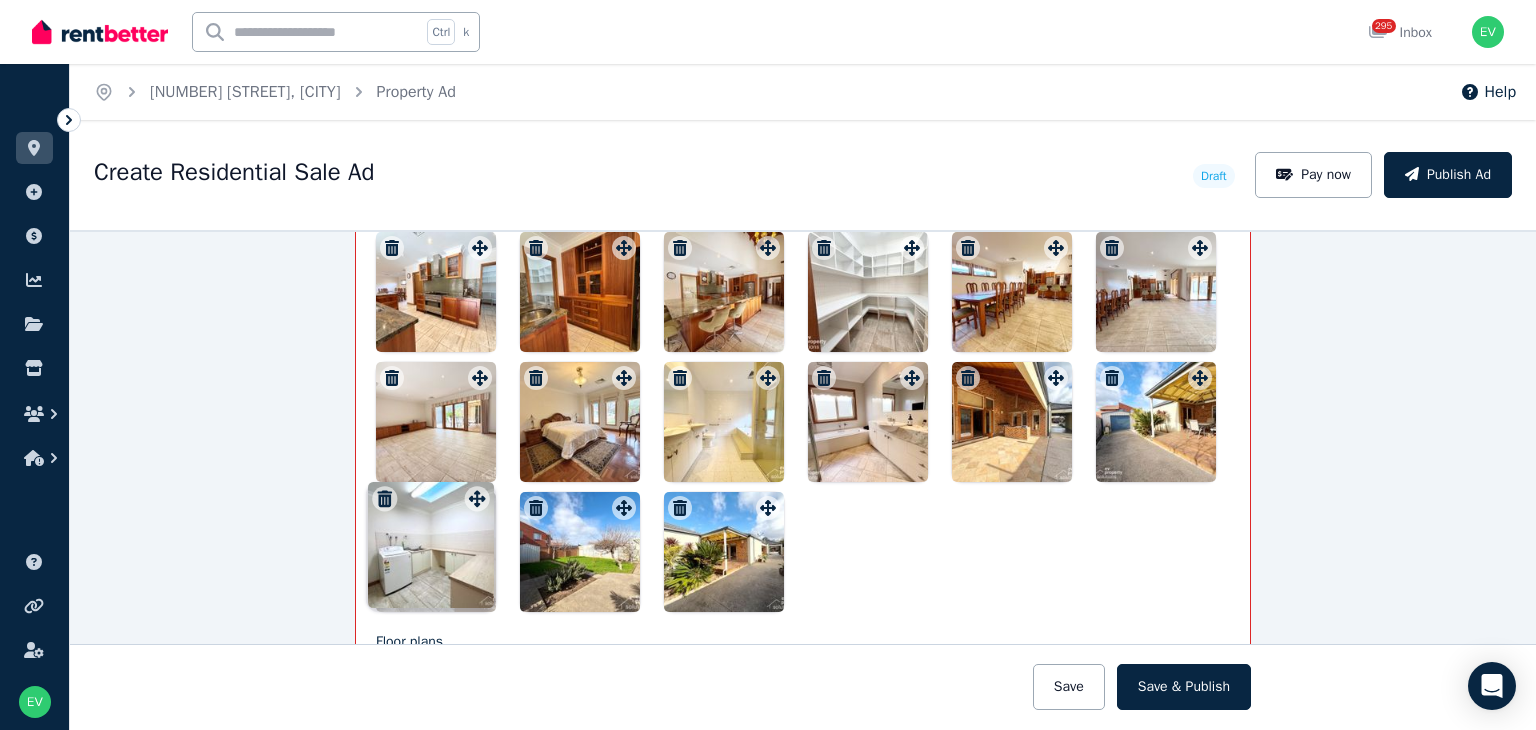 click on "Photos Upload a file   or drag and drop Uploaded   " IMG_3143.jpg " Uploaded   " IMG_3145.jpg " Uploaded   " IMG_3134.jpg " Uploaded   " IMG_3135.jpg " Uploaded   " IMG_3137.jpg " Uploaded   " IMG_3139.jpg " Uploaded   " IMG_3130.jpg " Uploaded   " IMG_3133.jpg " Uploaded   " IMG_3123.jpg " Uploaded   " IMG_3124.jpg " Uploaded   " IMG_3126.jpg " Uploaded   " IMG_3127.jpg " Uploaded   " IMG_3119.jpg " Uploaded   " IMG_3120.jpg " Uploaded   " IMG_3121.jpg " Uploaded   " IMG_3122.jpg " Uploaded   " IMG_3111.jpg " Uploaded   " IMG_3113.jpg " Uploaded   " IMG_3115.jpg " Uploaded   " IMG_3116.jpg "
To pick up a draggable item, press the space bar.
While dragging, use the arrow keys to move the item.
Press space again to drop the item in its new position, or press escape to cancel.
Draggable item ec30f728-6223-4eaa-909c-98881595a657 was moved over droppable area f94eea15-f043-42df-b18a-8ded1dd79e83." at bounding box center (803, 265) 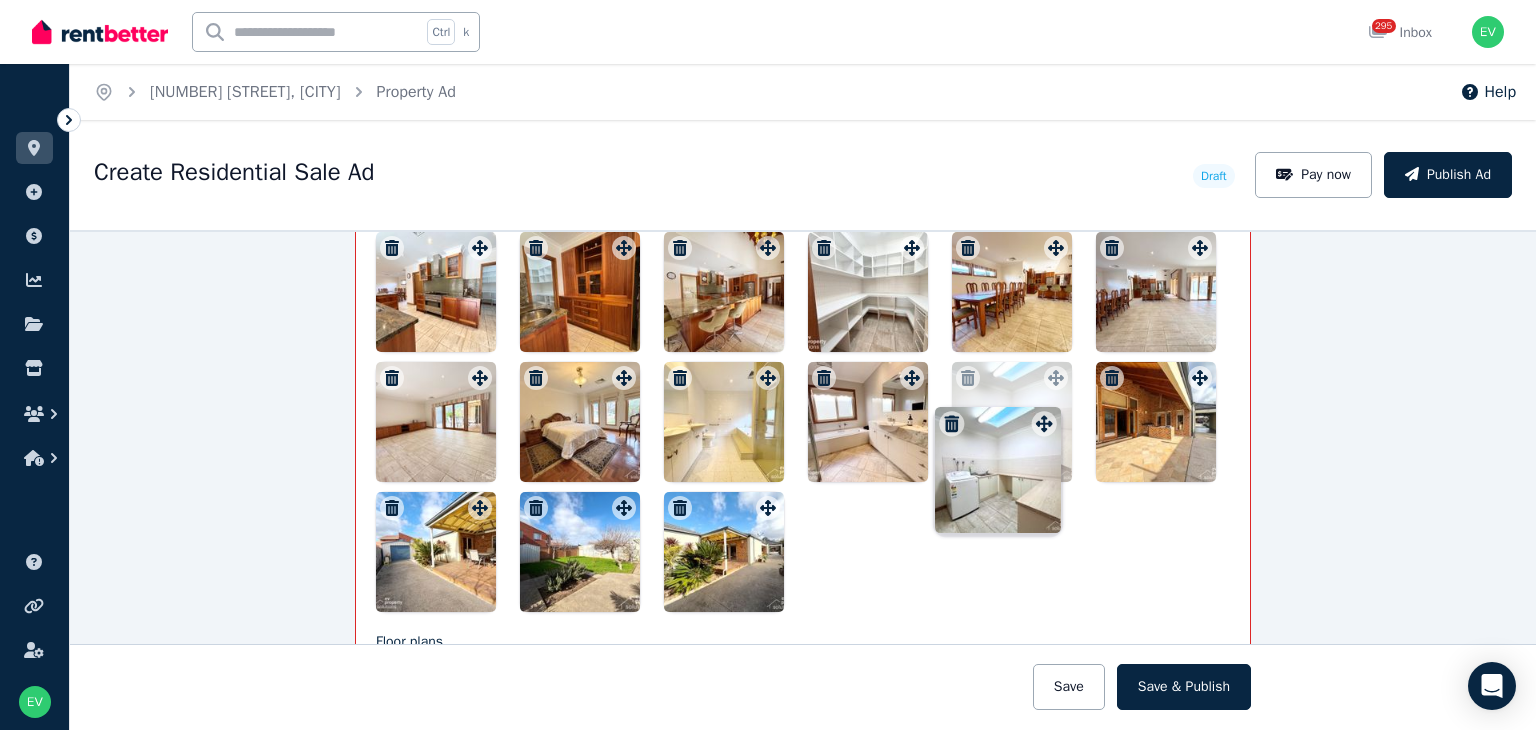 drag, startPoint x: 469, startPoint y: 505, endPoint x: 1047, endPoint y: 396, distance: 588.18787 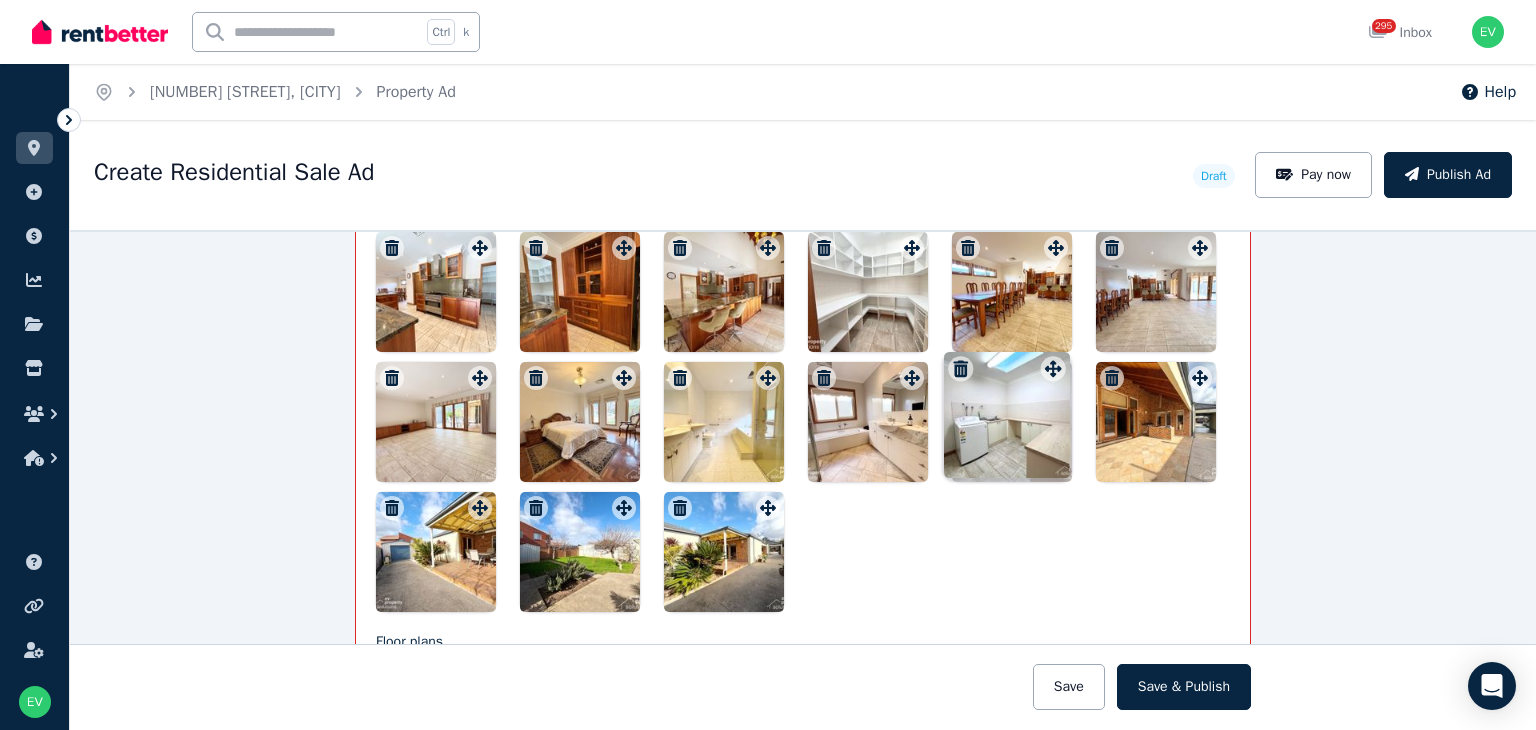 click on "Photos Upload a file   or drag and drop Uploaded   " IMG_3143.jpg " Uploaded   " IMG_3145.jpg " Uploaded   " IMG_3134.jpg " Uploaded   " IMG_3135.jpg " Uploaded   " IMG_3137.jpg " Uploaded   " IMG_3139.jpg " Uploaded   " IMG_3130.jpg " Uploaded   " IMG_3133.jpg " Uploaded   " IMG_3123.jpg " Uploaded   " IMG_3124.jpg " Uploaded   " IMG_3126.jpg " Uploaded   " IMG_3127.jpg " Uploaded   " IMG_3119.jpg " Uploaded   " IMG_3120.jpg " Uploaded   " IMG_3121.jpg " Uploaded   " IMG_3122.jpg " Uploaded   " IMG_3111.jpg " Uploaded   " IMG_3113.jpg " Uploaded   " IMG_3115.jpg " Uploaded   " IMG_3116.jpg "
To pick up a draggable item, press the space bar.
While dragging, use the arrow keys to move the item.
Press space again to drop the item in its new position, or press escape to cancel.
Draggable item ec30f728-6223-4eaa-909c-98881595a657 was moved over droppable area 47ce0f2c-b197-40ec-a929-dde3a71ae417." at bounding box center [803, 265] 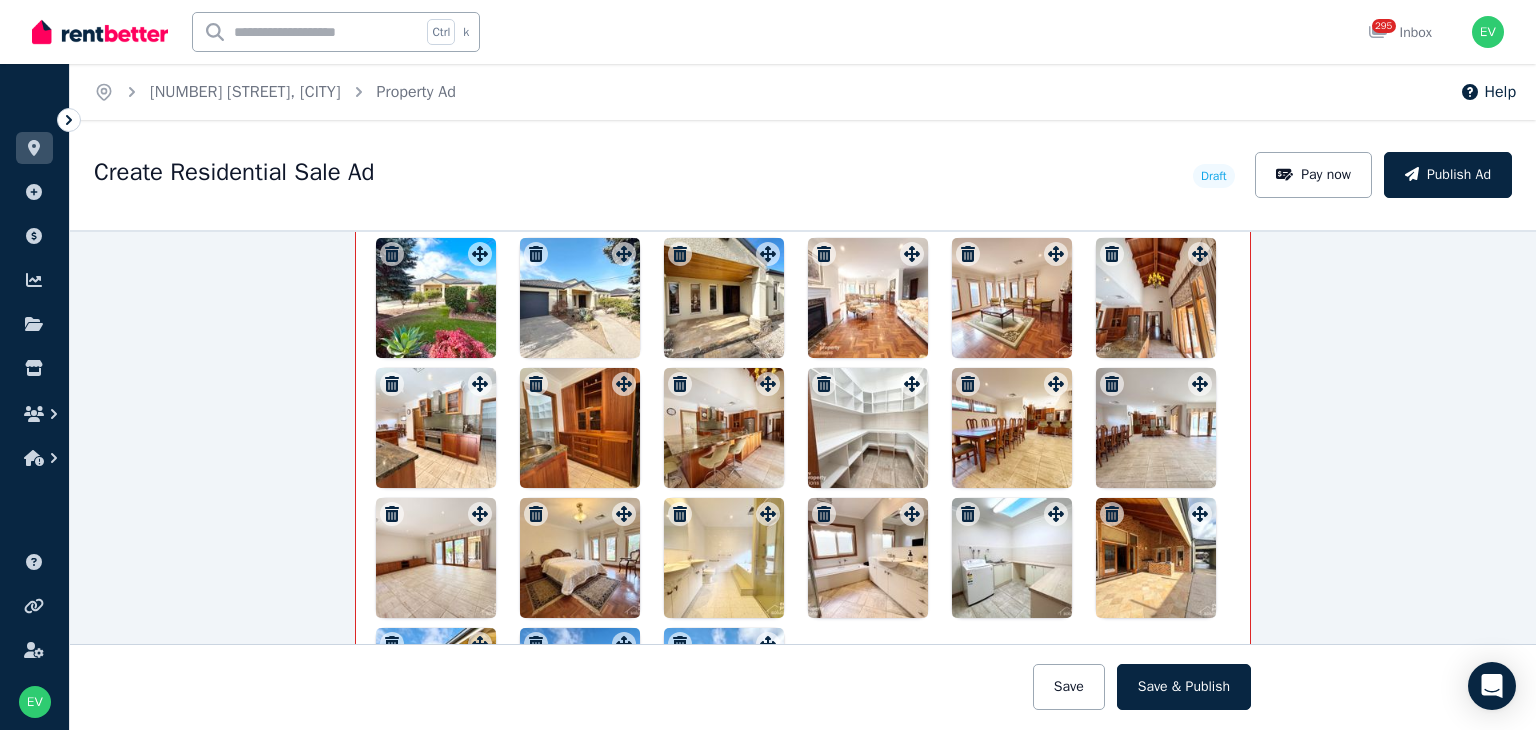 scroll, scrollTop: 2702, scrollLeft: 0, axis: vertical 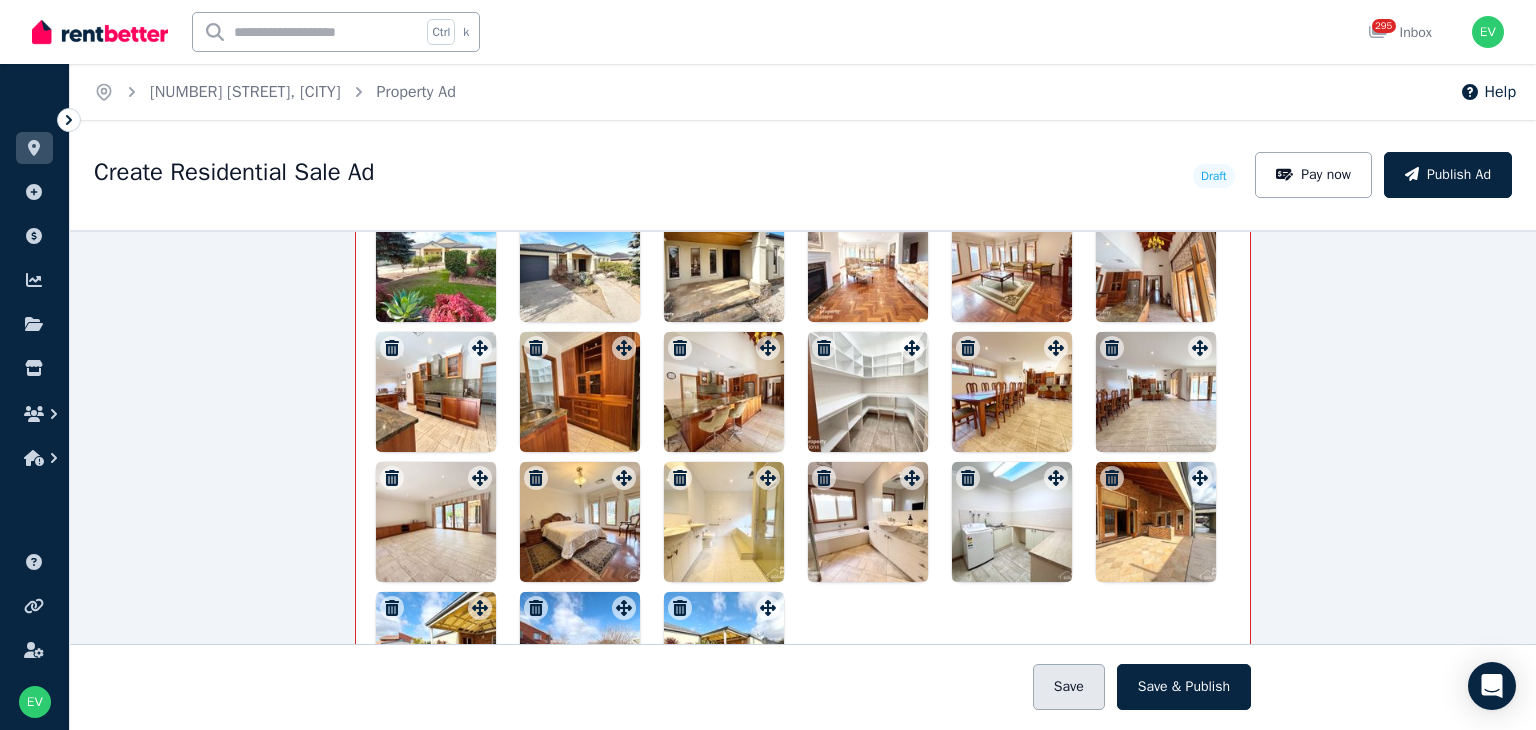 click on "Save" at bounding box center (1069, 687) 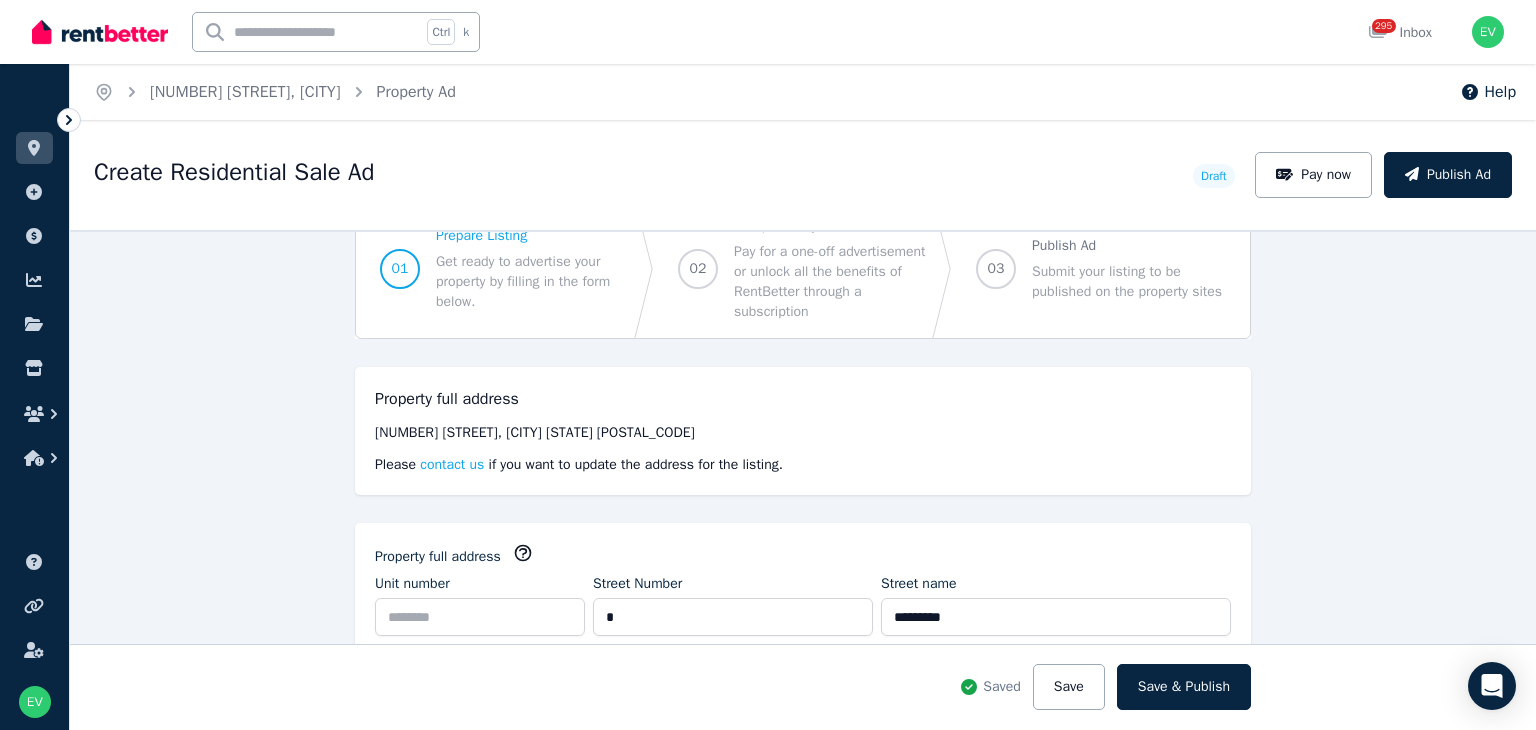 scroll, scrollTop: 2, scrollLeft: 0, axis: vertical 